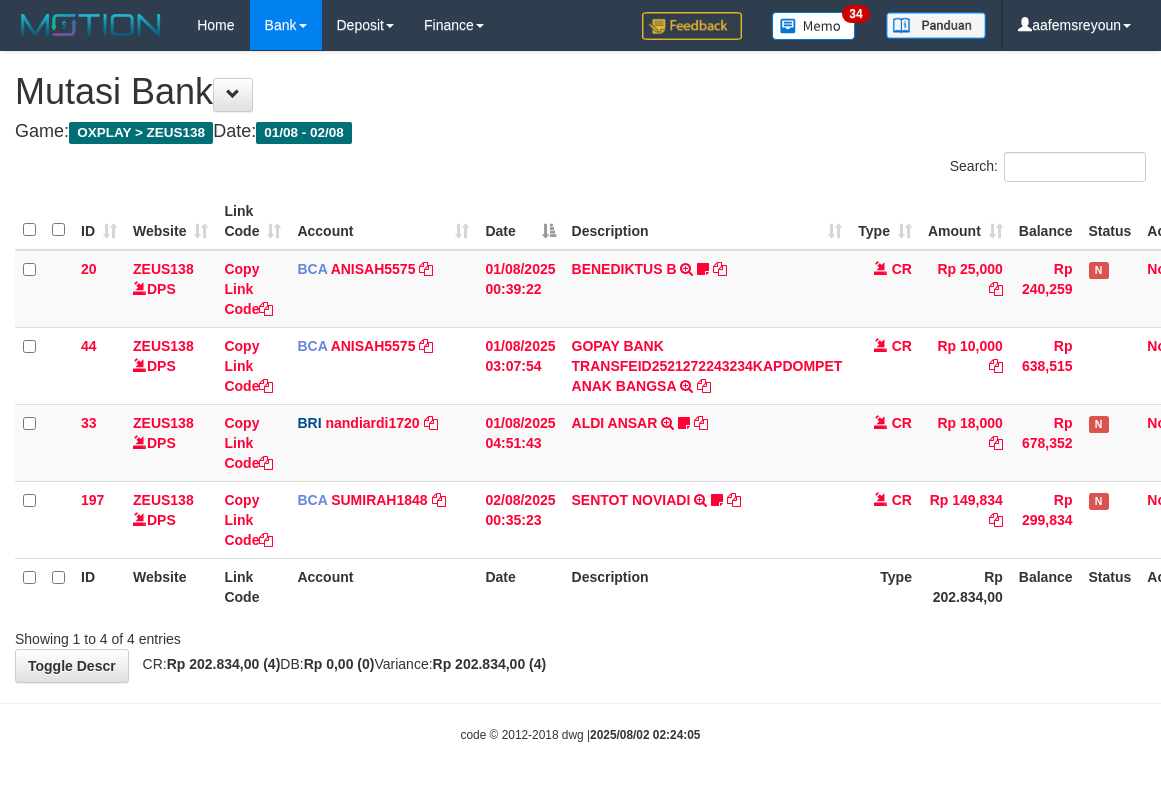 scroll, scrollTop: 0, scrollLeft: 14, axis: horizontal 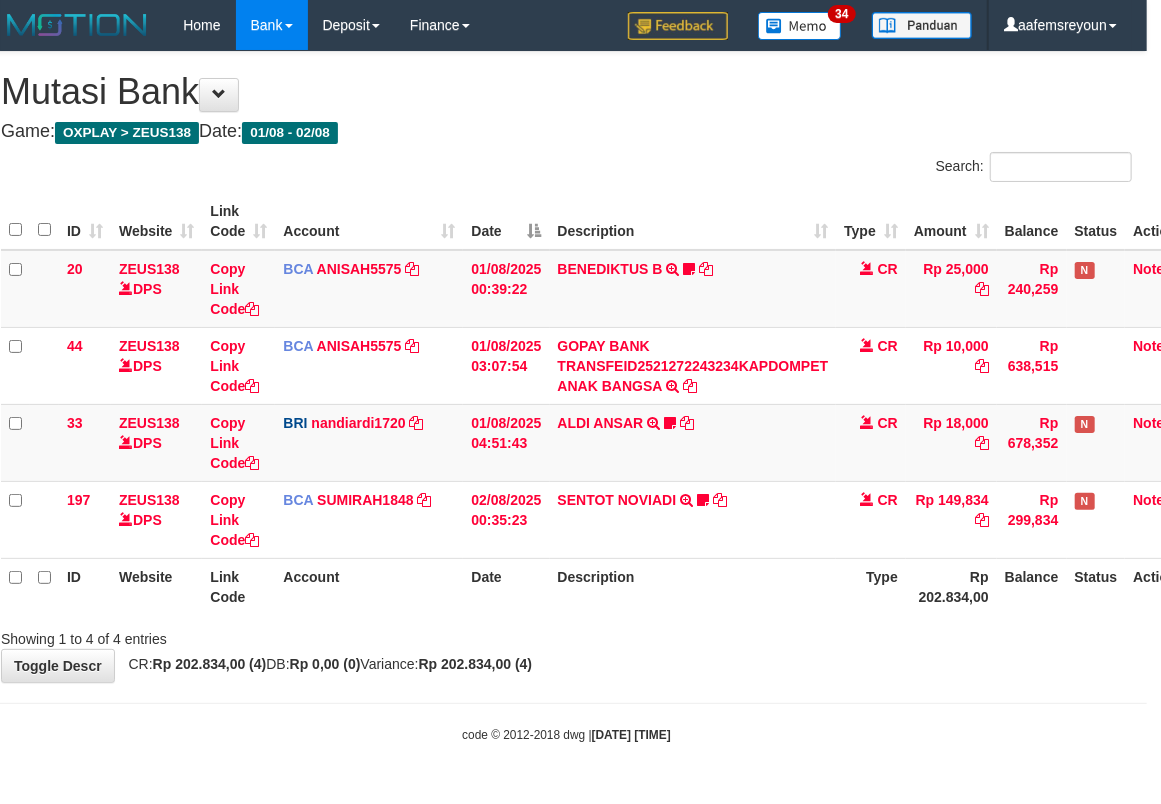 drag, startPoint x: 492, startPoint y: 636, endPoint x: 472, endPoint y: 636, distance: 20 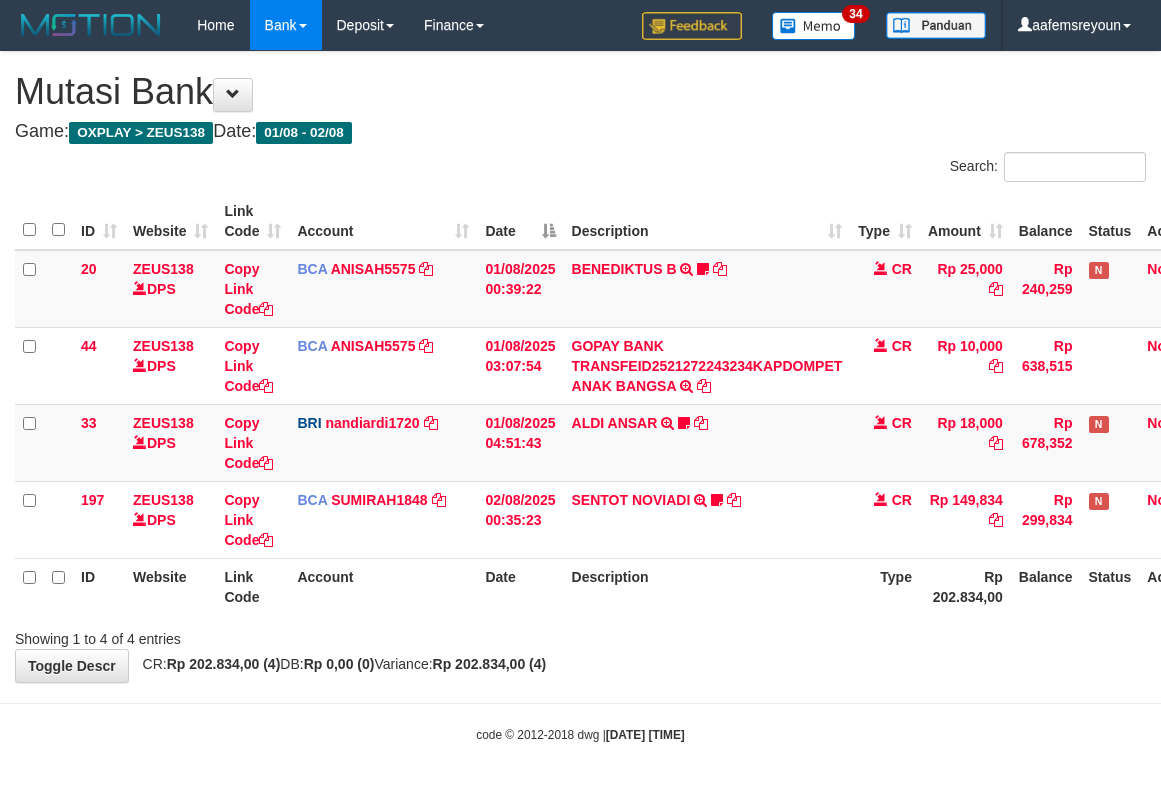 scroll, scrollTop: 0, scrollLeft: 14, axis: horizontal 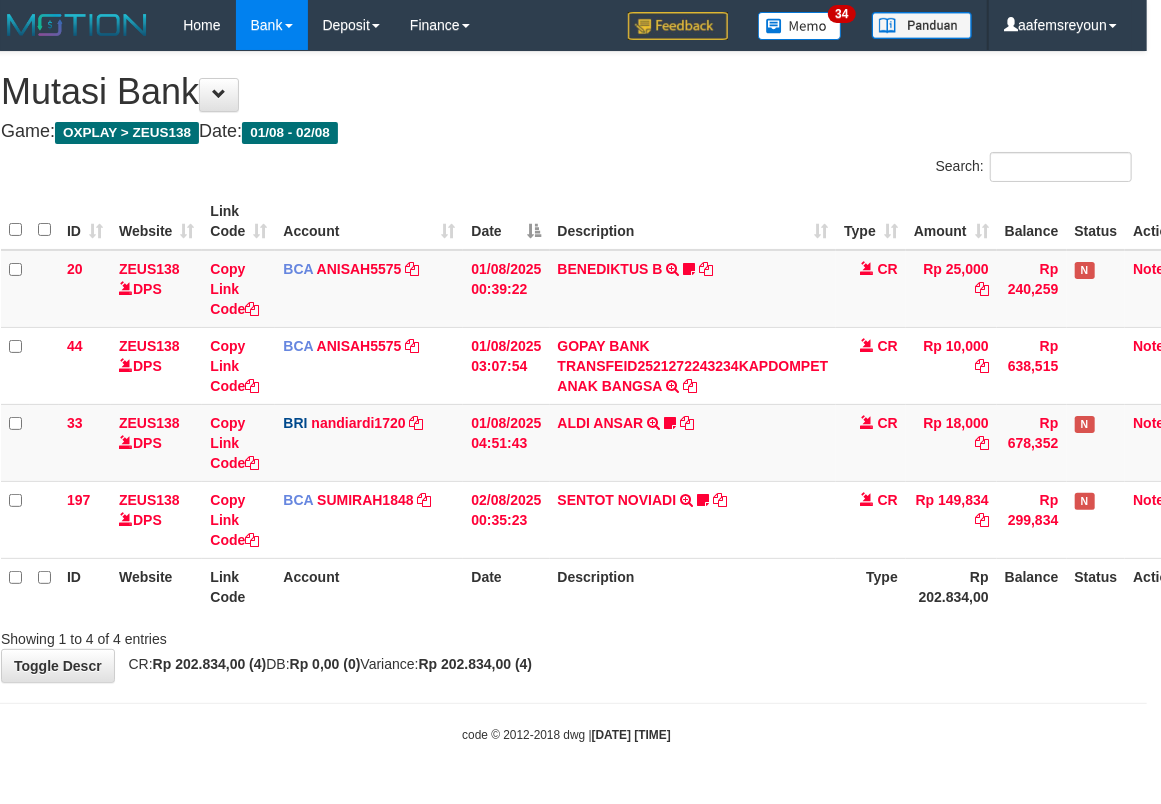 click on "Description" at bounding box center [693, 586] 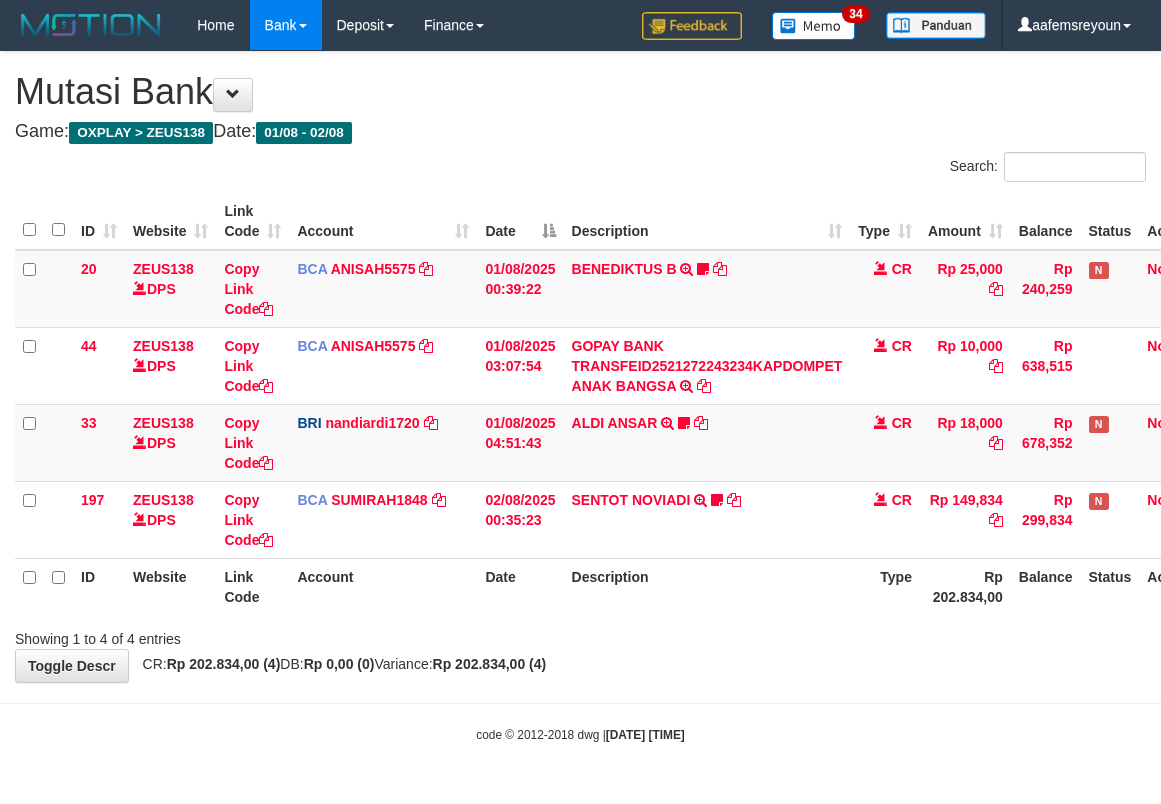 scroll, scrollTop: 0, scrollLeft: 14, axis: horizontal 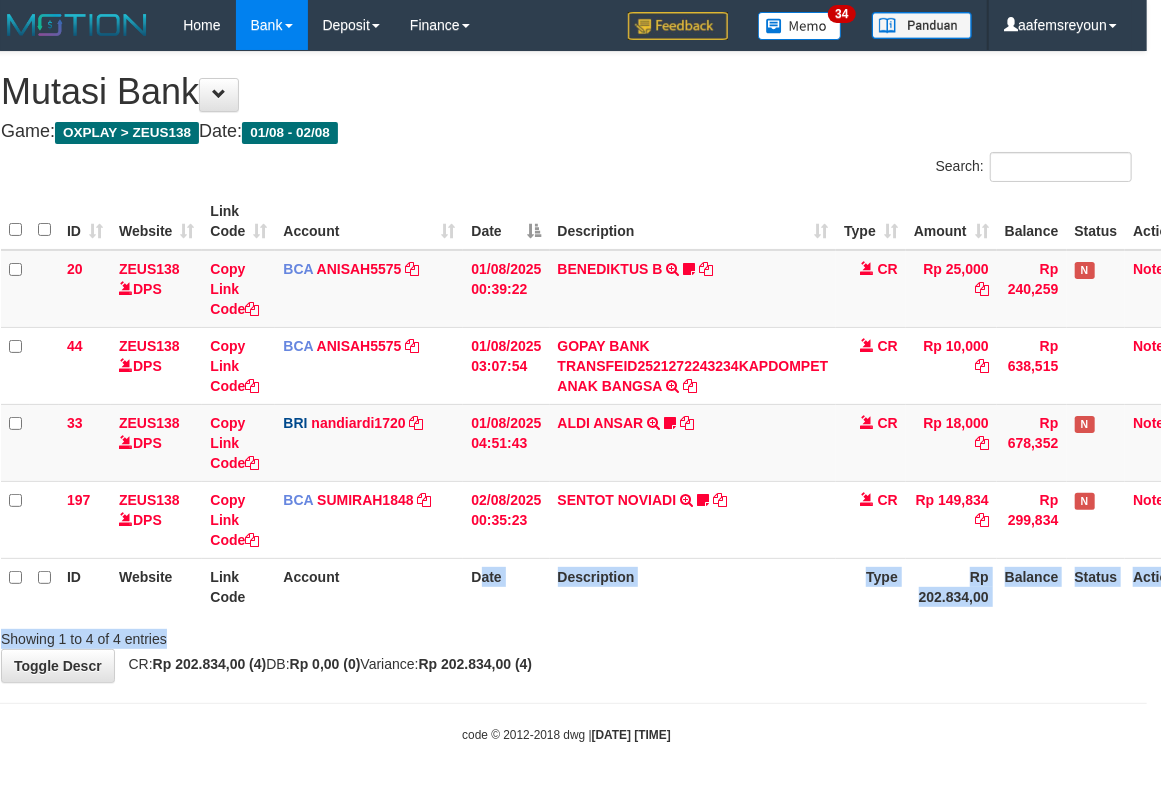 drag, startPoint x: 480, startPoint y: 622, endPoint x: 481, endPoint y: 612, distance: 10.049875 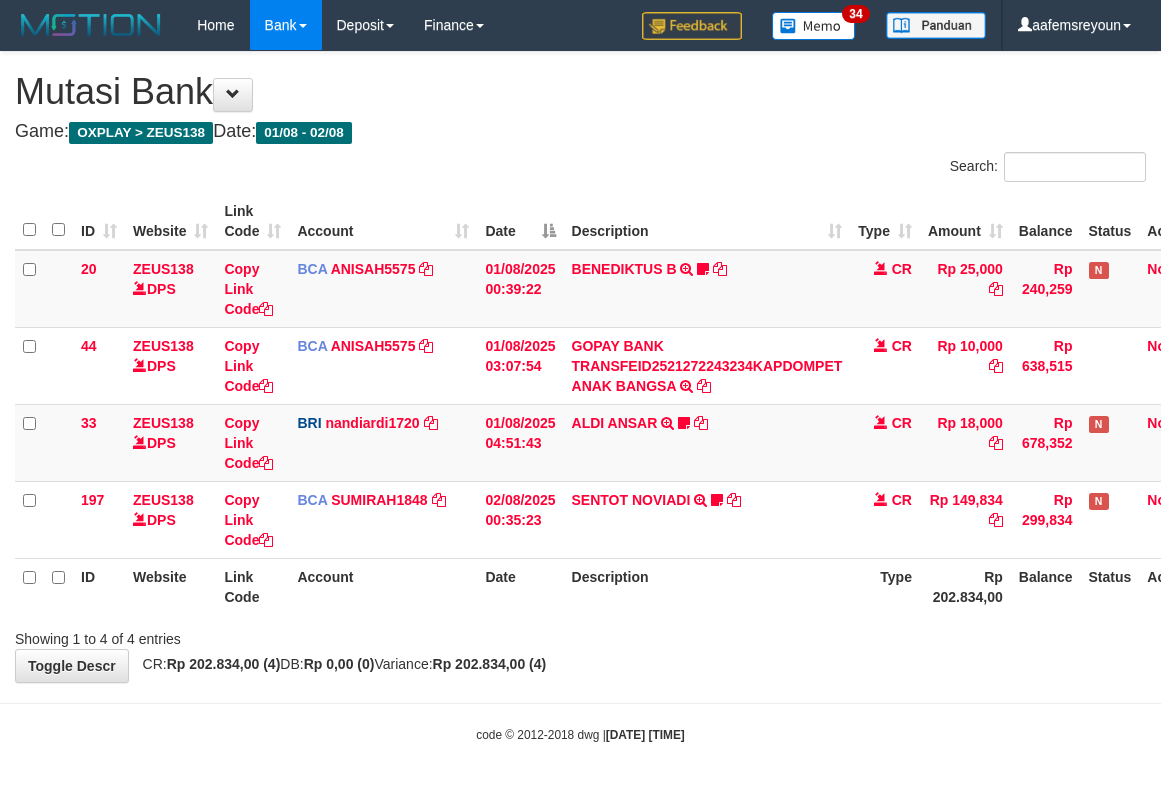 scroll, scrollTop: 0, scrollLeft: 14, axis: horizontal 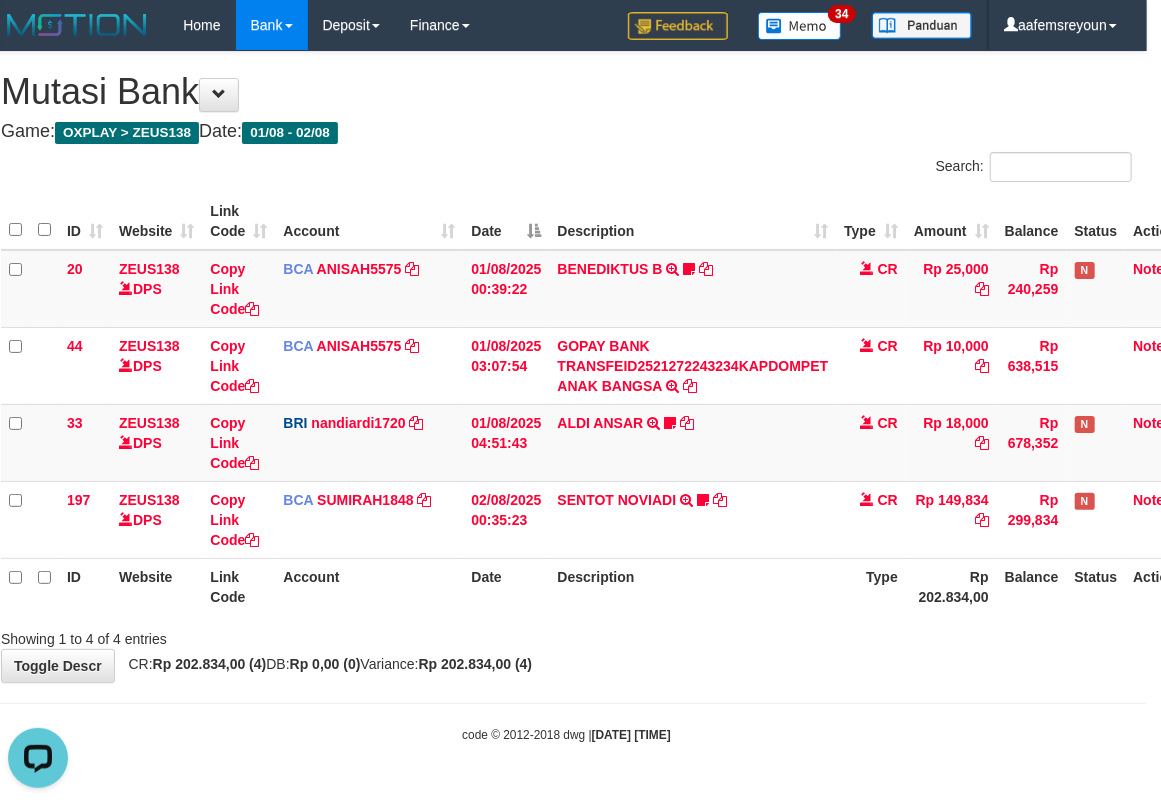 drag, startPoint x: 665, startPoint y: 606, endPoint x: 654, endPoint y: 606, distance: 11 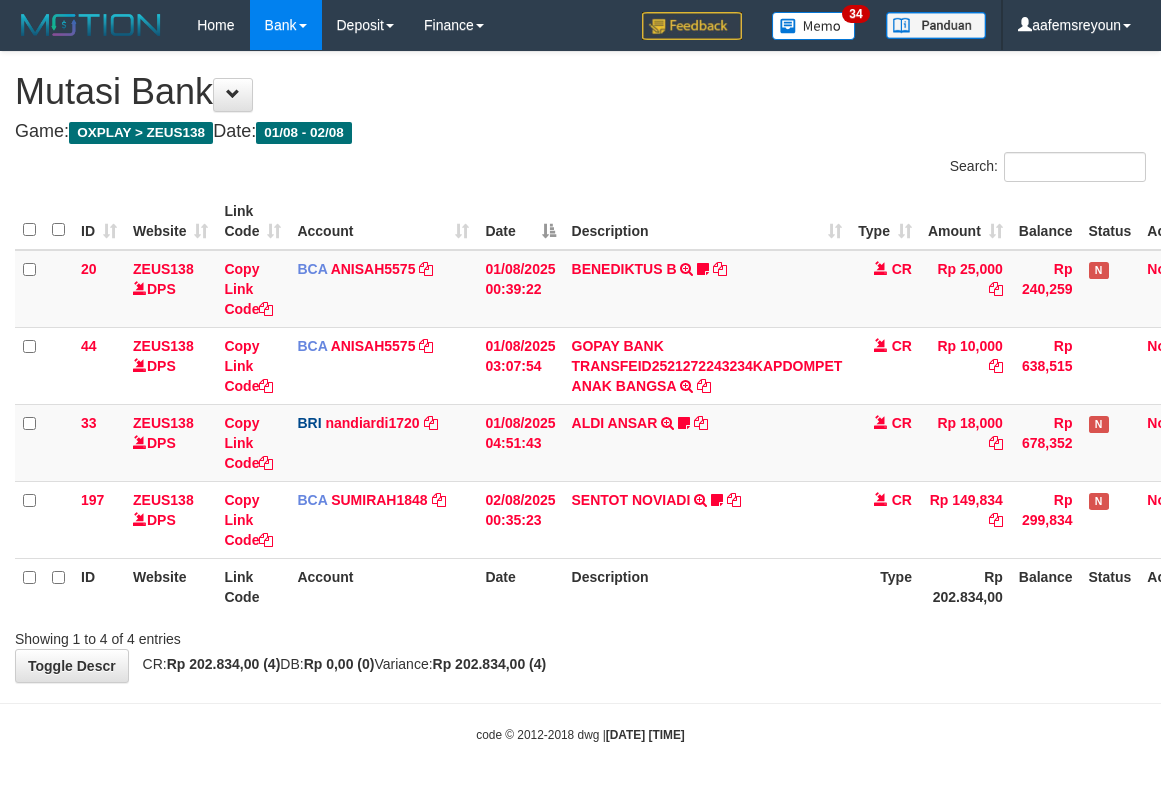 scroll, scrollTop: 0, scrollLeft: 14, axis: horizontal 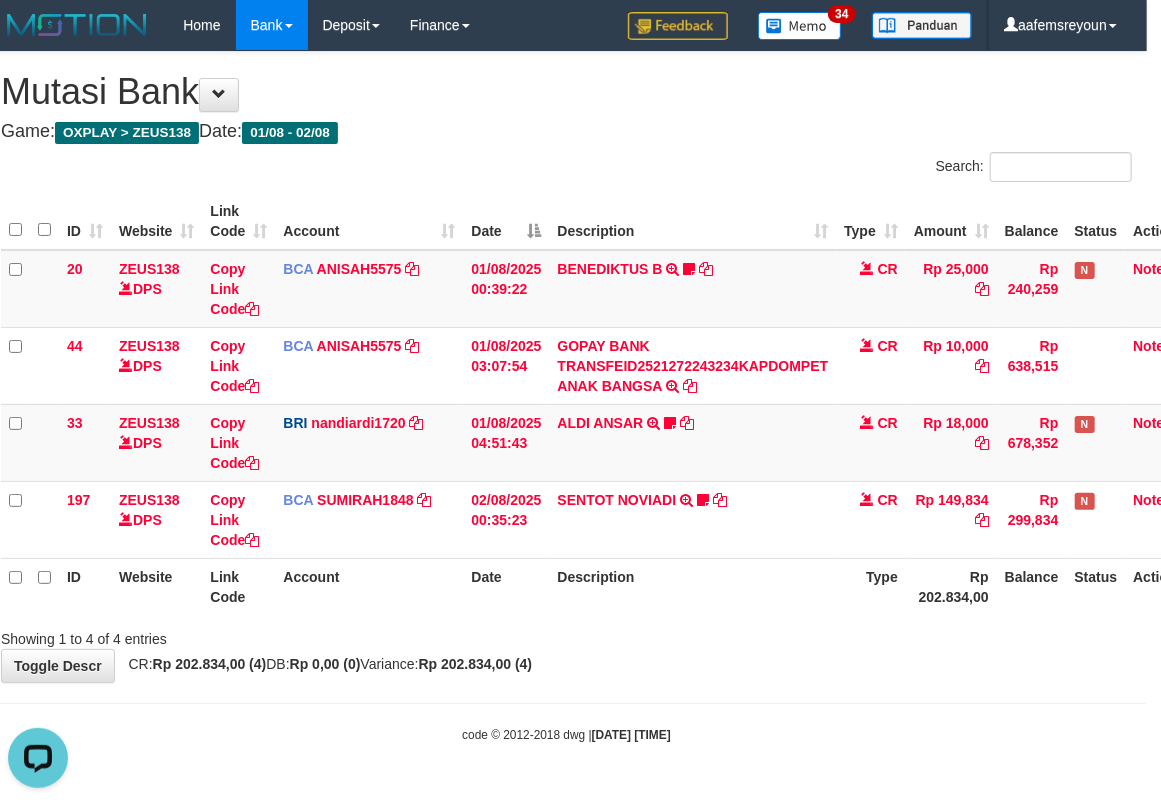 drag, startPoint x: 650, startPoint y: 672, endPoint x: 200, endPoint y: 612, distance: 453.9824 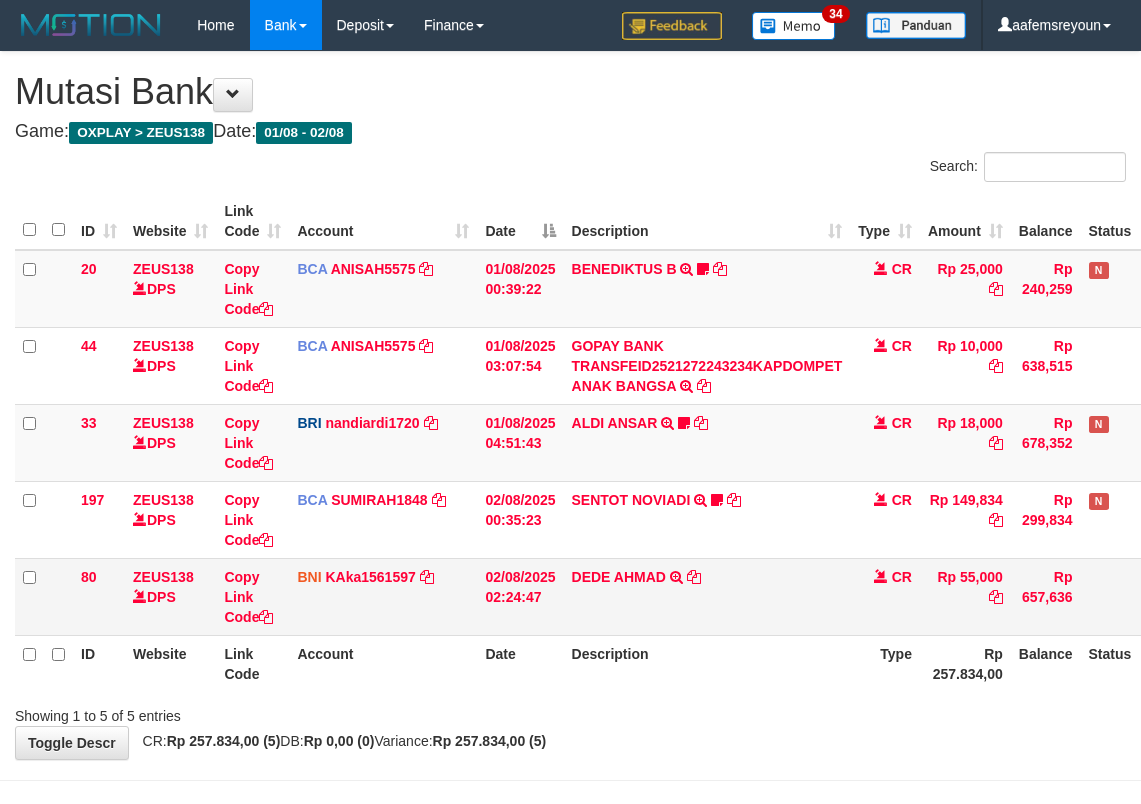 scroll, scrollTop: 0, scrollLeft: 14, axis: horizontal 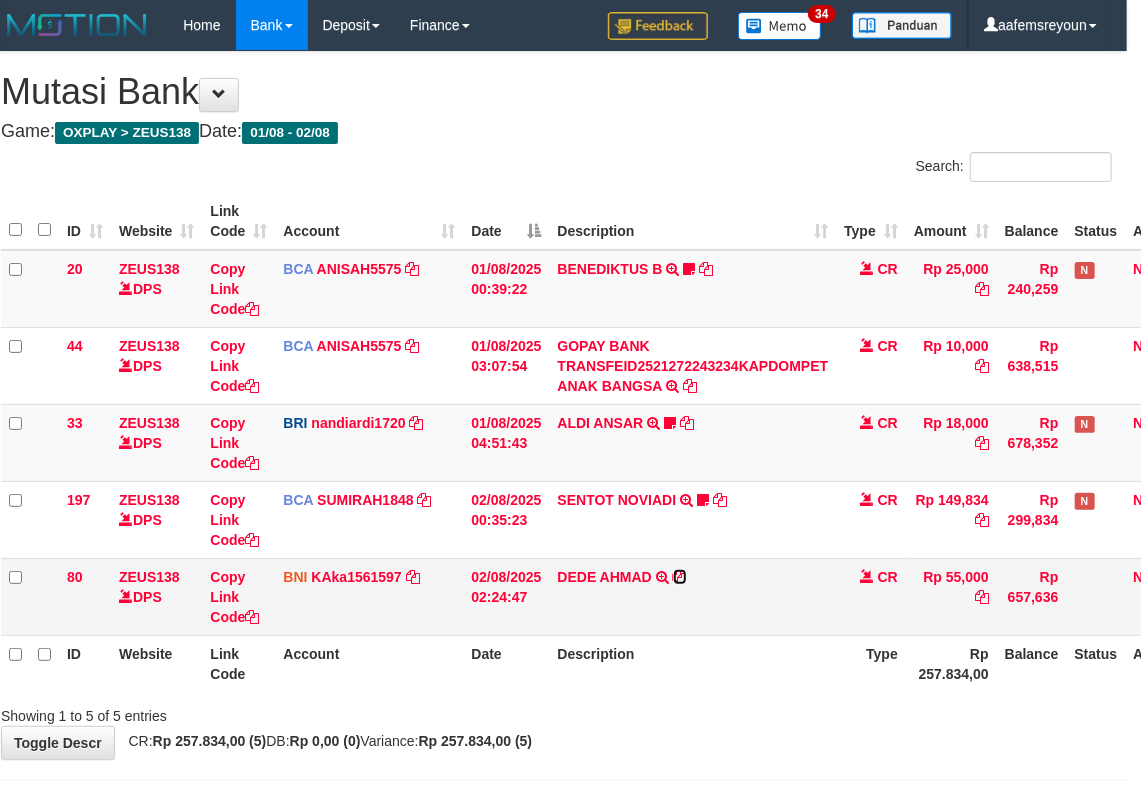 click at bounding box center [680, 577] 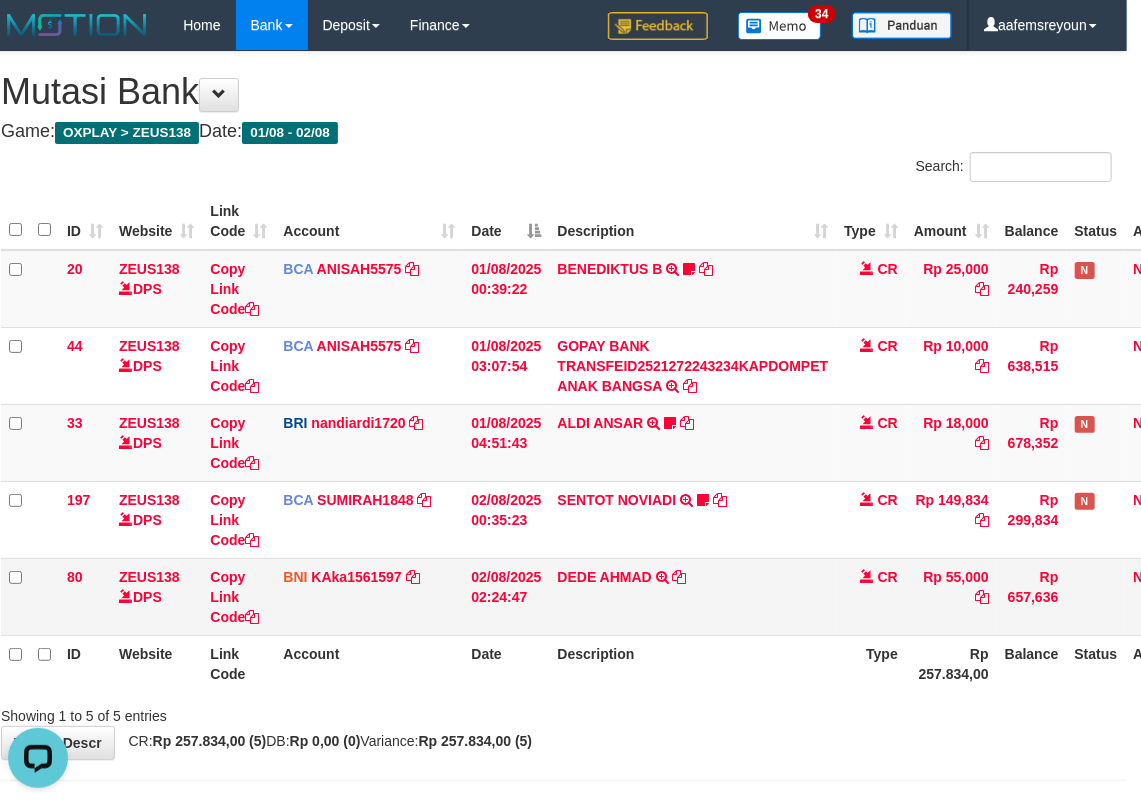 scroll, scrollTop: 0, scrollLeft: 0, axis: both 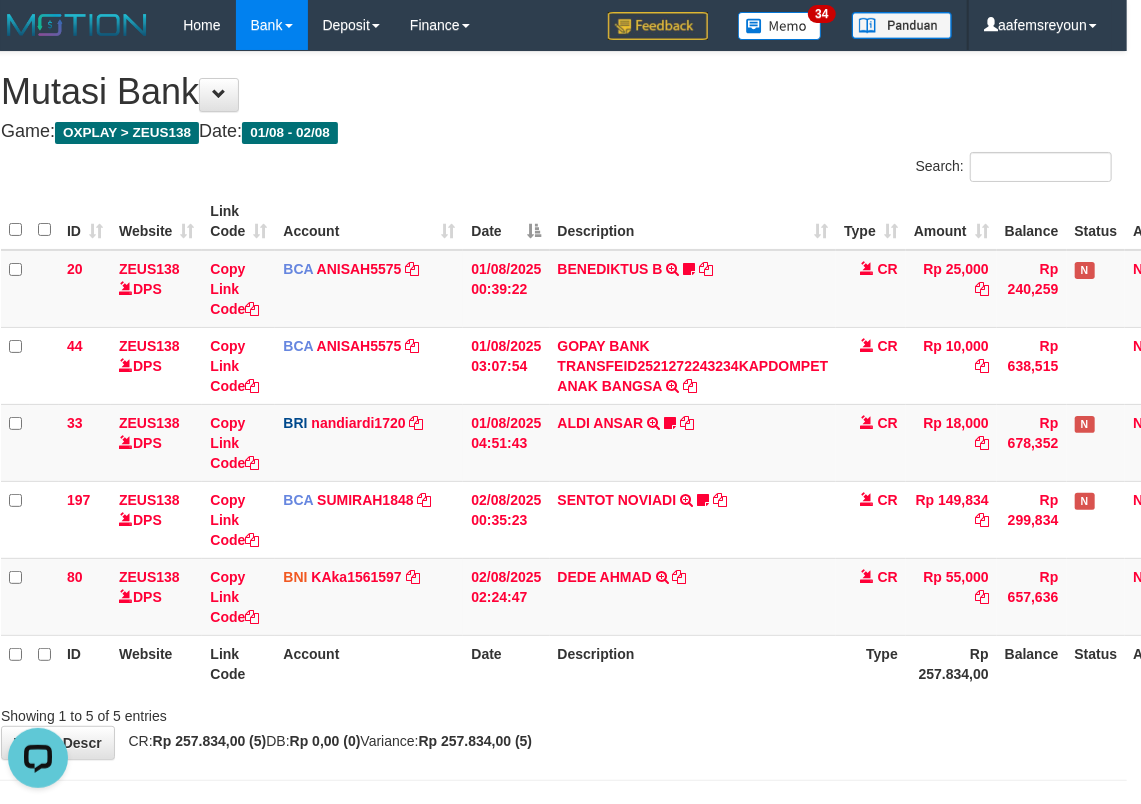 click on "Description" at bounding box center [693, 663] 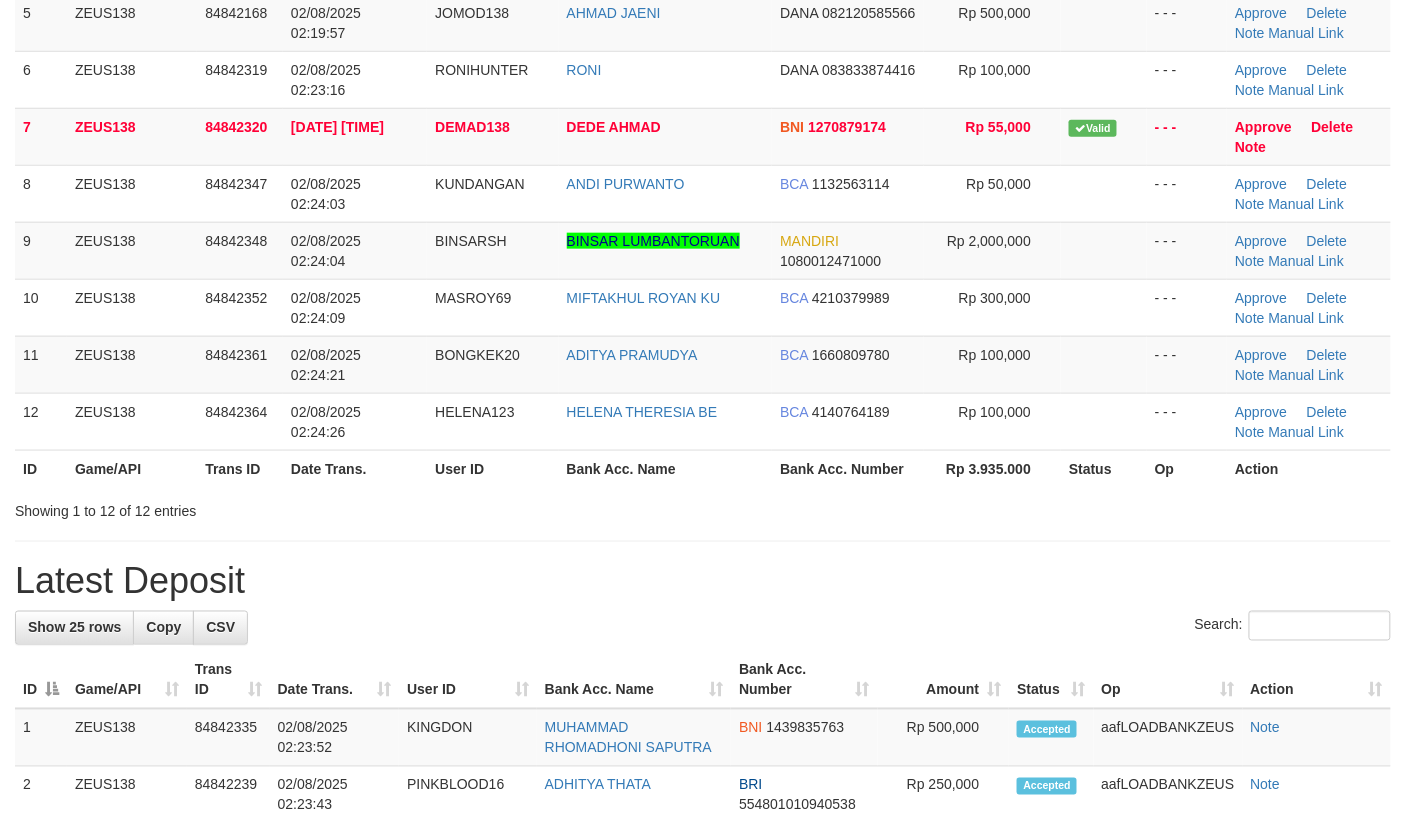 drag, startPoint x: 696, startPoint y: 538, endPoint x: 838, endPoint y: 550, distance: 142.50613 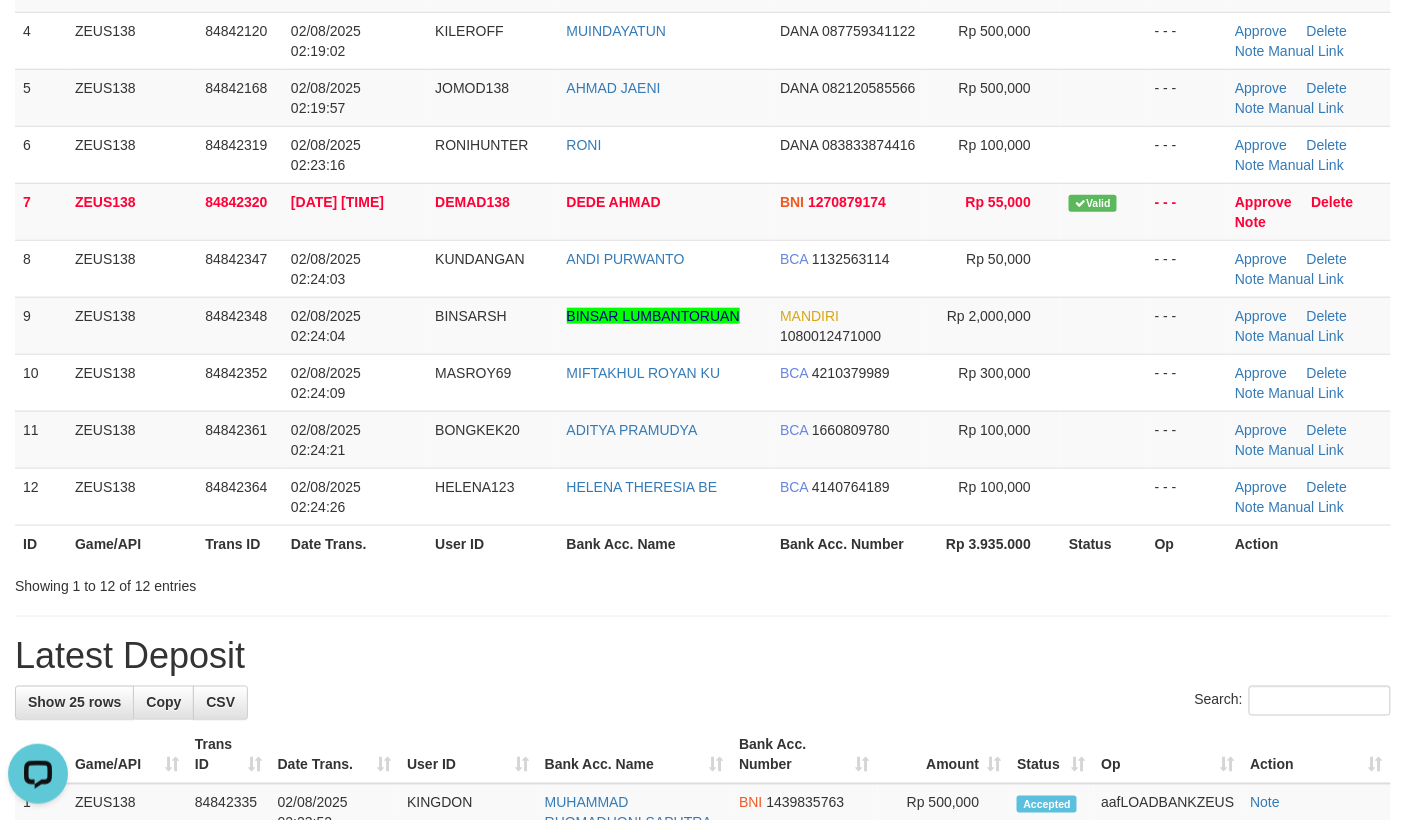 scroll, scrollTop: 0, scrollLeft: 0, axis: both 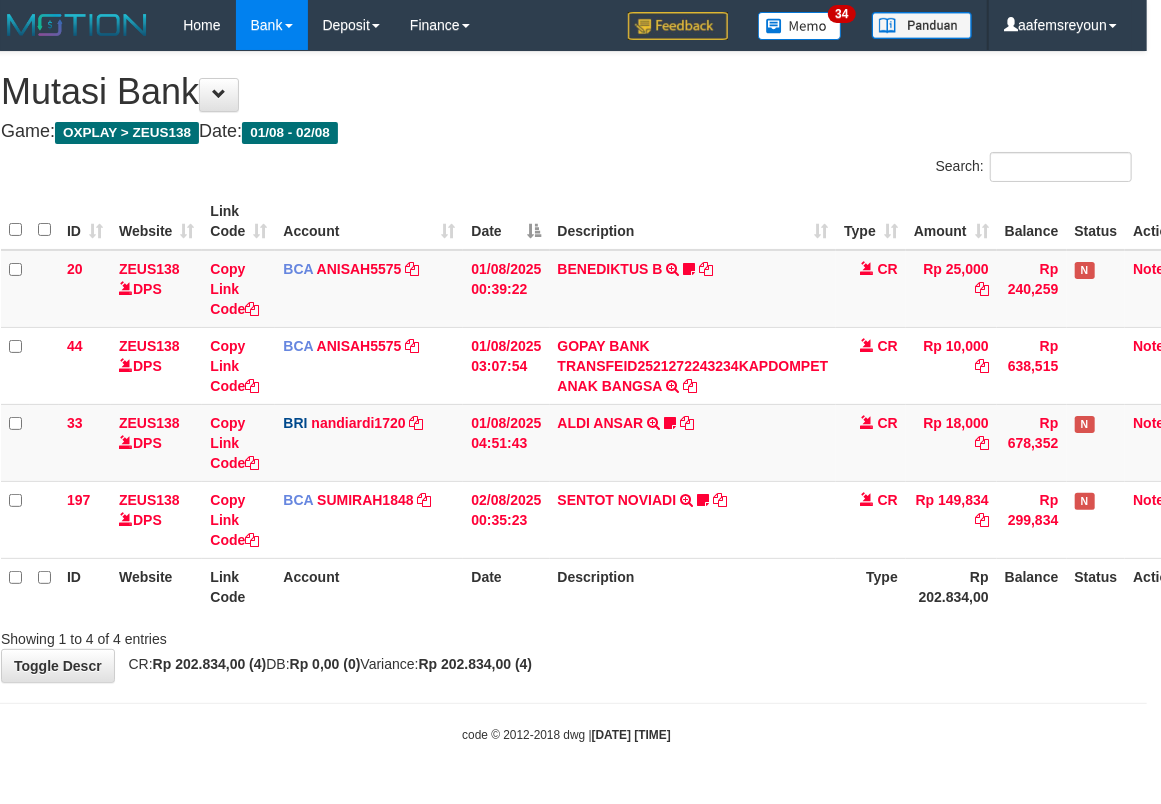 click on "**********" at bounding box center [566, 367] 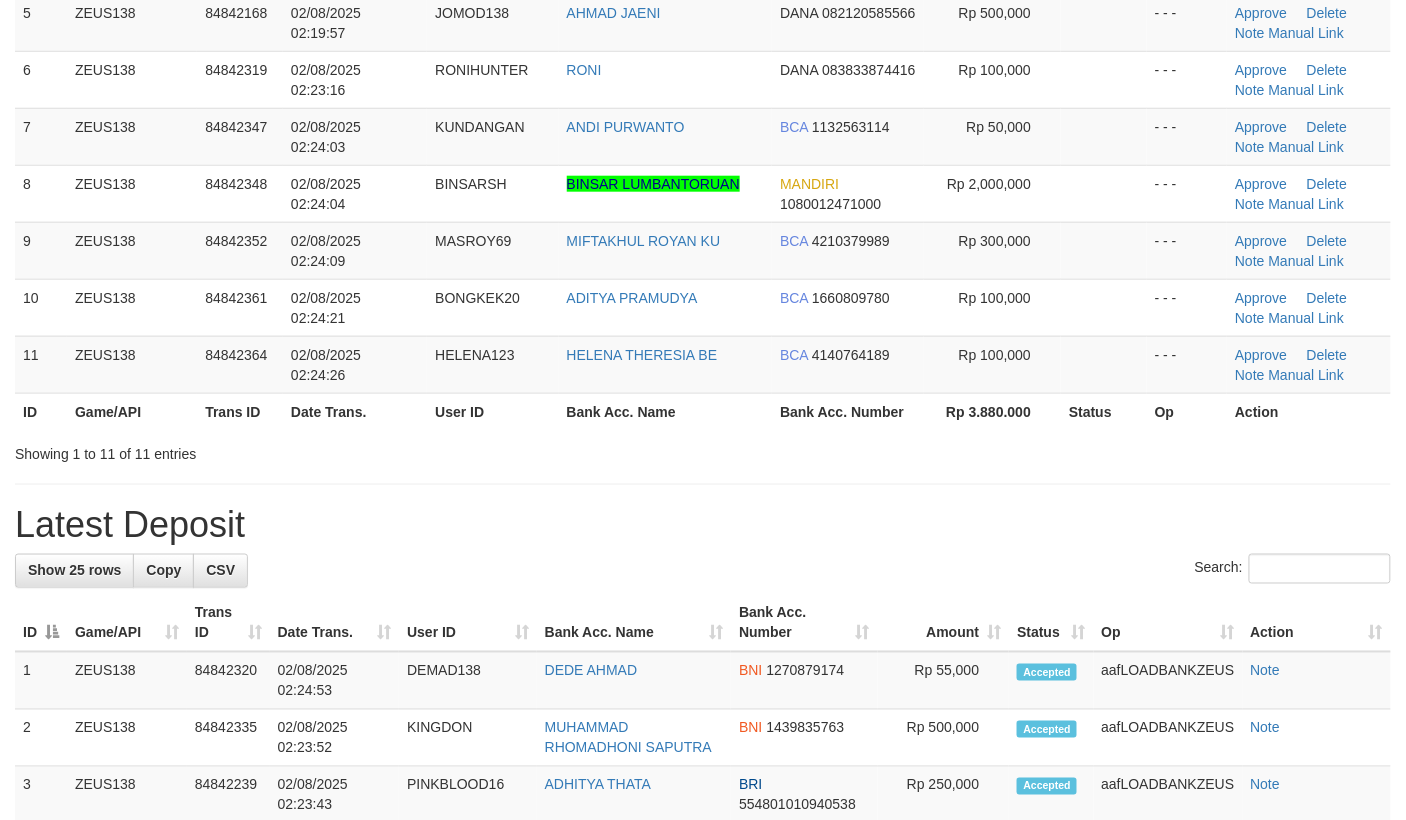 scroll, scrollTop: 409, scrollLeft: 0, axis: vertical 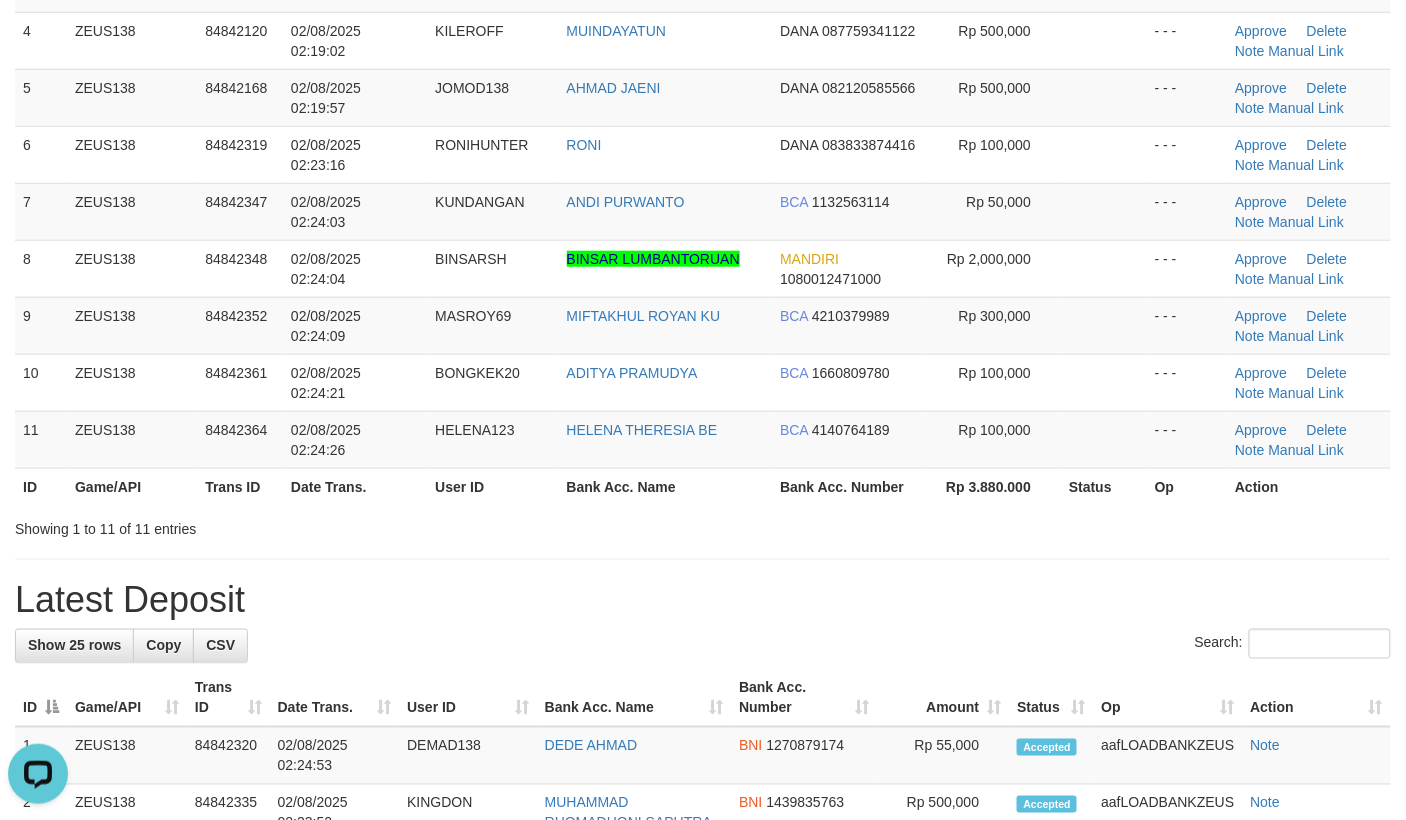 drag, startPoint x: 885, startPoint y: 529, endPoint x: 953, endPoint y: 545, distance: 69.856995 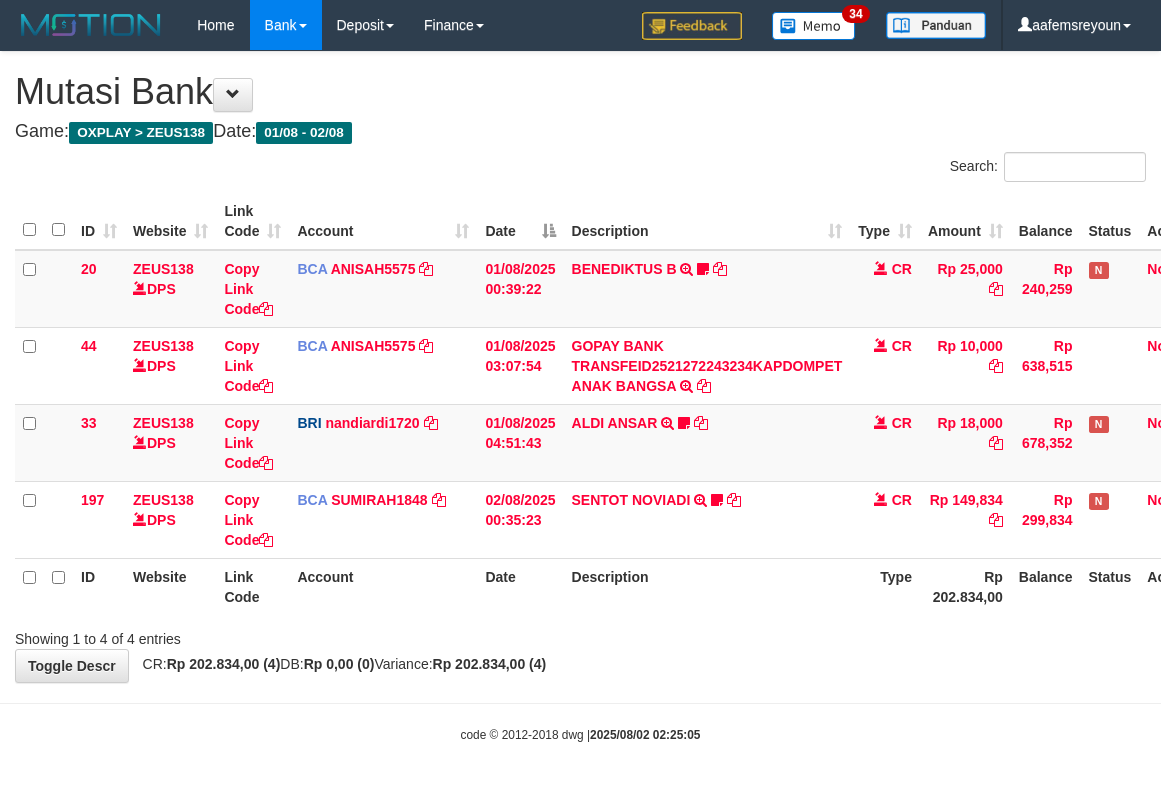 scroll, scrollTop: 0, scrollLeft: 14, axis: horizontal 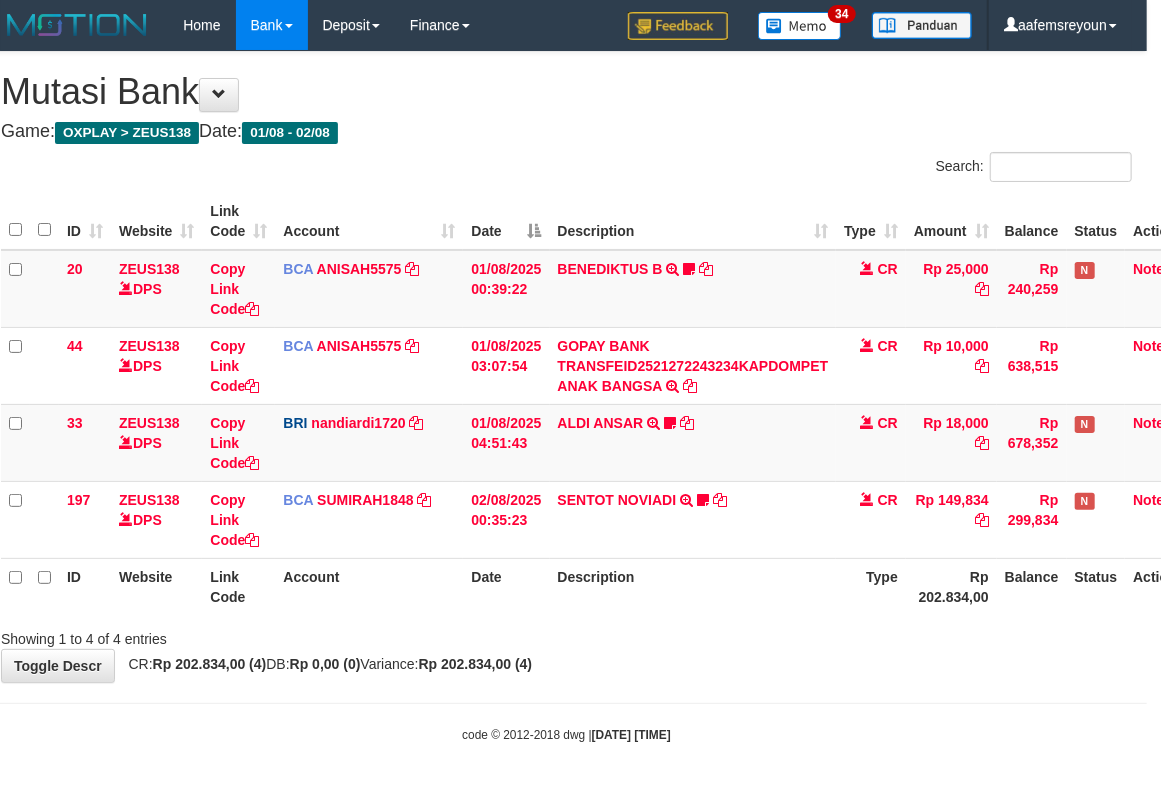 drag, startPoint x: 442, startPoint y: 558, endPoint x: 382, endPoint y: 564, distance: 60.299255 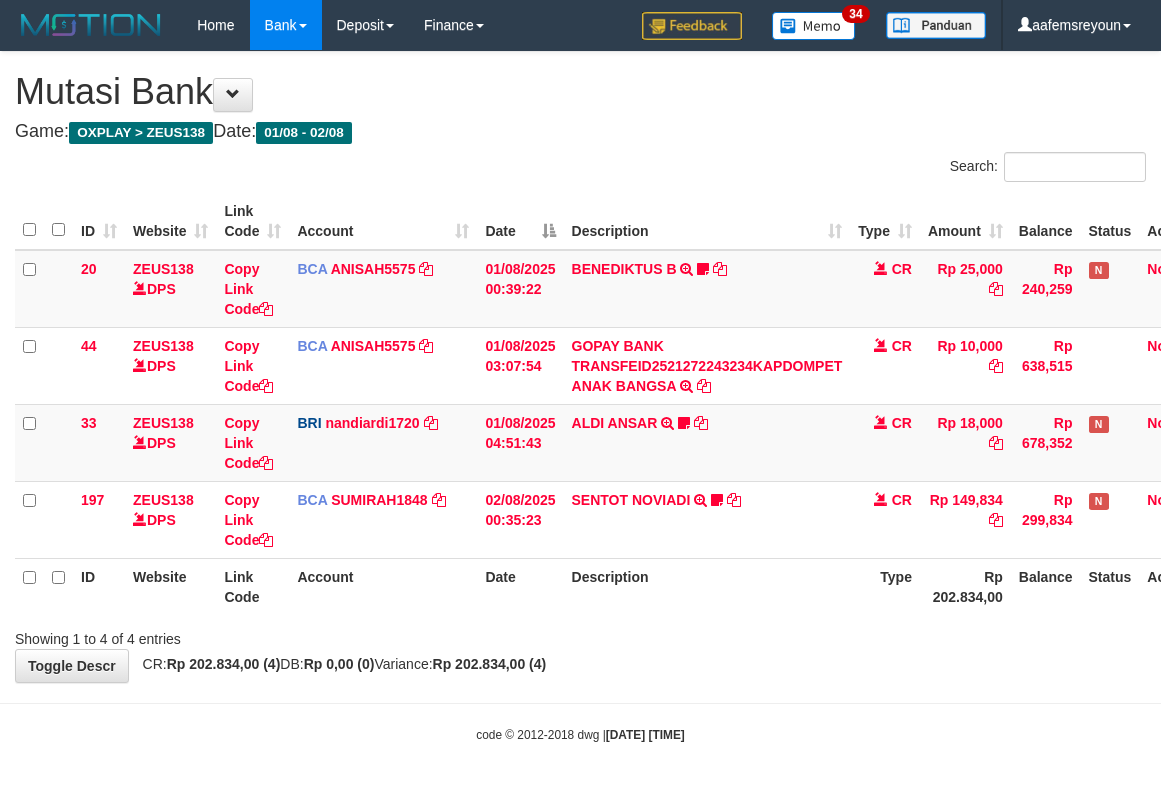 scroll, scrollTop: 0, scrollLeft: 14, axis: horizontal 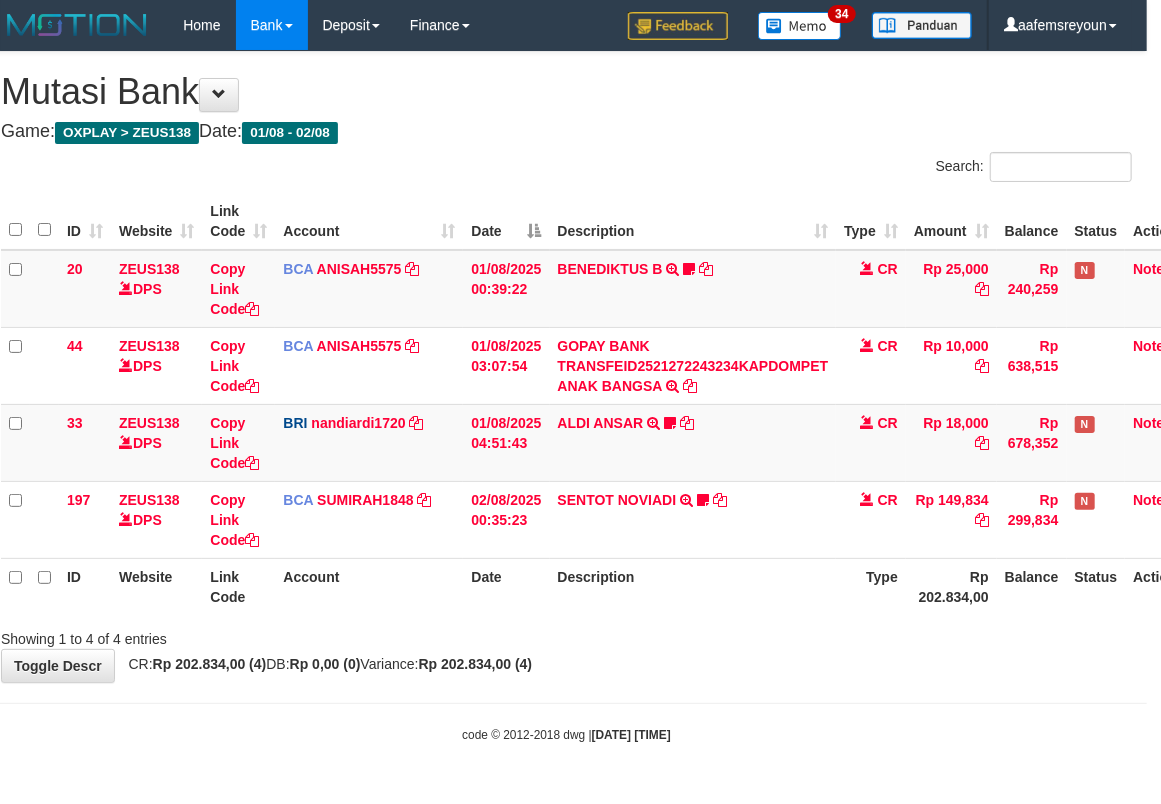 click on "Showing 1 to 4 of 4 entries" at bounding box center [566, 635] 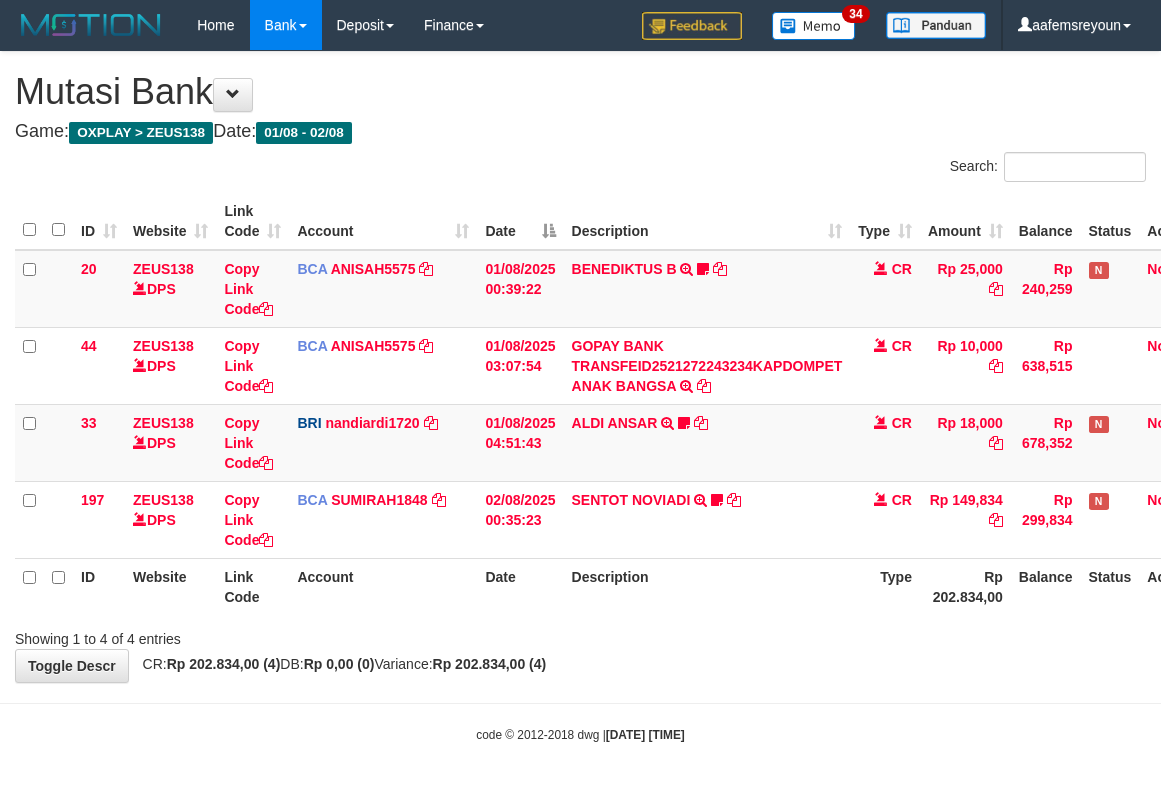 scroll, scrollTop: 0, scrollLeft: 14, axis: horizontal 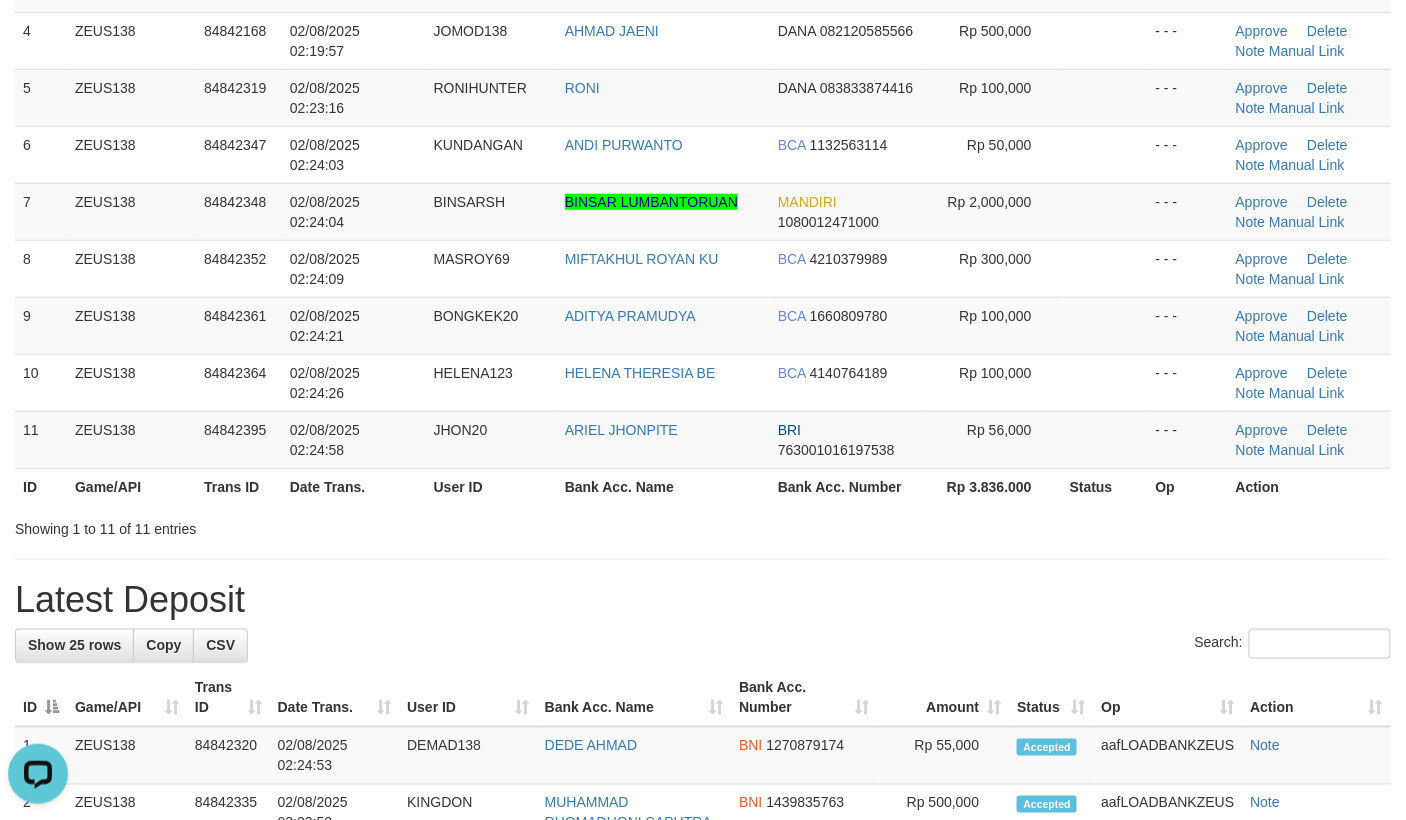 click on "**********" at bounding box center (703, 954) 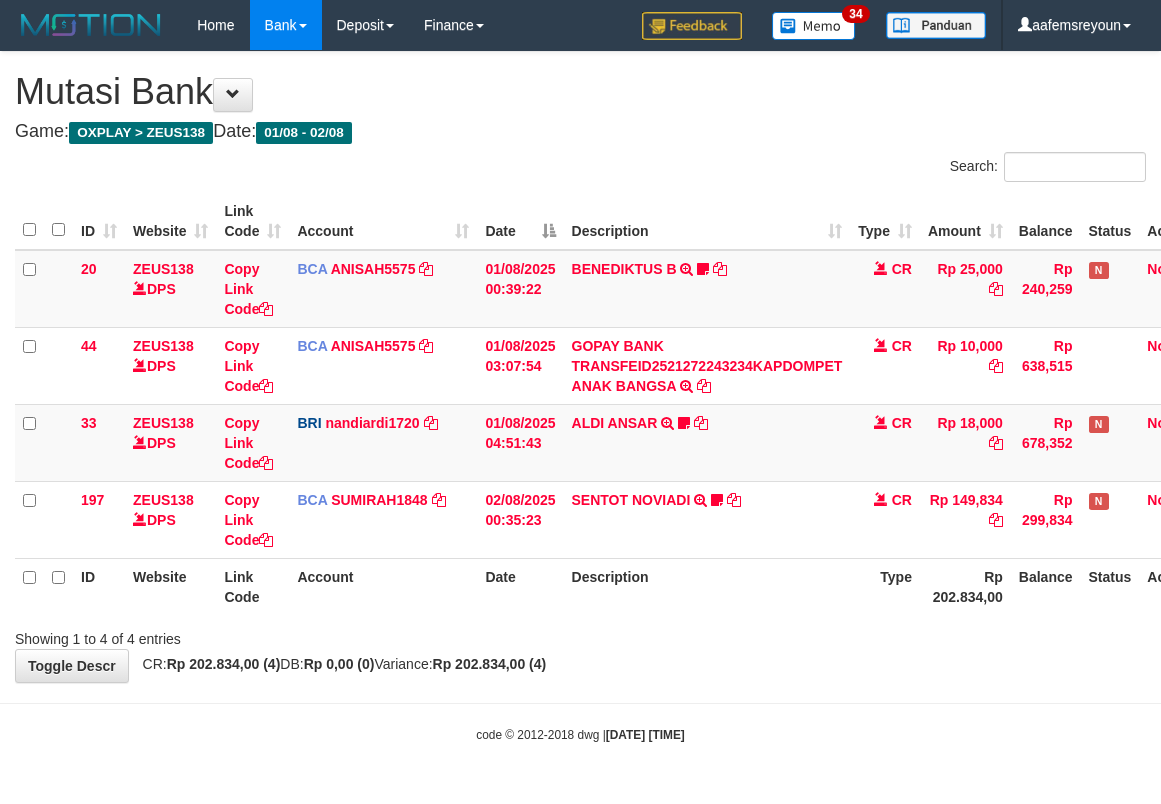 scroll, scrollTop: 0, scrollLeft: 14, axis: horizontal 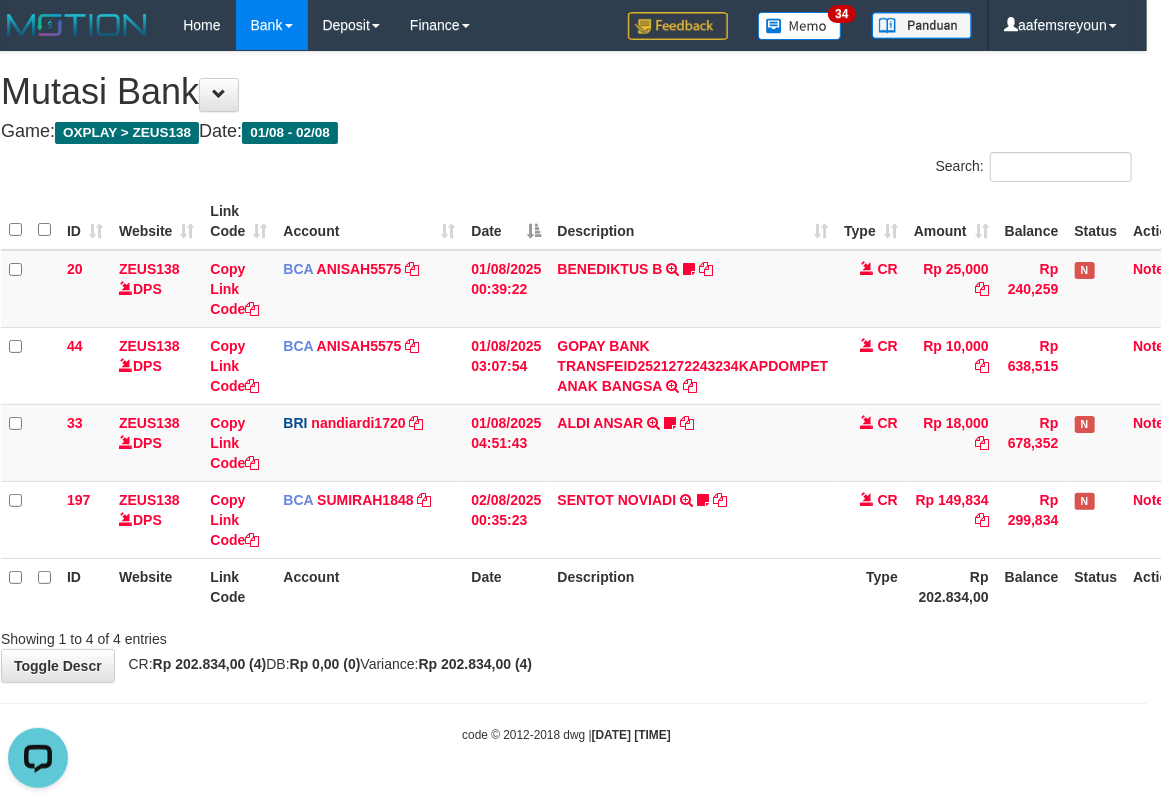 click on "Description" at bounding box center [693, 586] 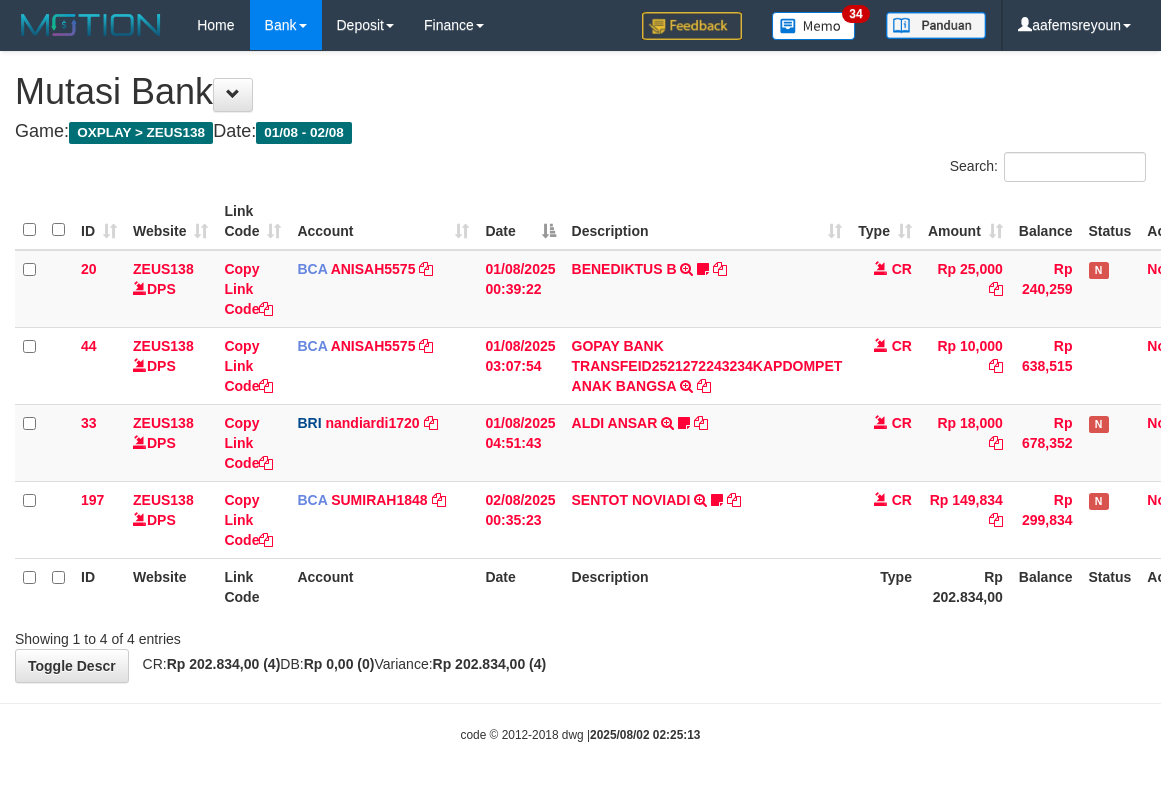 scroll, scrollTop: 0, scrollLeft: 14, axis: horizontal 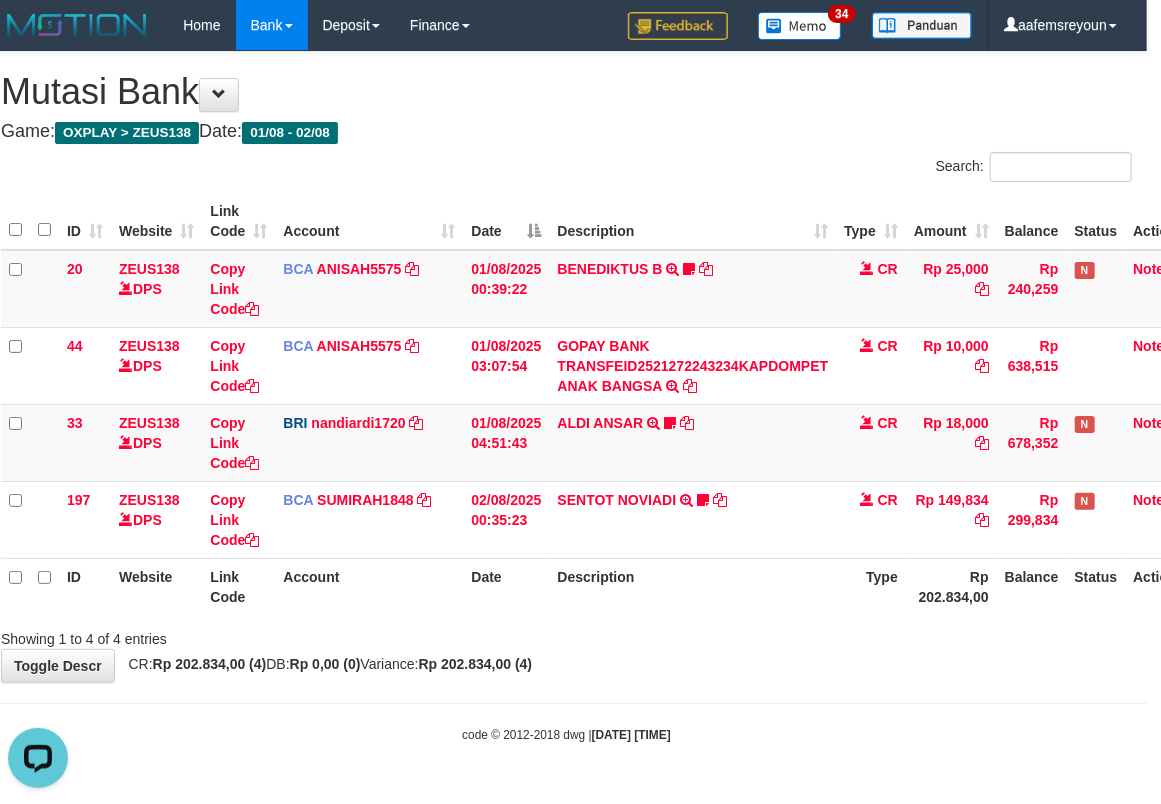 click on "Showing 1 to 4 of 4 entries" at bounding box center [566, 635] 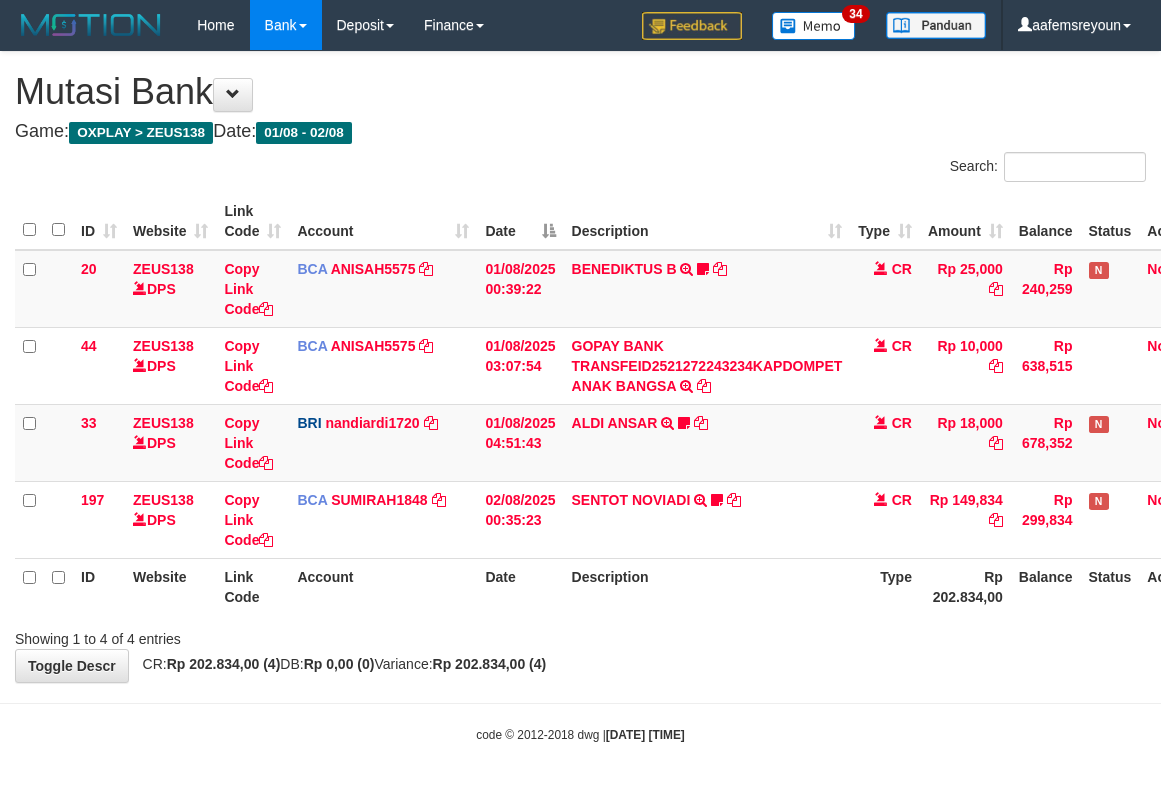 scroll, scrollTop: 0, scrollLeft: 14, axis: horizontal 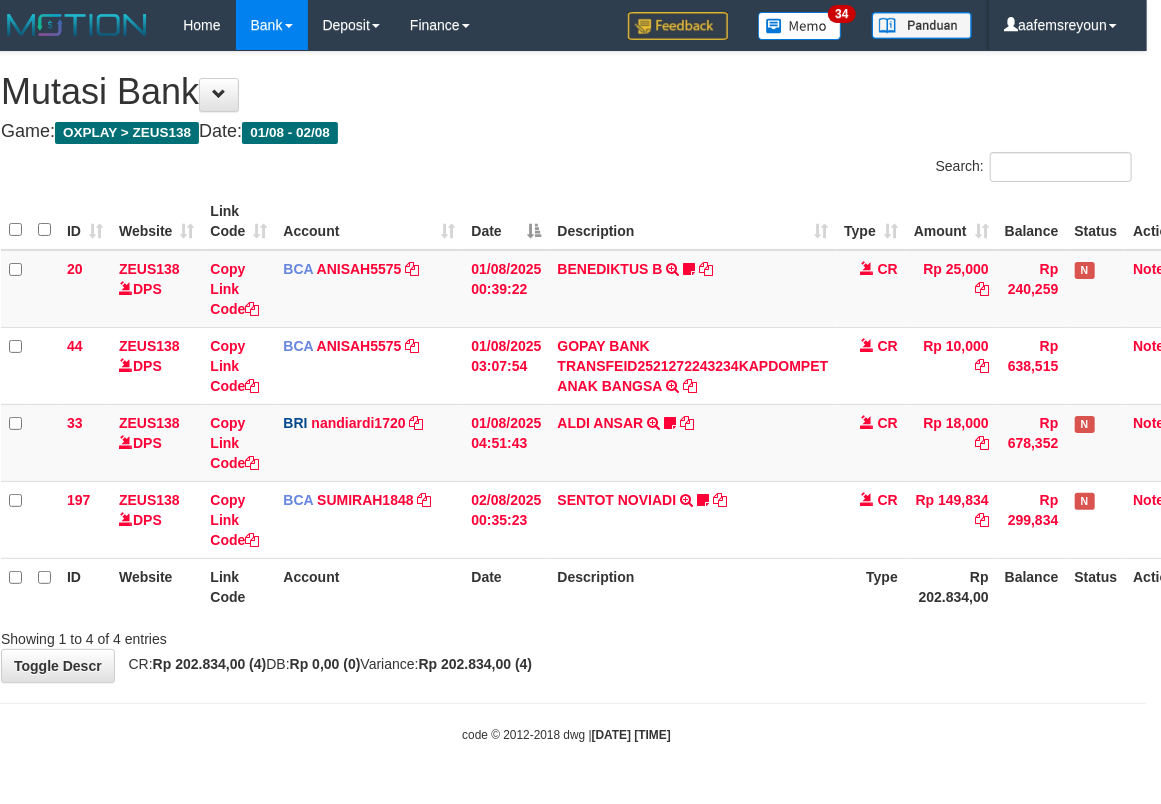 click on "**********" at bounding box center [566, 367] 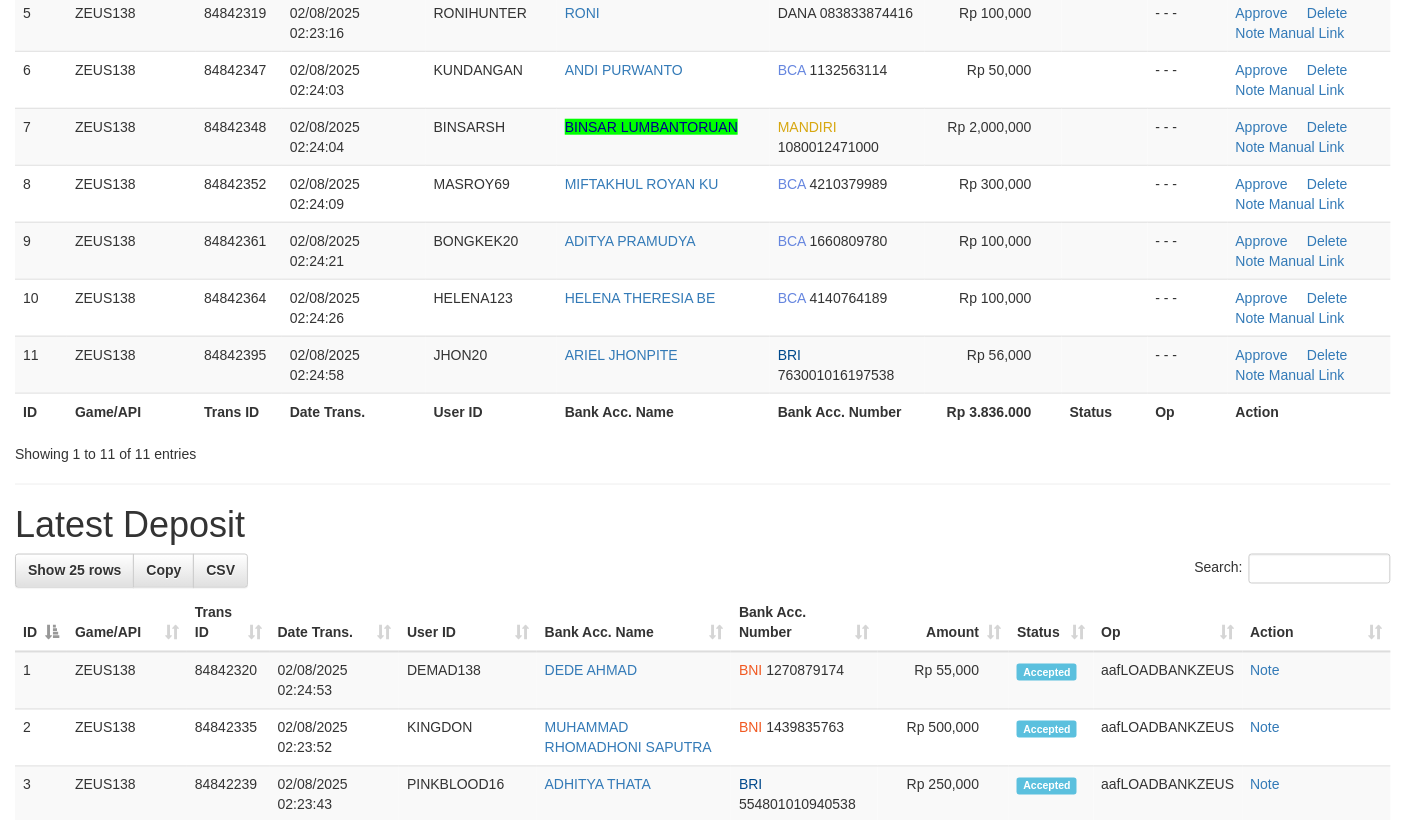 scroll, scrollTop: 409, scrollLeft: 0, axis: vertical 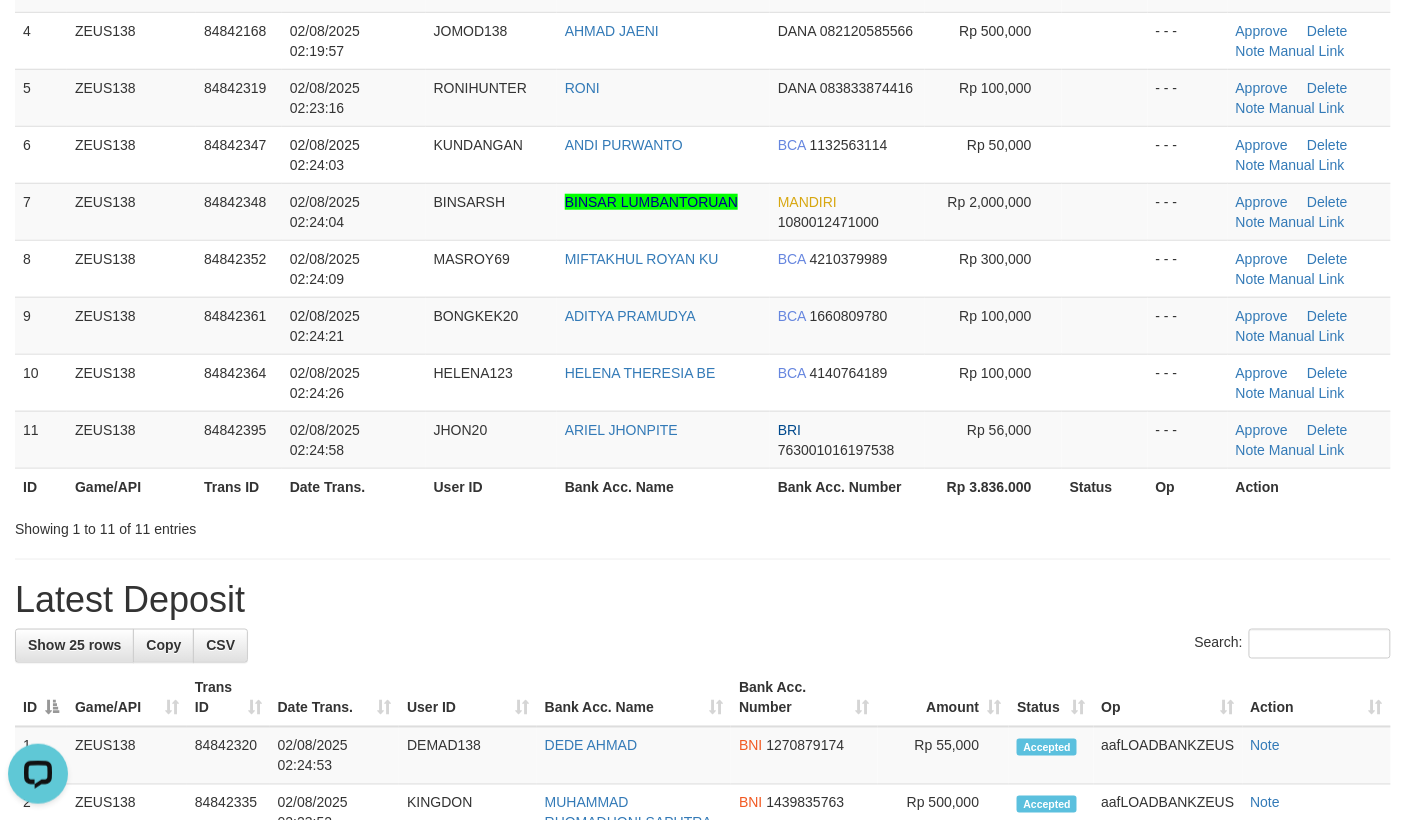 drag, startPoint x: 1048, startPoint y: 634, endPoint x: 1388, endPoint y: 641, distance: 340.07205 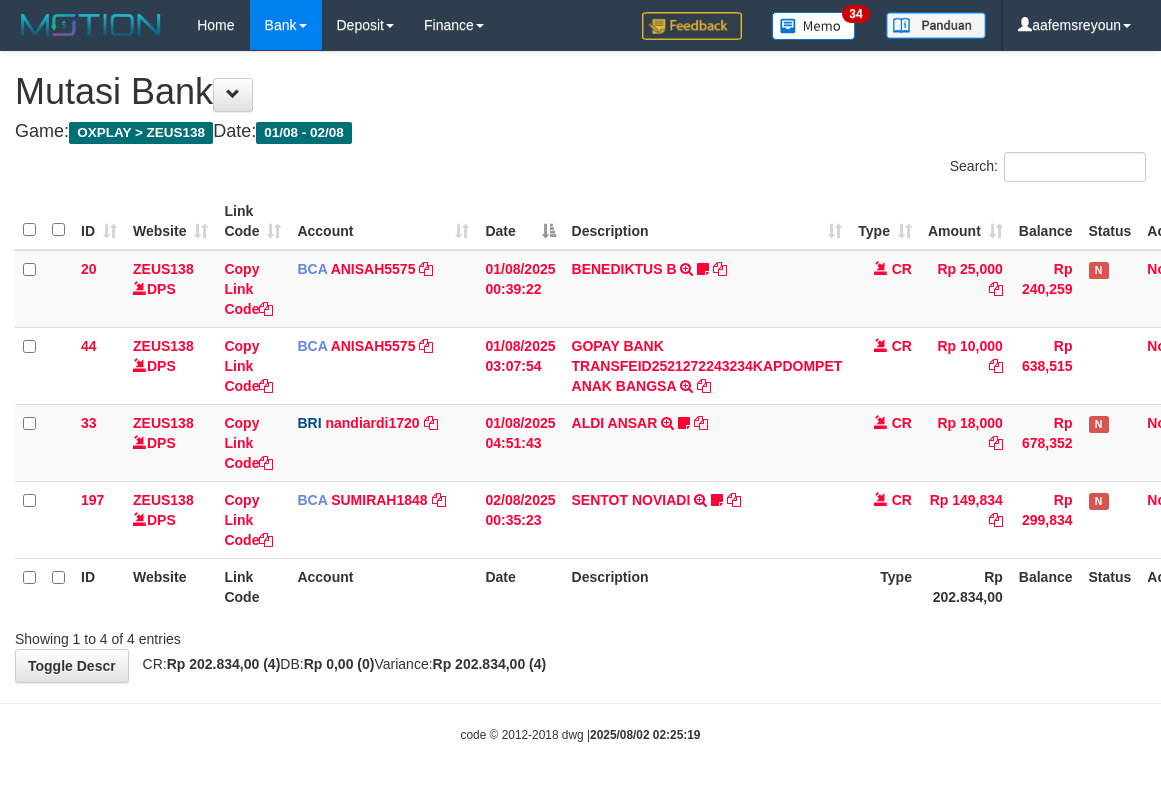 scroll, scrollTop: 0, scrollLeft: 14, axis: horizontal 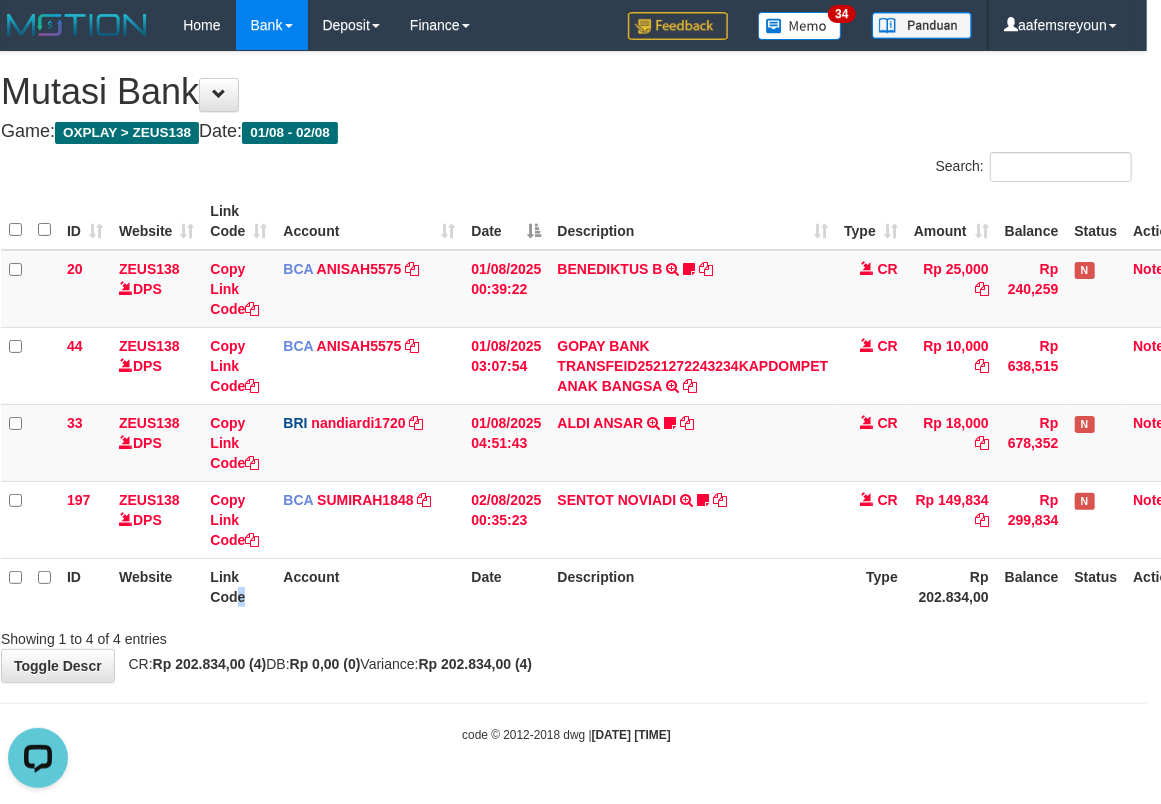click on "Link Code" at bounding box center (238, 586) 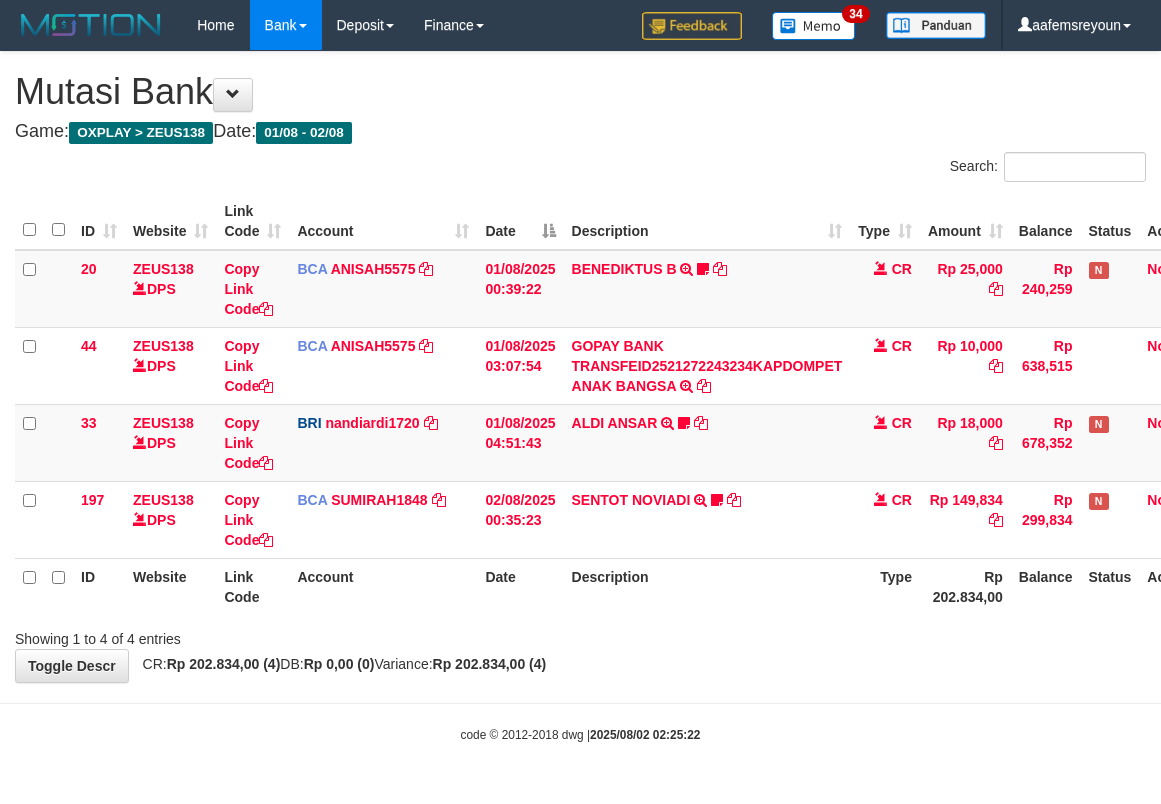 scroll, scrollTop: 0, scrollLeft: 14, axis: horizontal 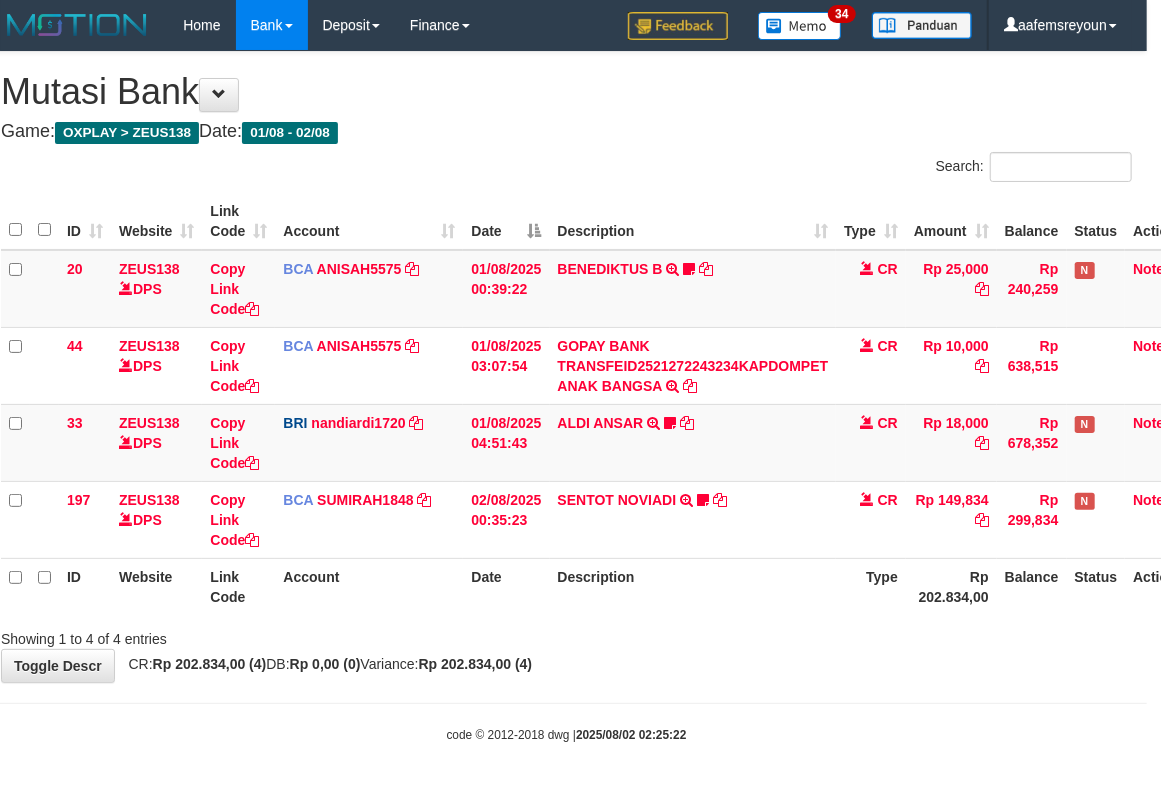drag, startPoint x: 0, startPoint y: 0, endPoint x: 477, endPoint y: 632, distance: 791.80365 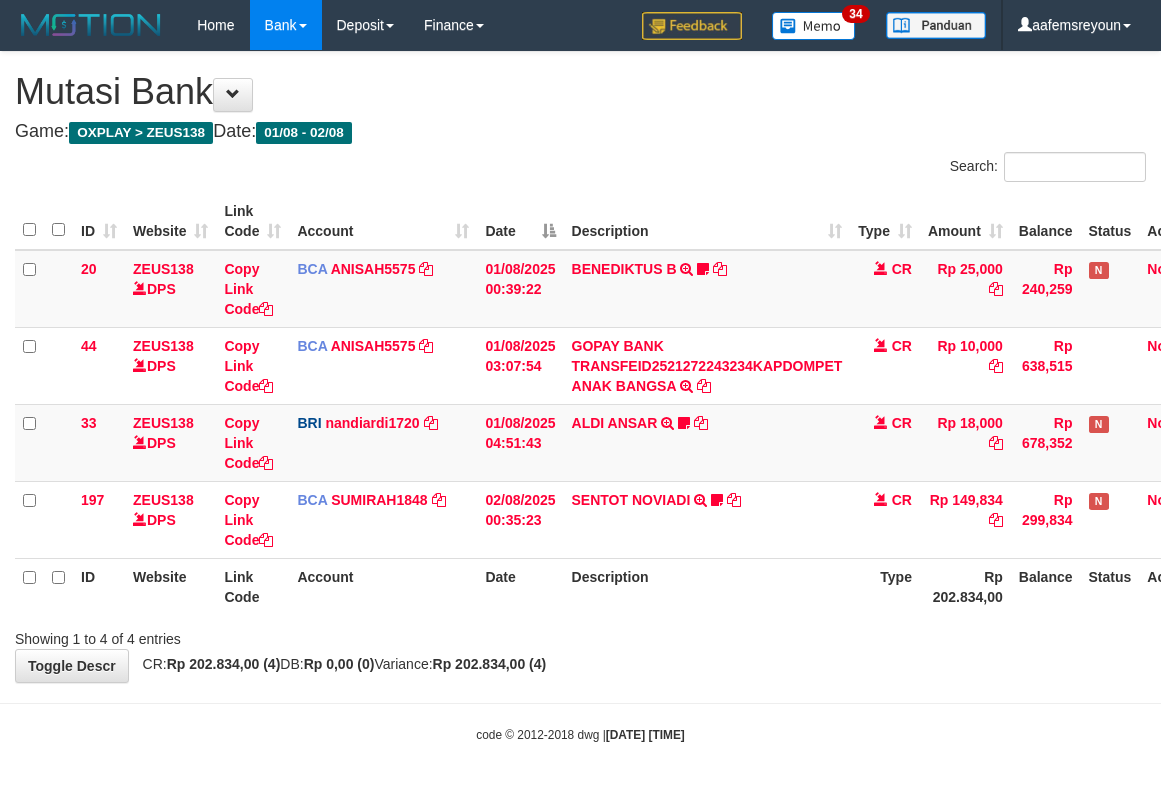 scroll, scrollTop: 0, scrollLeft: 14, axis: horizontal 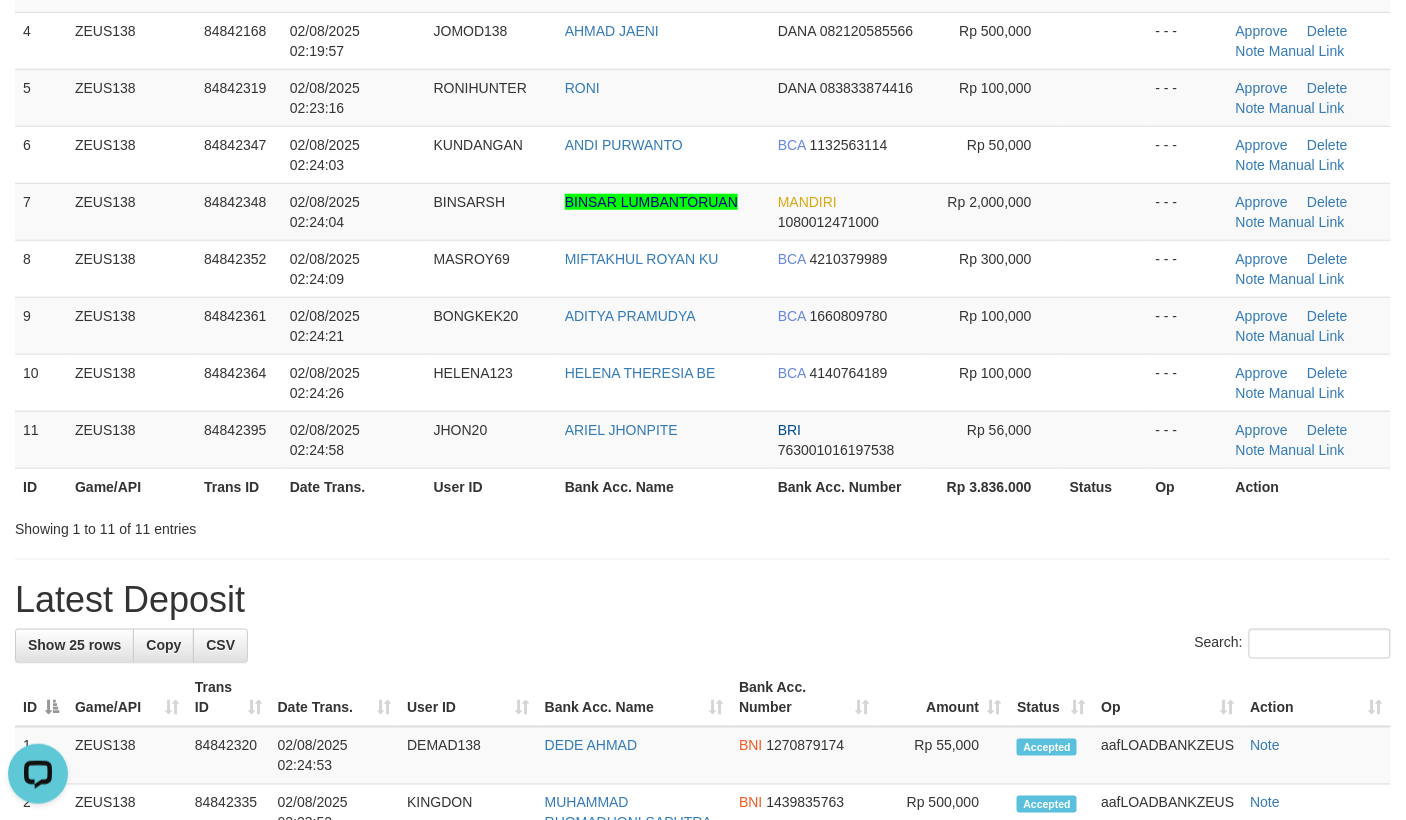 drag, startPoint x: 1076, startPoint y: 581, endPoint x: 1118, endPoint y: 581, distance: 42 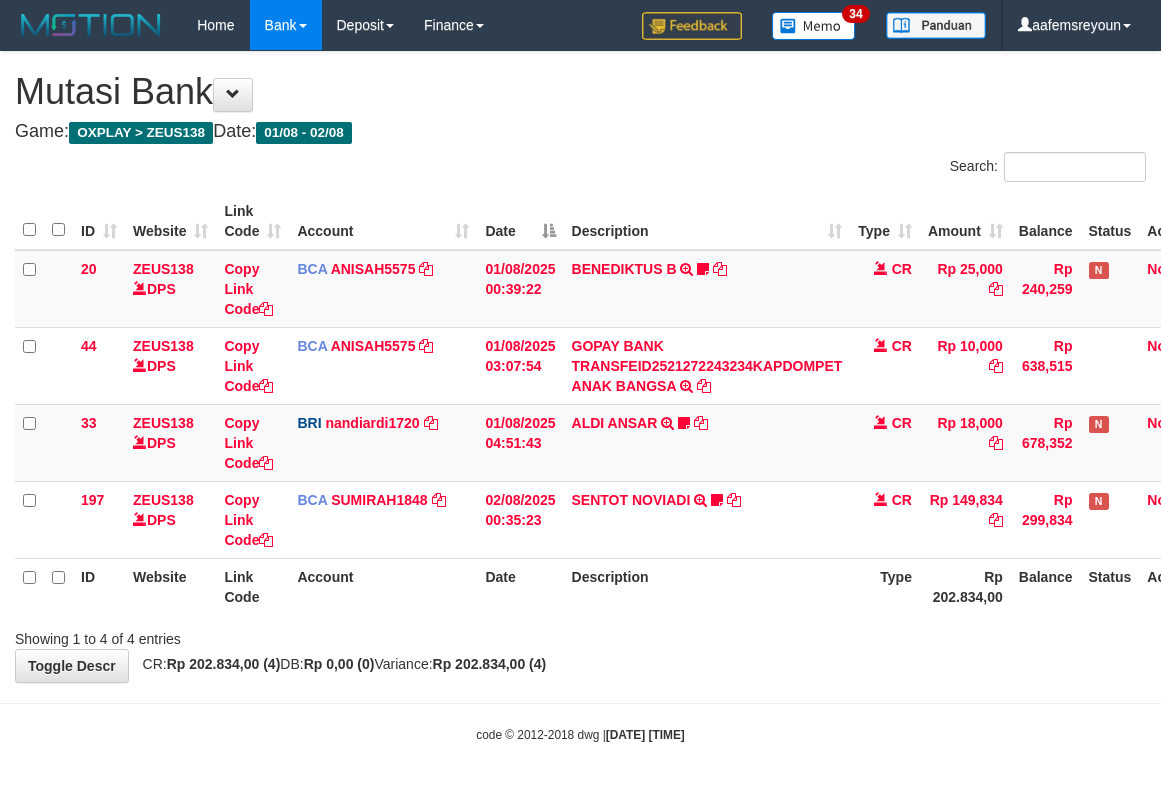 scroll, scrollTop: 0, scrollLeft: 14, axis: horizontal 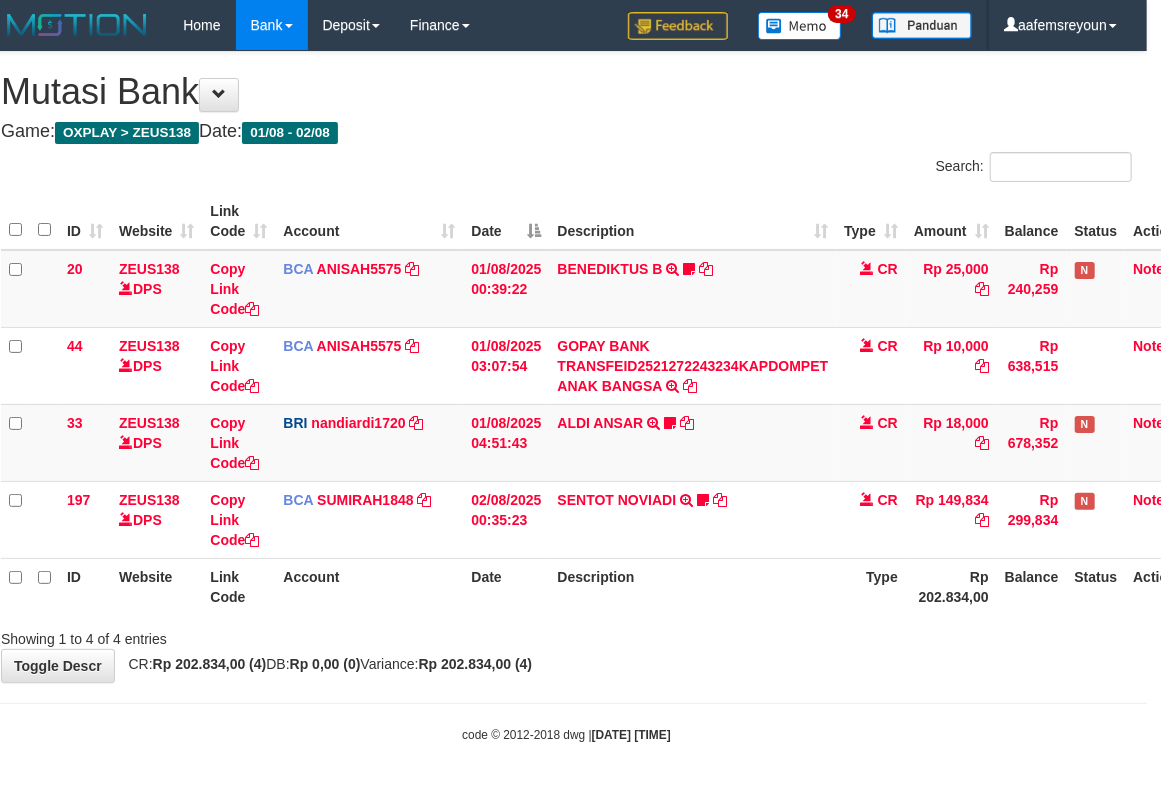 drag, startPoint x: 445, startPoint y: 600, endPoint x: 410, endPoint y: 601, distance: 35.014282 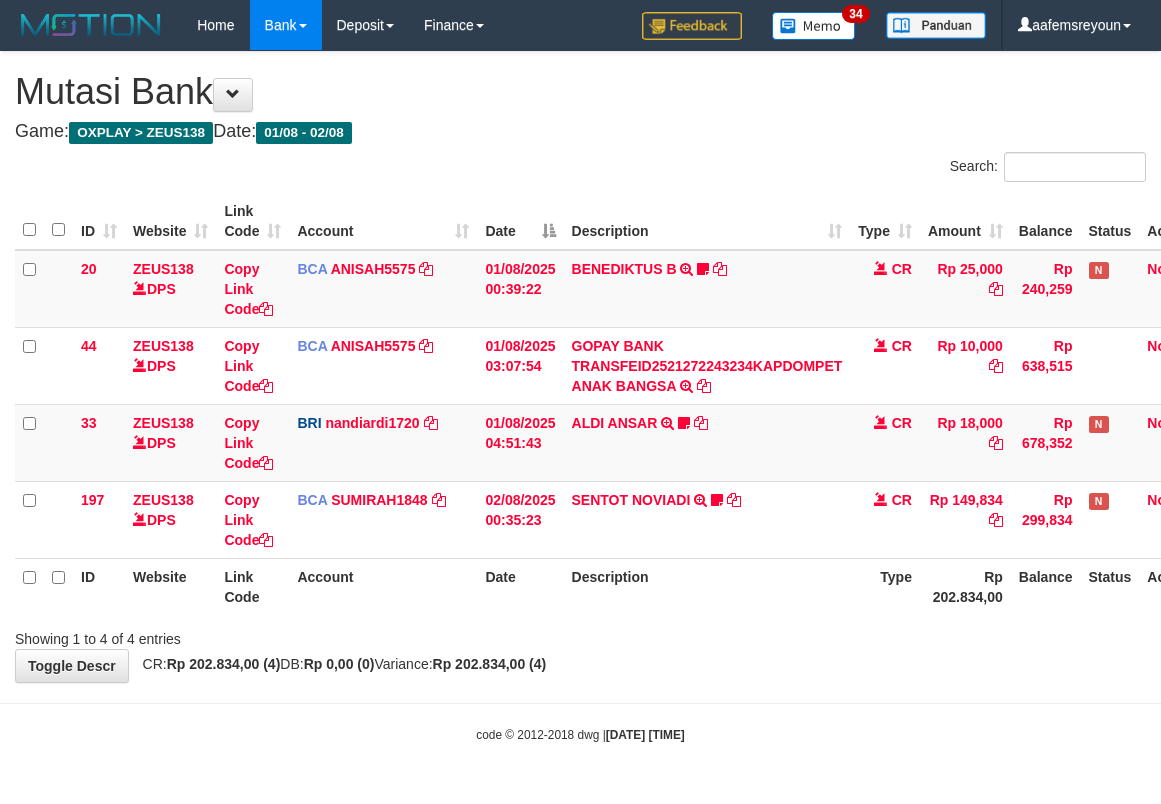 scroll, scrollTop: 0, scrollLeft: 14, axis: horizontal 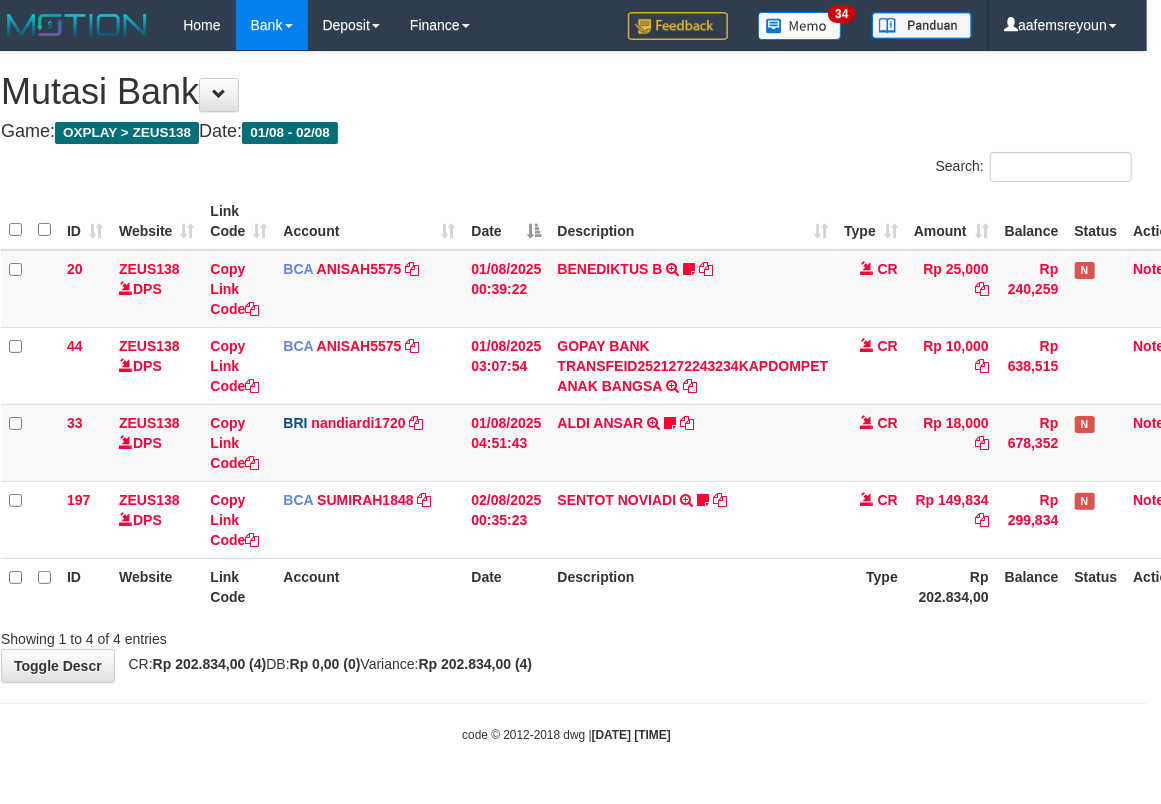 drag, startPoint x: 650, startPoint y: 637, endPoint x: 693, endPoint y: 626, distance: 44.38468 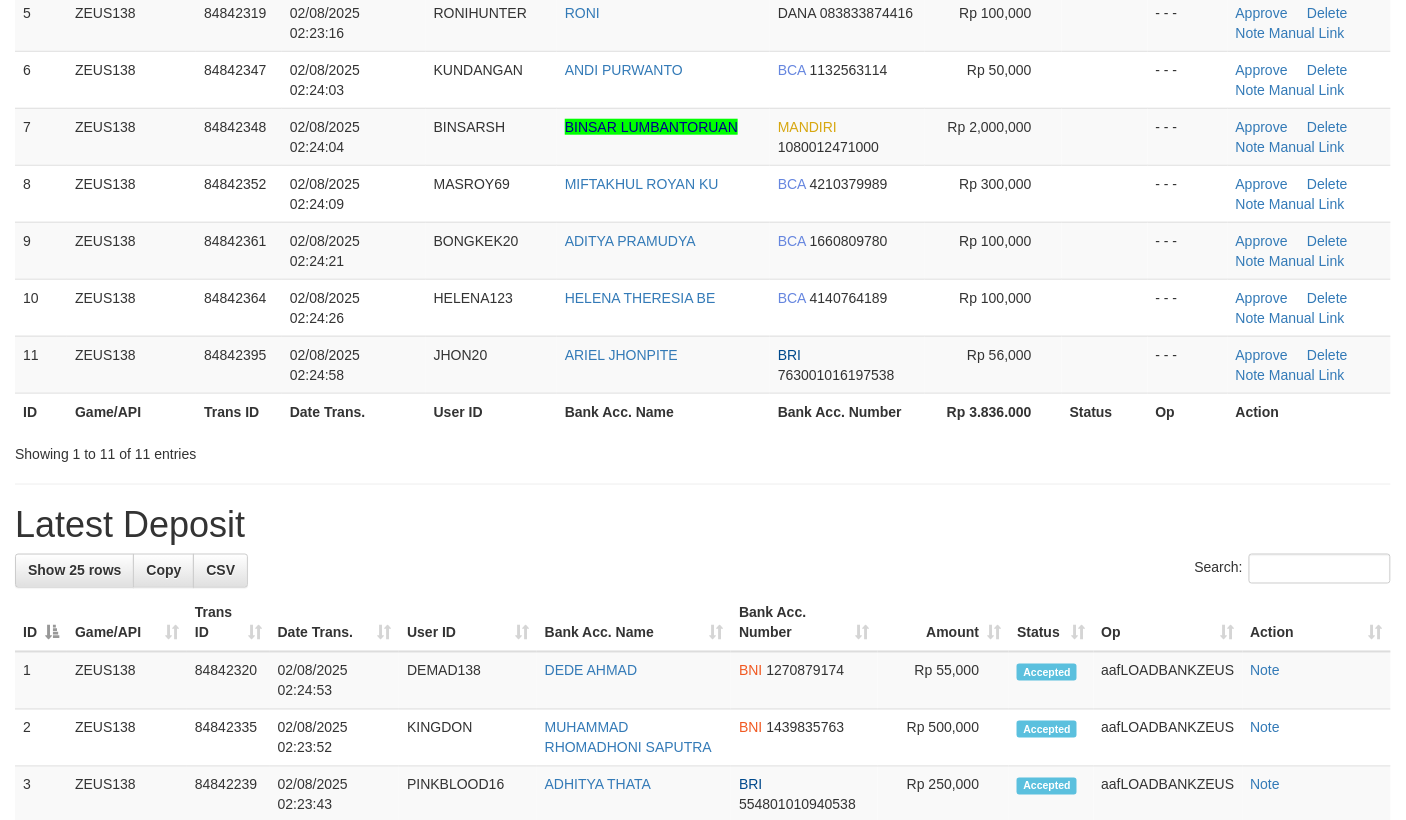 scroll, scrollTop: 409, scrollLeft: 0, axis: vertical 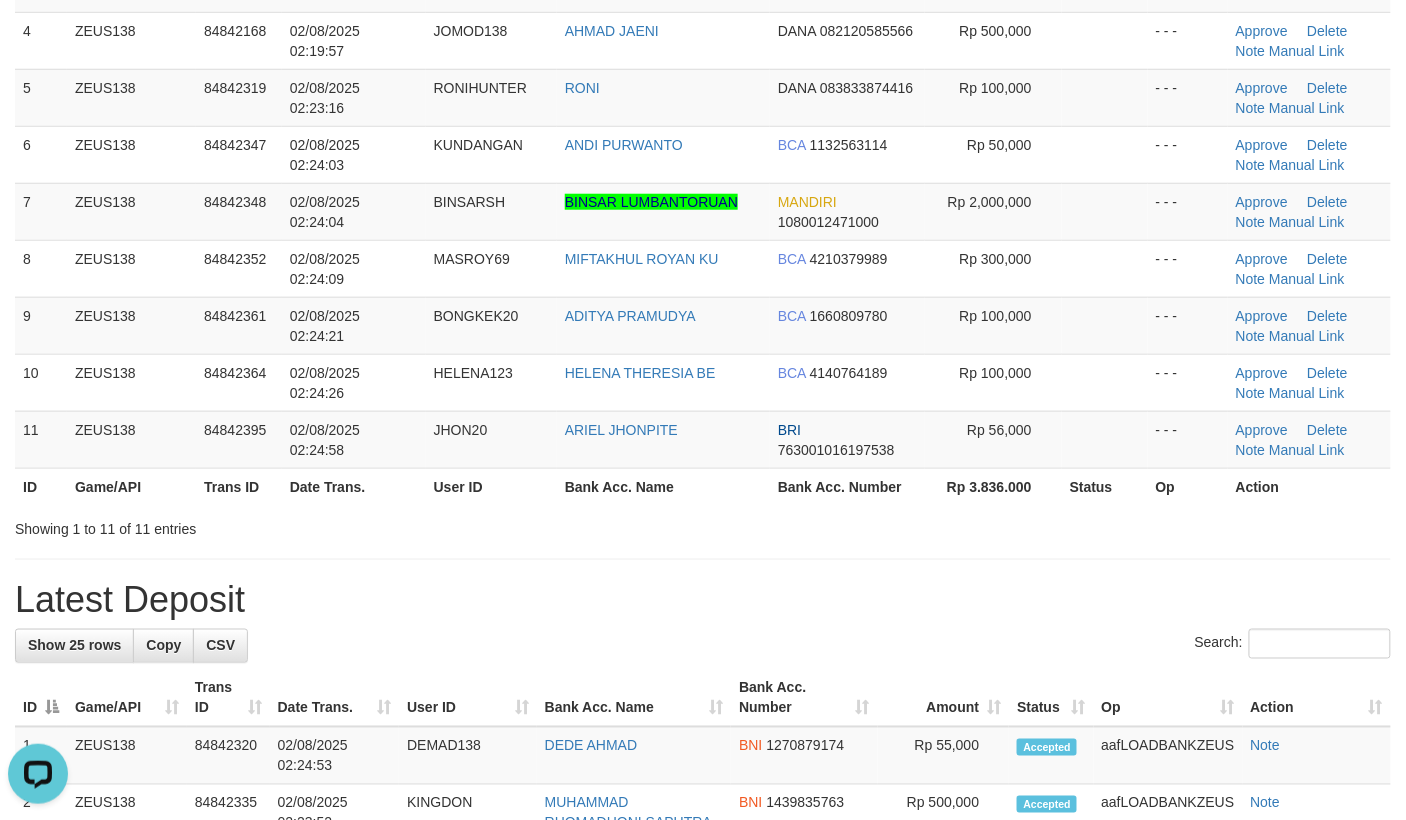 drag, startPoint x: 920, startPoint y: 548, endPoint x: 961, endPoint y: 550, distance: 41.04875 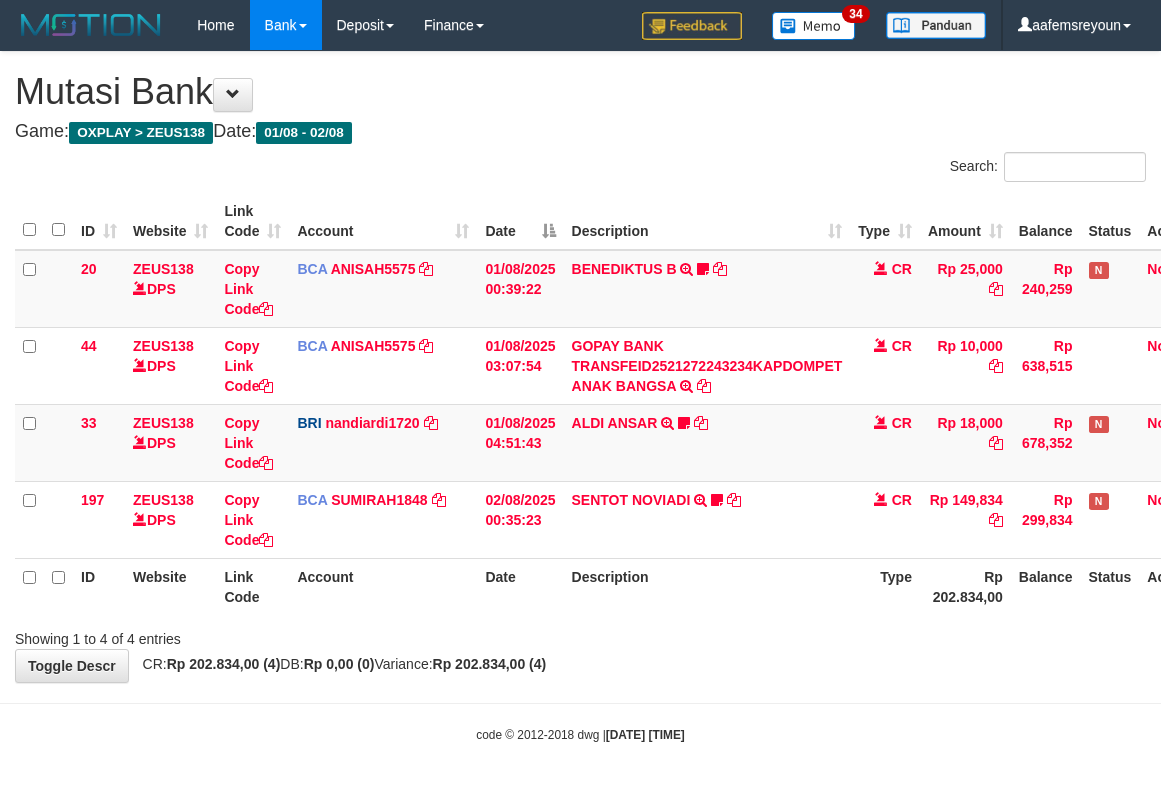 scroll, scrollTop: 0, scrollLeft: 14, axis: horizontal 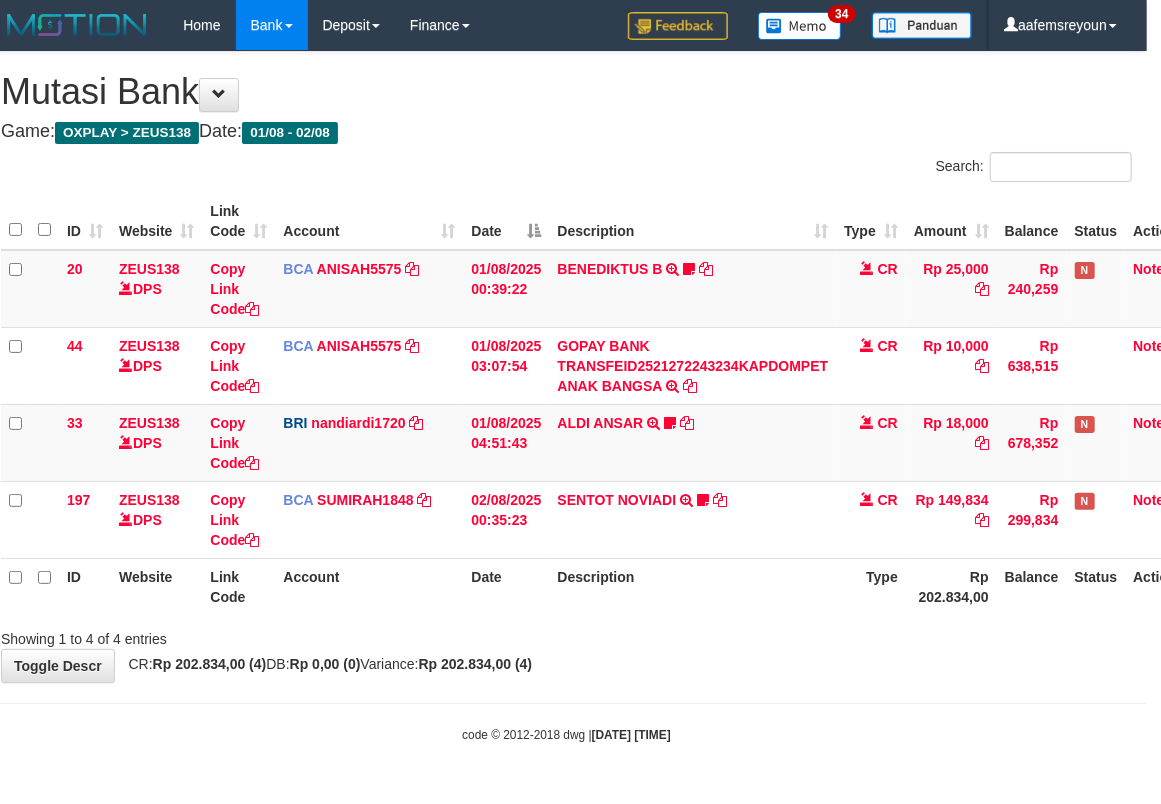 click on "Description" at bounding box center [693, 586] 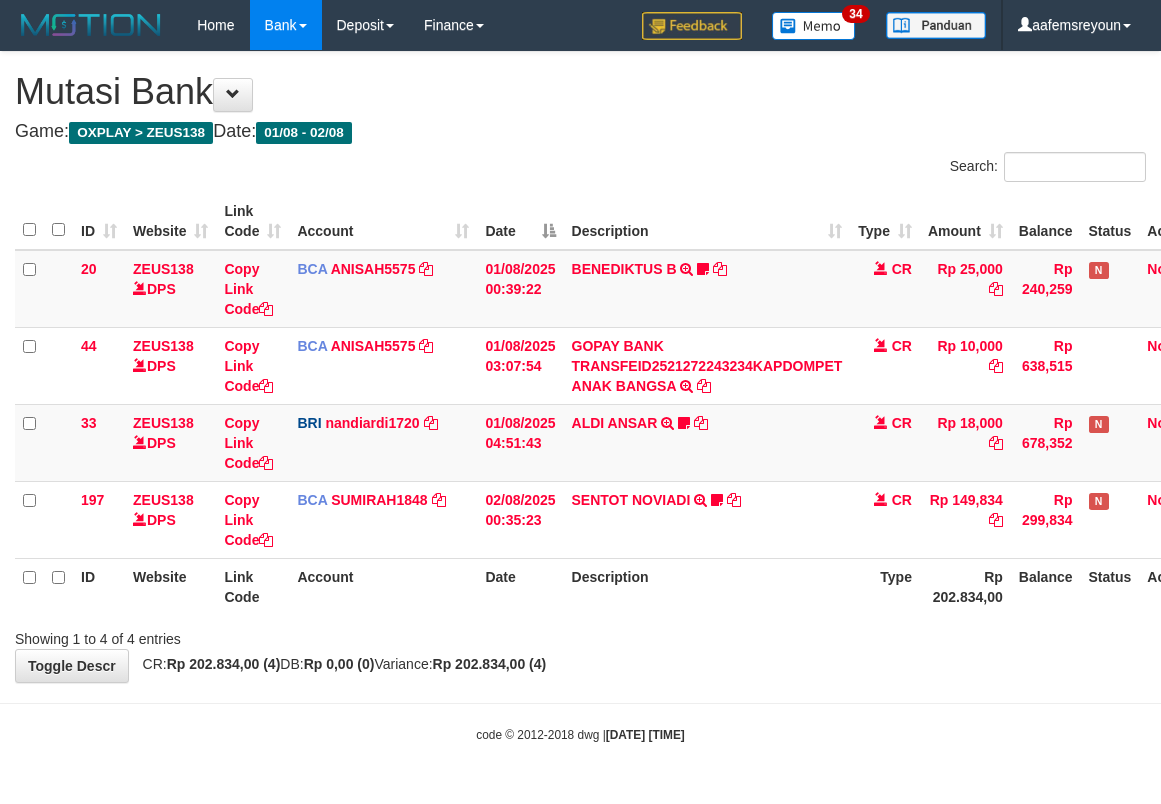 scroll, scrollTop: 0, scrollLeft: 14, axis: horizontal 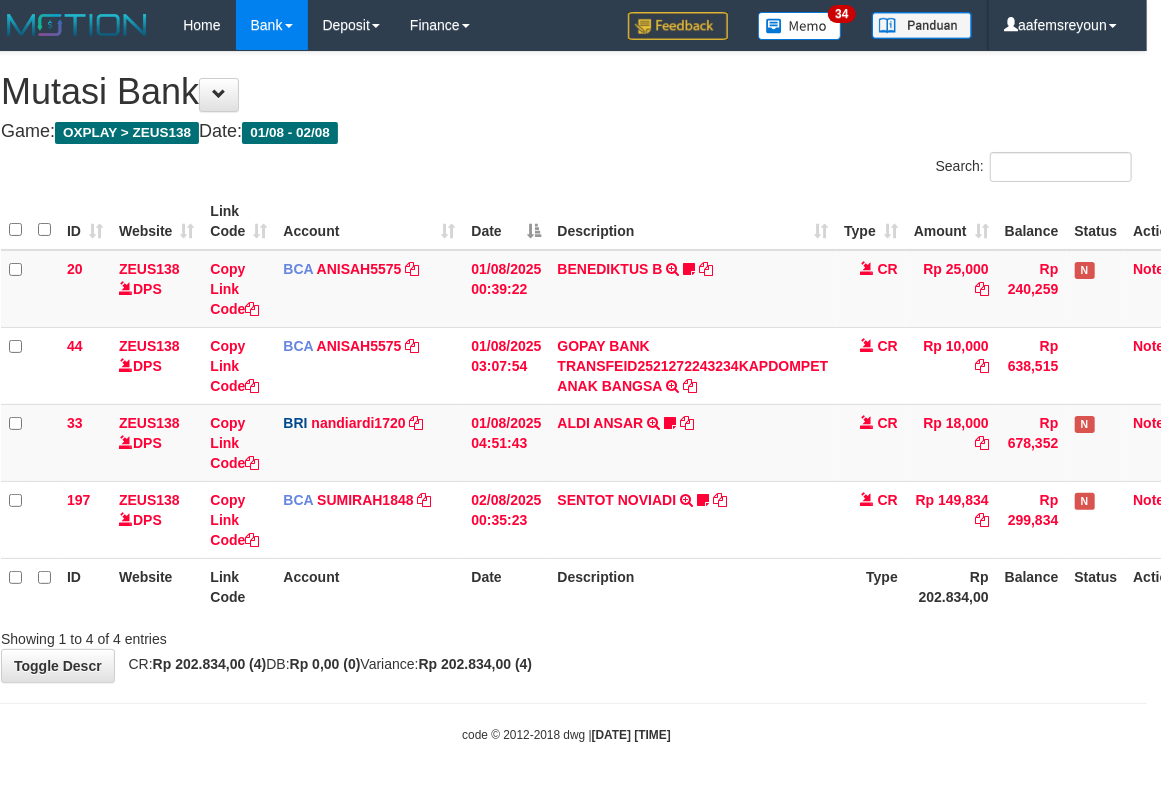 click on "Showing 1 to 4 of 4 entries" at bounding box center (566, 635) 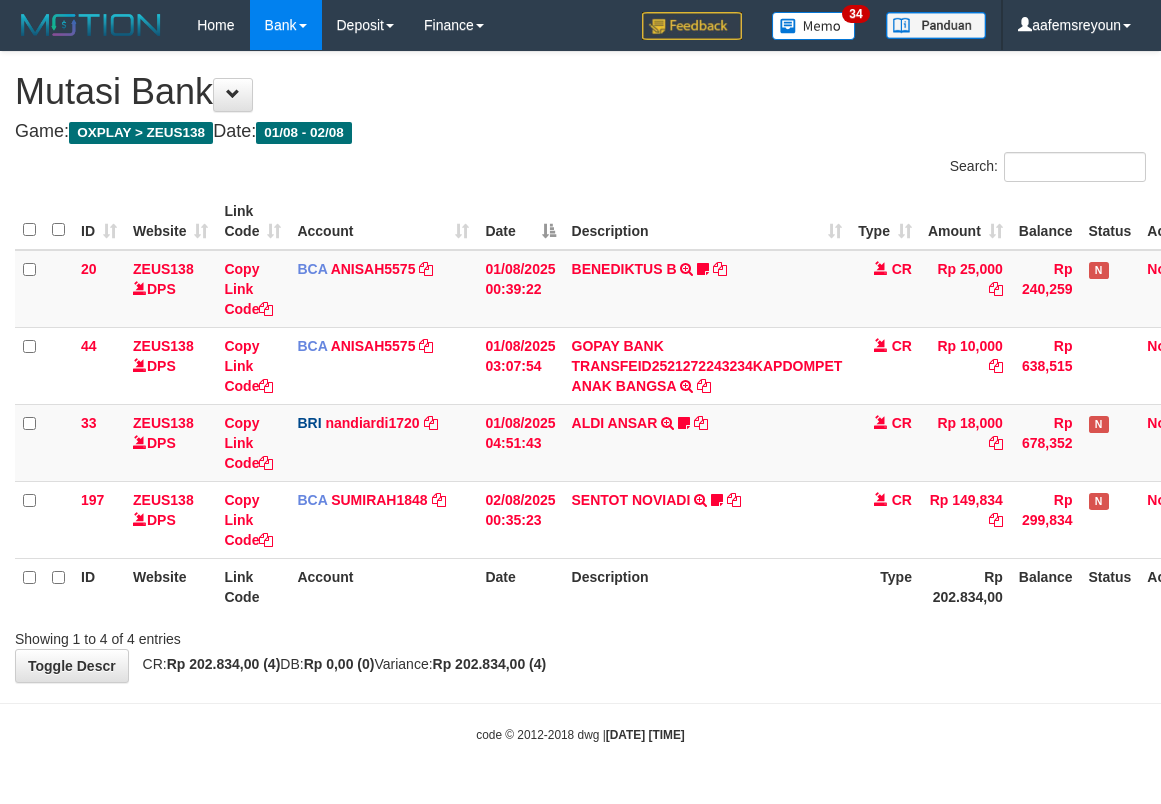 scroll, scrollTop: 0, scrollLeft: 14, axis: horizontal 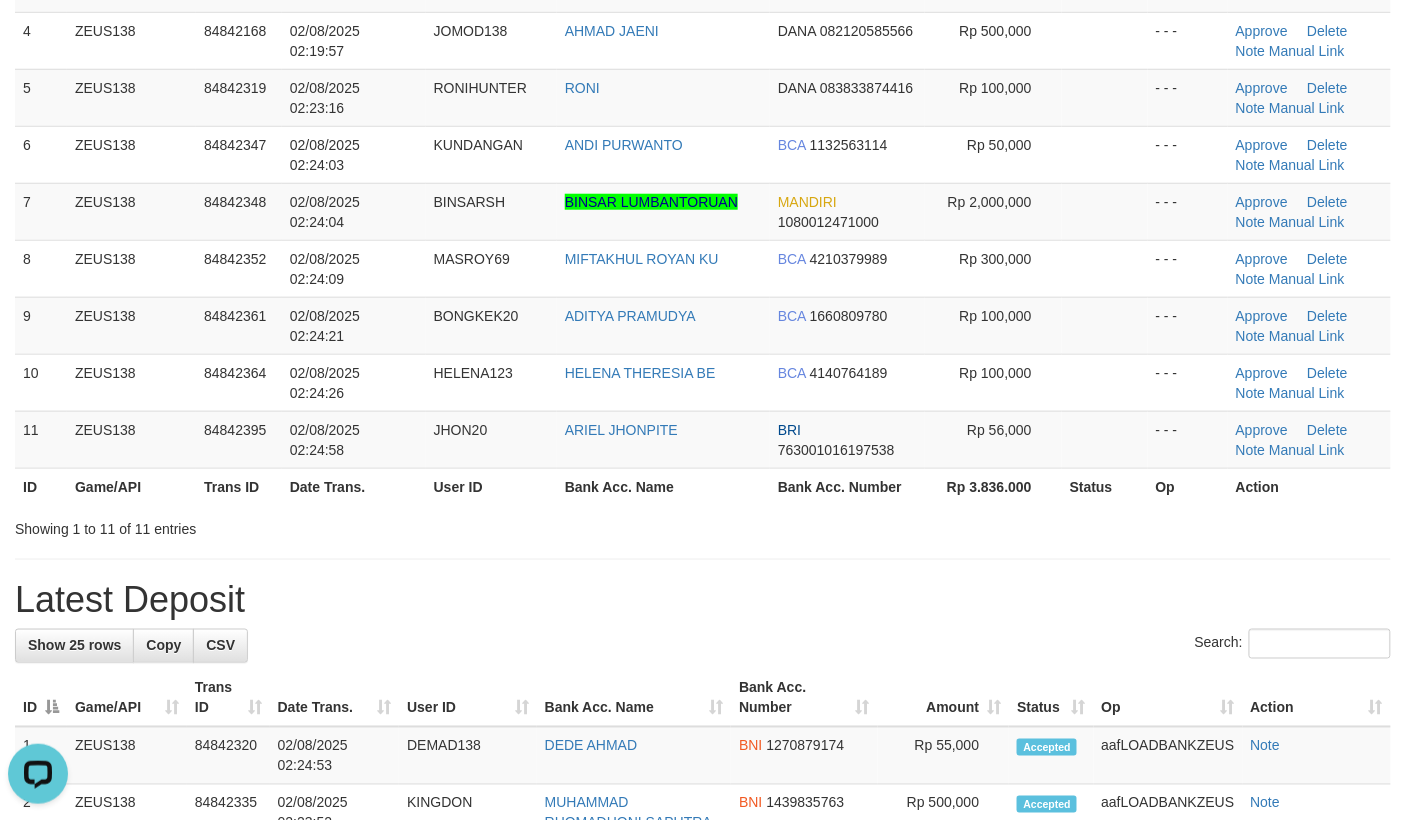 drag, startPoint x: 1036, startPoint y: 562, endPoint x: 1416, endPoint y: 585, distance: 380.6954 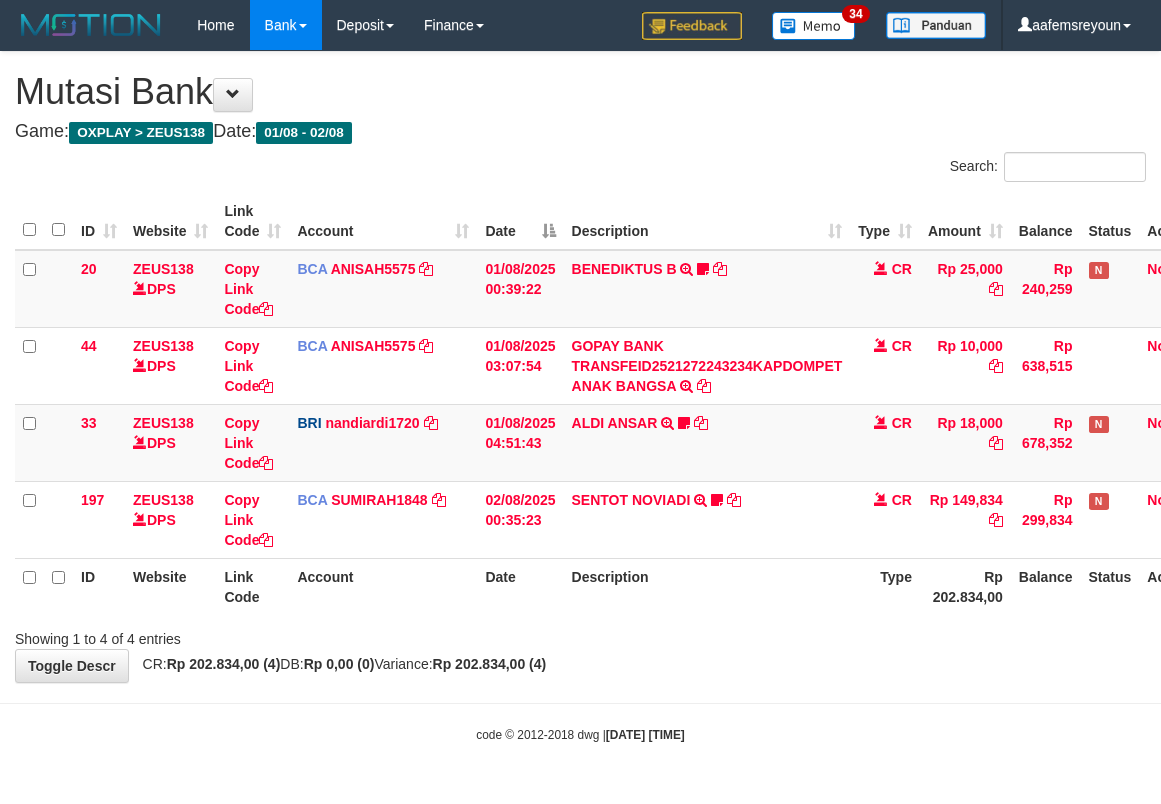 scroll, scrollTop: 0, scrollLeft: 14, axis: horizontal 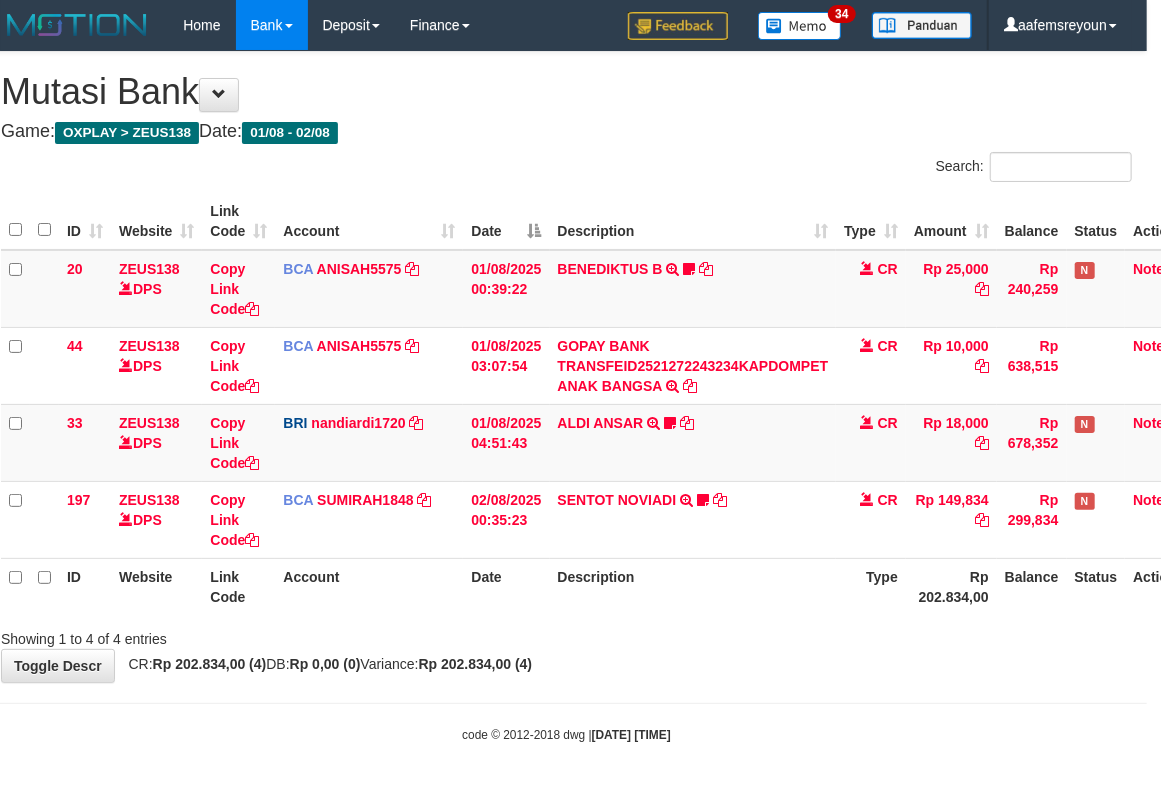 click on "Type" at bounding box center [871, 586] 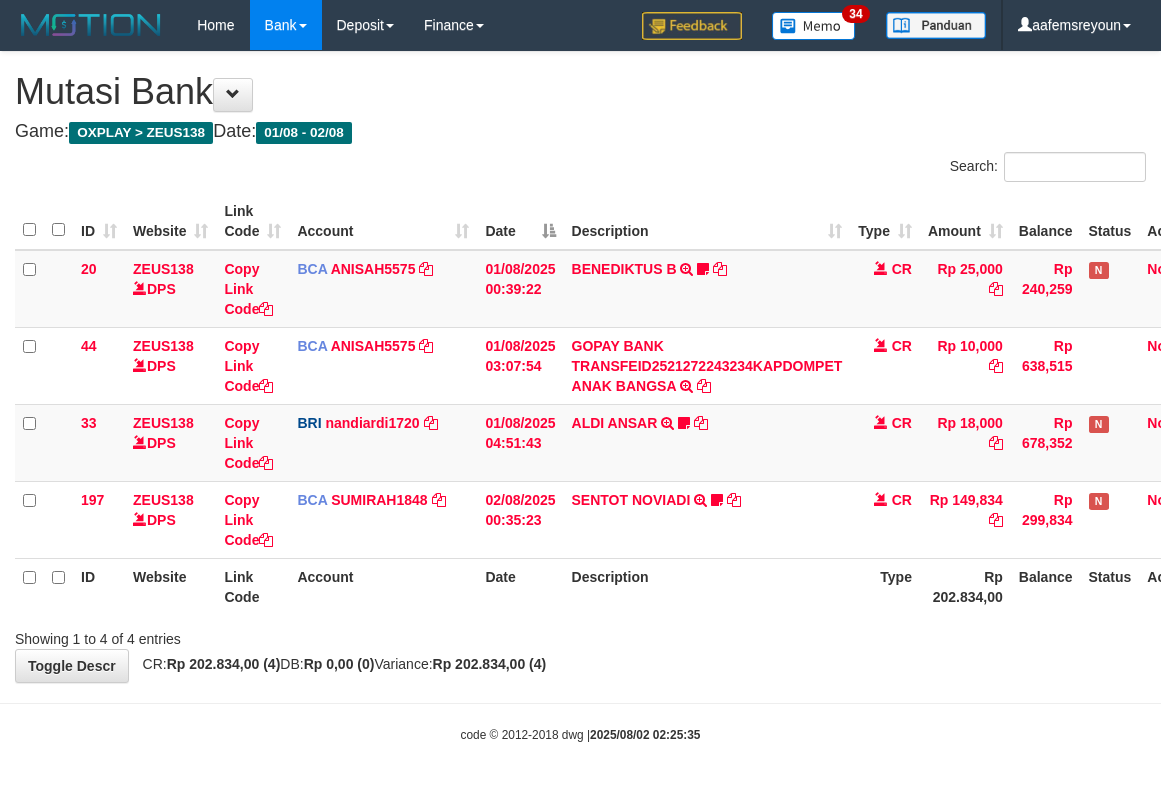 scroll, scrollTop: 0, scrollLeft: 14, axis: horizontal 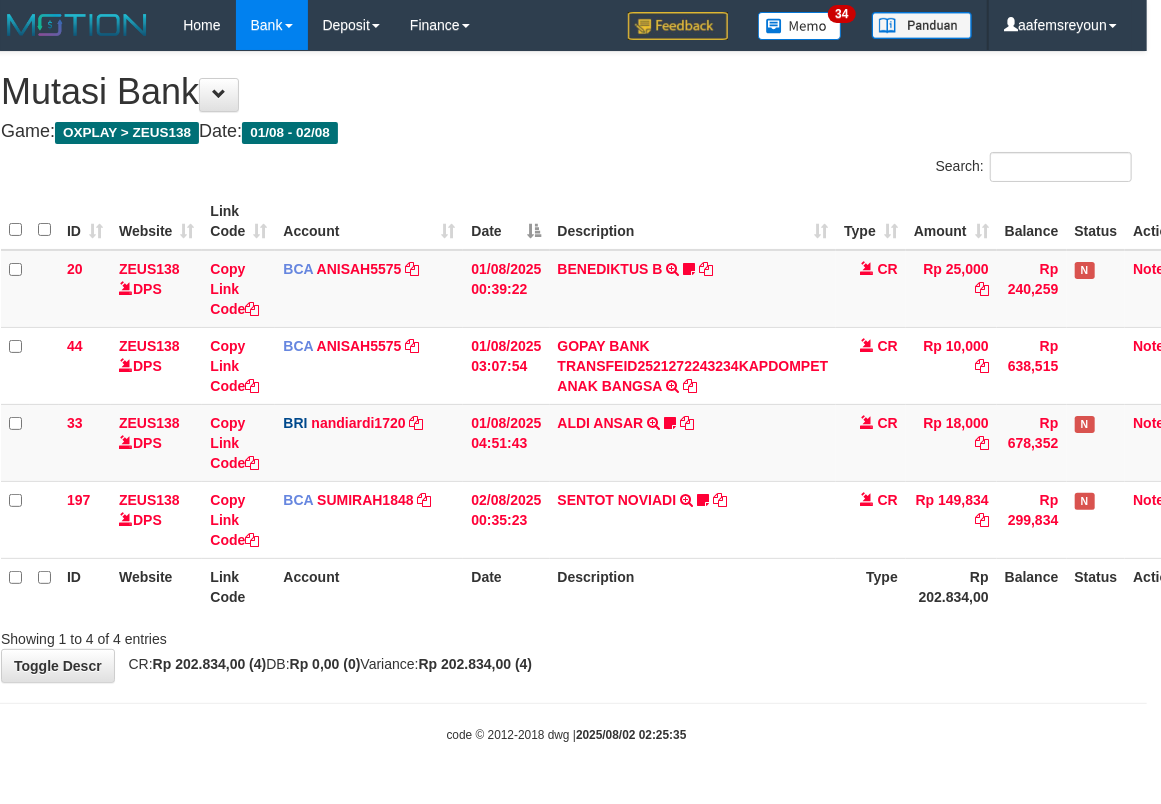 drag, startPoint x: 580, startPoint y: 642, endPoint x: 1, endPoint y: 609, distance: 579.93964 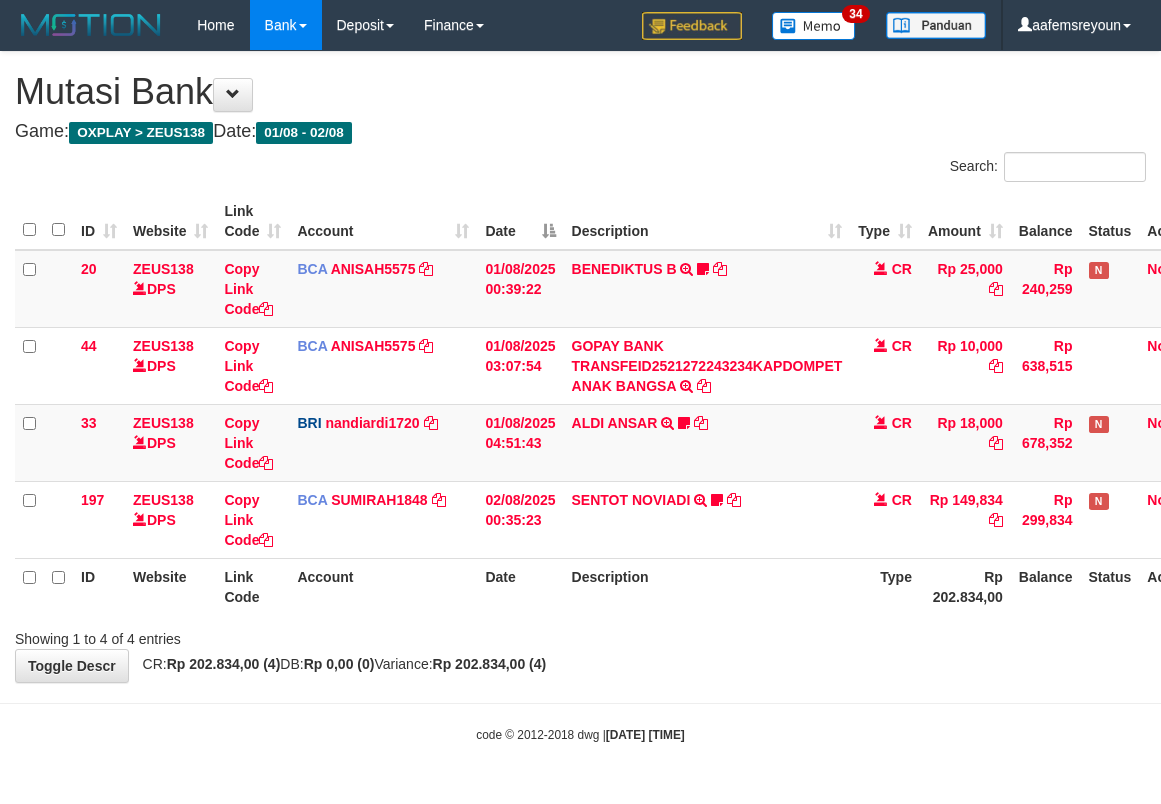 scroll, scrollTop: 0, scrollLeft: 14, axis: horizontal 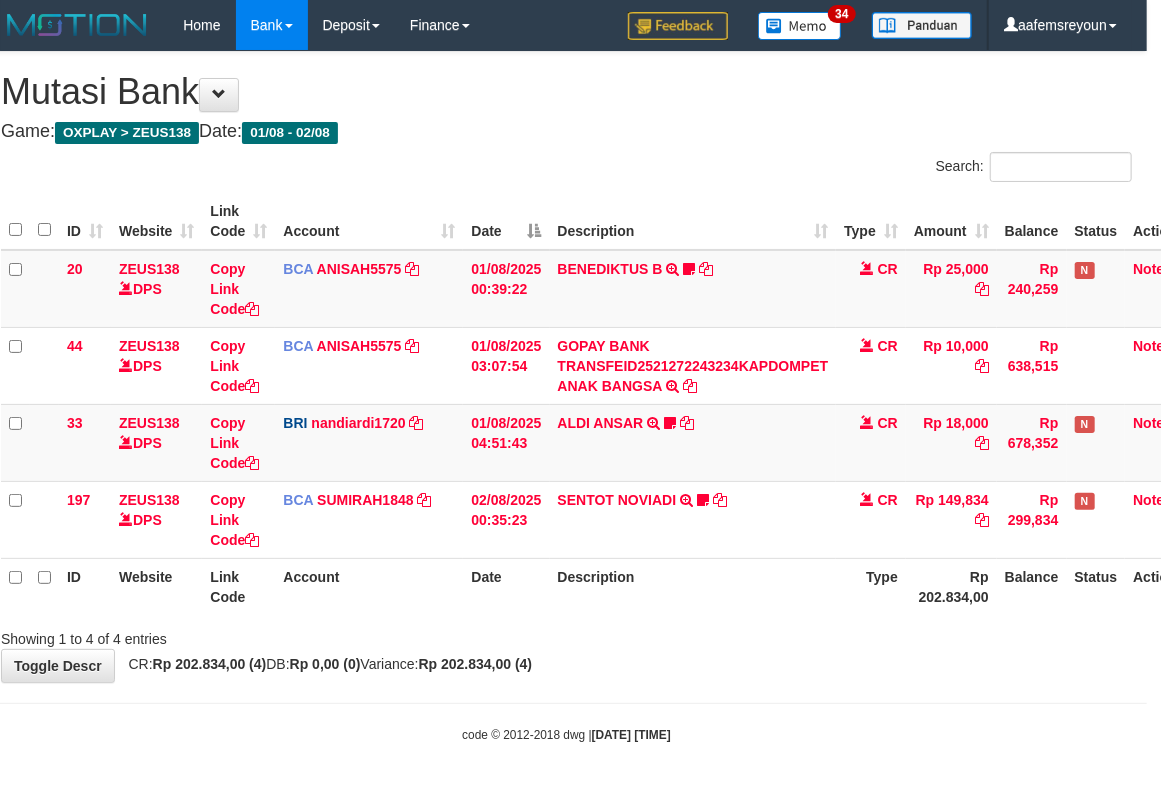 click on "ID Website Link Code Account Date Description Type Amount Balance Status Action
20
ZEUS138    DPS
Copy Link Code
BCA
[NAME]5575
DPS
[NAME]
mutasi_20250801_3827 | 20
mutasi_20250801_3827 | 20
01/08/2025 00:39:22
BENEDIKTUS B            TRSF E-BANKING CR 0108/FTSCY/WS95051
25000.002025080185043947 TRFDN-[NAME] BESPAY DEBIT INDONE    Asuk86 bantu bukti tf
CR
Rp 25,000
Rp 240,259
N
Note
44
ZEUS138    DPS
Copy Link Code
BCA
[NAME]5575" at bounding box center [566, 404] 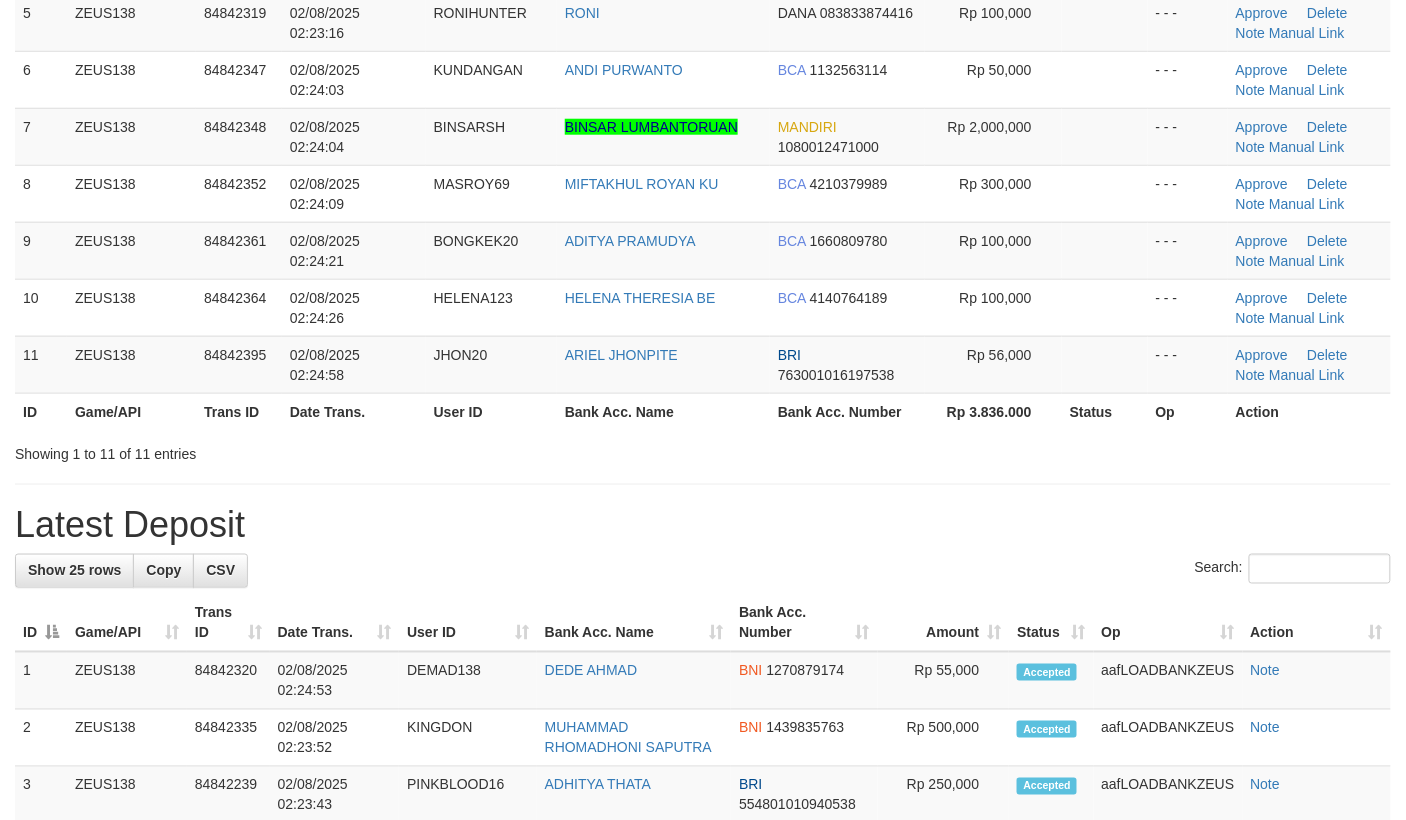 scroll, scrollTop: 409, scrollLeft: 0, axis: vertical 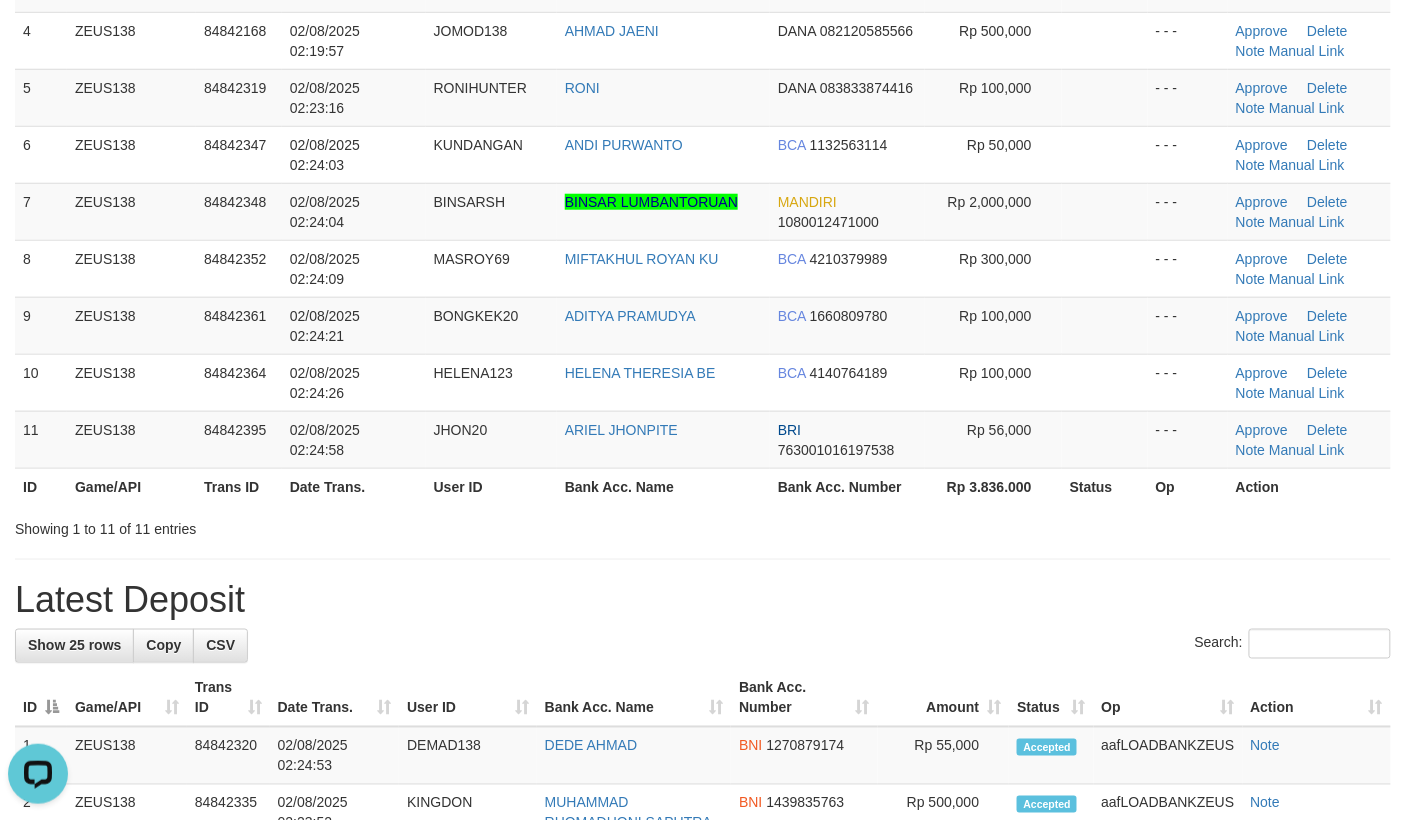 drag, startPoint x: 813, startPoint y: 518, endPoint x: 1425, endPoint y: 544, distance: 612.55206 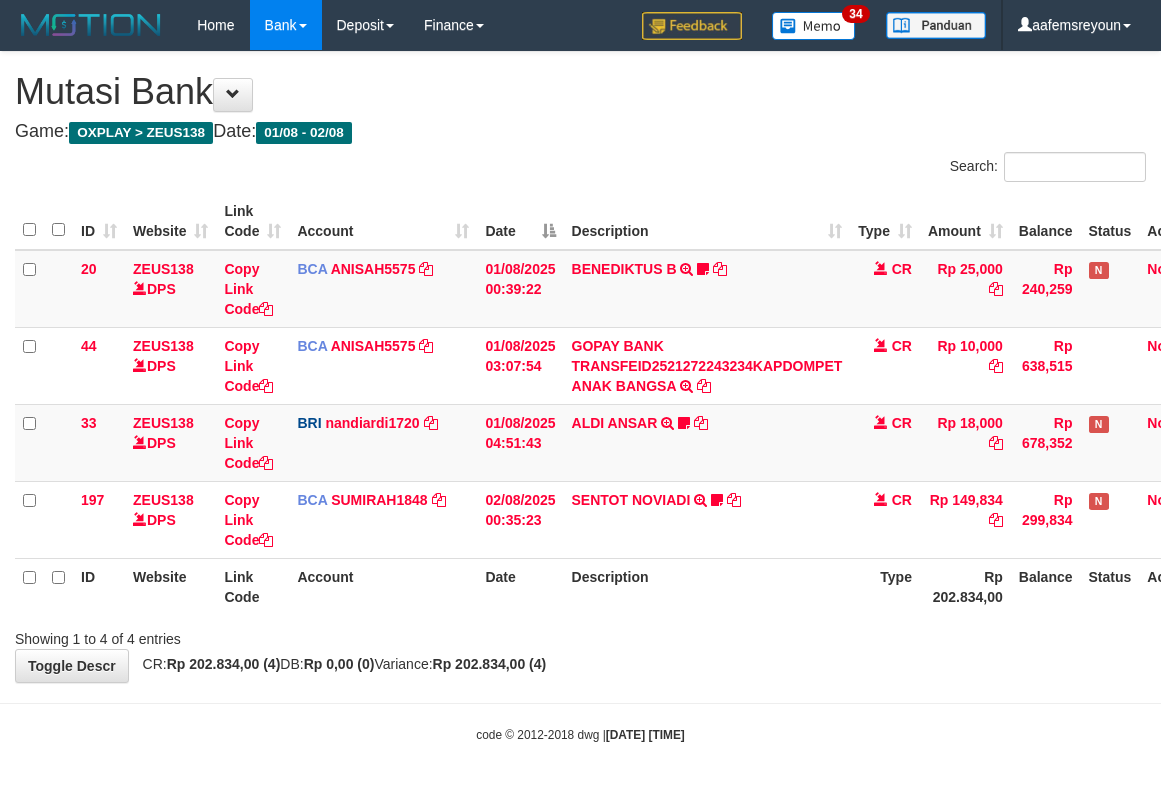 scroll, scrollTop: 0, scrollLeft: 14, axis: horizontal 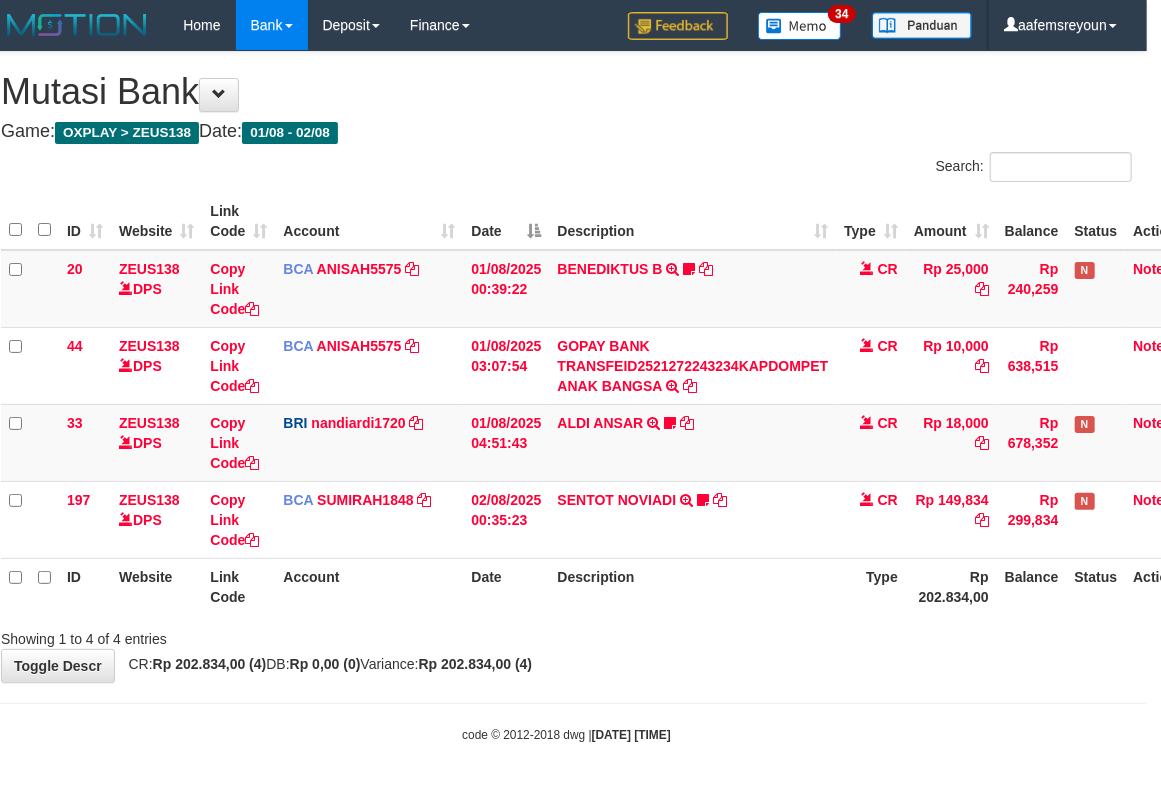 click on "ID Website Link Code Account Date Description Type Amount Balance Status Action
20
ZEUS138    DPS
Copy Link Code
BCA
ANISAH5575
DPS
ANISAH
mutasi_20250801_3827 | 20
mutasi_20250801_3827 | 20
01/08/2025 00:39:22
BENEDIKTUS B            TRSF E-BANKING CR 0108/FTSCY/WS95051
25000.002025080185043947 TRFDN-BENEDIKTUS BESPAY DEBIT INDONE    Asuk86 bantu bukti tf
CR
Rp 25,000
Rp 240,259
N
Note
44
ZEUS138    DPS
Copy Link Code
BCA
ANISAH5575" at bounding box center [566, 404] 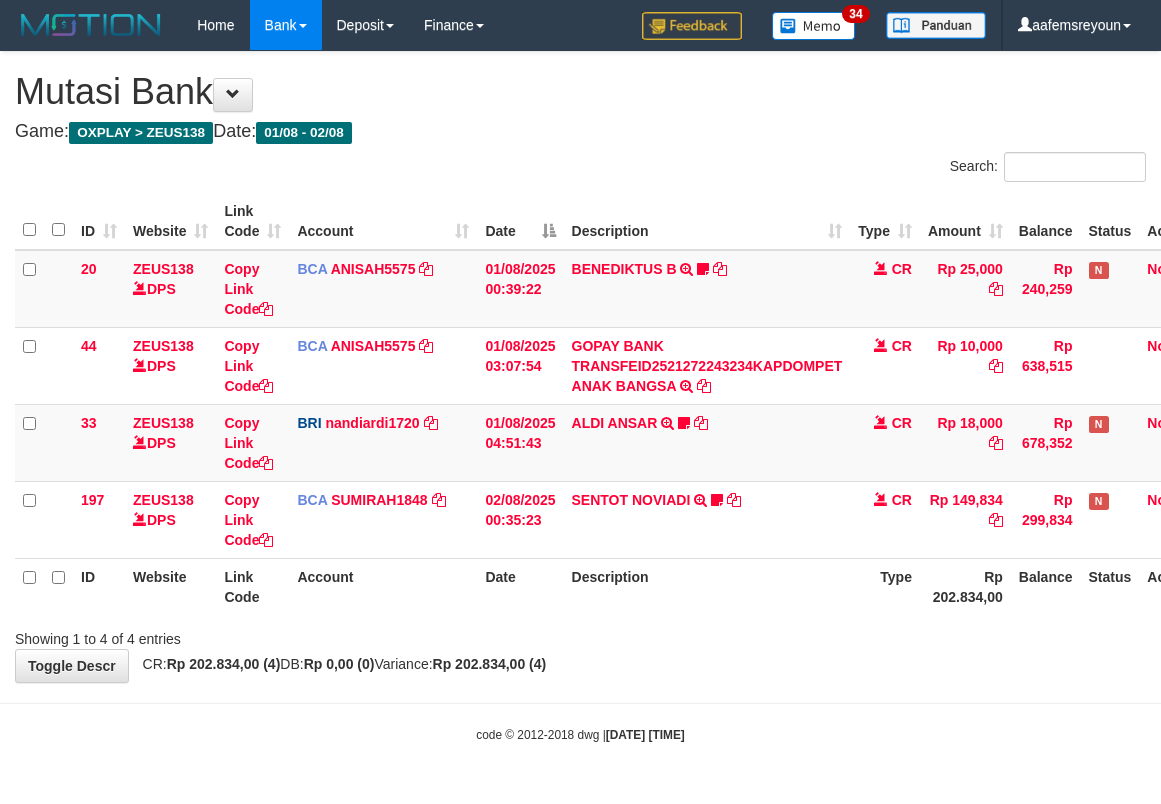 scroll, scrollTop: 0, scrollLeft: 14, axis: horizontal 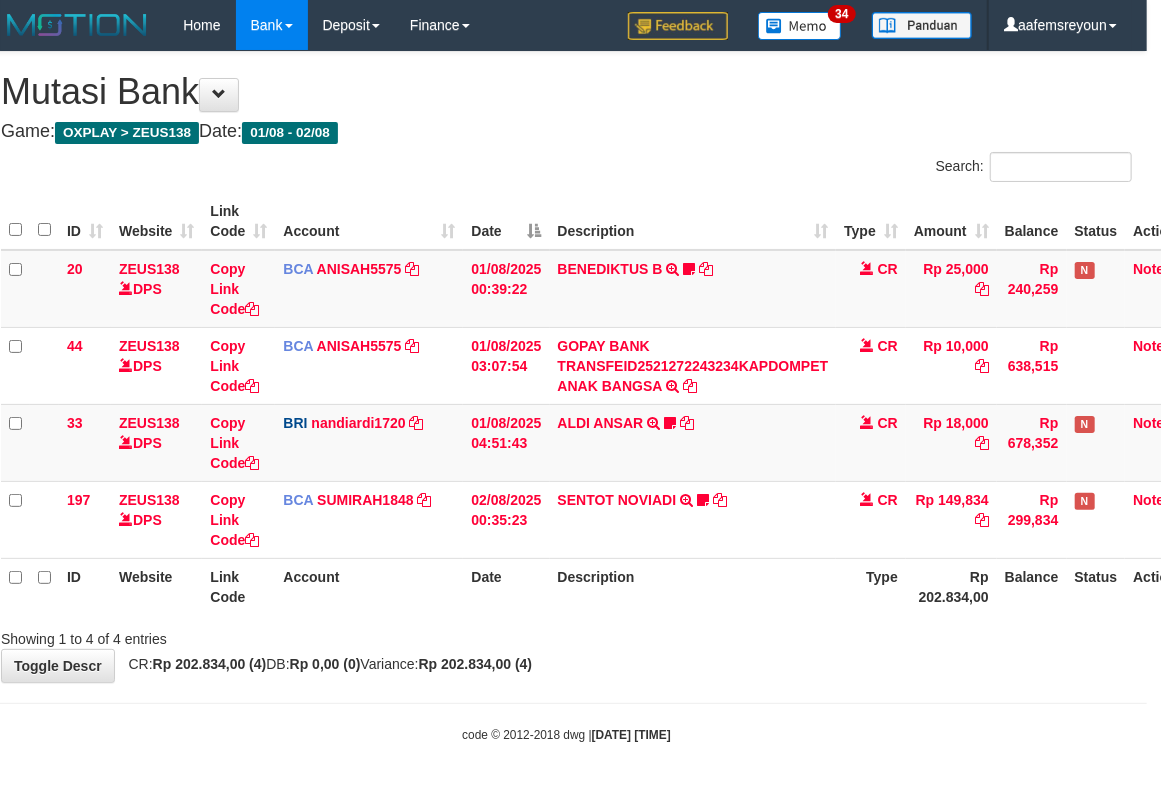 click on "ID Website Link Code Account Date Description Type Amount Balance Status Action
20
ZEUS138    DPS
Copy Link Code
BCA
[ACCOUNT_ID]
DPS
[NAME]
mutasi_20250801_3827 | 20
mutasi_20250801_3827 | 20
01/08/2025 00:39:22
BENEDIKTUS B            TRSF E-BANKING CR 0108/FTSCY/WS95051
25000.002025080185043947 TRFDN-[NAME]BESPAY DEBIT INDONE    Asuk86 bantu bukti tf
CR
Rp 25,000
Rp 240,259
N
Note
44
ZEUS138    DPS
Copy Link Code
BCA
[ACCOUNT_ID]" at bounding box center [566, 404] 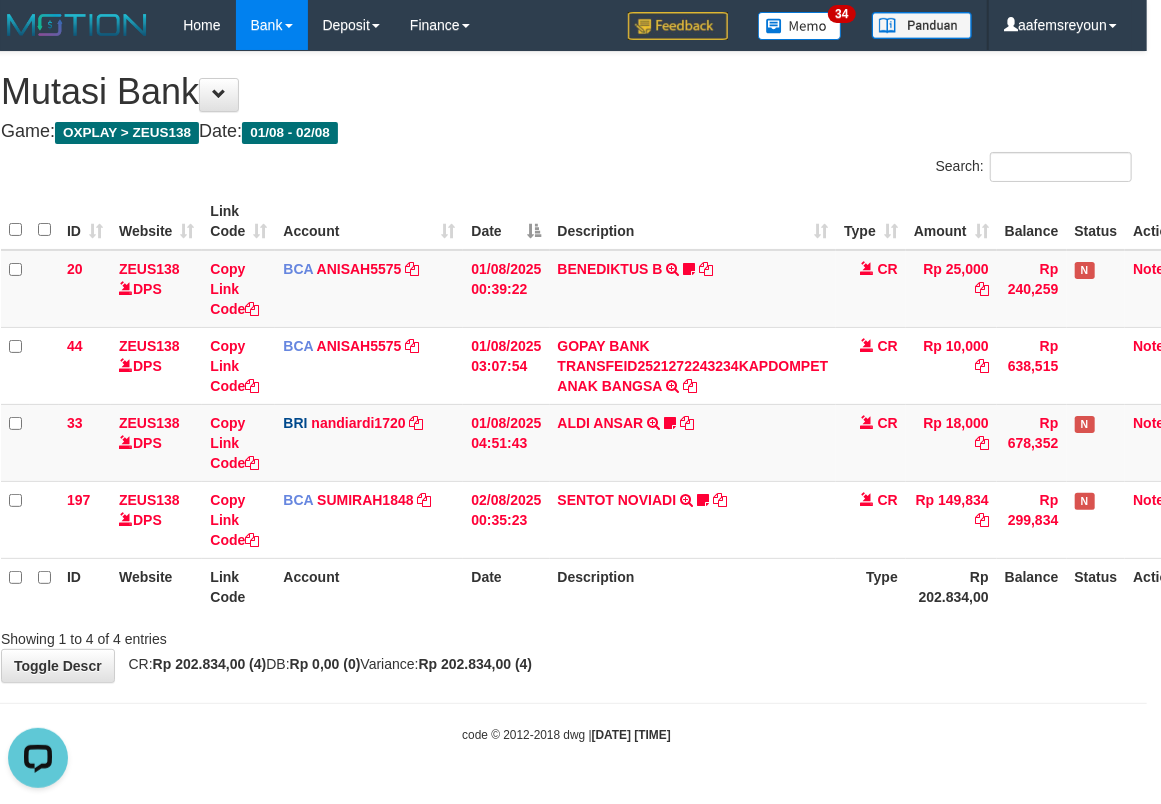 scroll, scrollTop: 0, scrollLeft: 0, axis: both 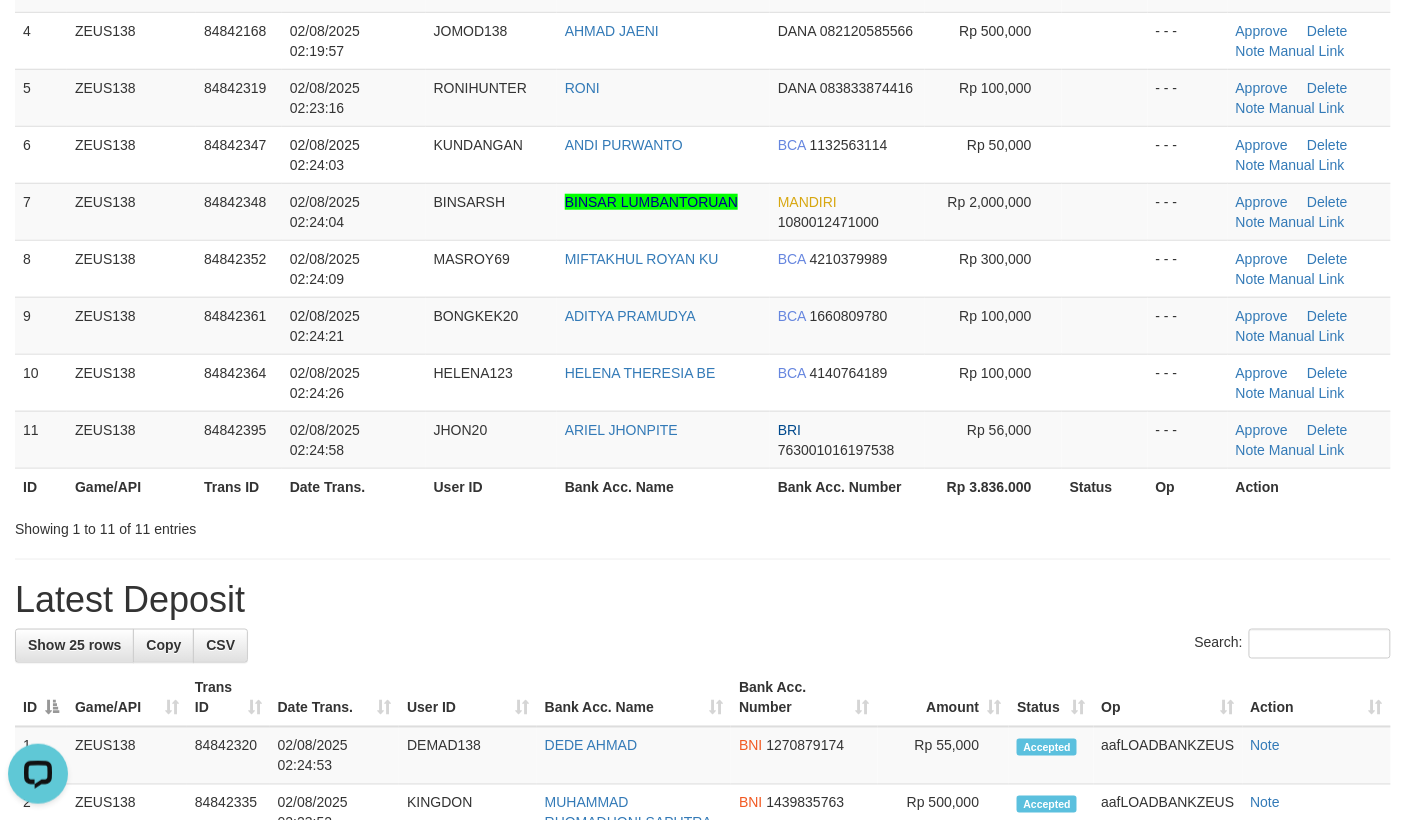 drag, startPoint x: 1230, startPoint y: 546, endPoint x: 1241, endPoint y: 544, distance: 11.18034 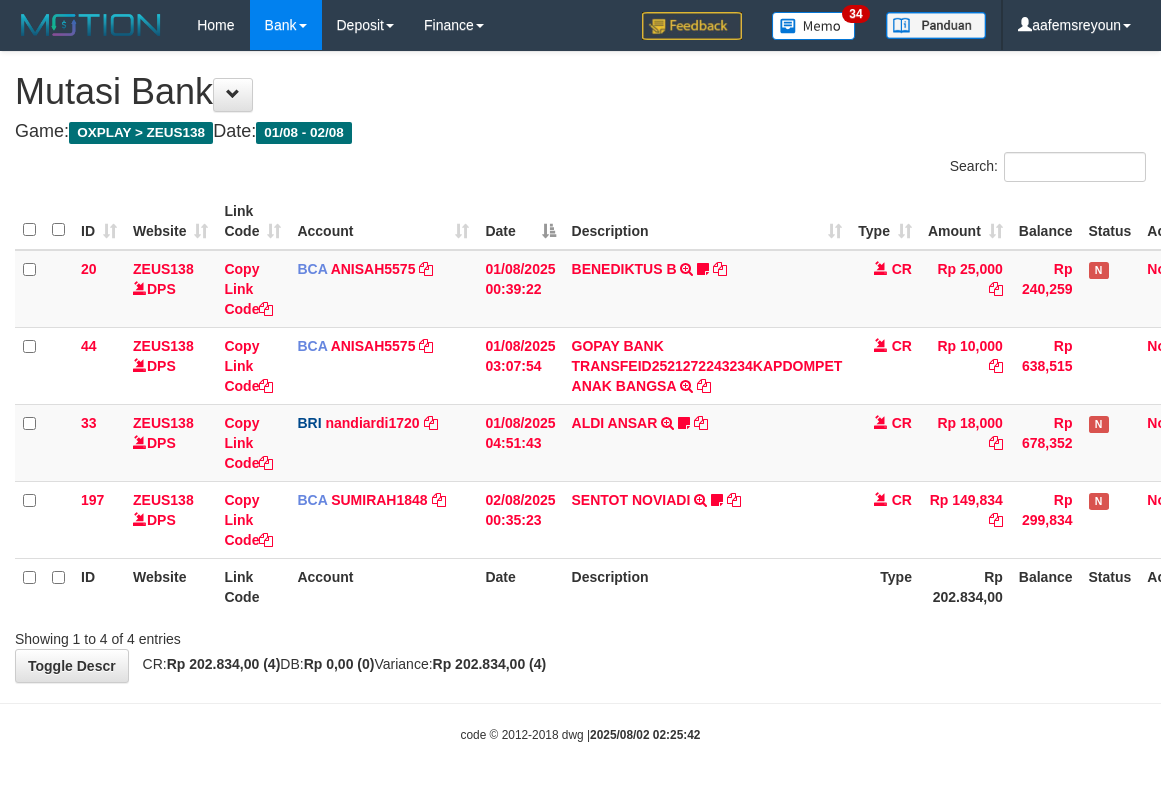 scroll, scrollTop: 0, scrollLeft: 14, axis: horizontal 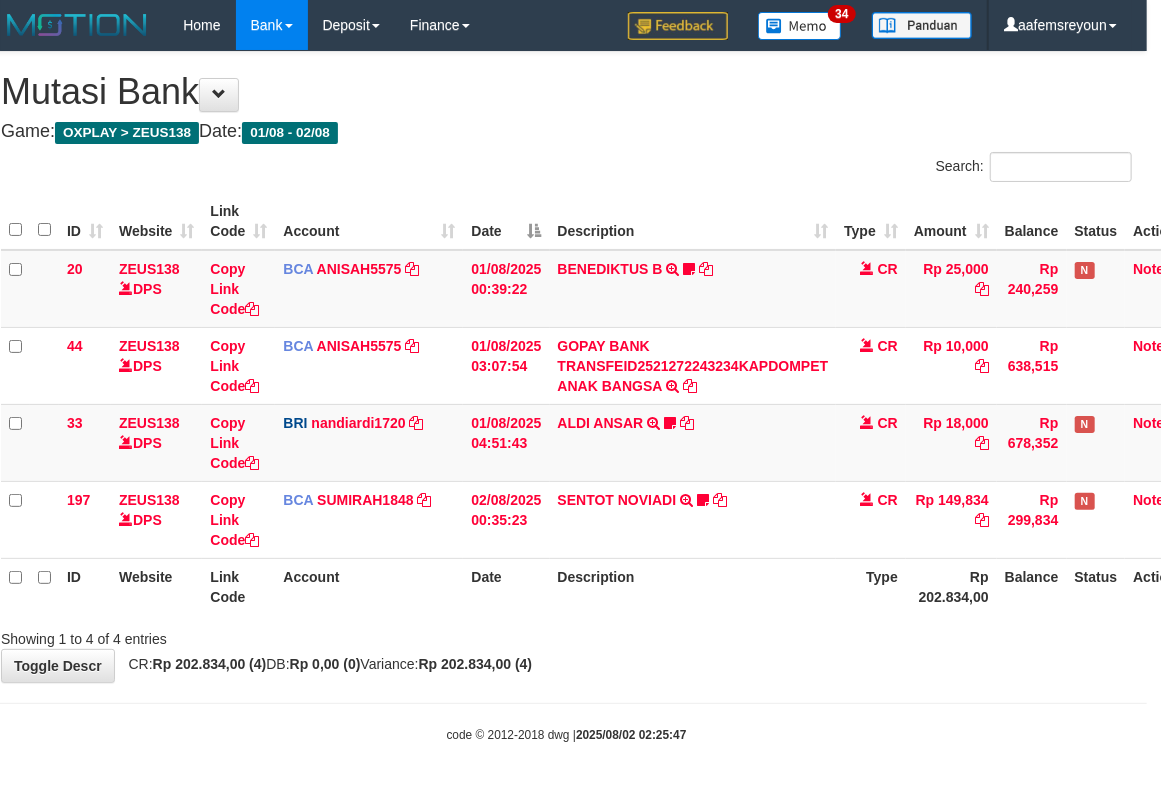 click on "Date" at bounding box center (506, 586) 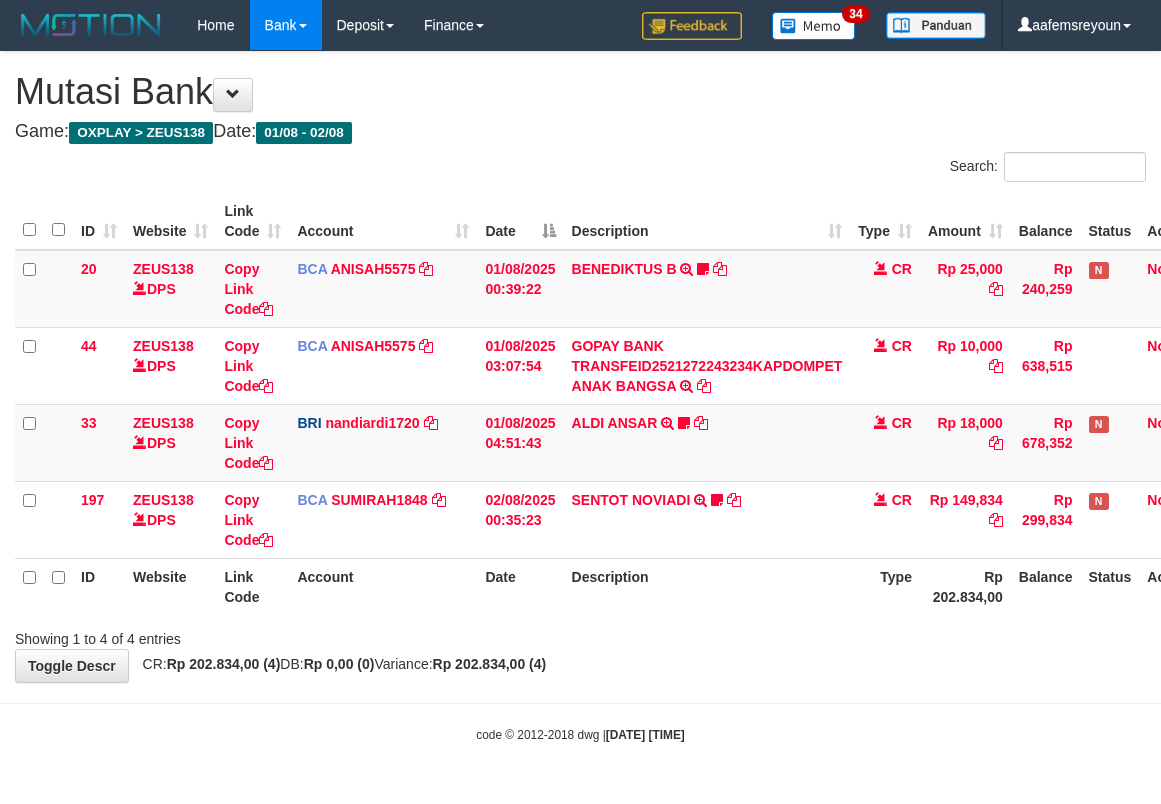 scroll, scrollTop: 0, scrollLeft: 14, axis: horizontal 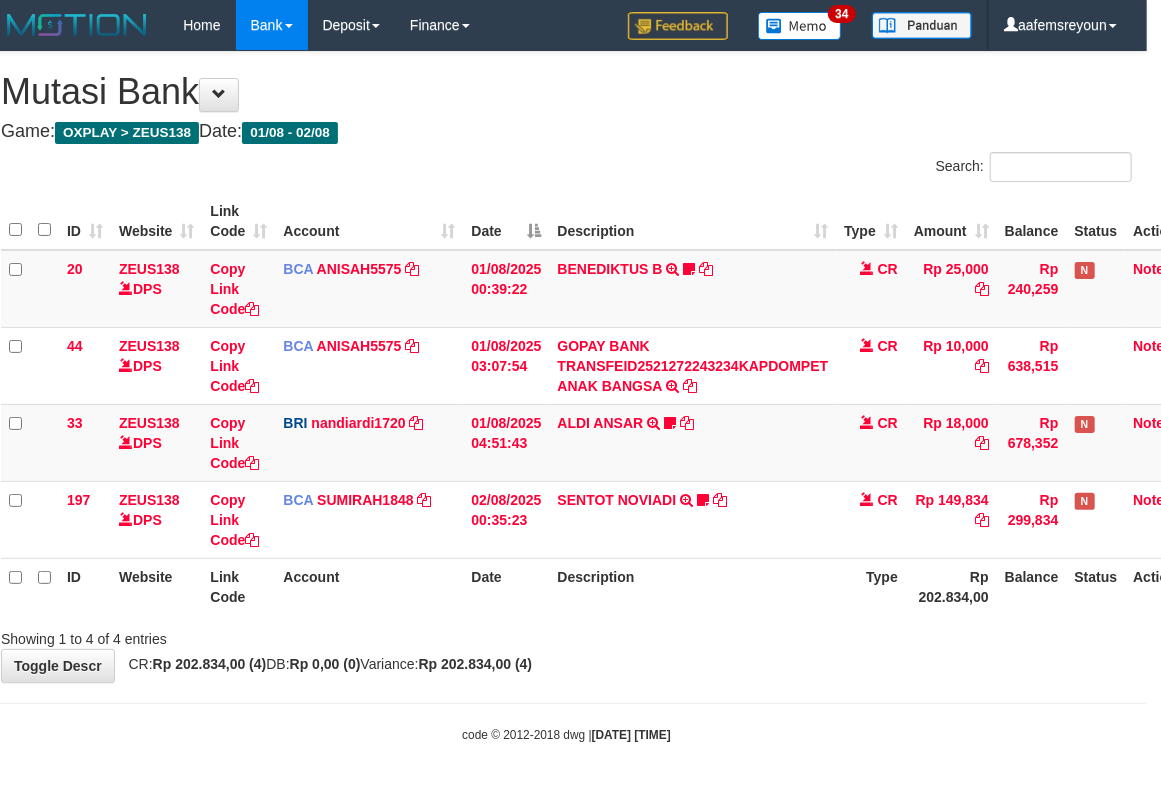 click on "Description" at bounding box center (693, 586) 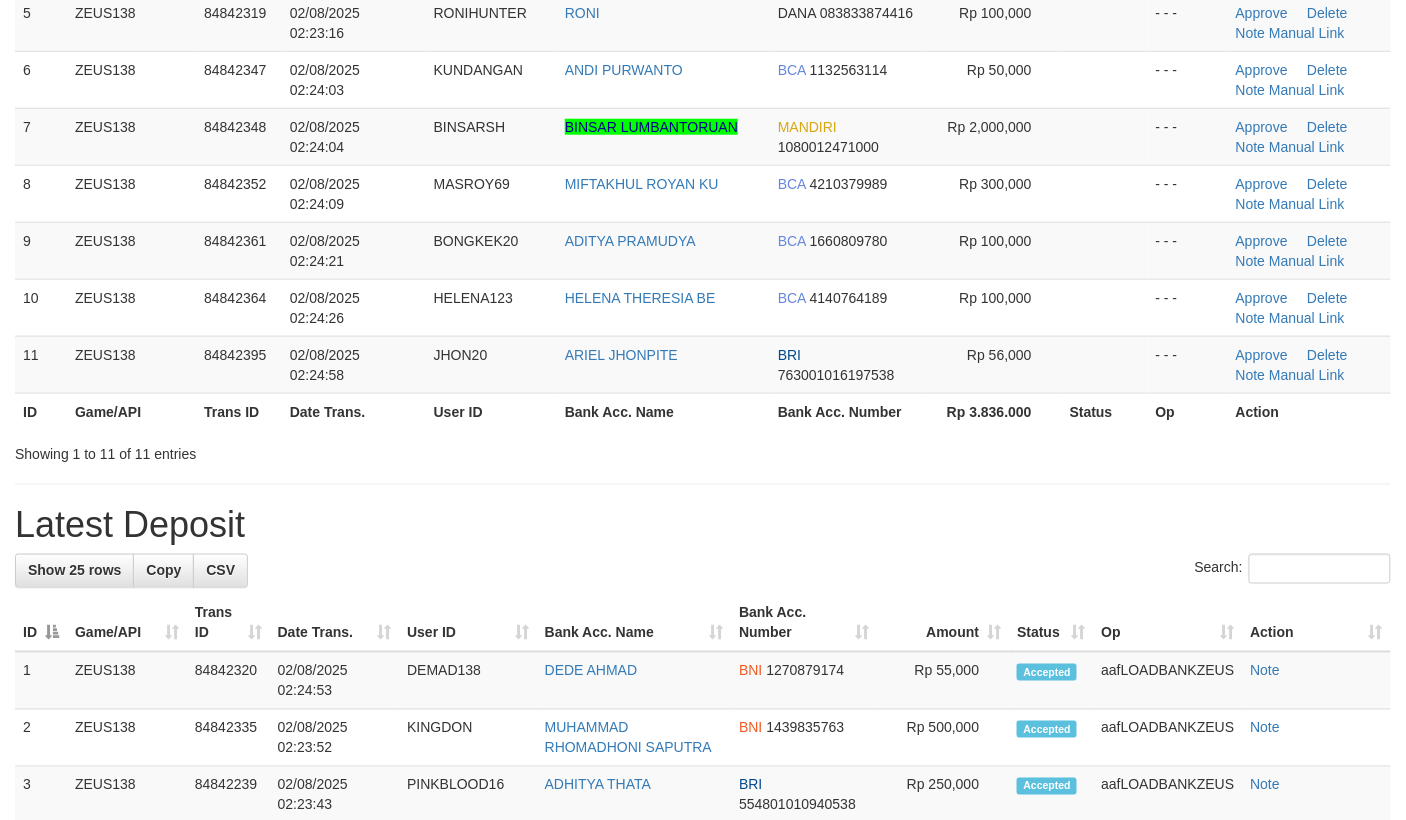 scroll, scrollTop: 409, scrollLeft: 0, axis: vertical 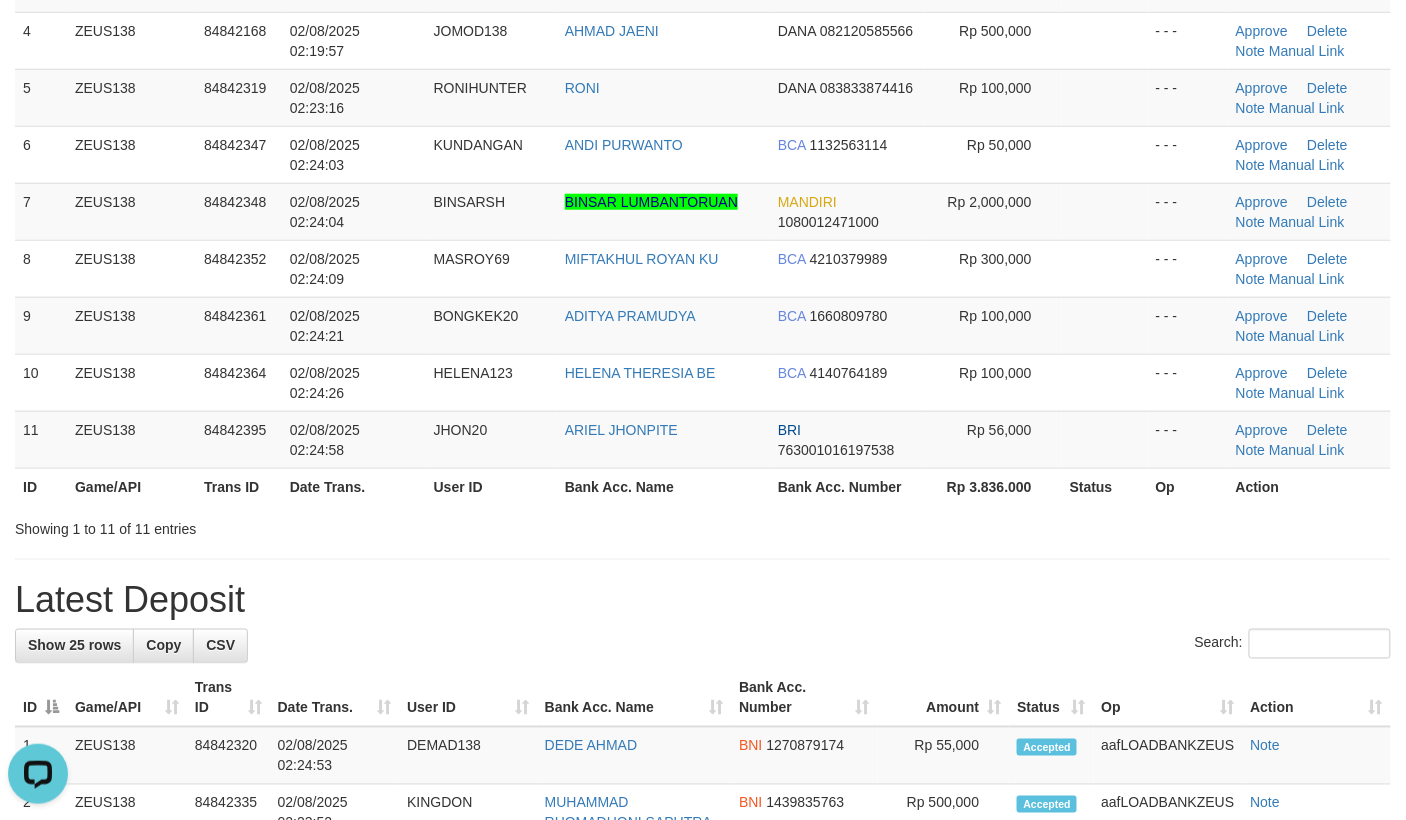 click on "Amount" at bounding box center [944, 698] 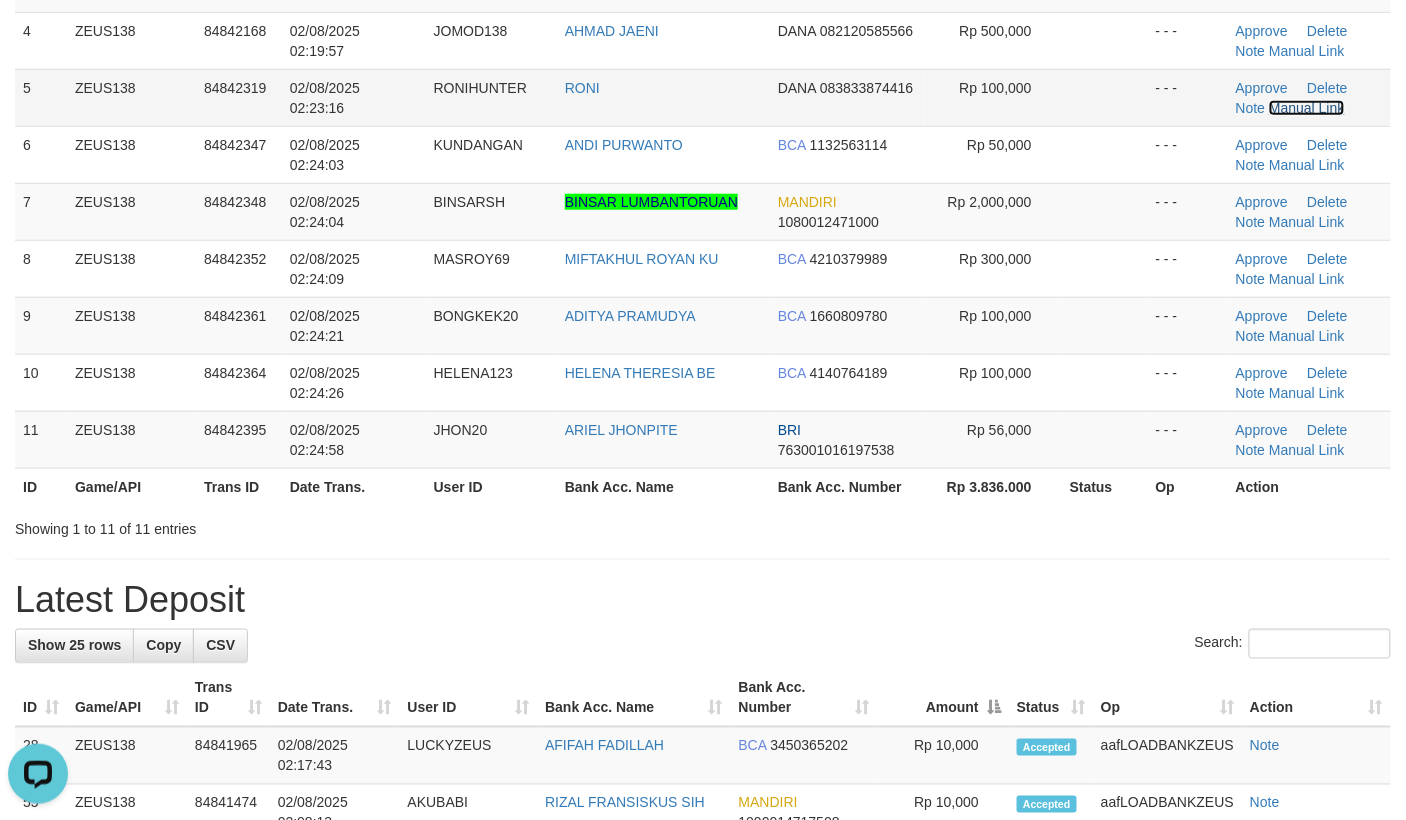 click on "Manual Link" at bounding box center (1307, 108) 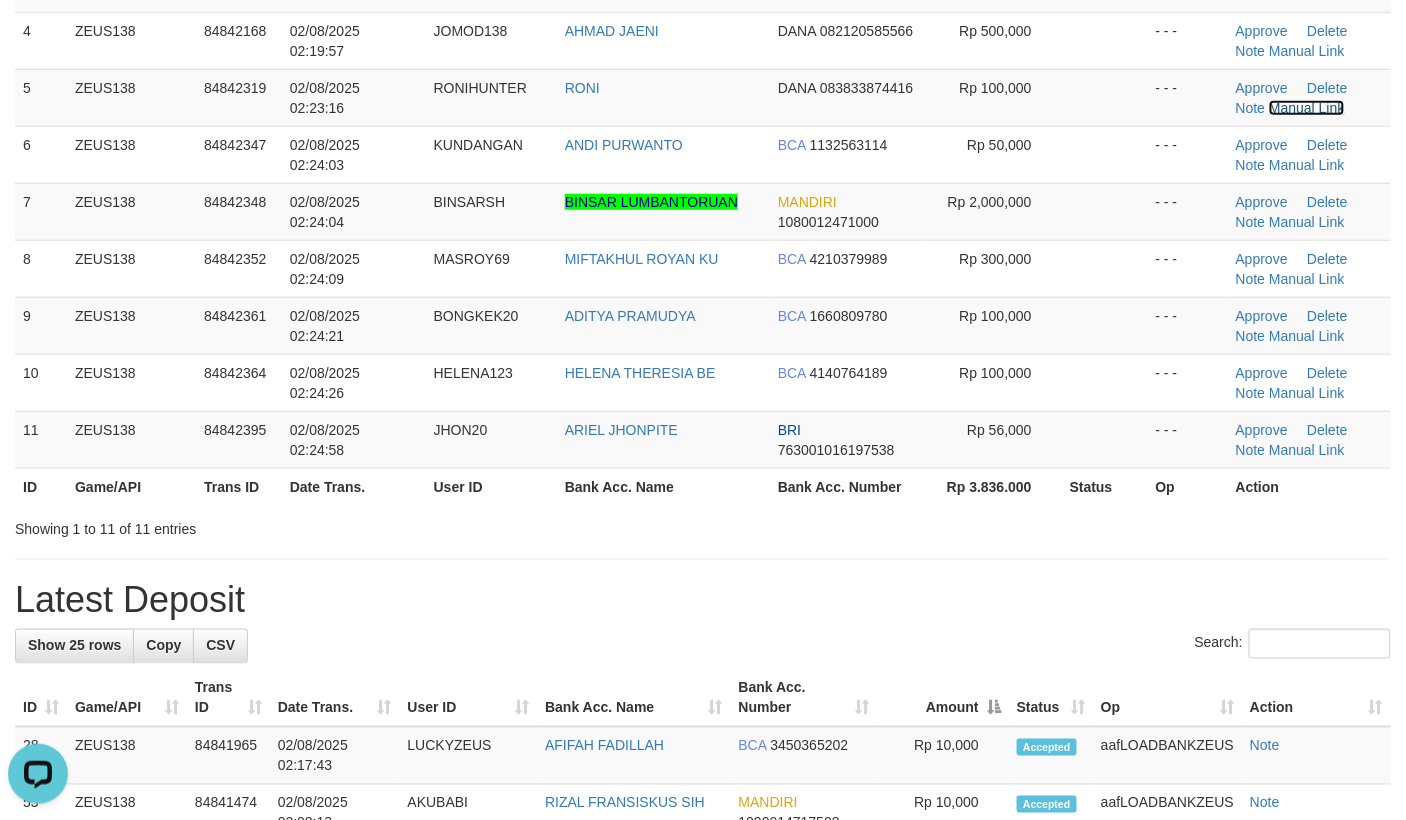click on "Manual Link" at bounding box center [1307, 108] 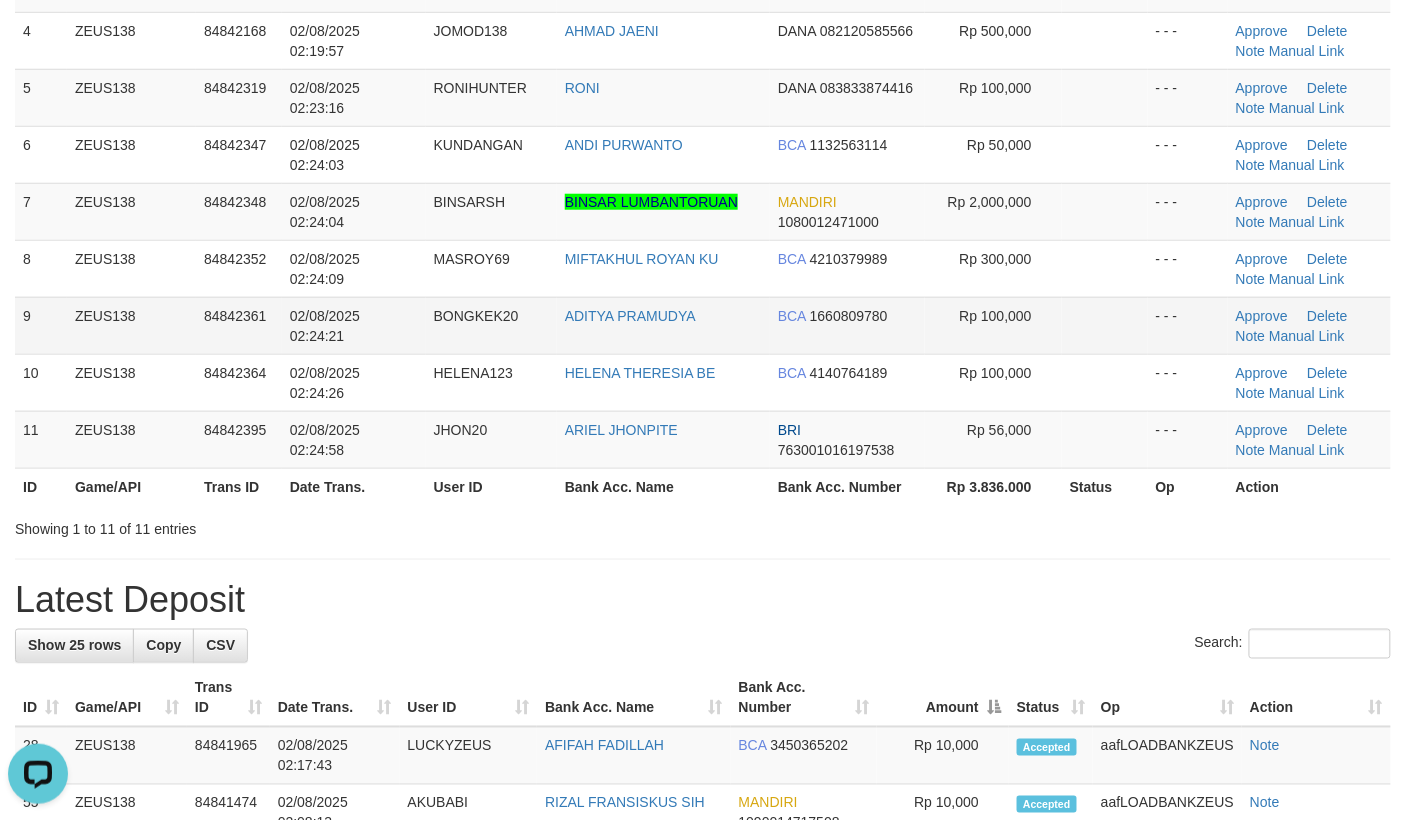 click on "ADITYA PRAMUDYA" at bounding box center [663, 325] 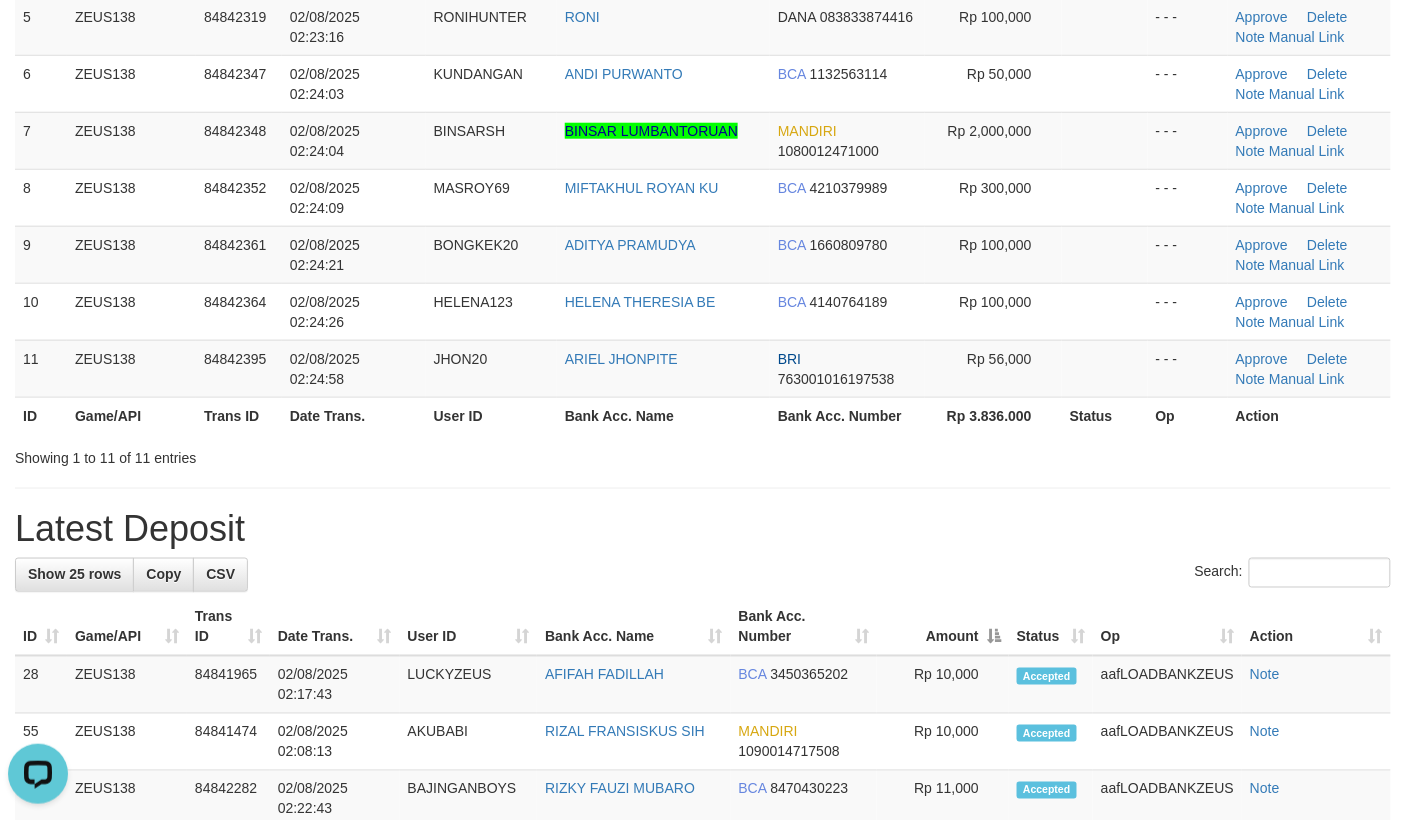 scroll, scrollTop: 276, scrollLeft: 0, axis: vertical 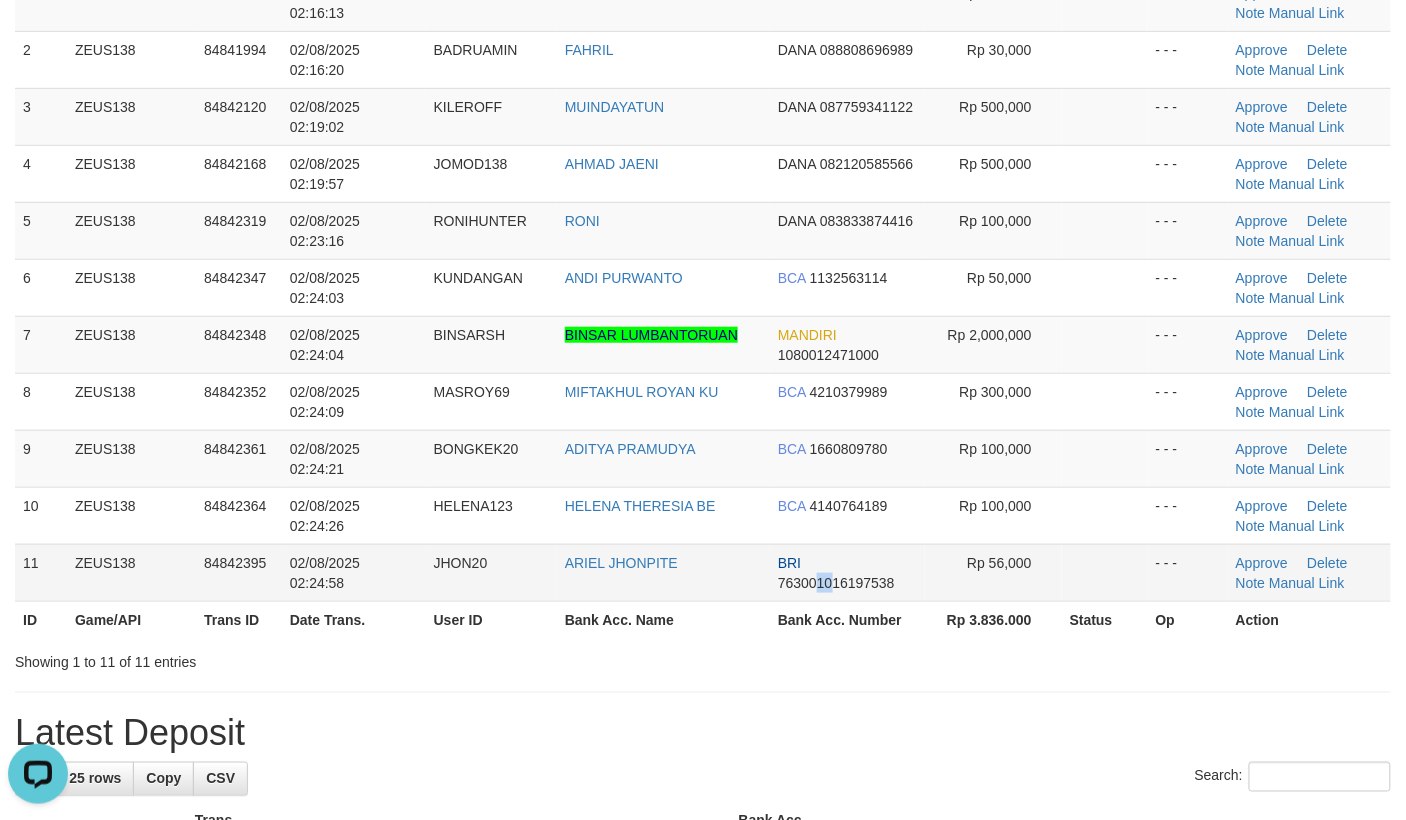 drag, startPoint x: 821, startPoint y: 584, endPoint x: 836, endPoint y: 585, distance: 15.033297 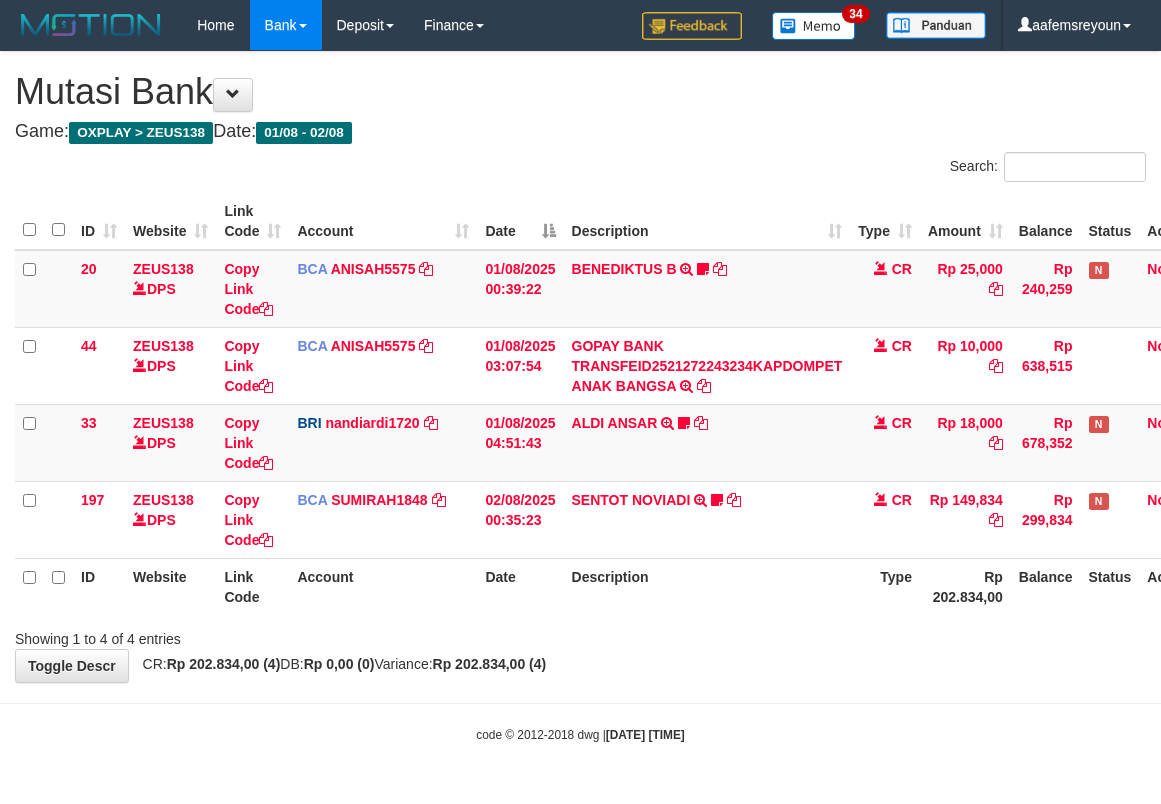 scroll, scrollTop: 0, scrollLeft: 14, axis: horizontal 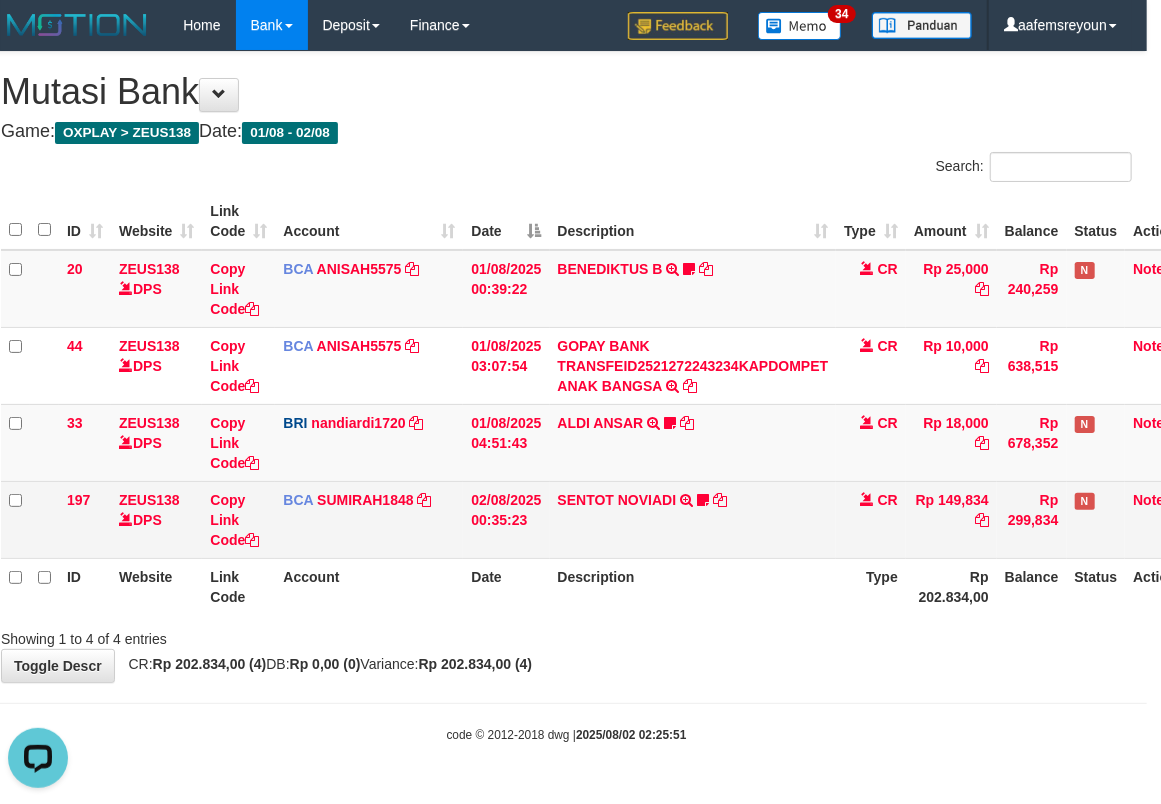 drag, startPoint x: 637, startPoint y: 605, endPoint x: 1148, endPoint y: 518, distance: 518.35315 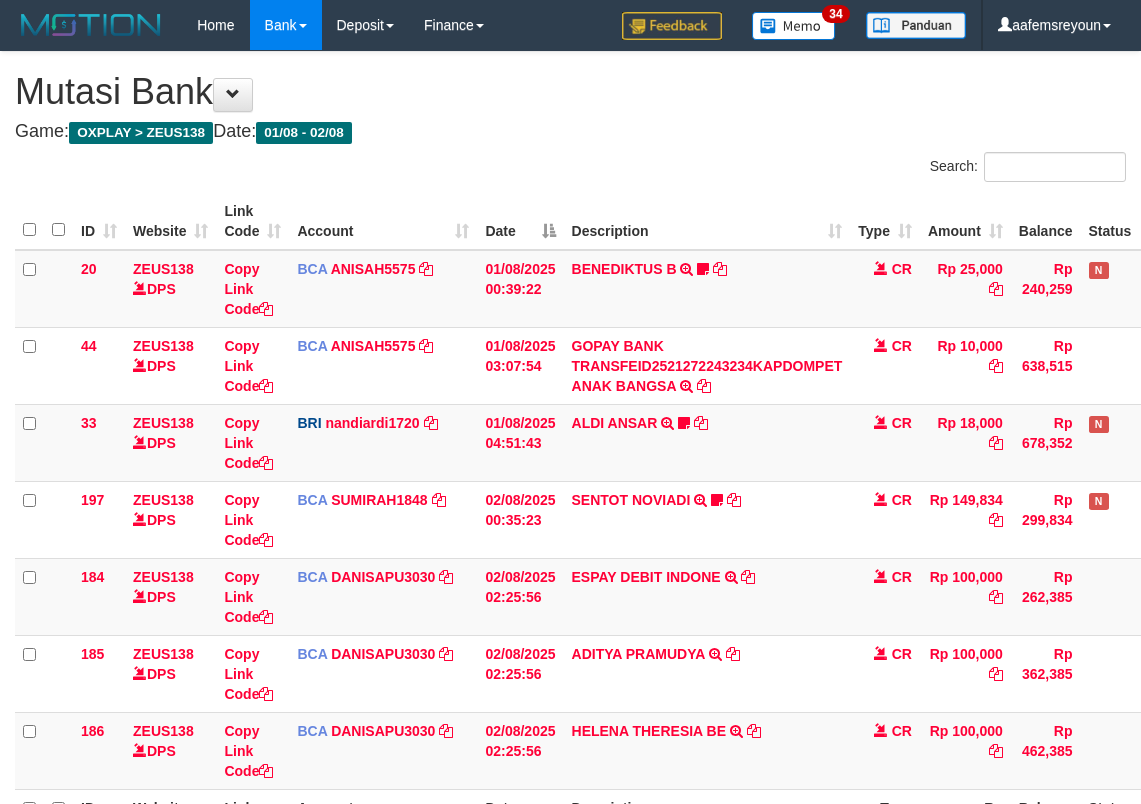 scroll, scrollTop: 0, scrollLeft: 14, axis: horizontal 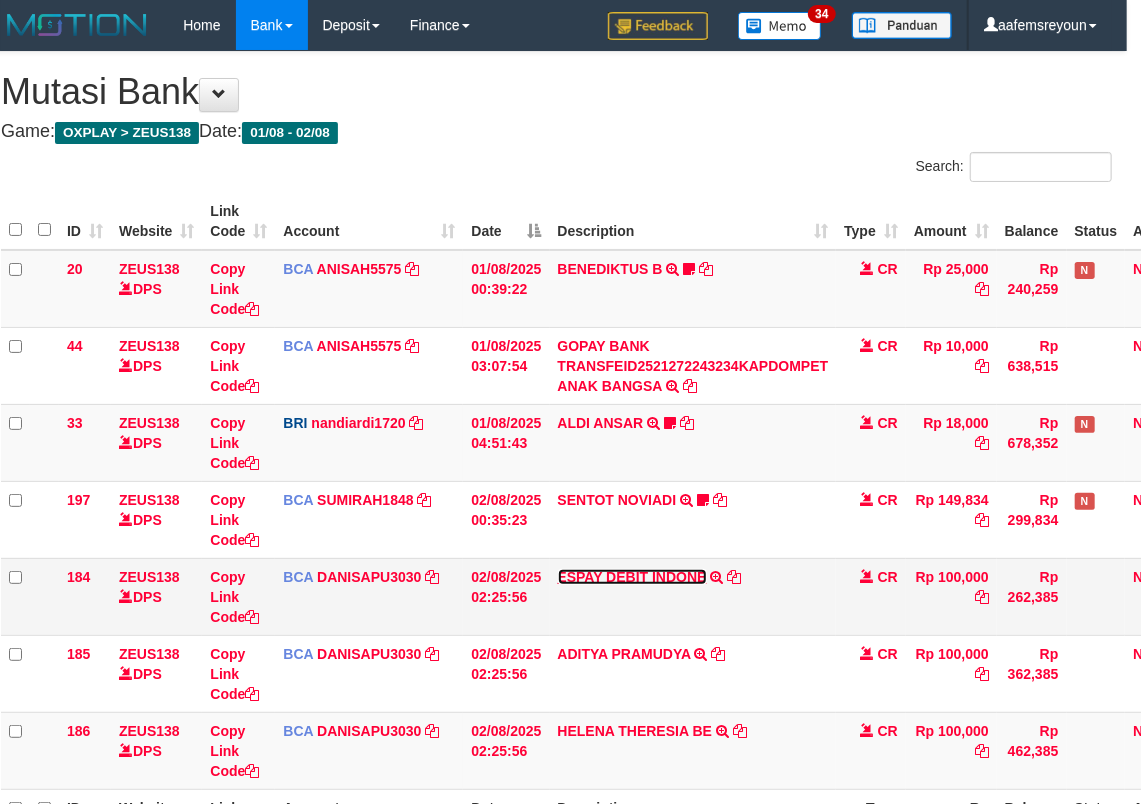 click on "ESPAY DEBIT INDONE" at bounding box center [632, 577] 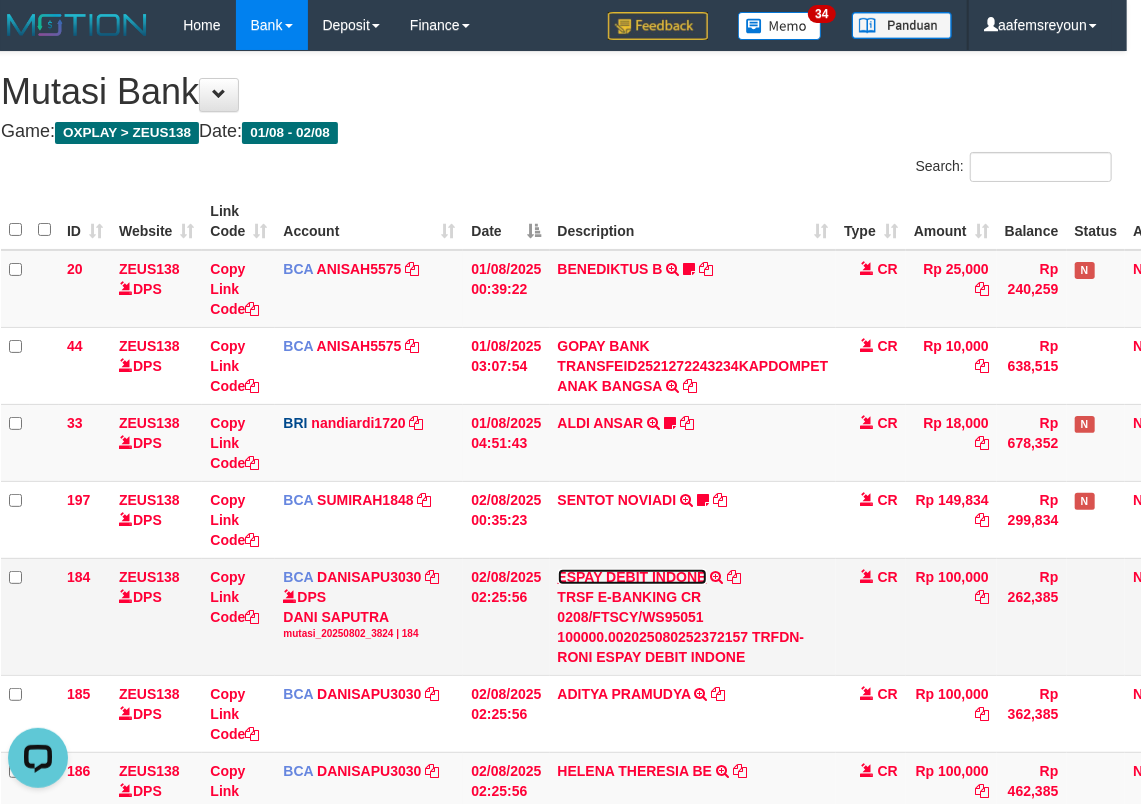 scroll, scrollTop: 0, scrollLeft: 0, axis: both 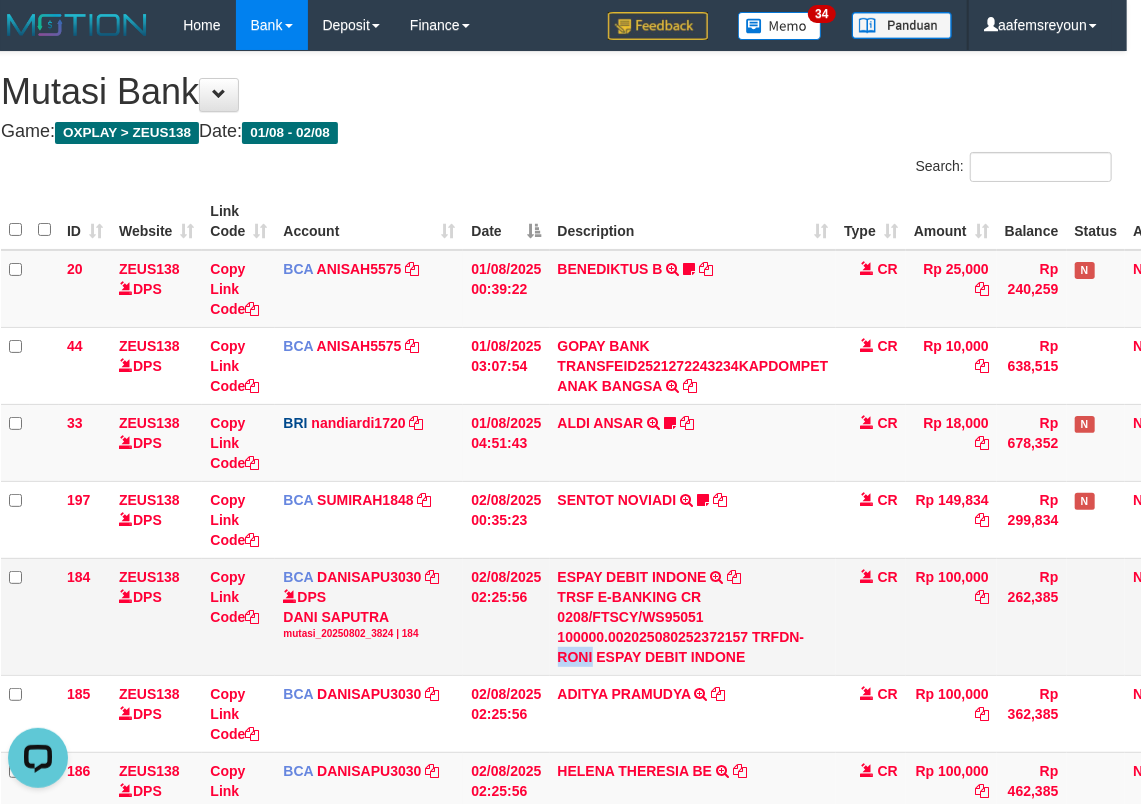 drag, startPoint x: 553, startPoint y: 658, endPoint x: 593, endPoint y: 658, distance: 40 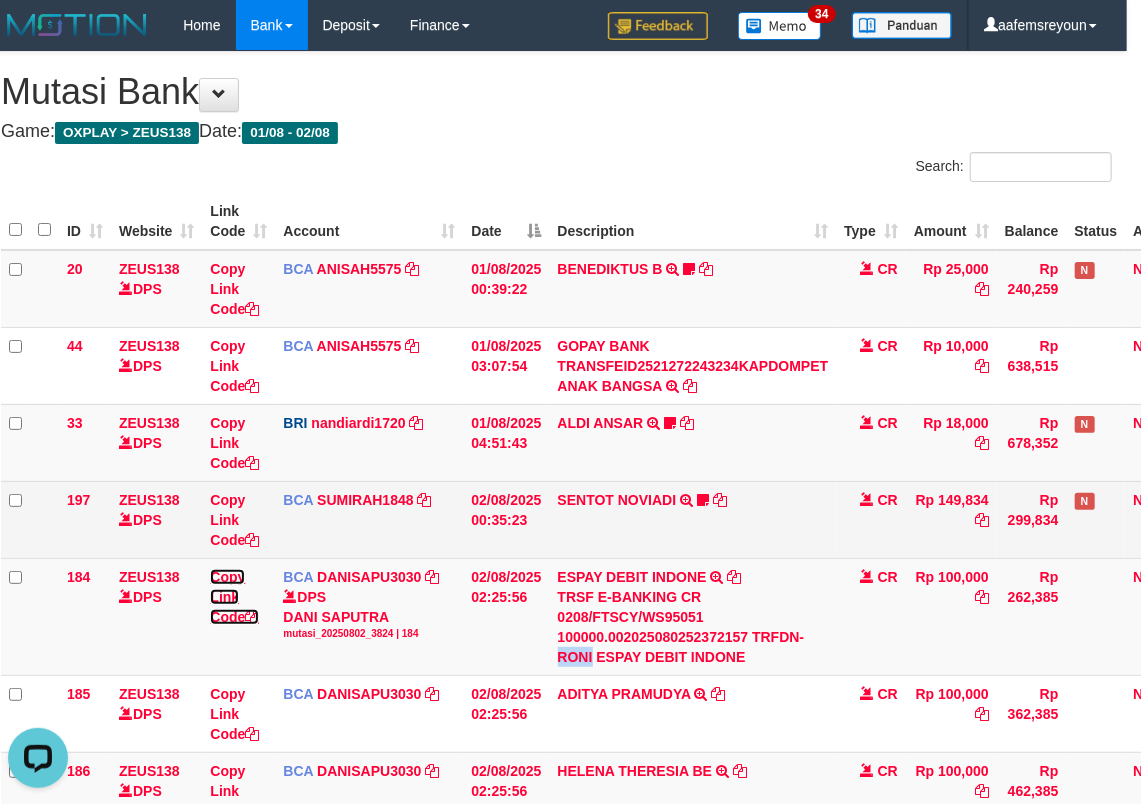 drag, startPoint x: 216, startPoint y: 613, endPoint x: 166, endPoint y: 538, distance: 90.13878 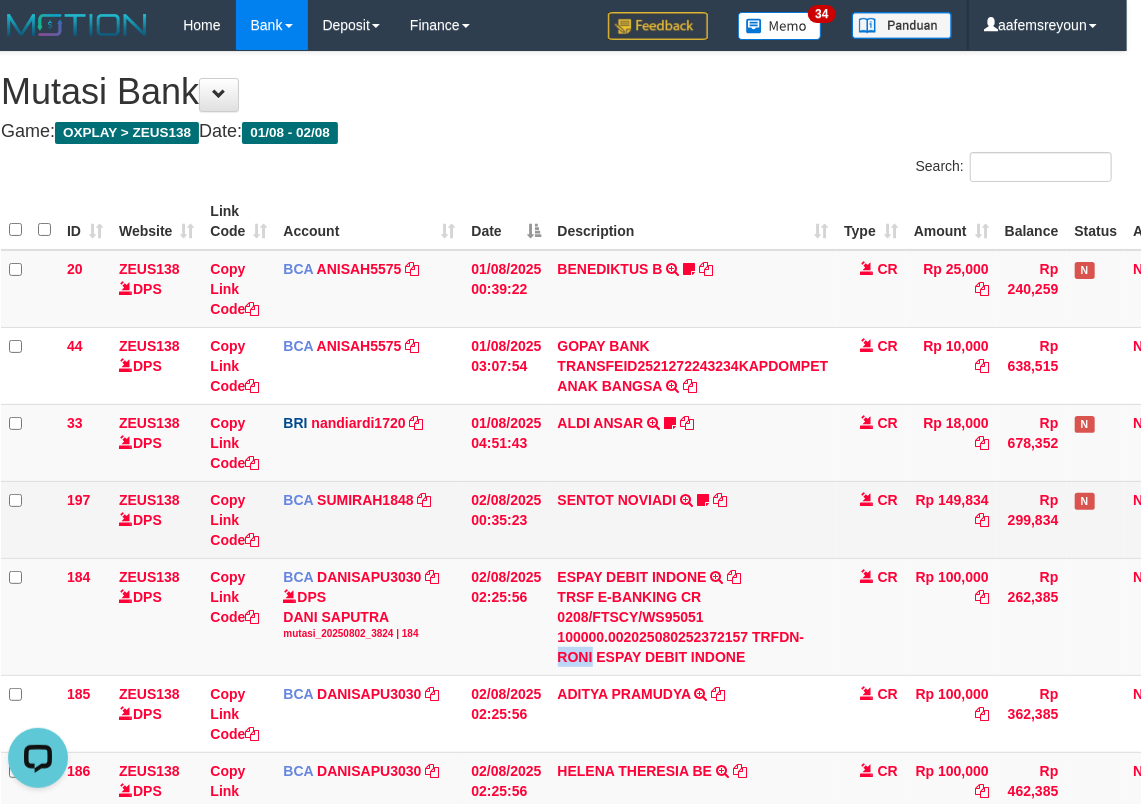 copy on "RONI" 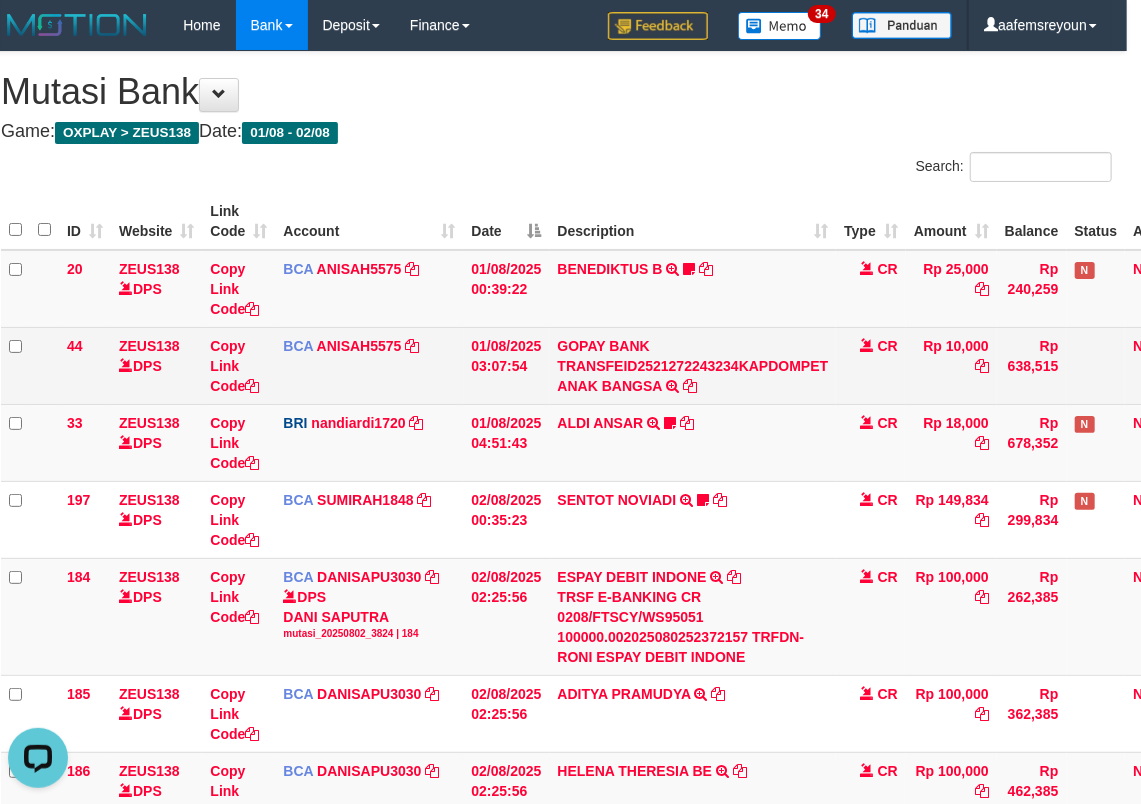 scroll, scrollTop: 297, scrollLeft: 0, axis: vertical 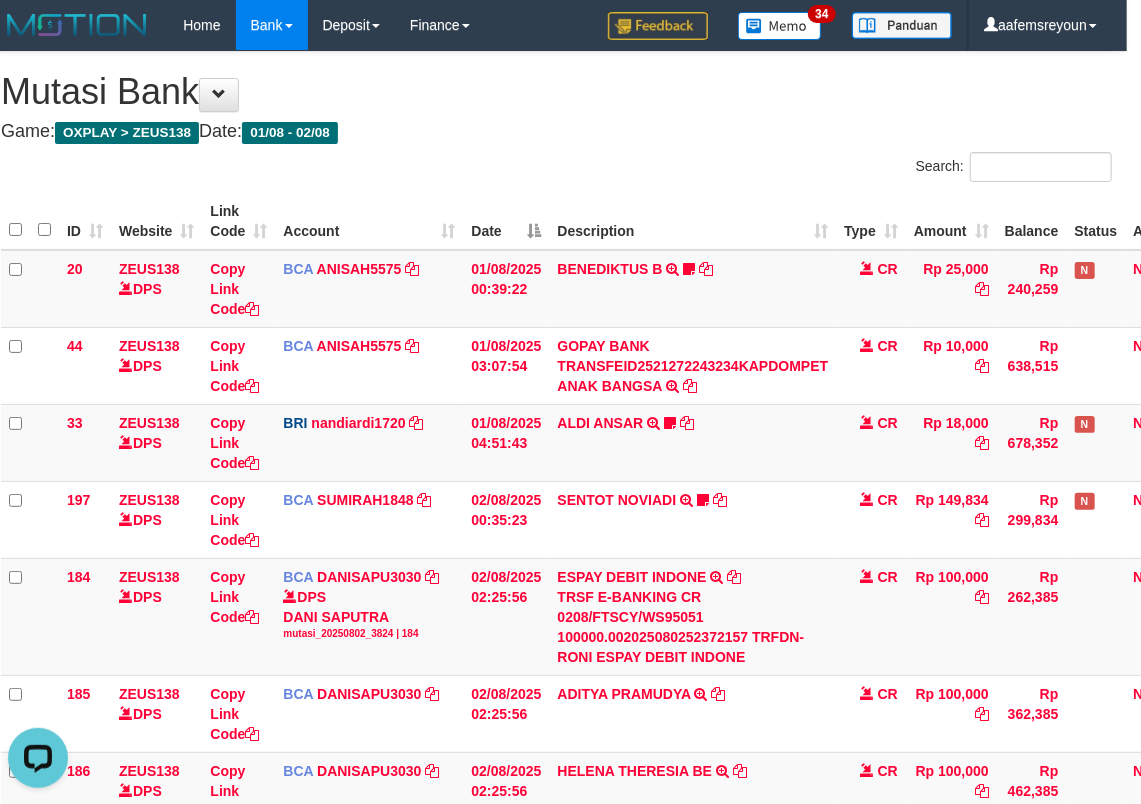 drag, startPoint x: 512, startPoint y: 240, endPoint x: 448, endPoint y: 249, distance: 64.629715 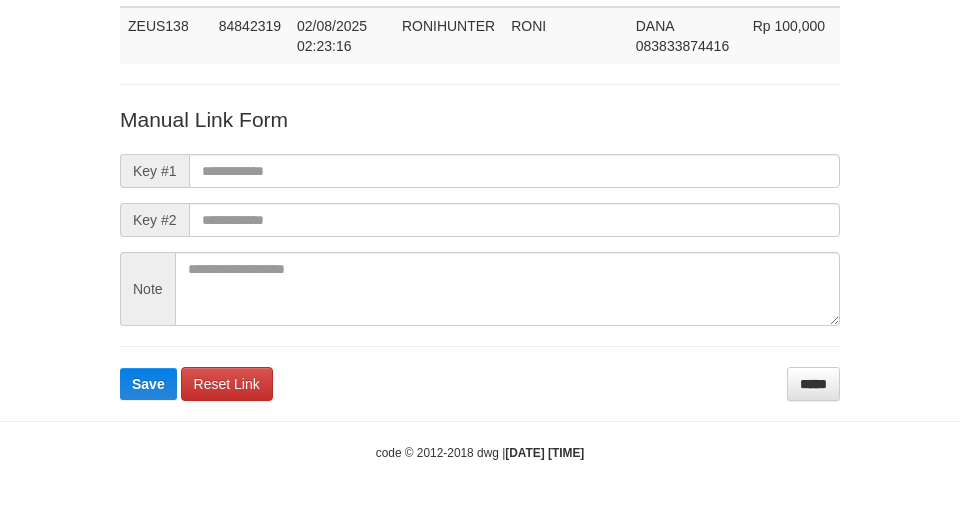scroll, scrollTop: 146, scrollLeft: 0, axis: vertical 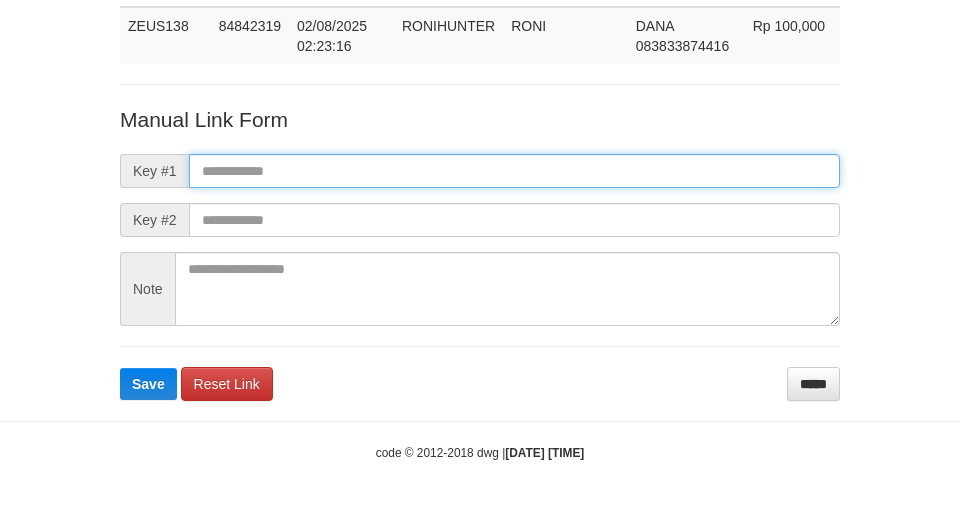 paste on "**********" 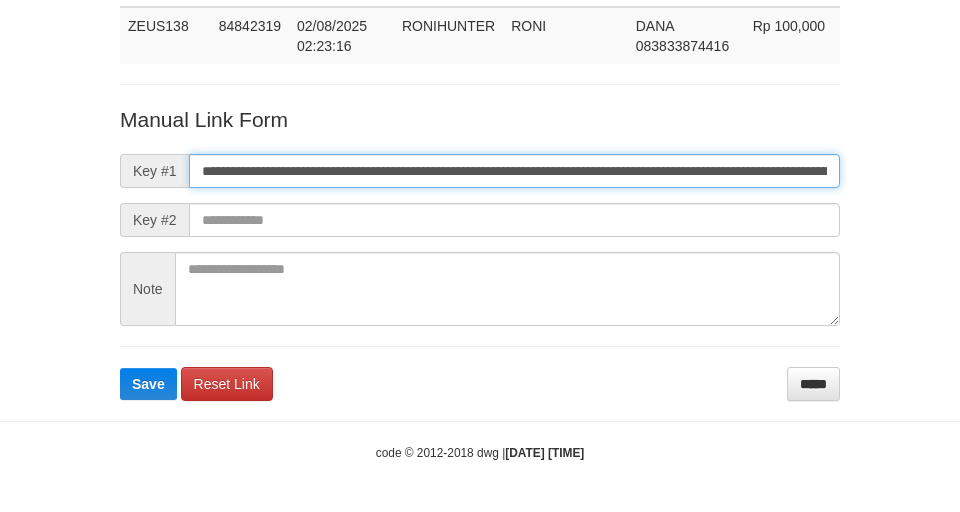 scroll, scrollTop: 0, scrollLeft: 1409, axis: horizontal 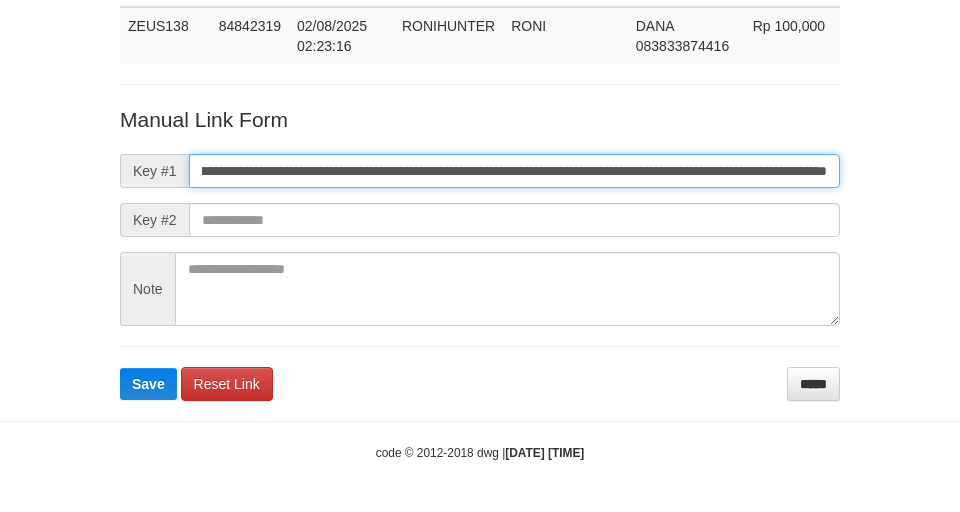 type on "**********" 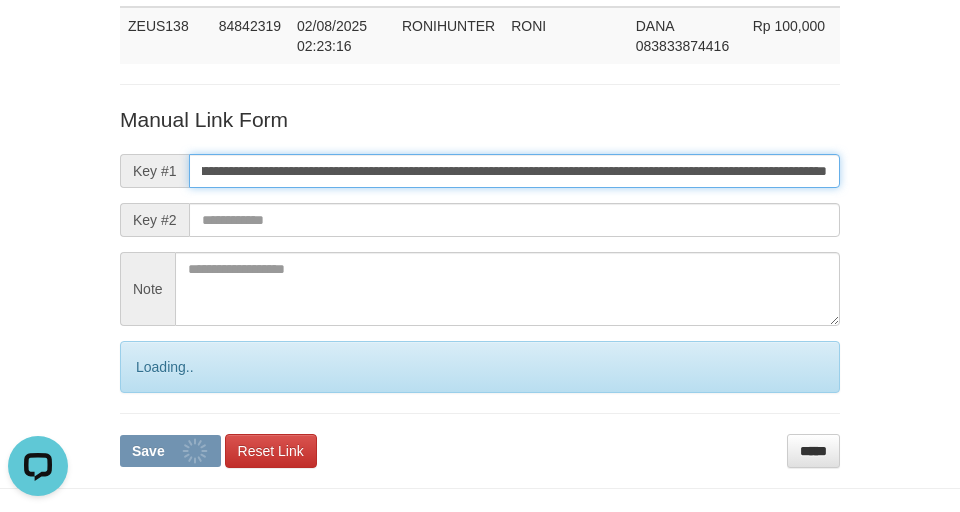 scroll, scrollTop: 0, scrollLeft: 0, axis: both 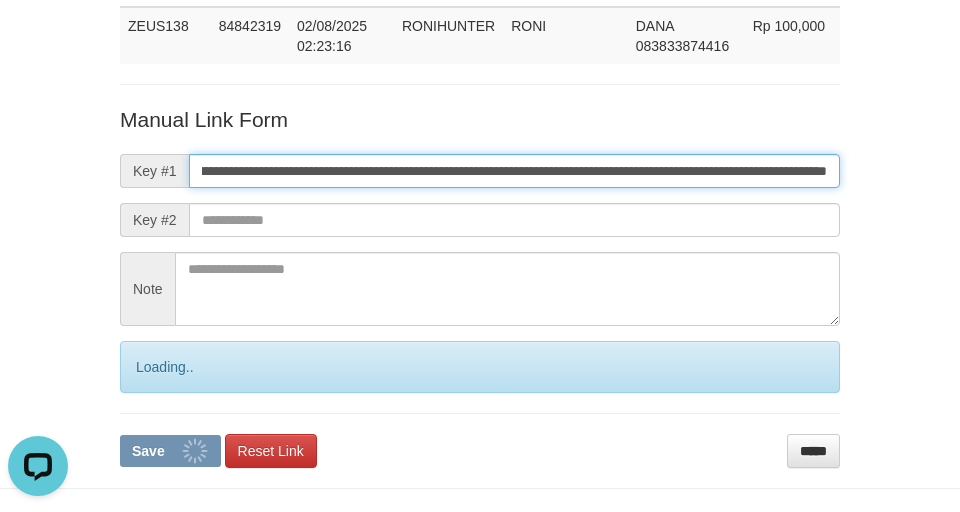 click on "Save" at bounding box center [170, 451] 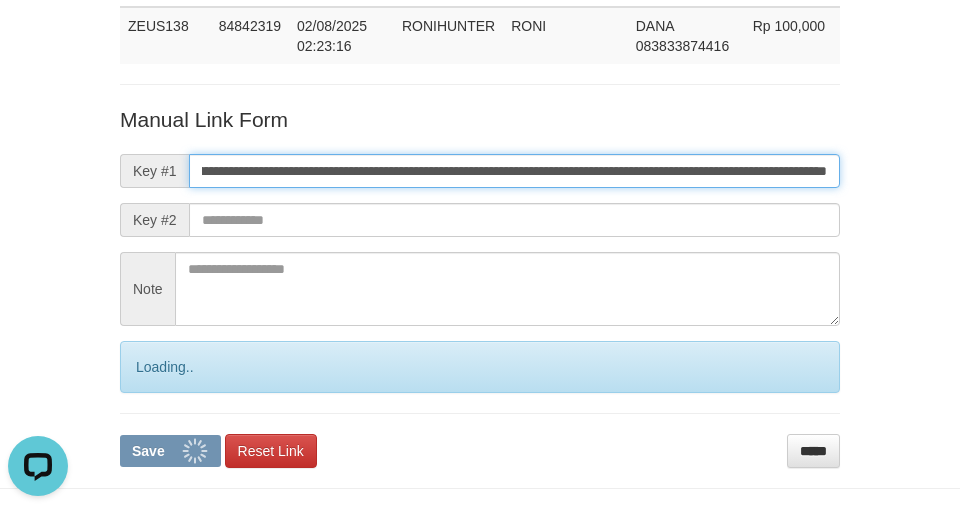 click on "Save" at bounding box center (170, 451) 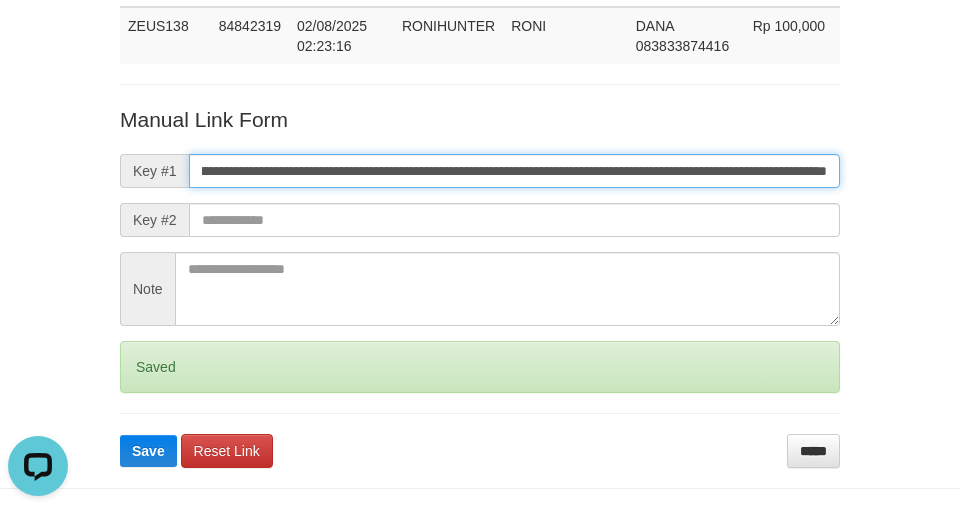 click on "Save" at bounding box center [148, 451] 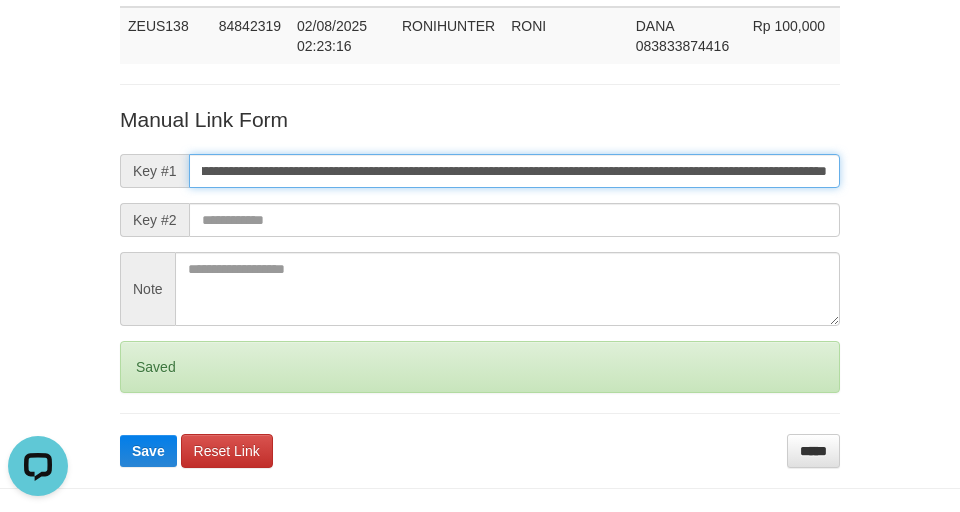 click on "Save" at bounding box center [148, 451] 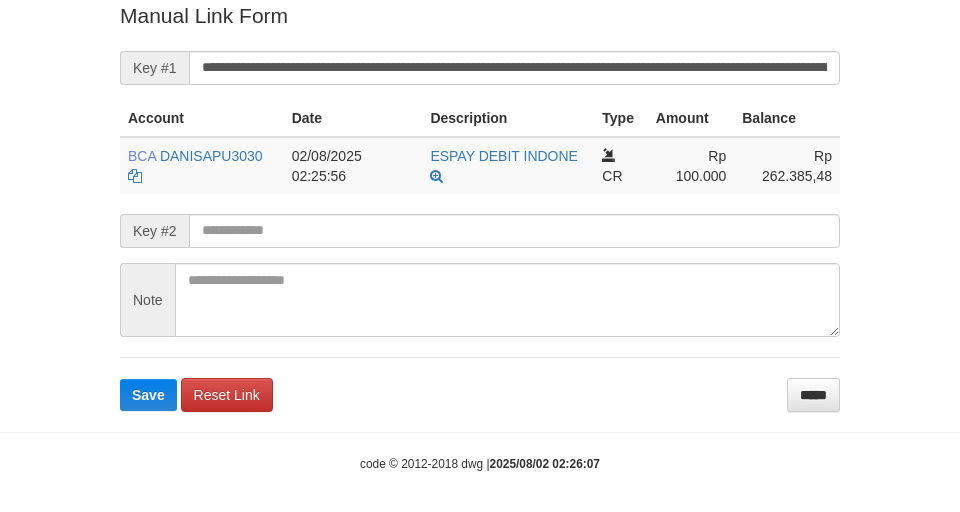 click on "**********" at bounding box center (480, 206) 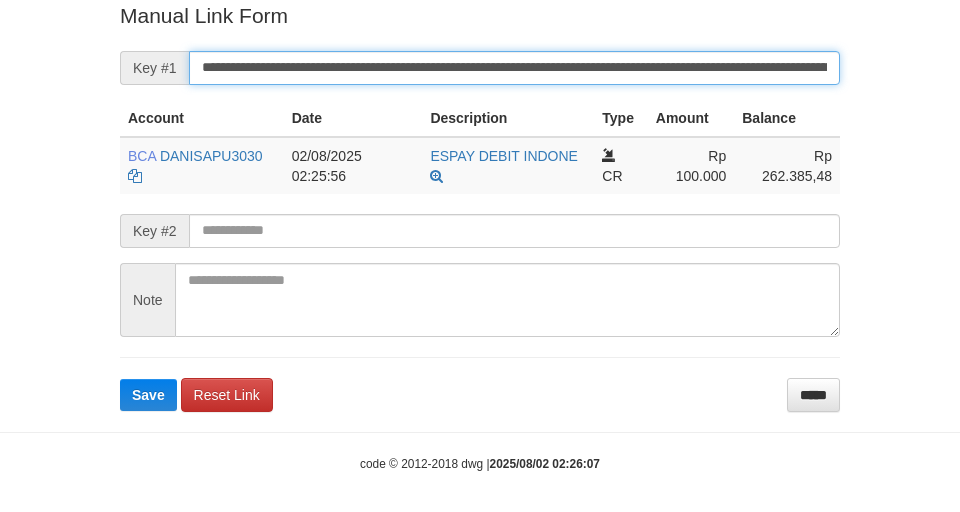 click on "**********" at bounding box center (514, 68) 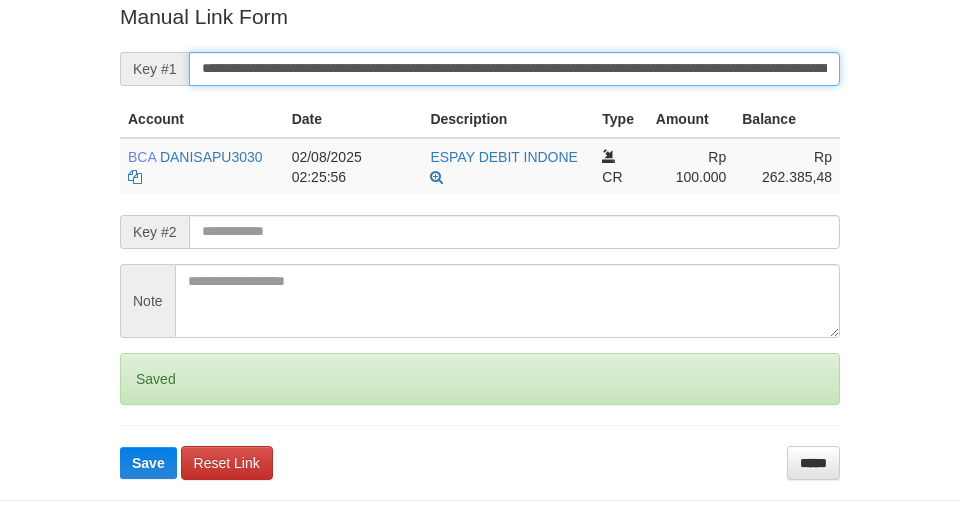 click on "Save" at bounding box center [148, 463] 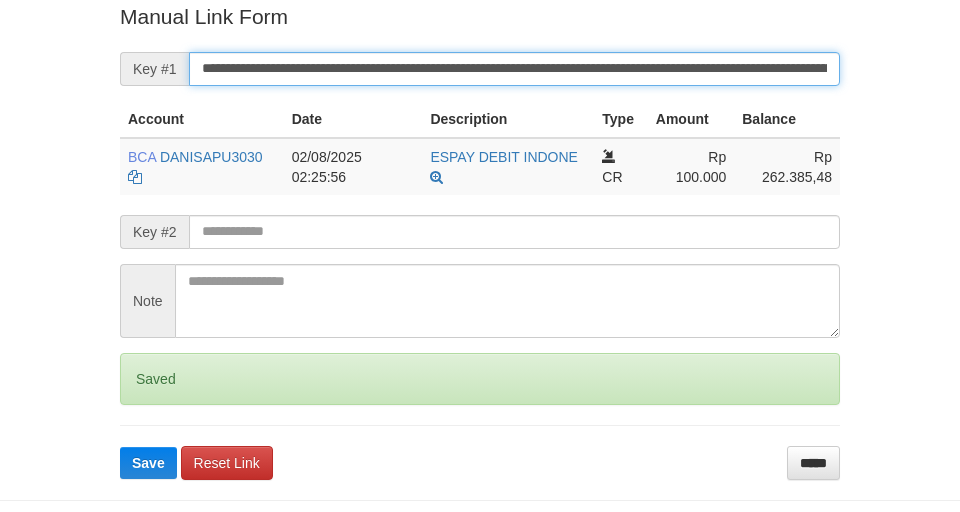 click on "**********" at bounding box center [514, 69] 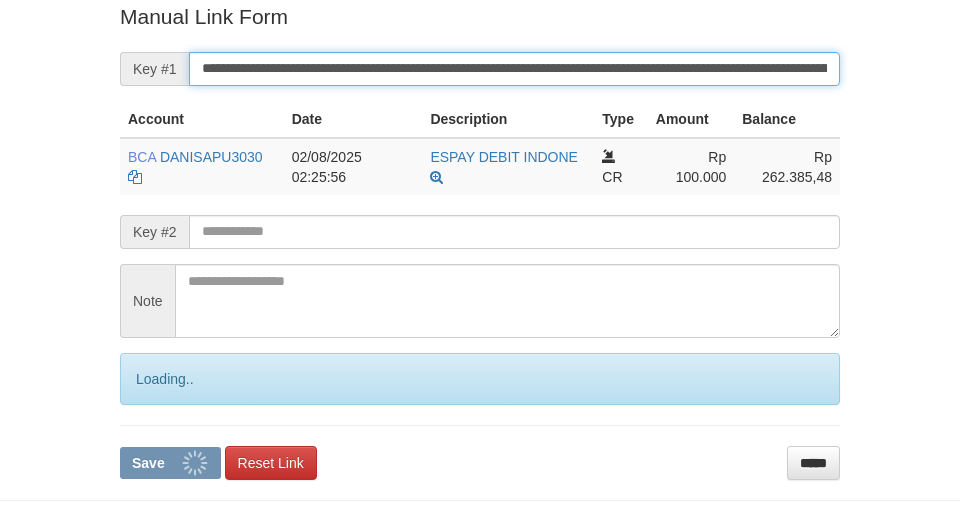 click on "**********" at bounding box center [514, 69] 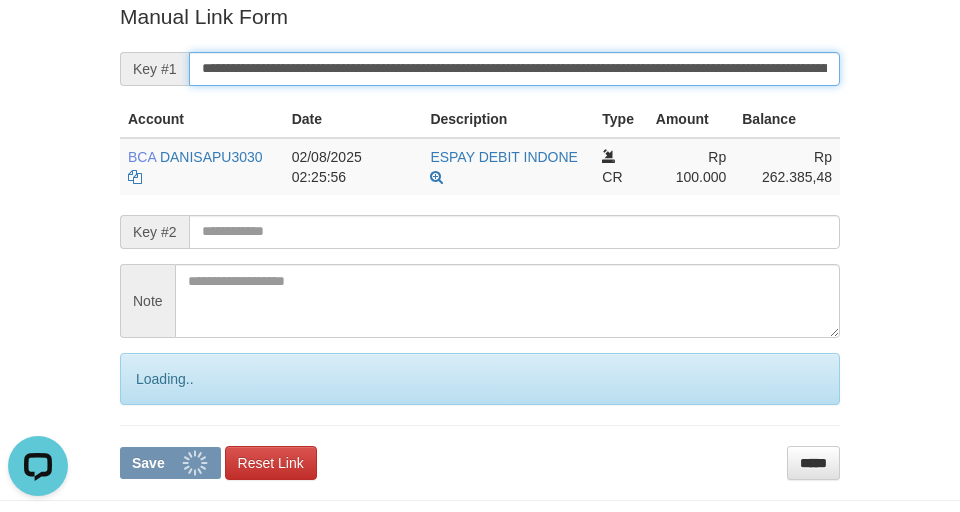 scroll, scrollTop: 0, scrollLeft: 0, axis: both 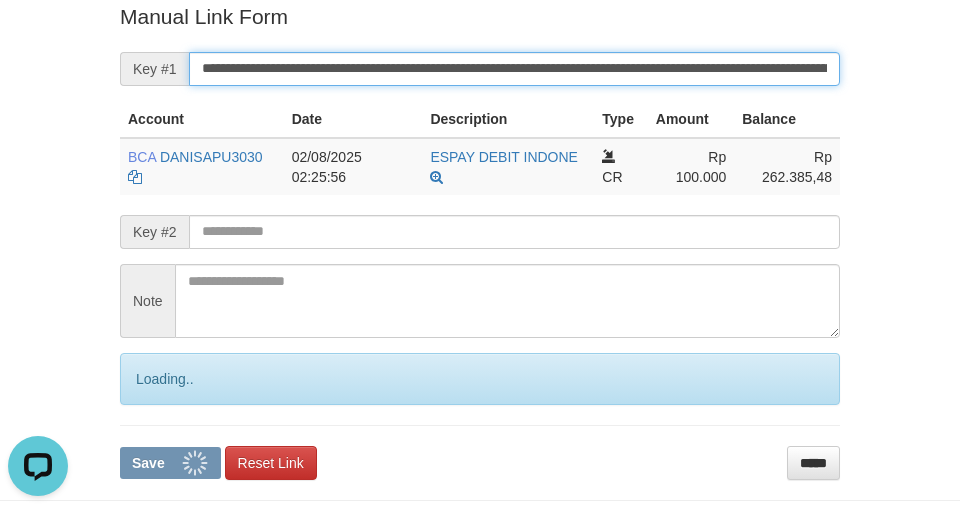 click on "Save" at bounding box center [170, 463] 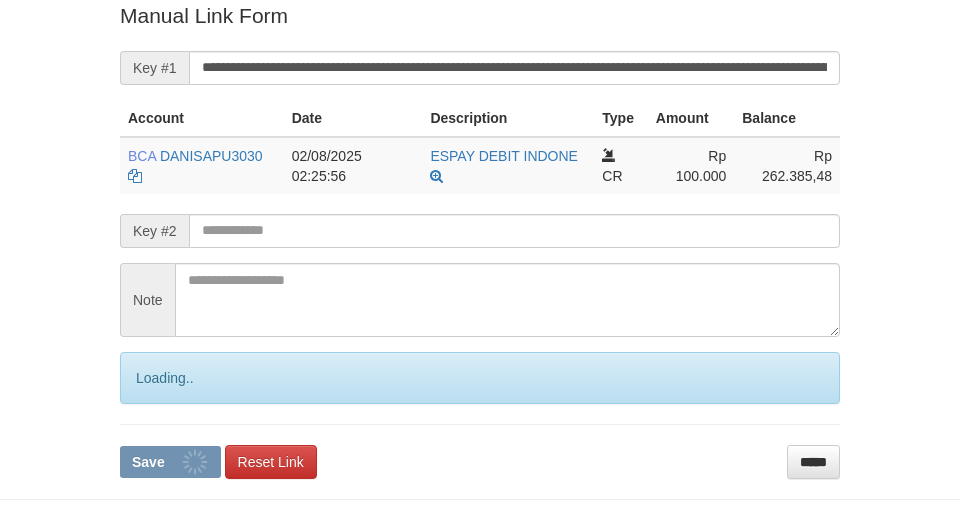 click on "Save" at bounding box center [170, 462] 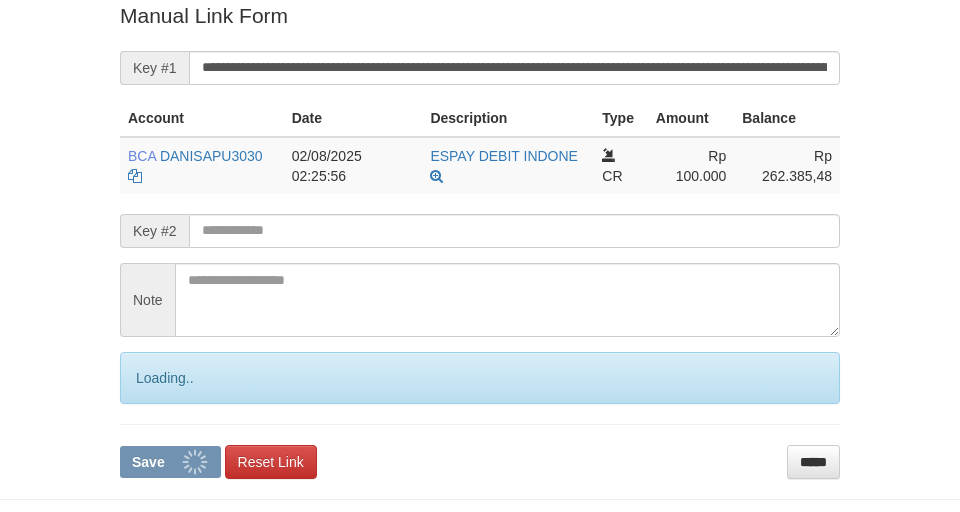 click on "Save" at bounding box center [170, 462] 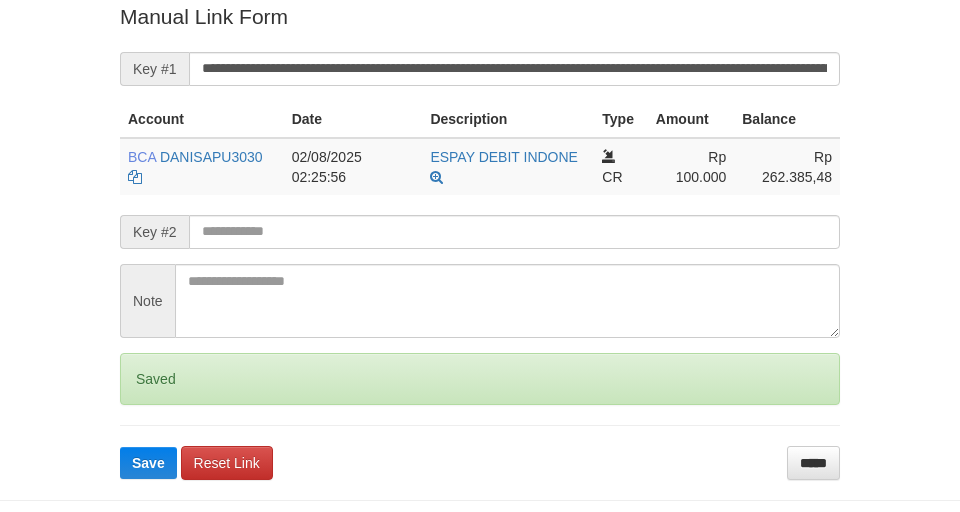 click on "Save" at bounding box center (148, 463) 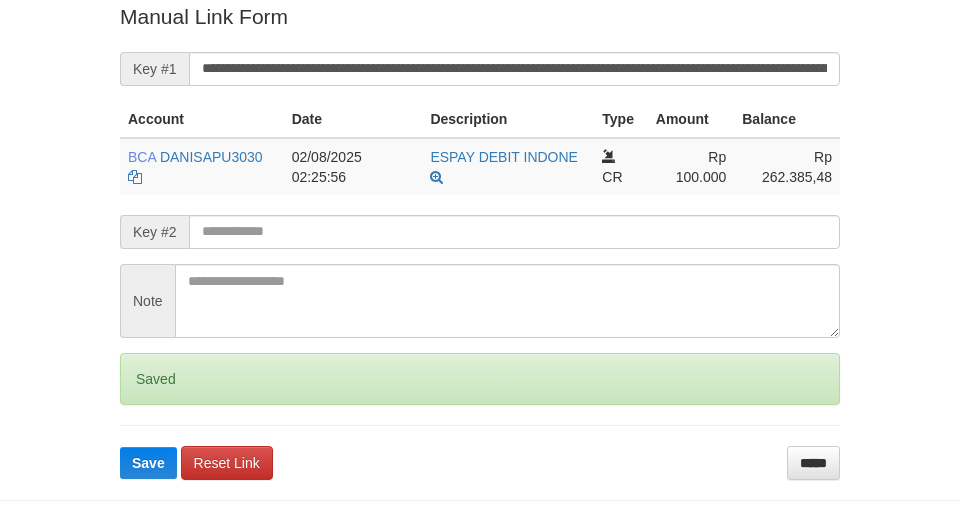 click on "Save" at bounding box center [148, 463] 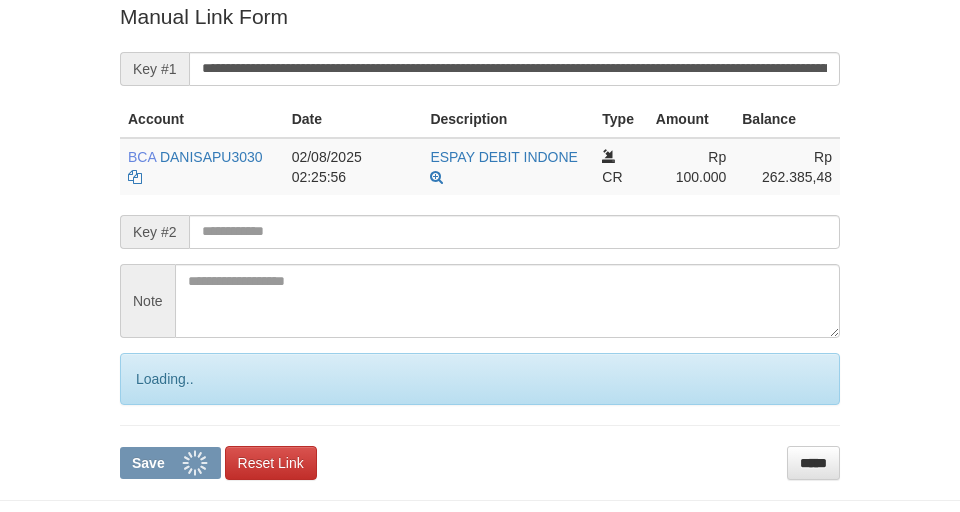 click on "Save" at bounding box center [170, 463] 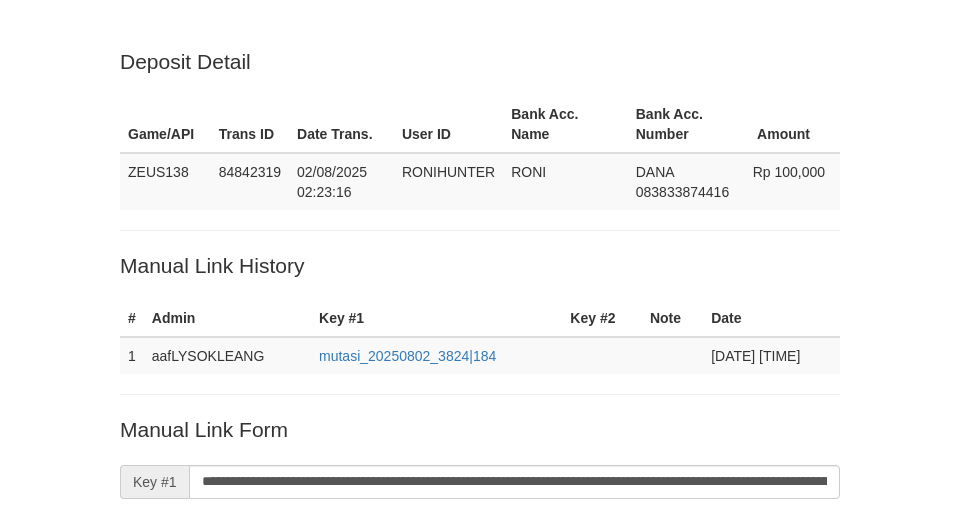 click on "**********" at bounding box center [514, 482] 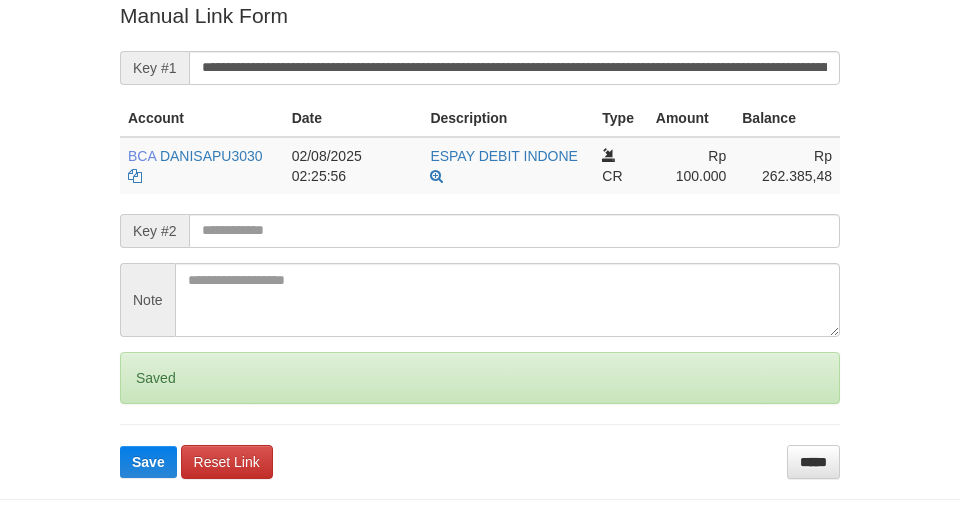 click on "Save" at bounding box center [148, 462] 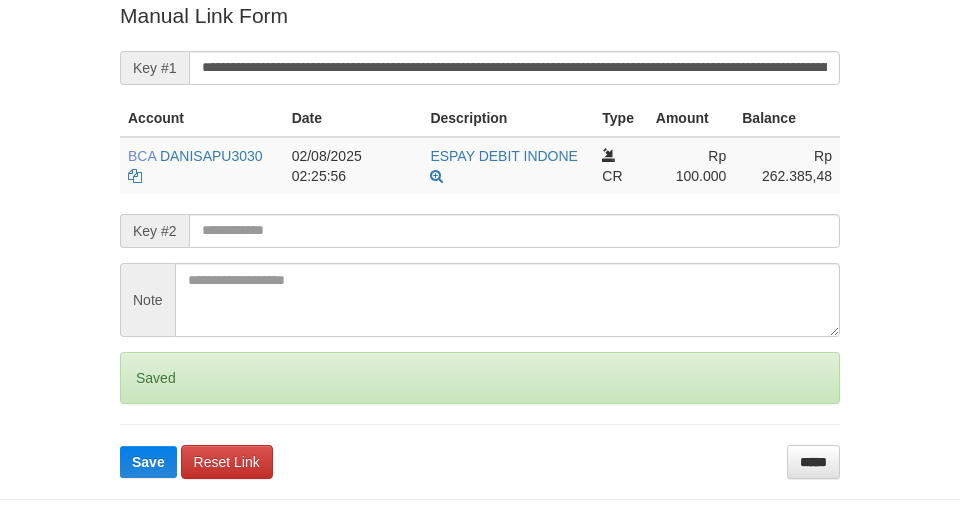 click on "Save" at bounding box center [148, 462] 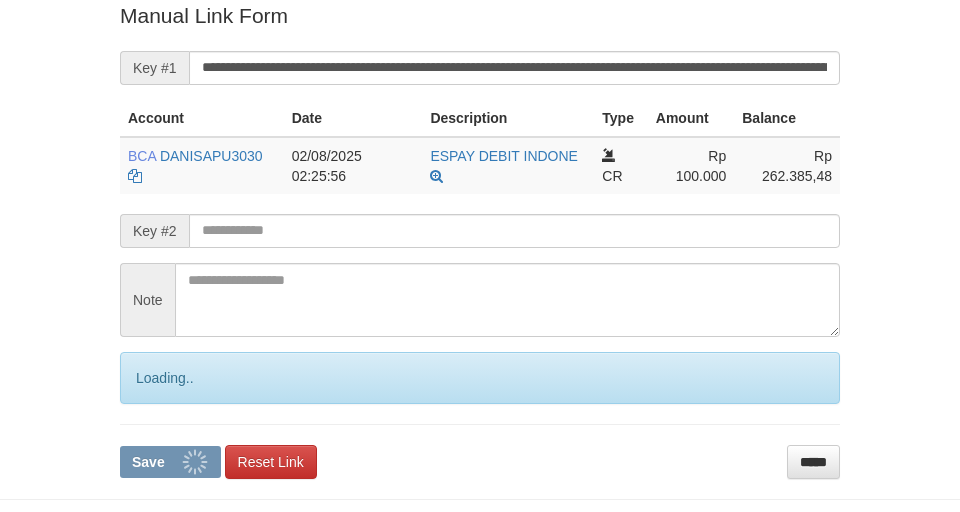 click on "Save" at bounding box center (170, 462) 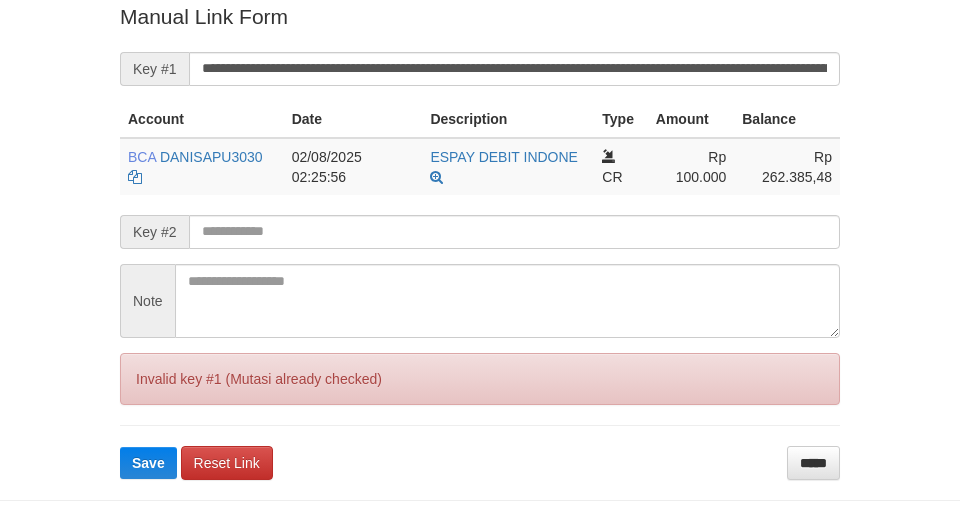 click on "Save" at bounding box center [148, 463] 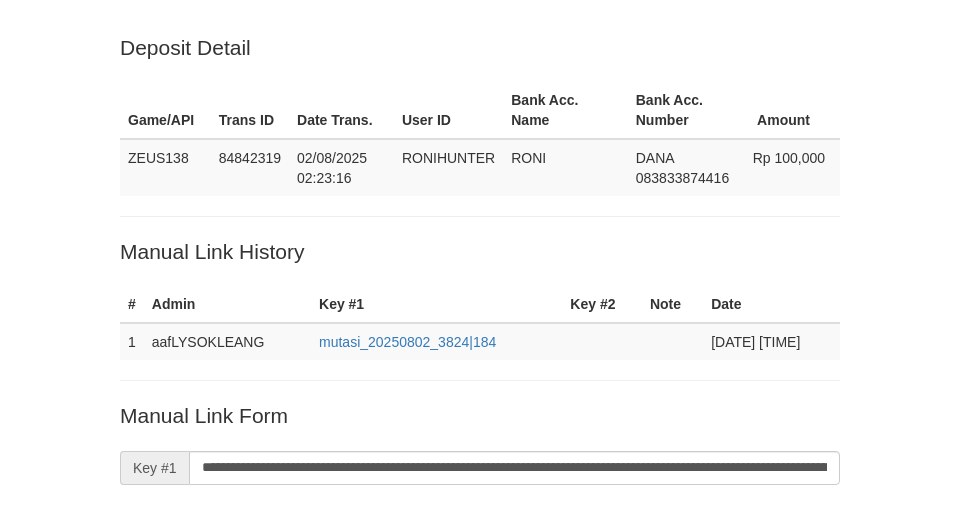 scroll, scrollTop: 13, scrollLeft: 0, axis: vertical 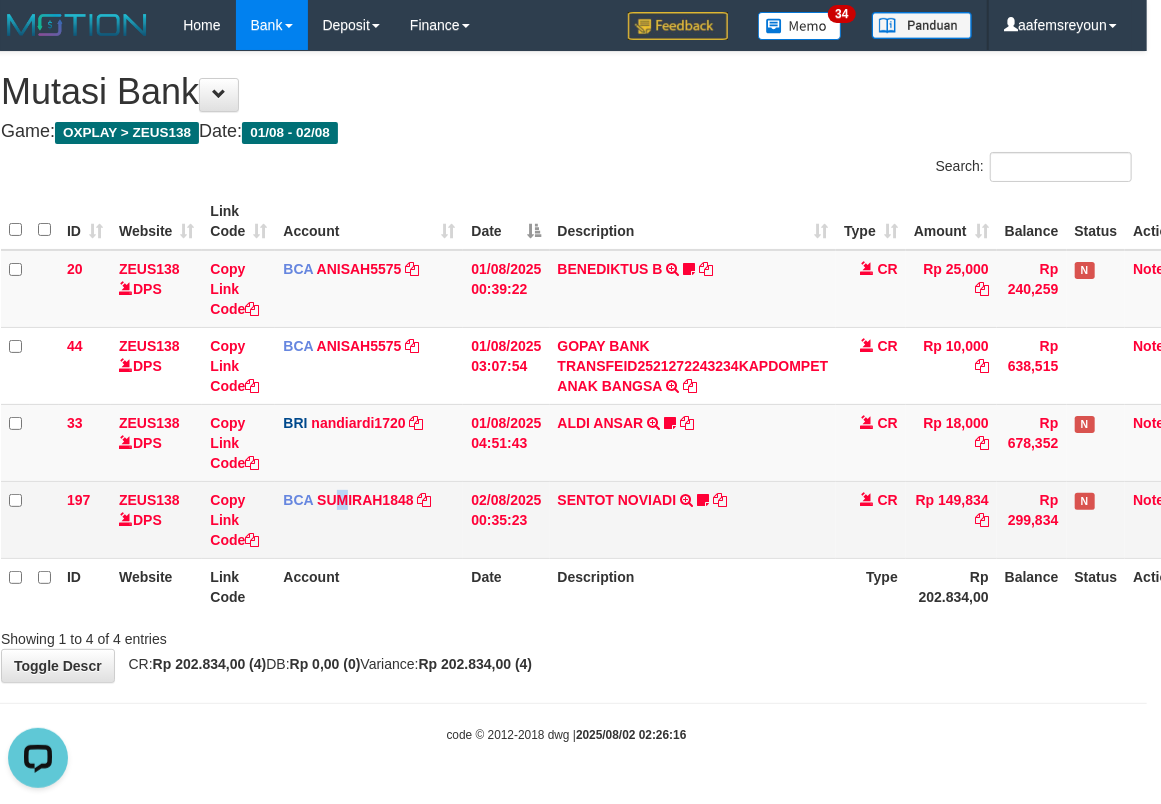 drag, startPoint x: 342, startPoint y: 553, endPoint x: 125, endPoint y: 576, distance: 218.21548 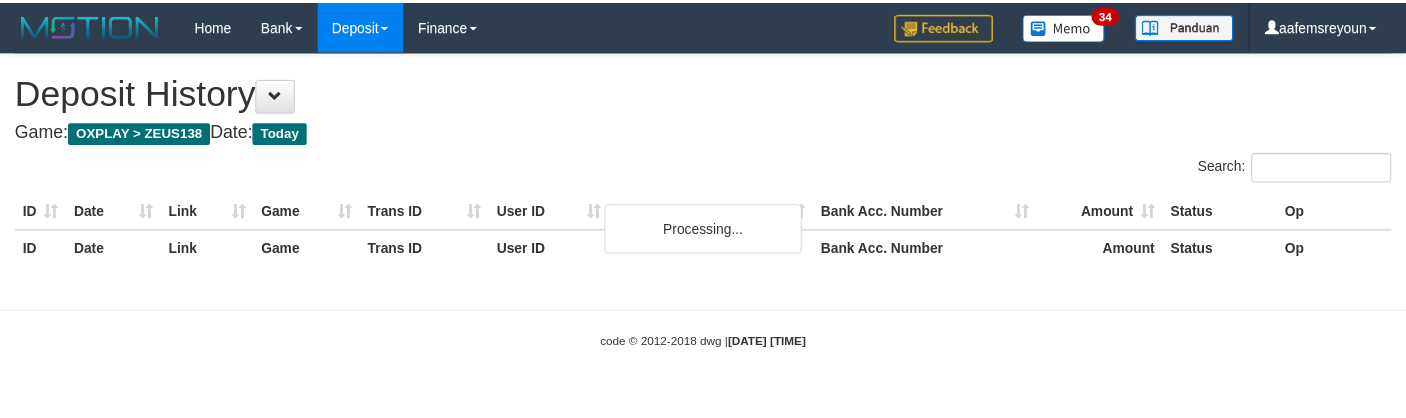 scroll, scrollTop: 0, scrollLeft: 0, axis: both 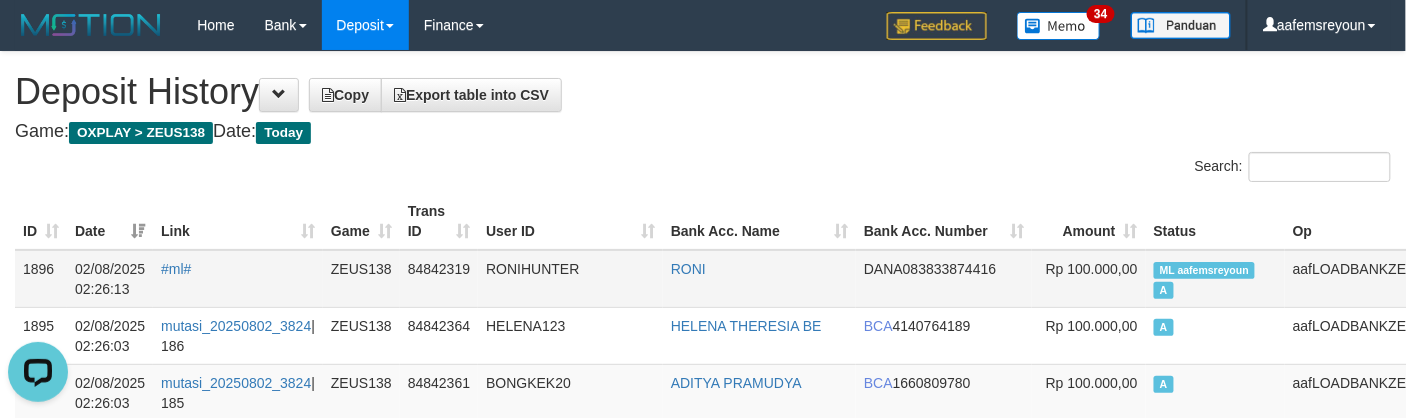 click on "ML aafemsreyoun" at bounding box center (1205, 270) 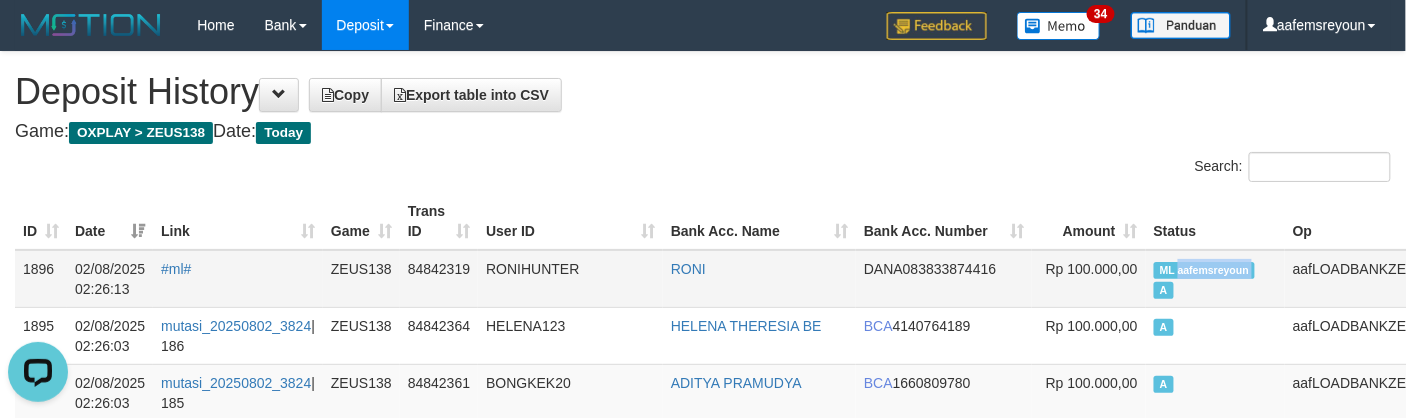 click on "ML aafemsreyoun" at bounding box center (1205, 270) 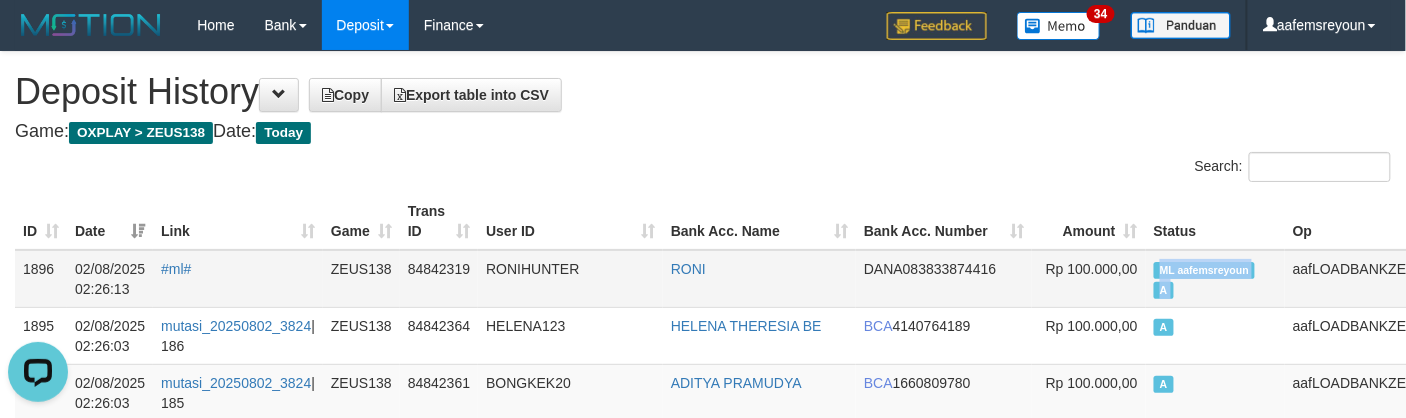 click on "ML aafemsreyoun" at bounding box center (1205, 270) 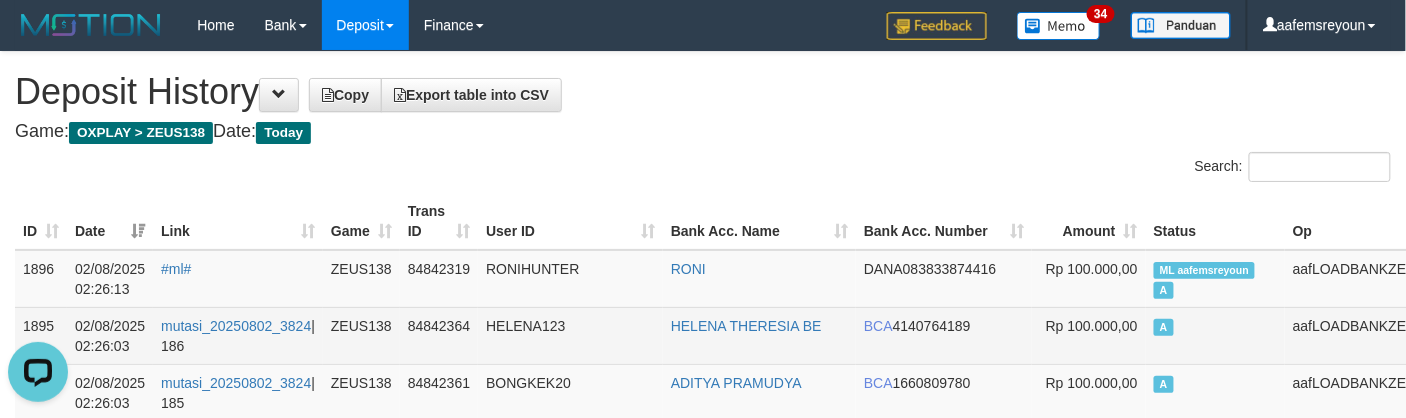 click on "A" at bounding box center (1215, 335) 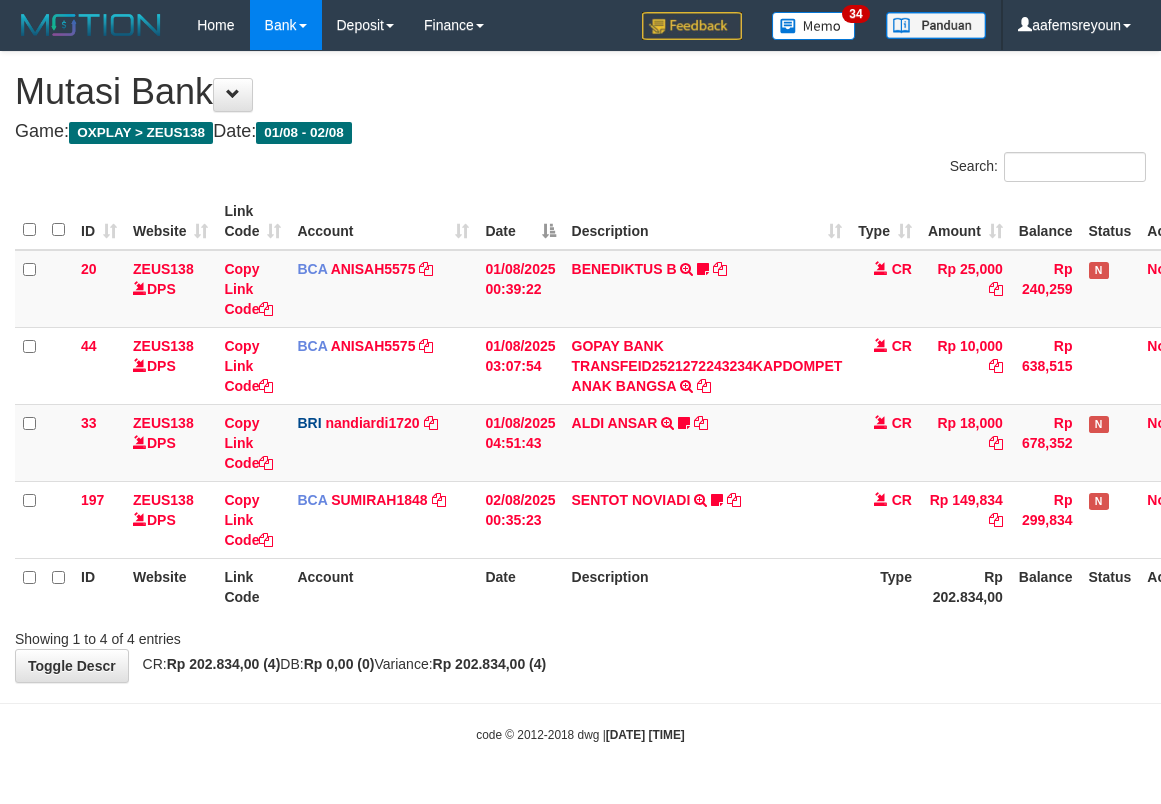 scroll, scrollTop: 0, scrollLeft: 14, axis: horizontal 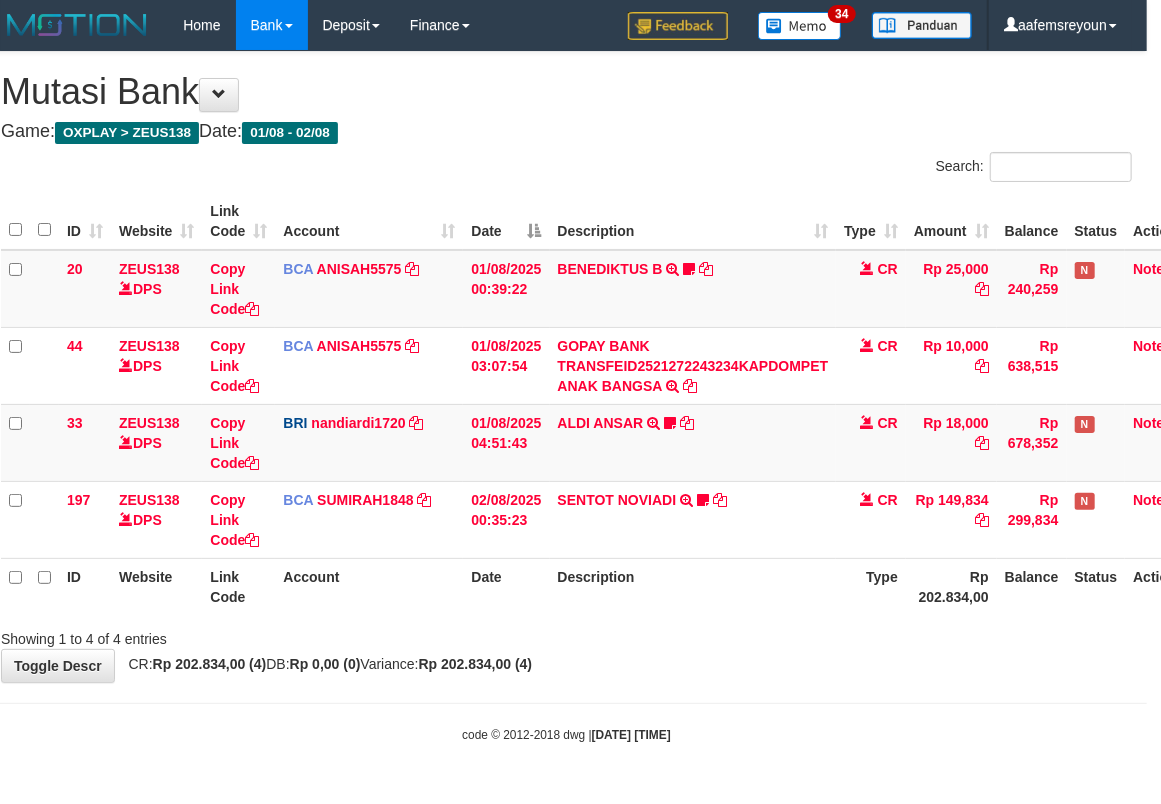 drag, startPoint x: 813, startPoint y: 690, endPoint x: 798, endPoint y: 686, distance: 15.524175 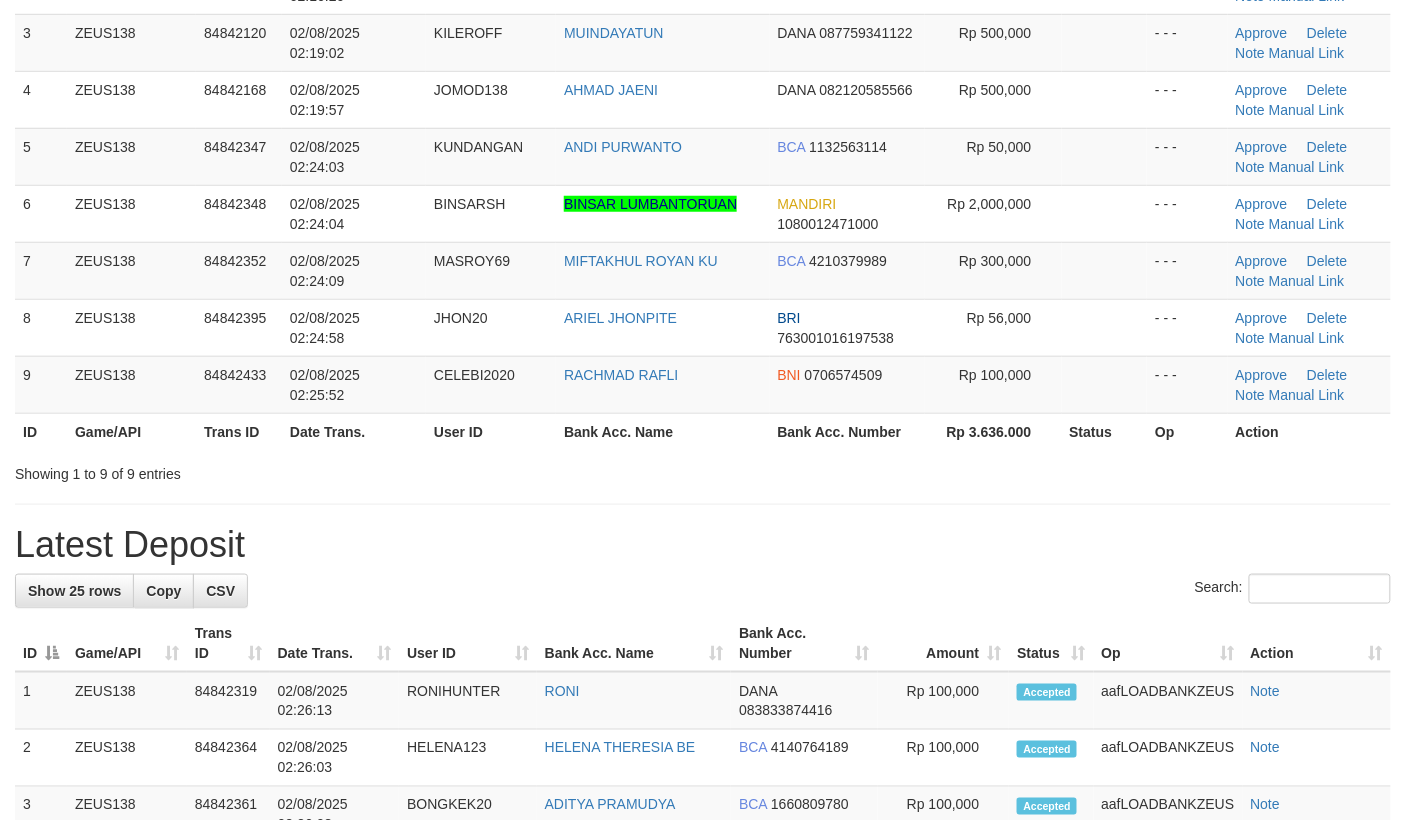 scroll, scrollTop: 276, scrollLeft: 0, axis: vertical 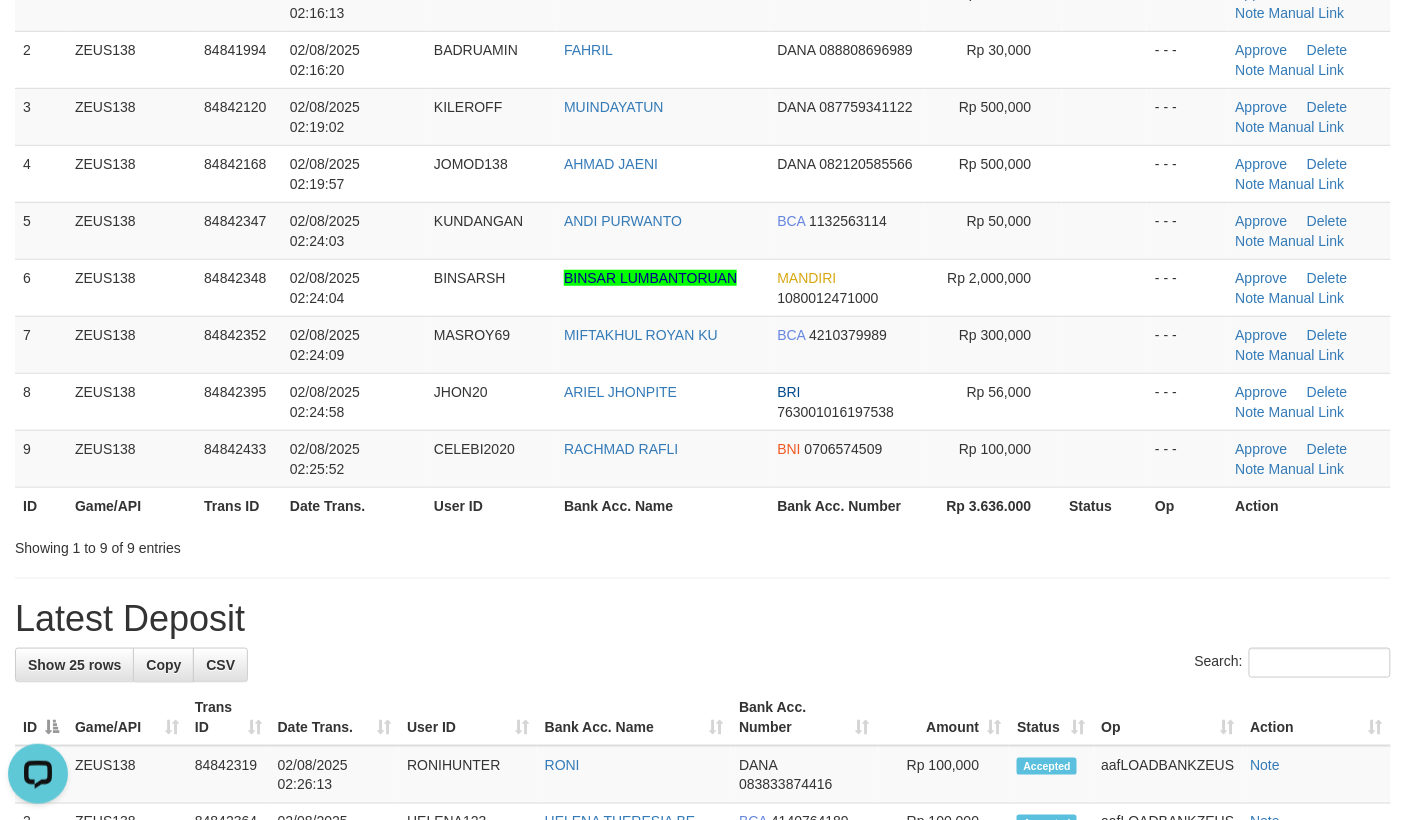 drag, startPoint x: 874, startPoint y: 557, endPoint x: 1116, endPoint y: 604, distance: 246.5218 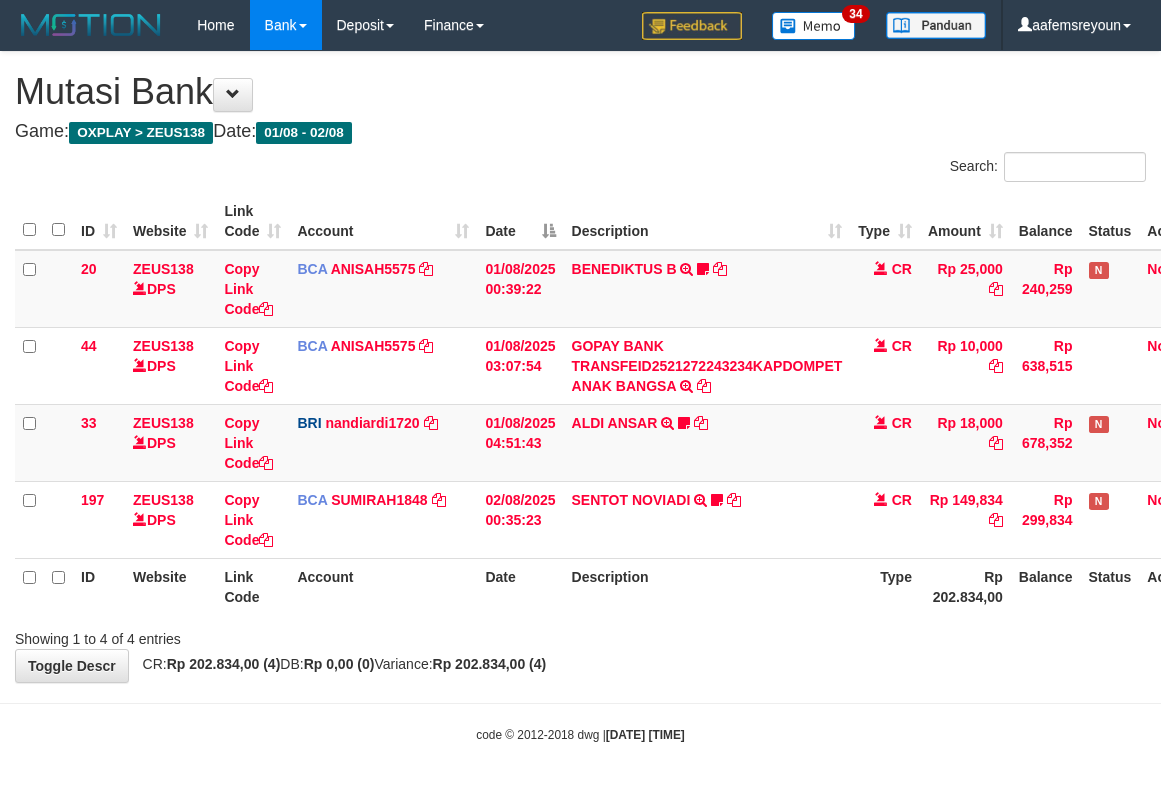 scroll, scrollTop: 0, scrollLeft: 14, axis: horizontal 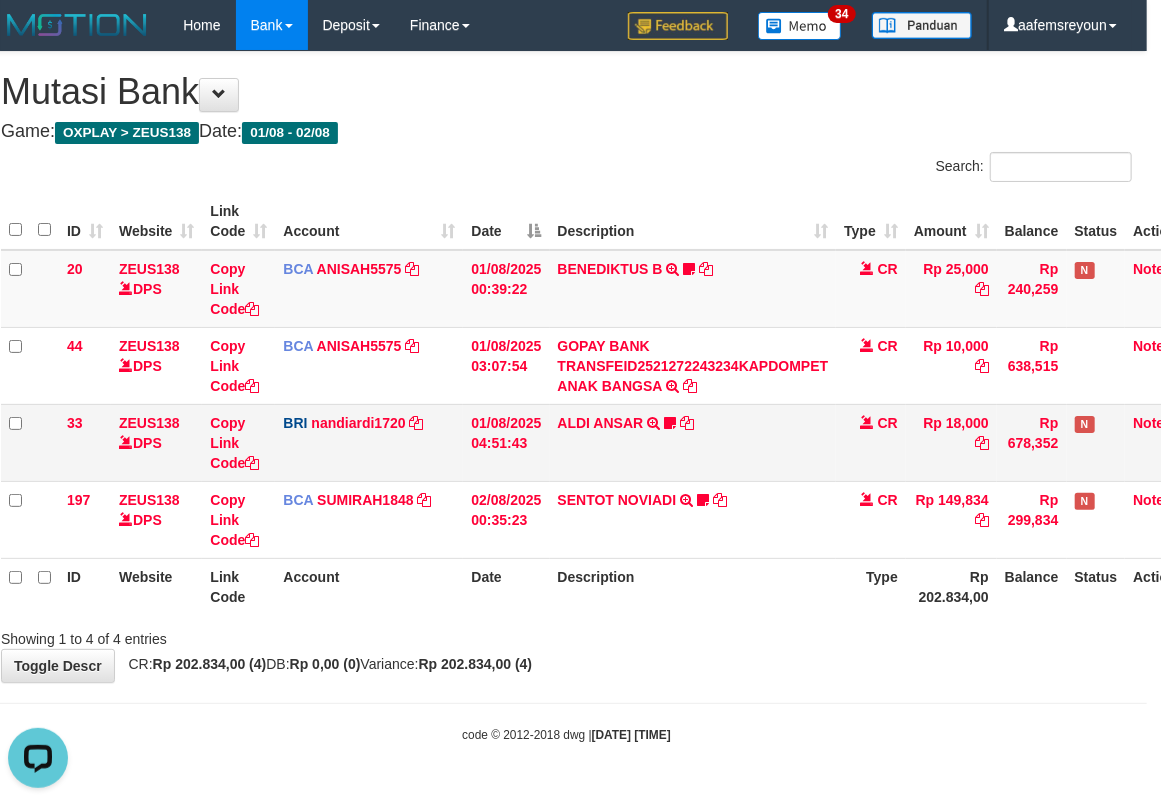 click on "BRI
nandiardi1720
DPS
NANDI ARDIANSYAH
mutasi_20250801_3776 | 33
mutasi_20250801_3776 | 33" at bounding box center (369, 442) 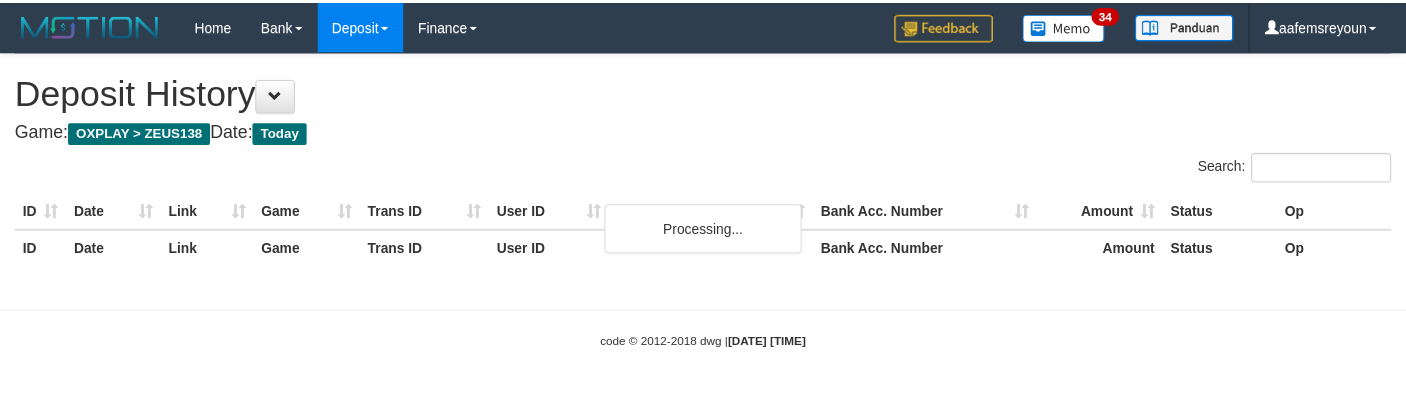 scroll, scrollTop: 0, scrollLeft: 0, axis: both 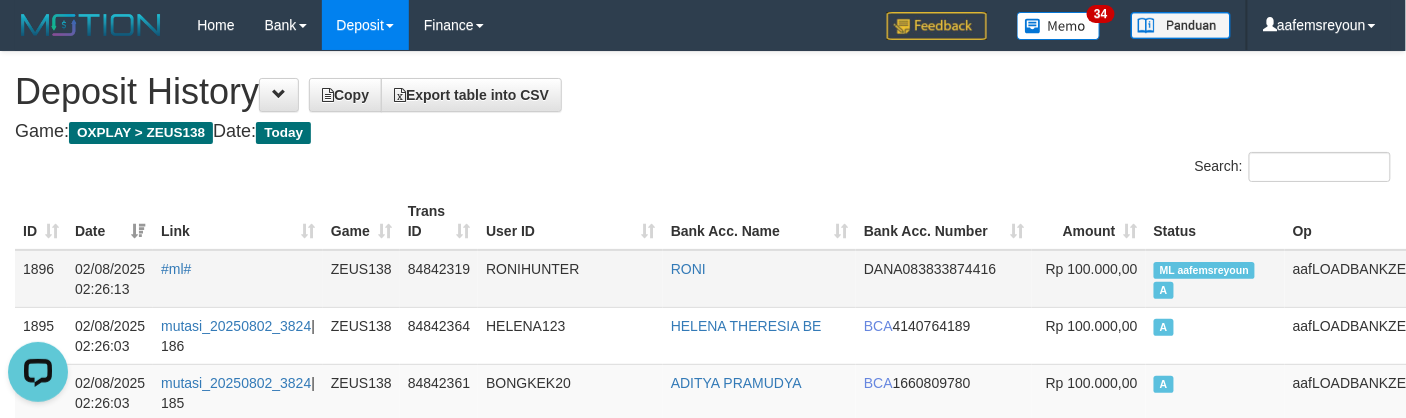 click on "RONI" at bounding box center (759, 279) 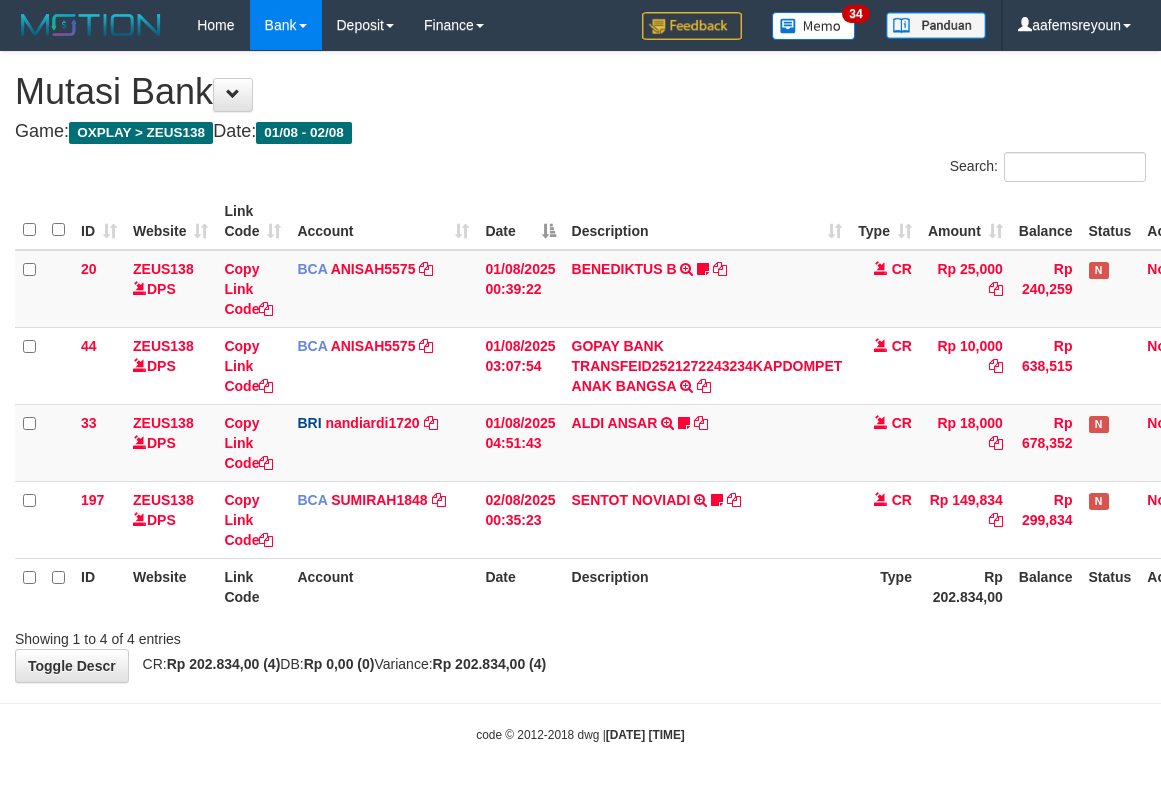 scroll, scrollTop: 0, scrollLeft: 14, axis: horizontal 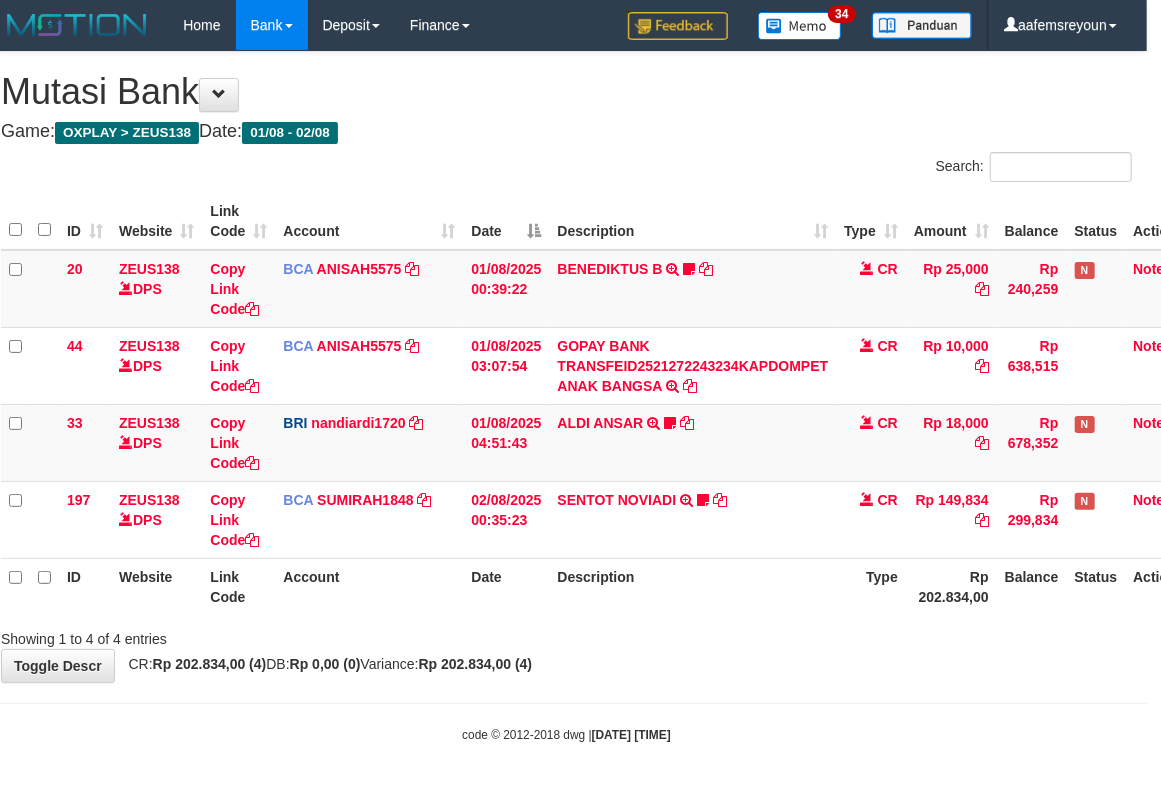 click on "**********" at bounding box center [566, 367] 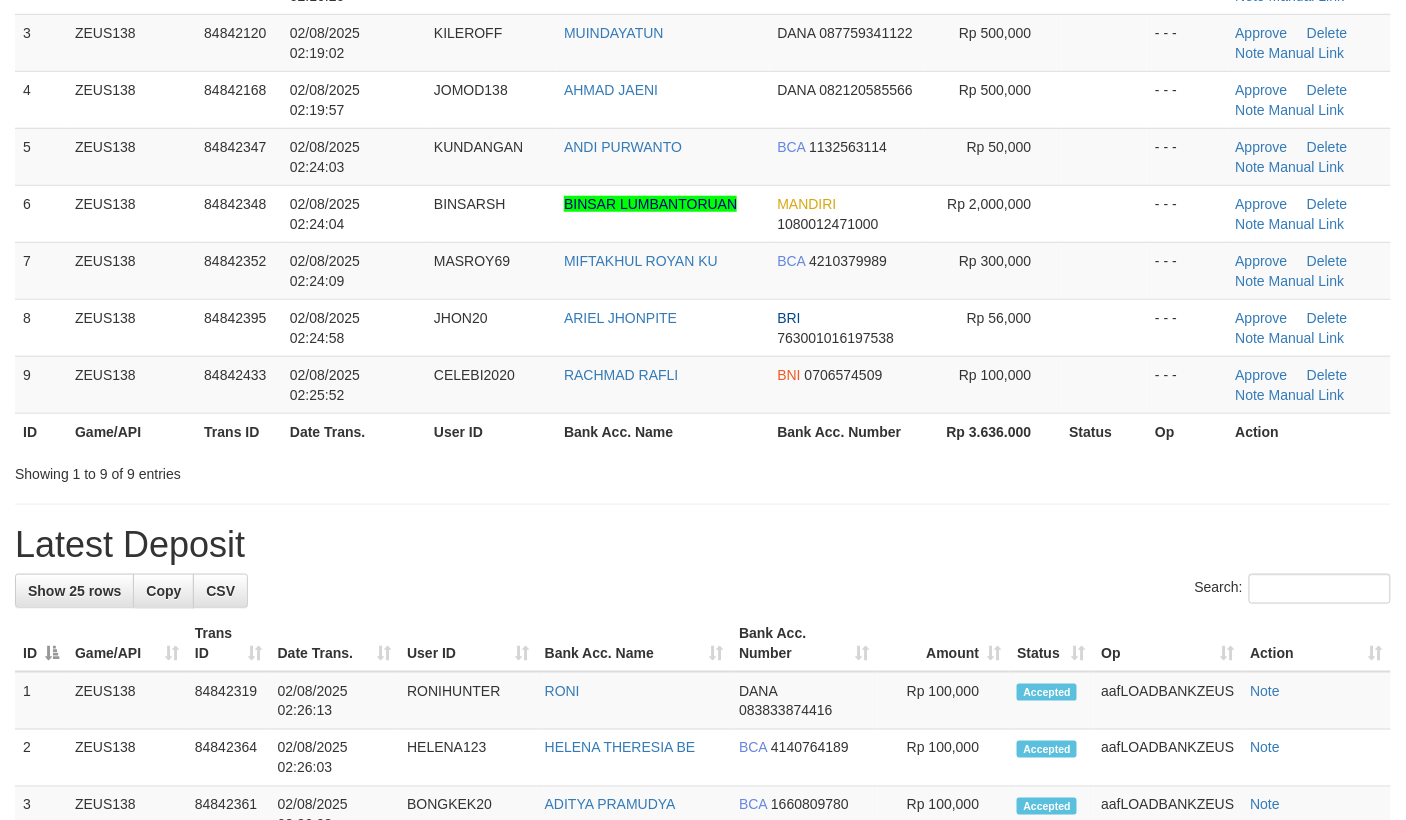 scroll, scrollTop: 276, scrollLeft: 0, axis: vertical 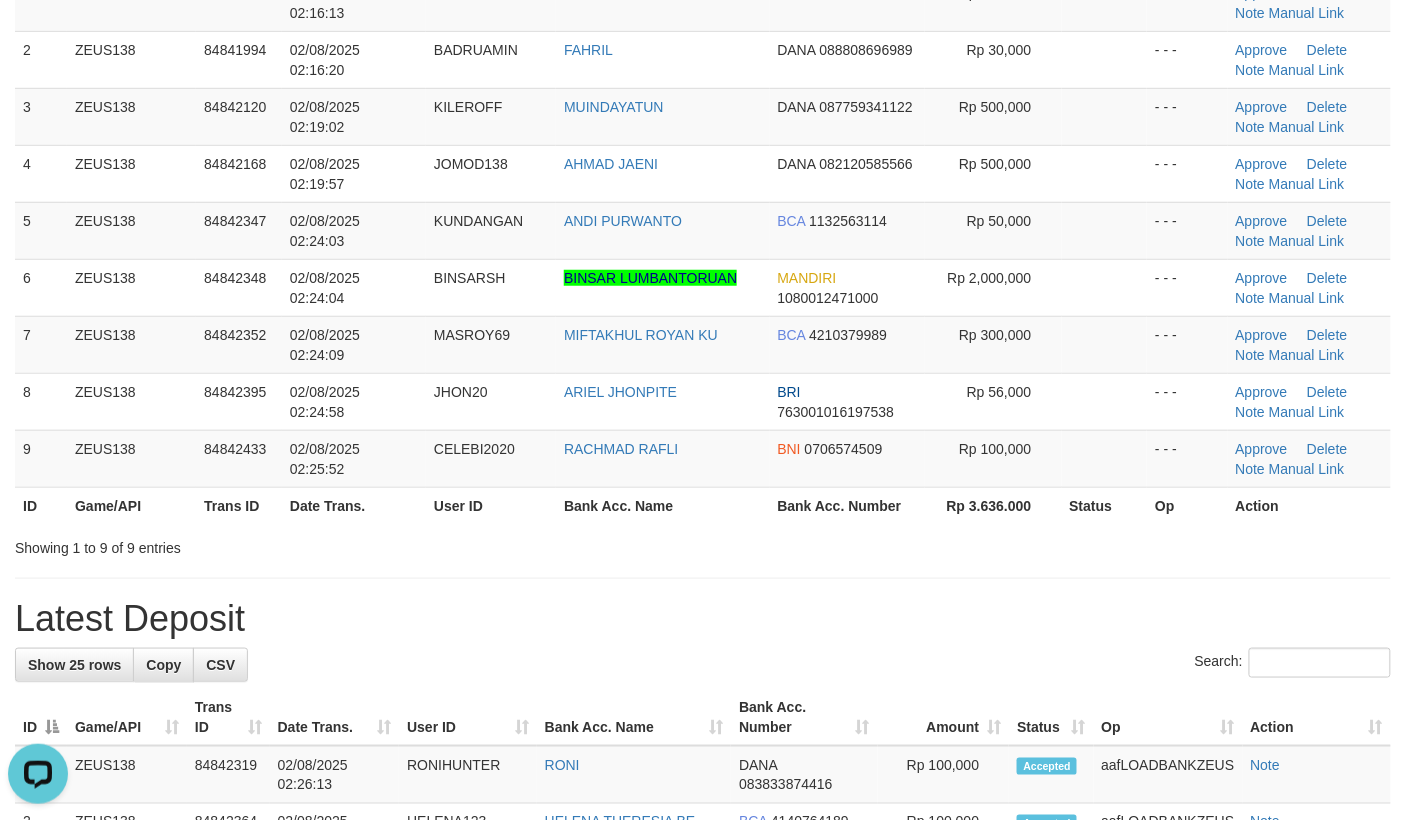 drag, startPoint x: 890, startPoint y: 597, endPoint x: 1421, endPoint y: 636, distance: 532.4303 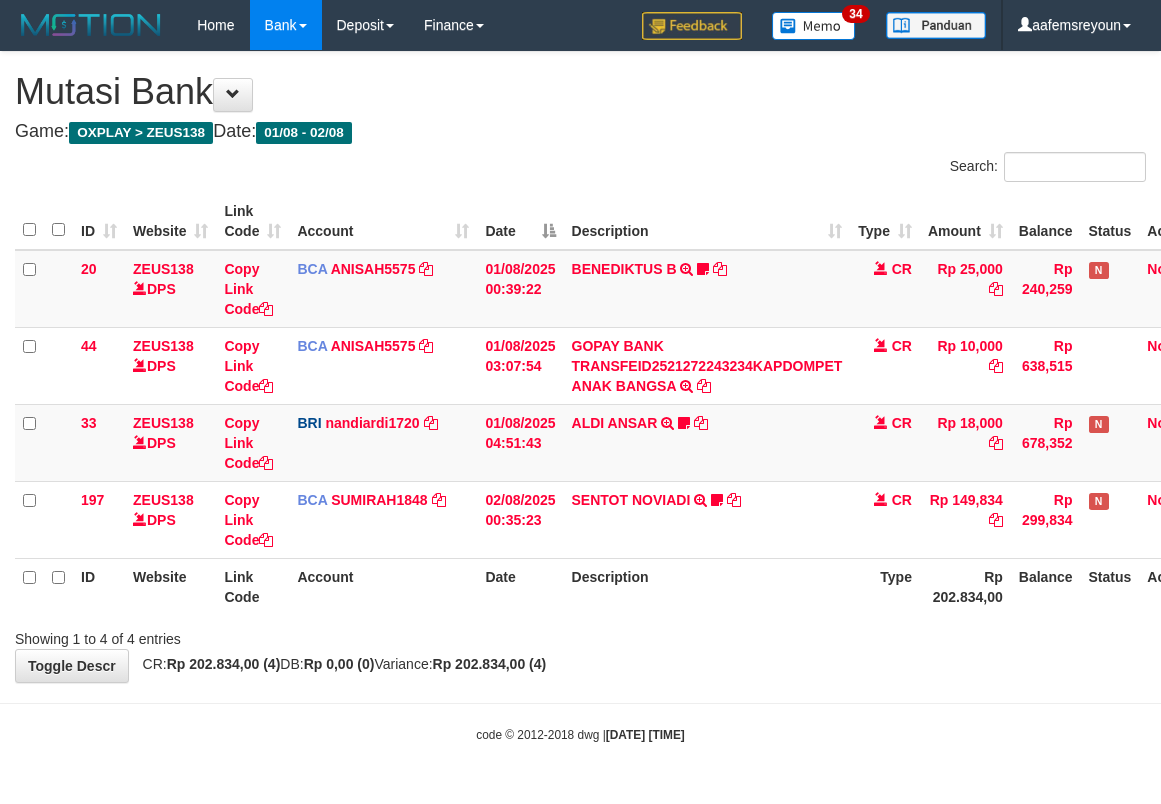 scroll, scrollTop: 0, scrollLeft: 14, axis: horizontal 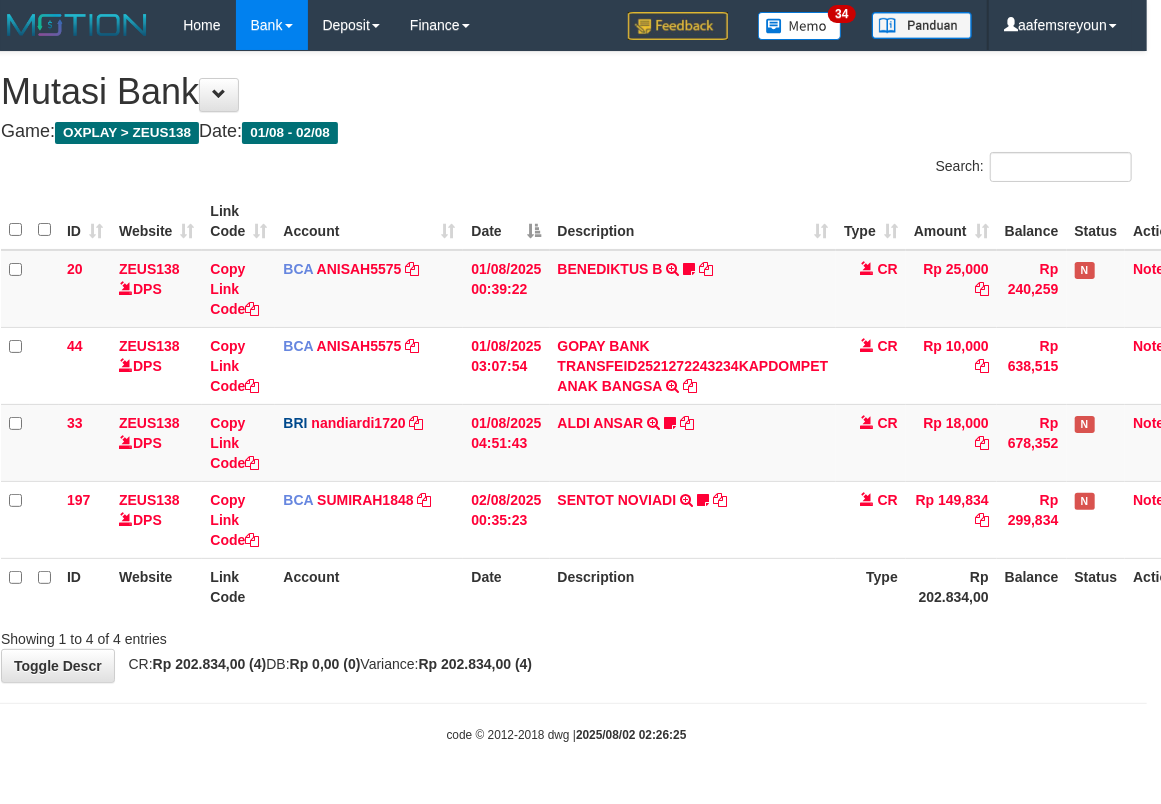drag, startPoint x: 562, startPoint y: 638, endPoint x: 4, endPoint y: 618, distance: 558.35834 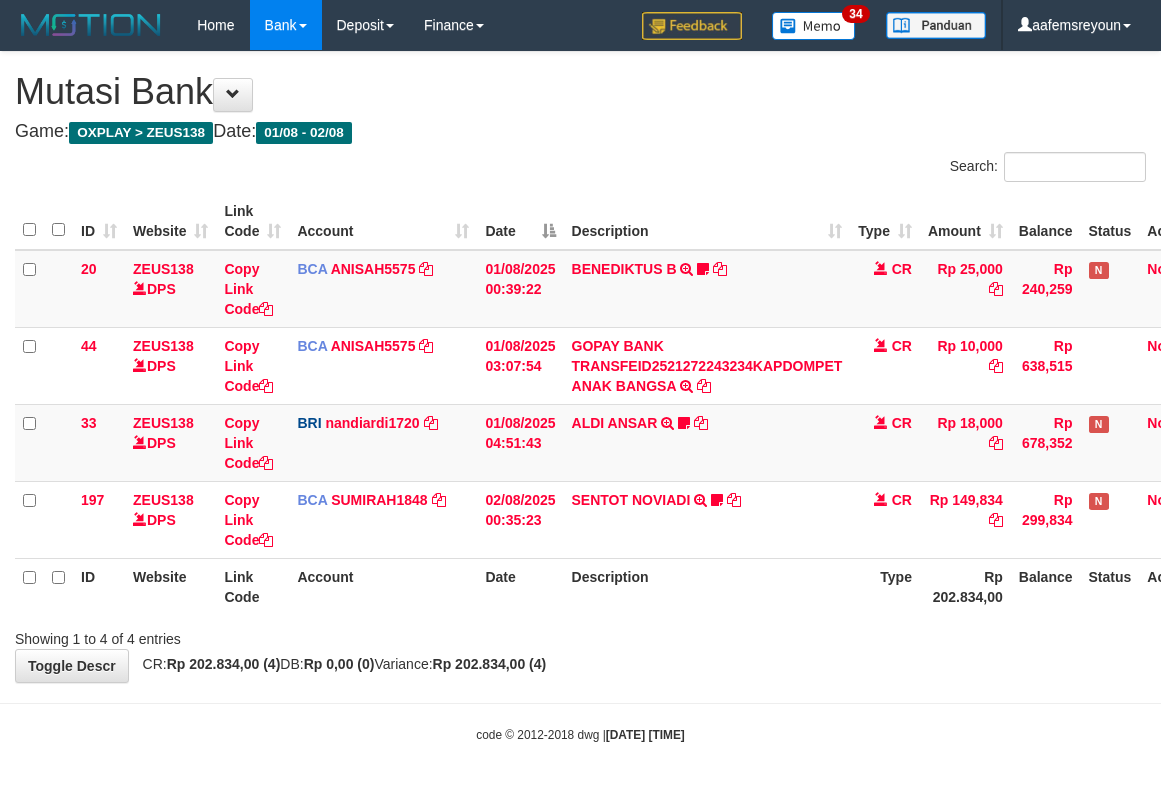 scroll, scrollTop: 0, scrollLeft: 14, axis: horizontal 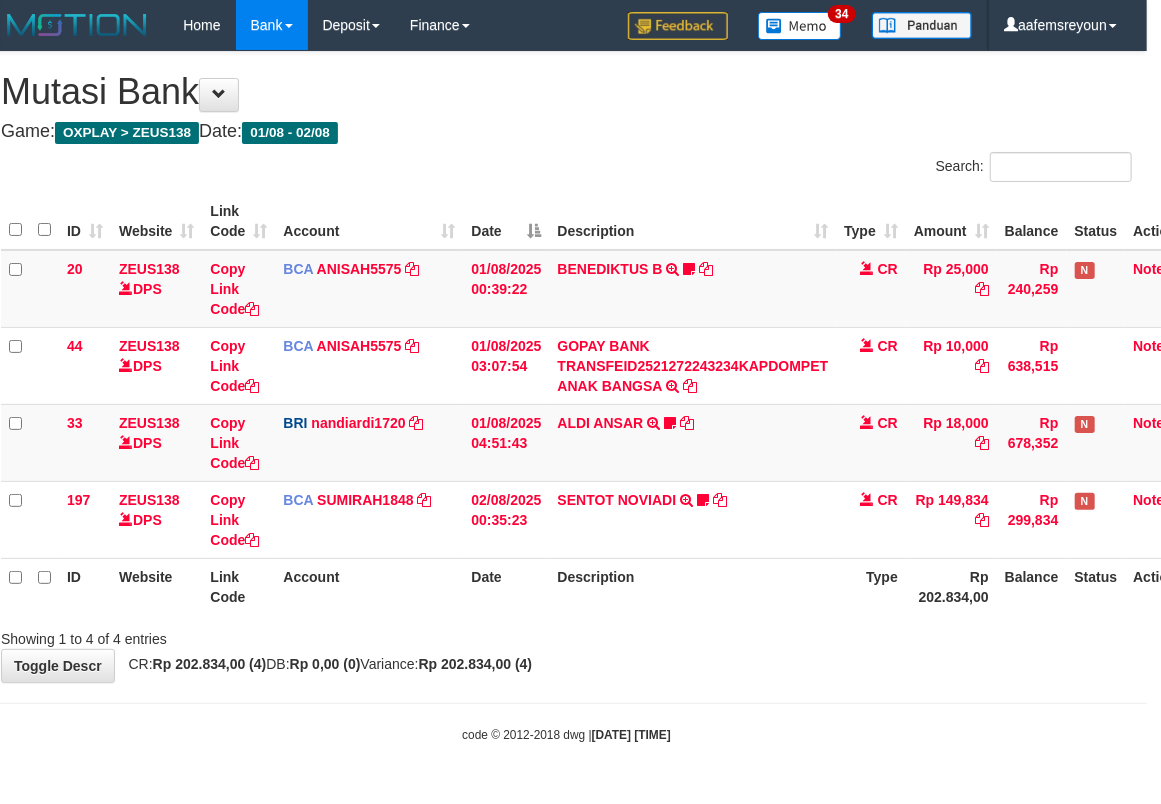 drag, startPoint x: 0, startPoint y: 0, endPoint x: 814, endPoint y: 676, distance: 1058.0983 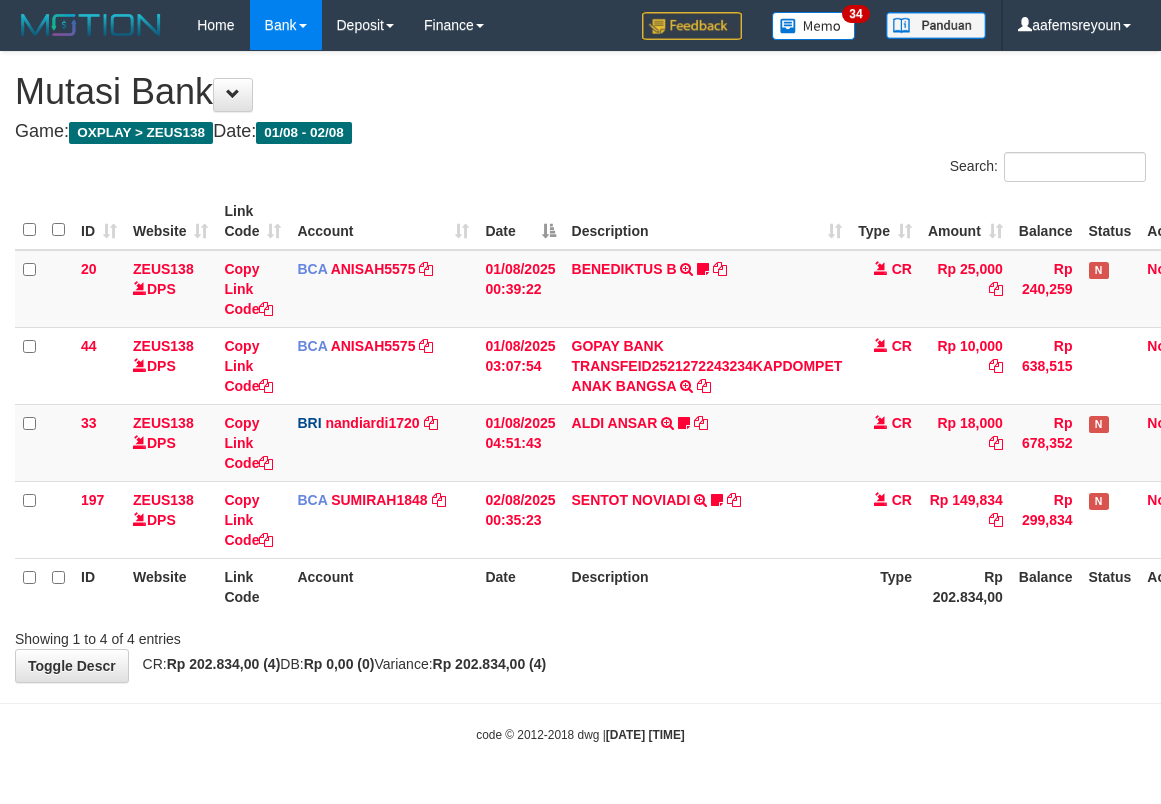 scroll, scrollTop: 0, scrollLeft: 14, axis: horizontal 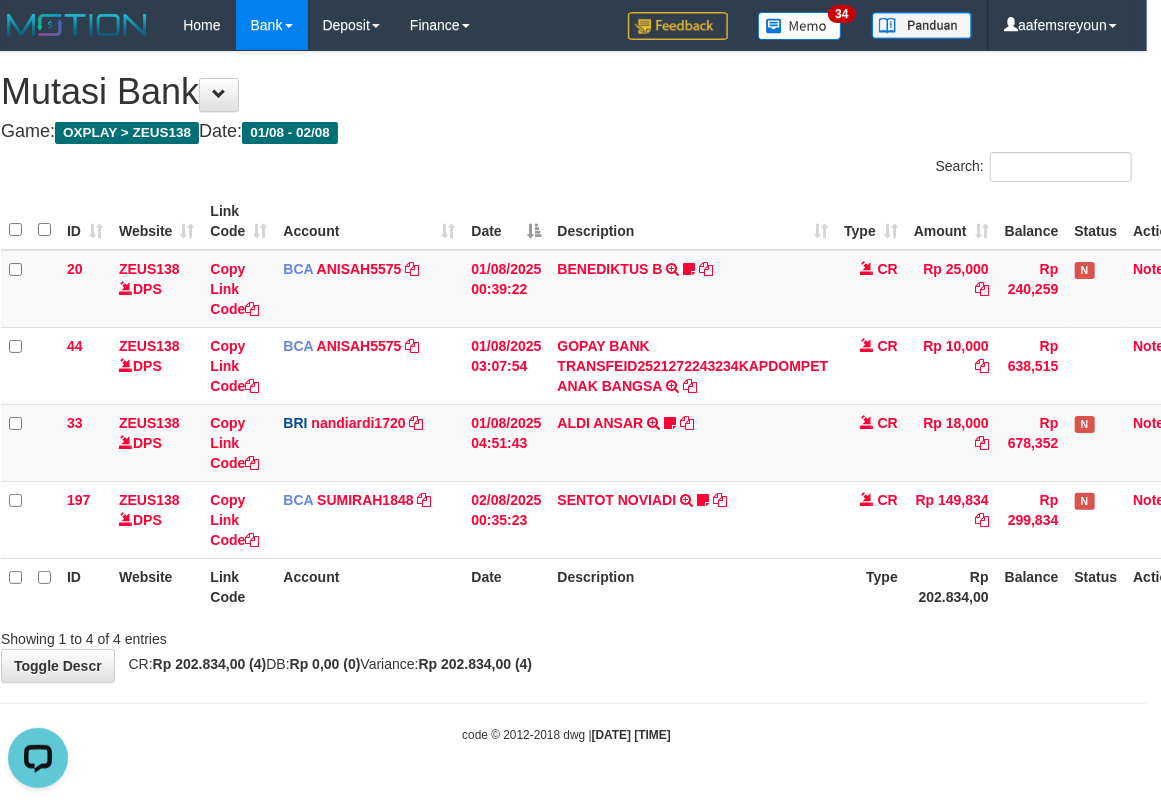 click on "Toggle navigation
Home
Bank
Account List
Mutasi Bank
Search
Sync
Note Mutasi
Deposit
DPS Fetch
DPS List
History
Note DPS
Finance
Financial Data
aafemsreyoun
My Profile
Log Out" at bounding box center [566, 397] 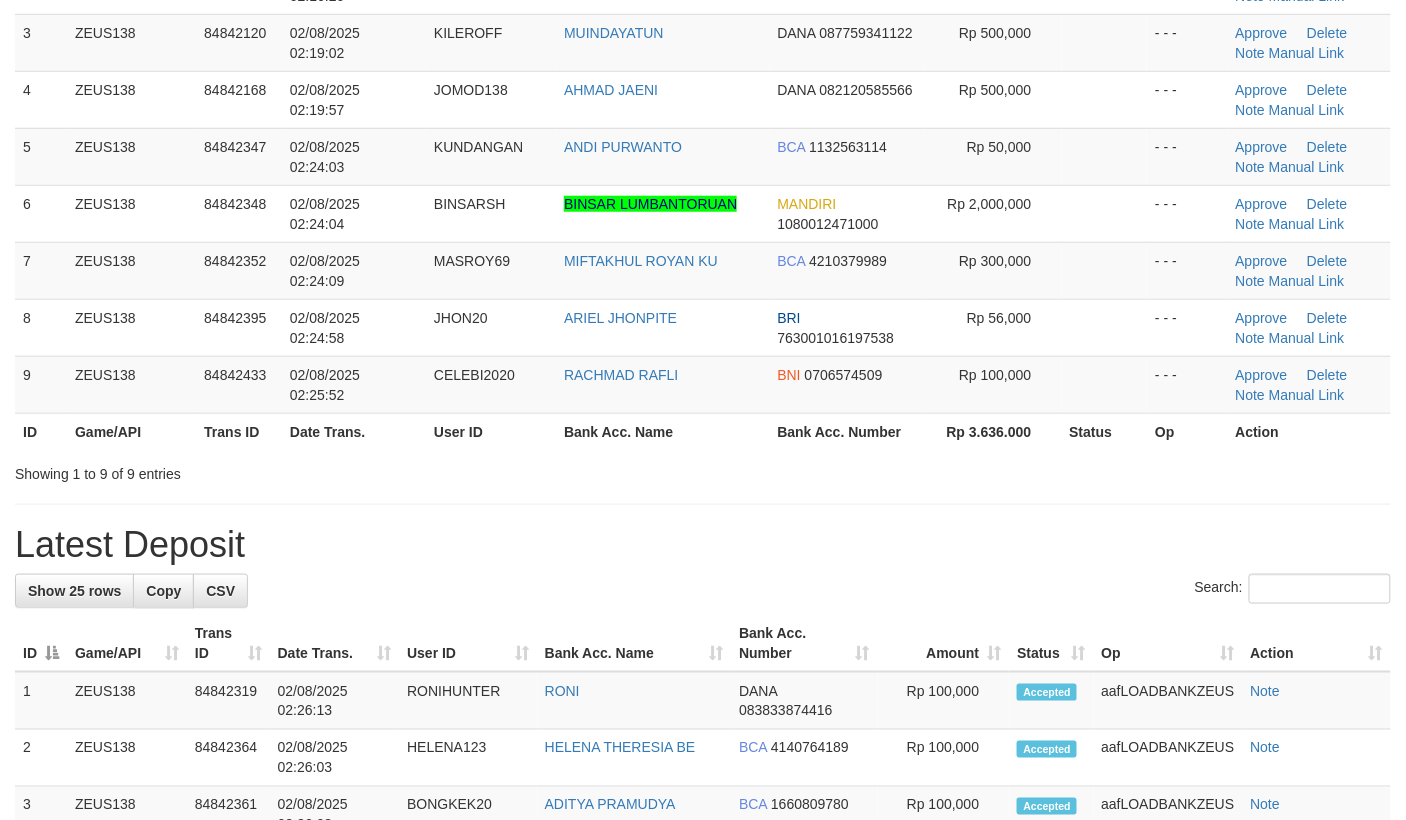 scroll, scrollTop: 276, scrollLeft: 0, axis: vertical 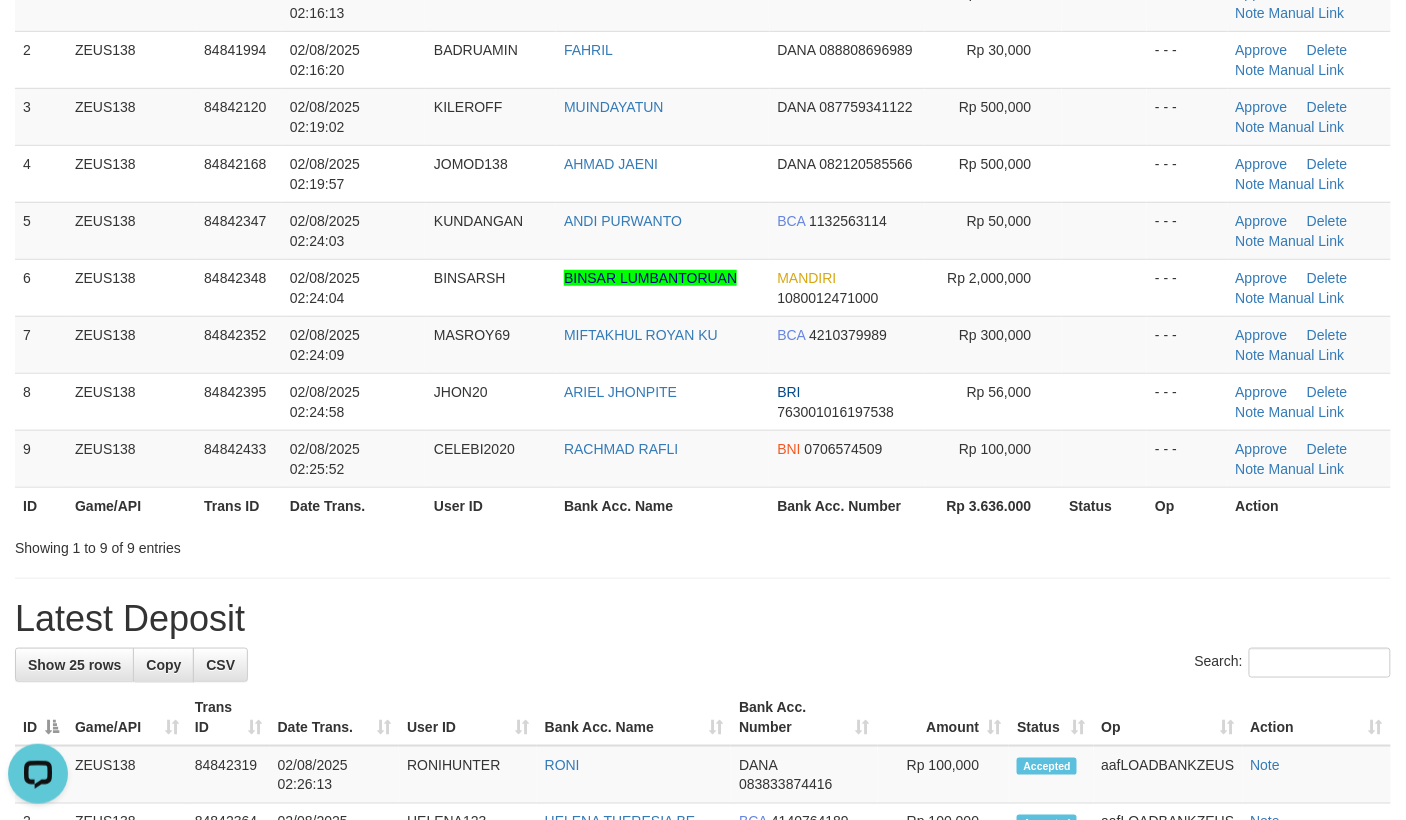 drag, startPoint x: 960, startPoint y: 600, endPoint x: 1416, endPoint y: 621, distance: 456.4833 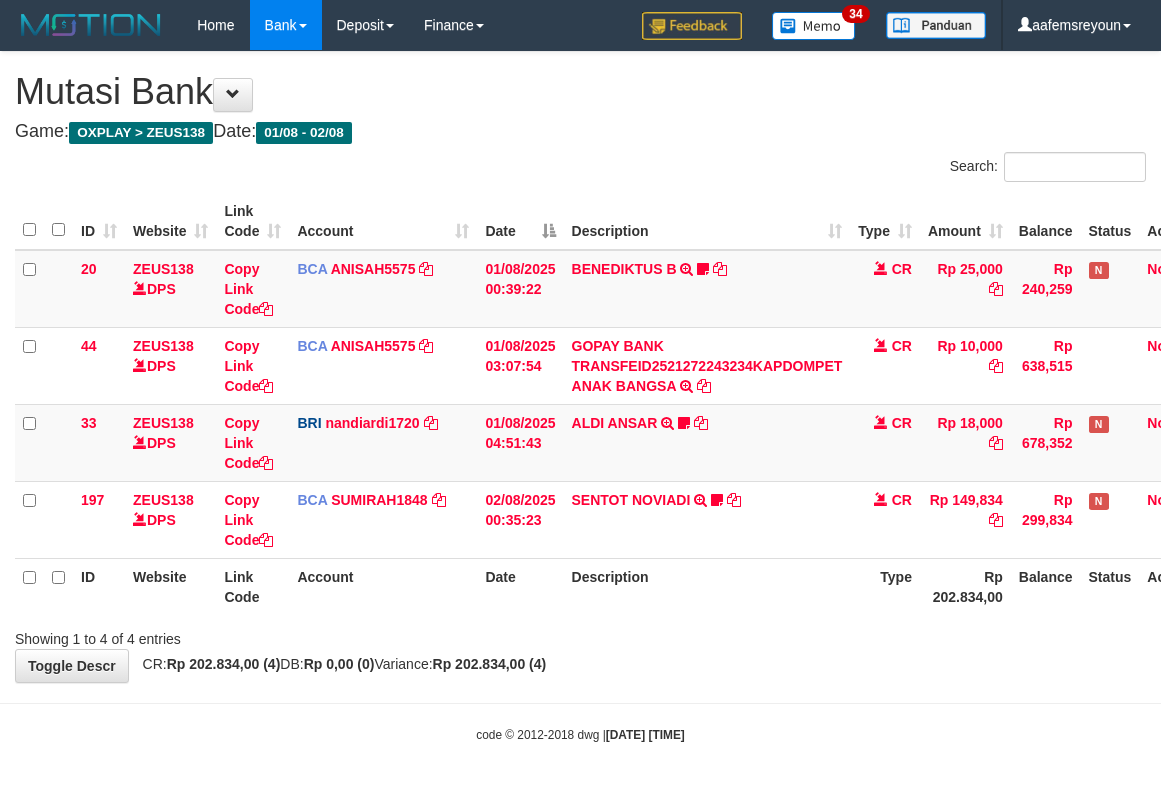 scroll, scrollTop: 0, scrollLeft: 14, axis: horizontal 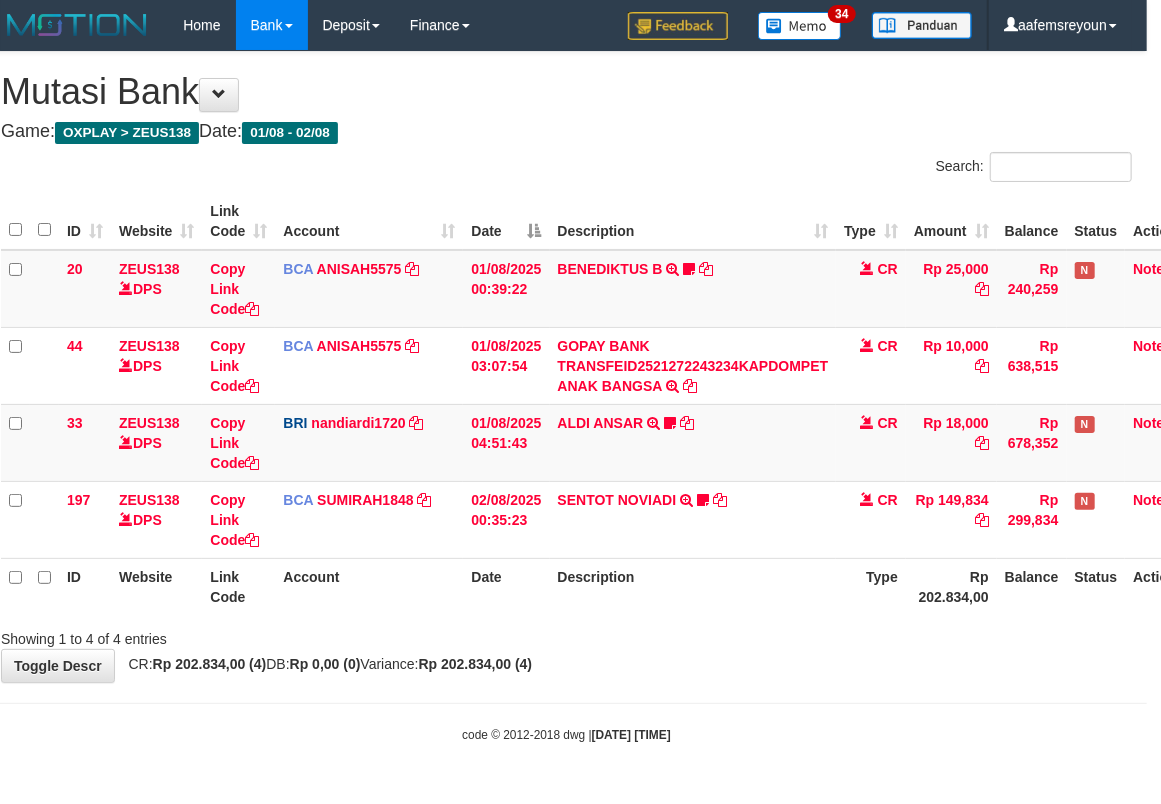 drag, startPoint x: 0, startPoint y: 0, endPoint x: 1040, endPoint y: 624, distance: 1212.838 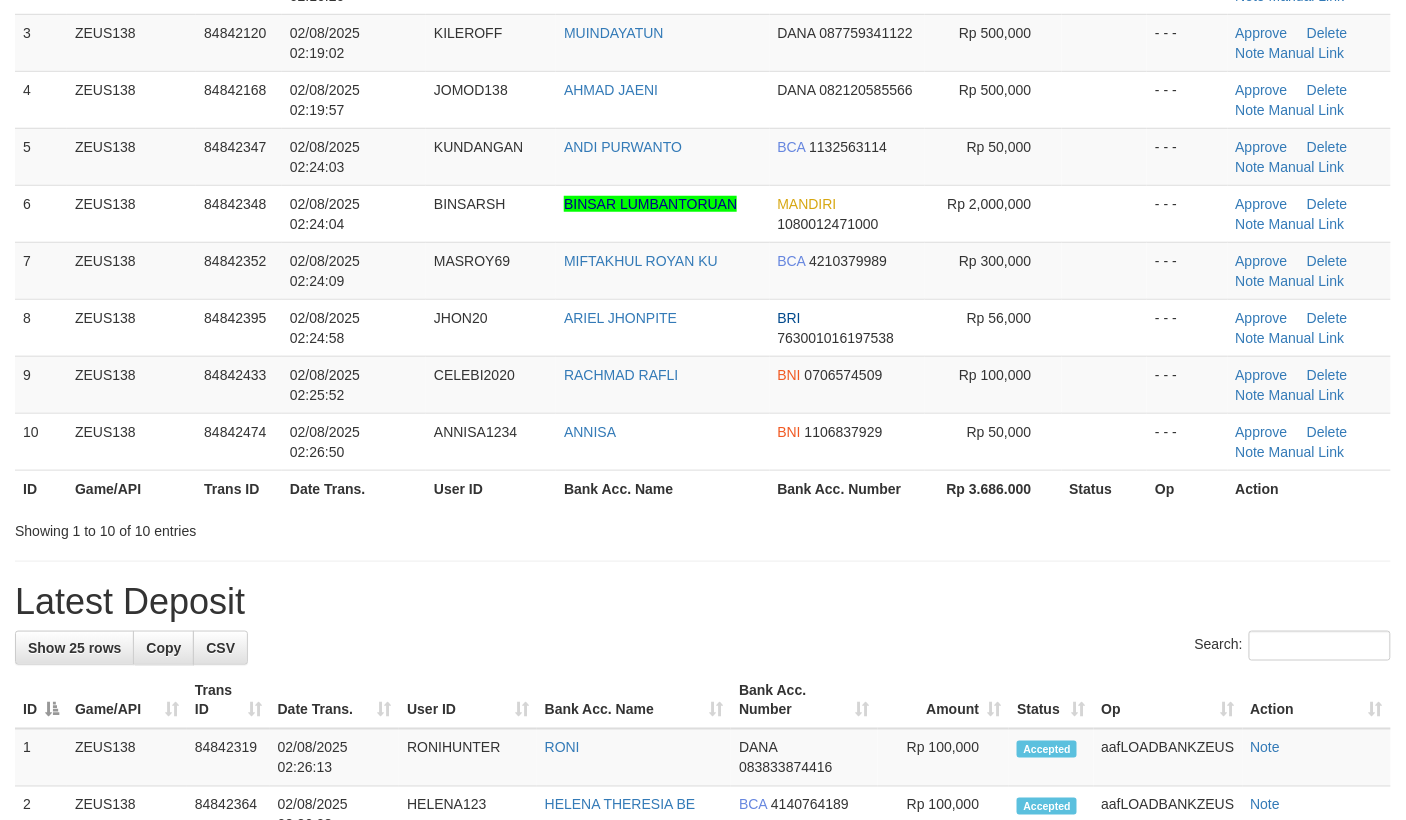 scroll, scrollTop: 276, scrollLeft: 0, axis: vertical 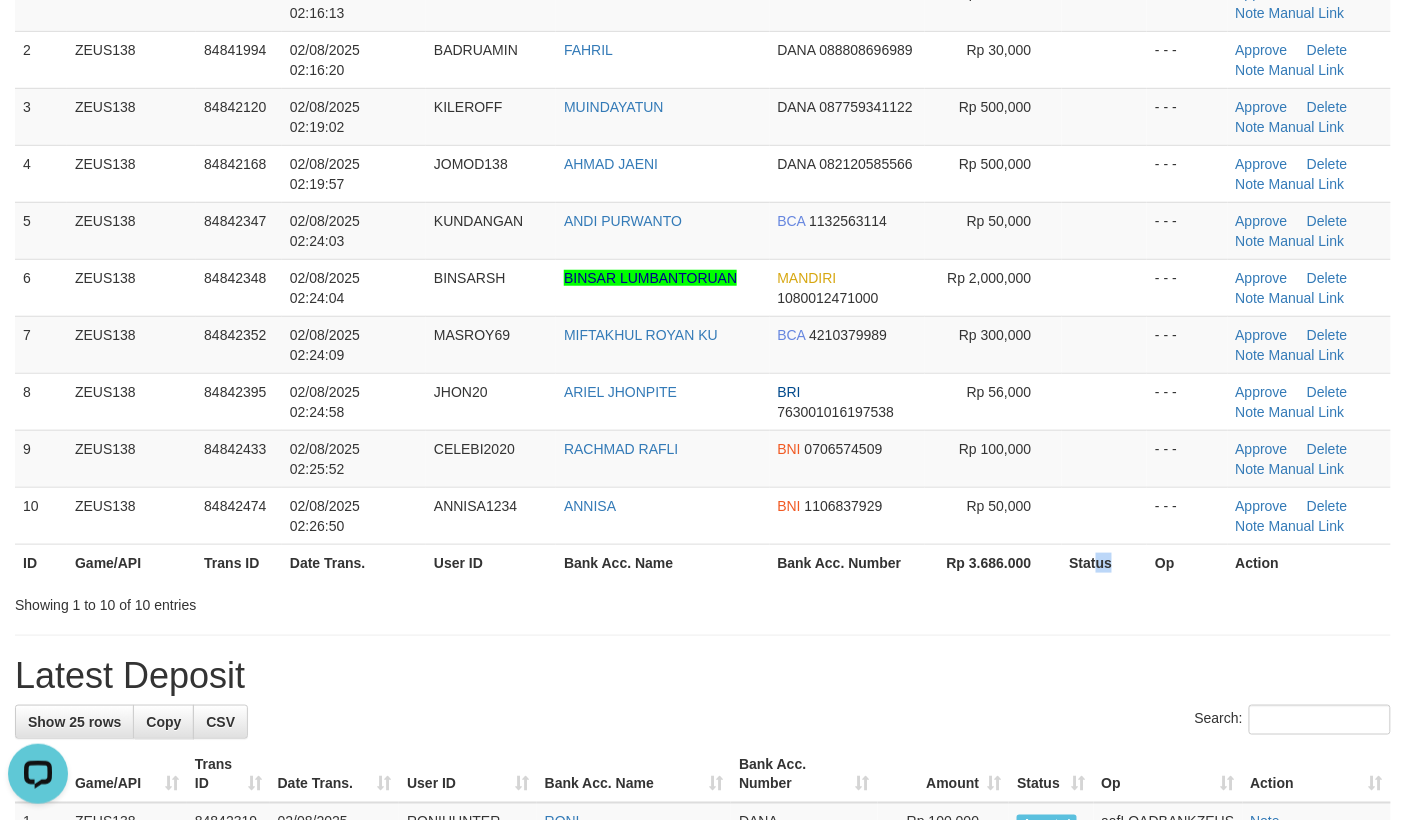 drag, startPoint x: 1098, startPoint y: 568, endPoint x: 1418, endPoint y: 588, distance: 320.6244 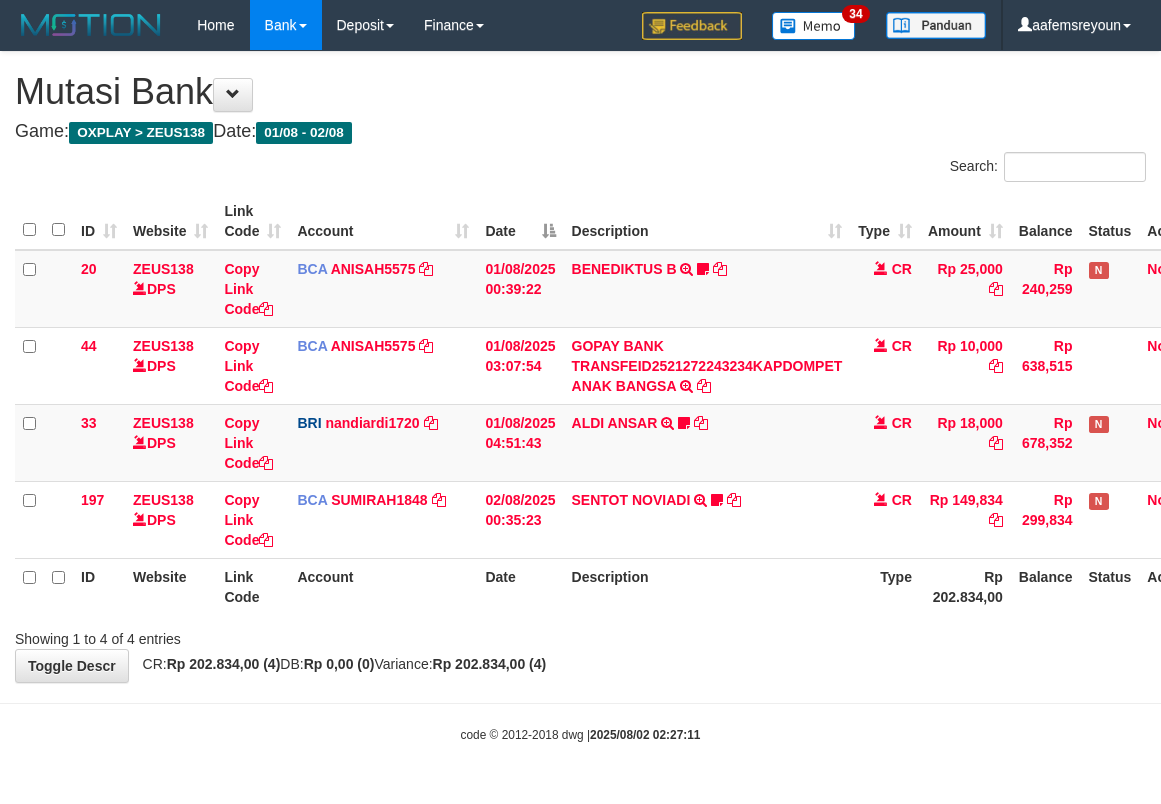 scroll, scrollTop: 0, scrollLeft: 14, axis: horizontal 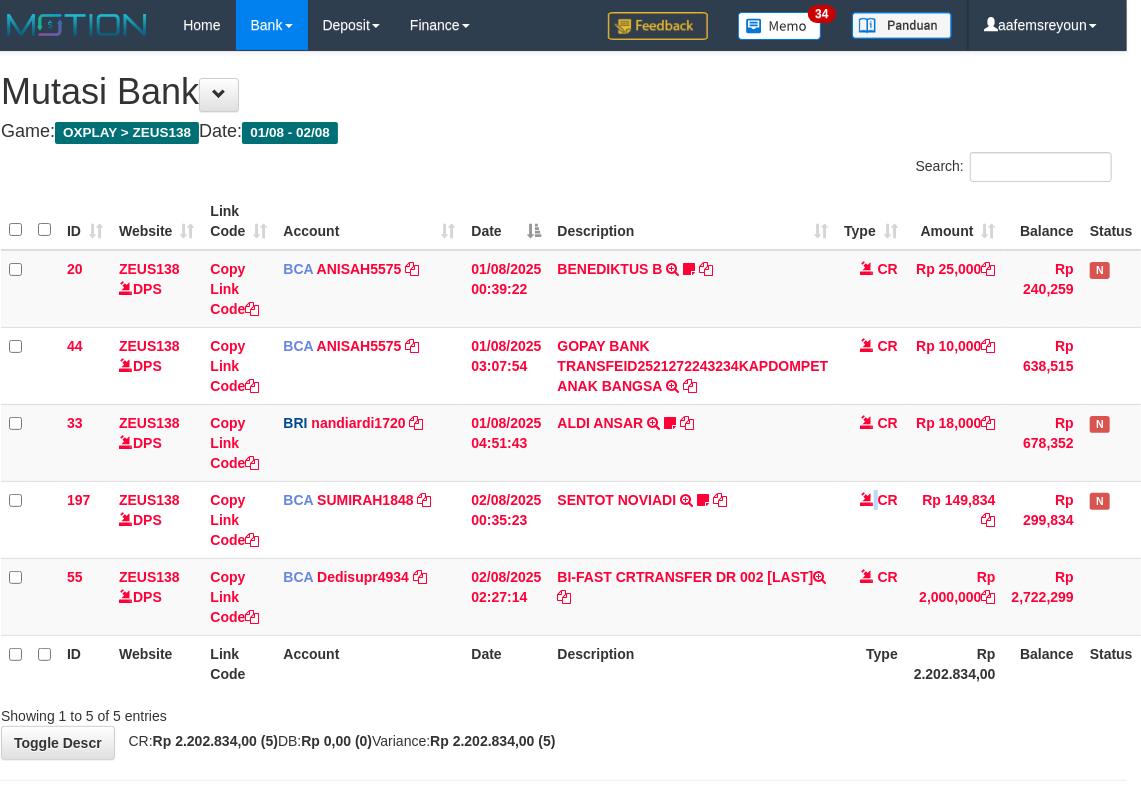 click on "CR" at bounding box center (871, 519) 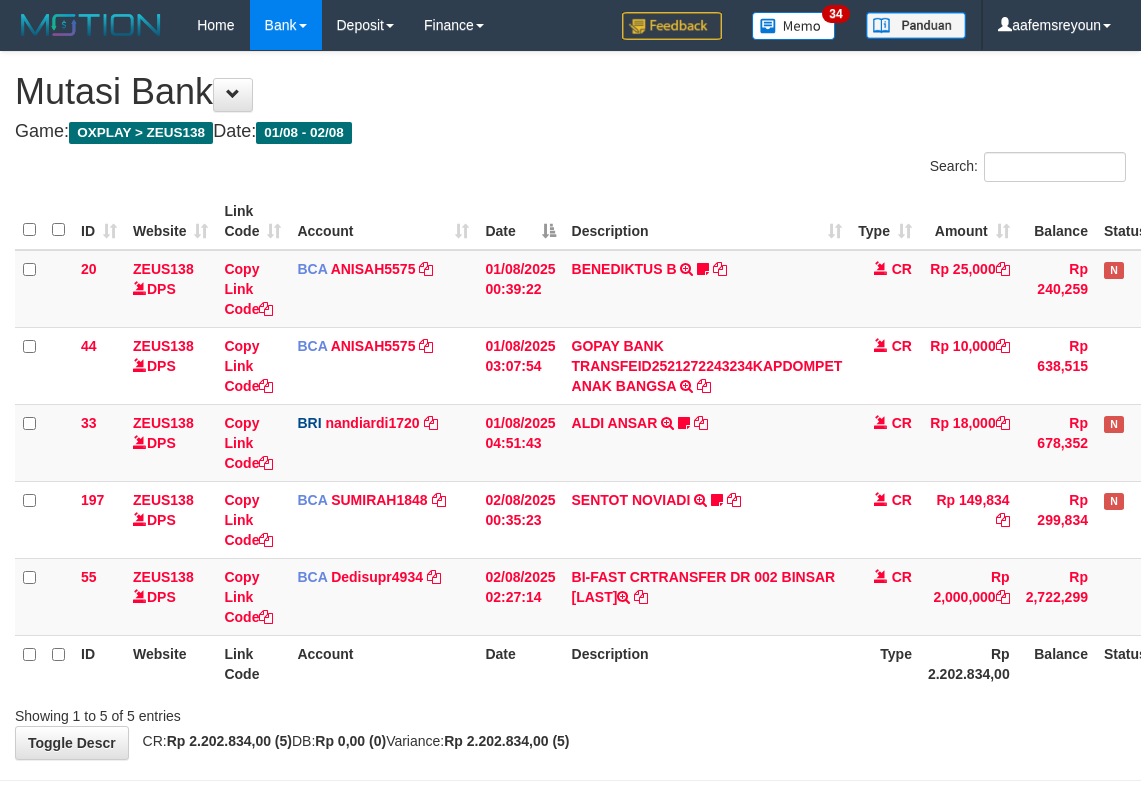 scroll, scrollTop: 0, scrollLeft: 14, axis: horizontal 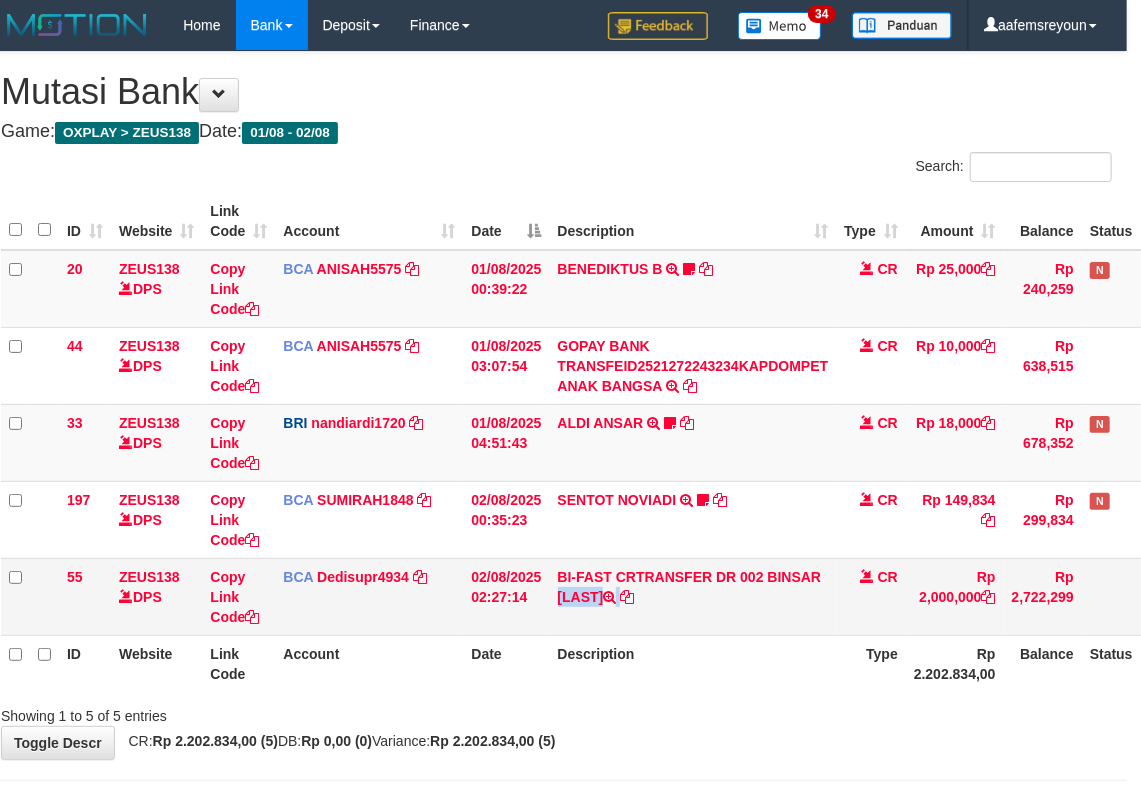 drag, startPoint x: 766, startPoint y: 572, endPoint x: 766, endPoint y: 598, distance: 26 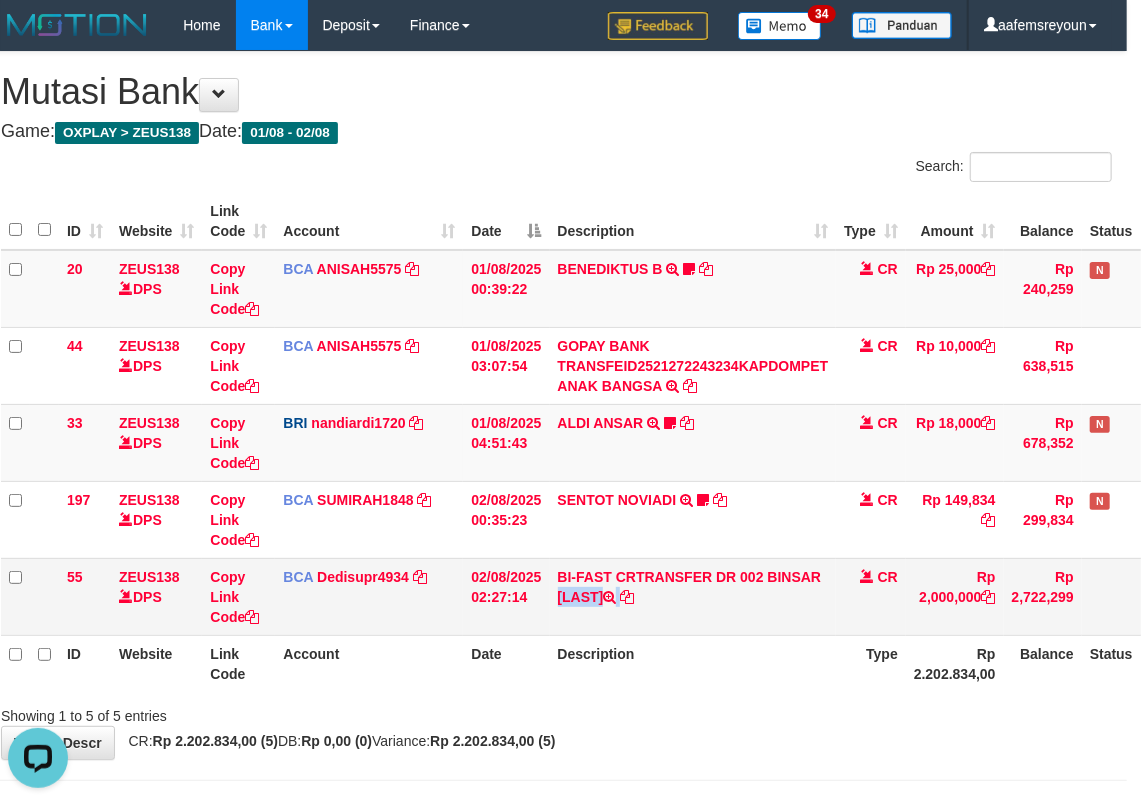 scroll, scrollTop: 0, scrollLeft: 0, axis: both 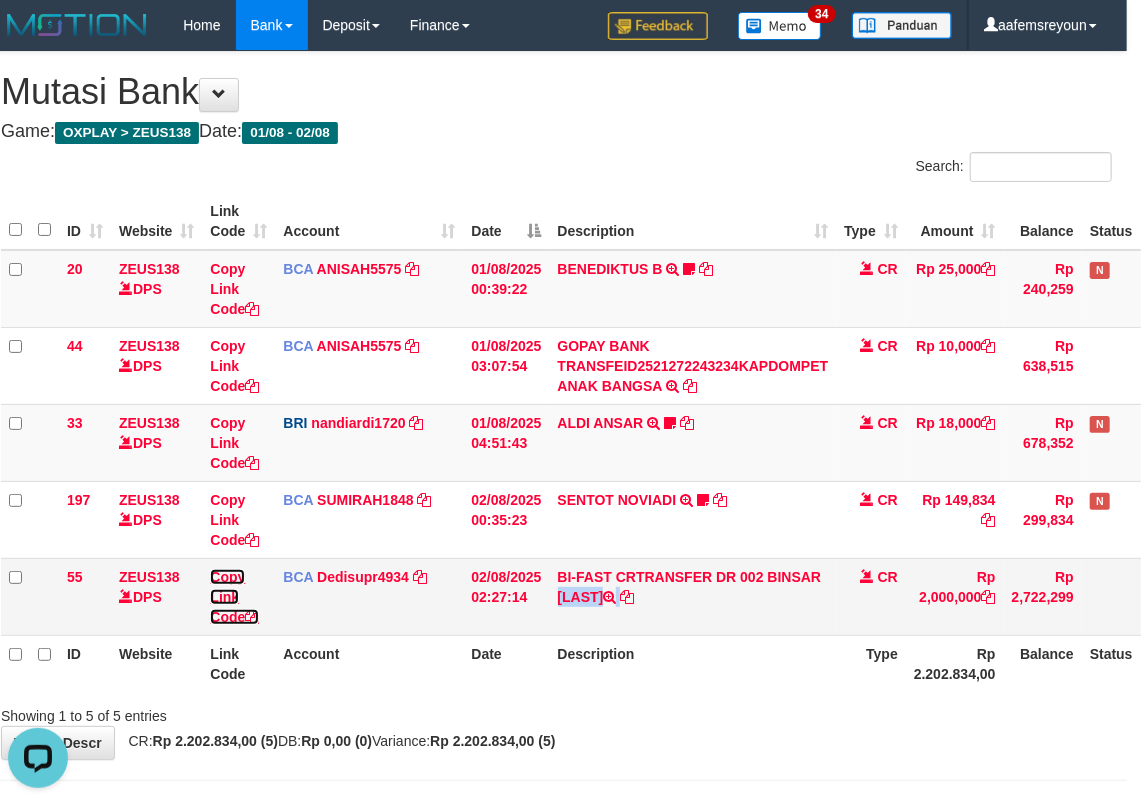 click on "Copy Link Code" at bounding box center (238, 596) 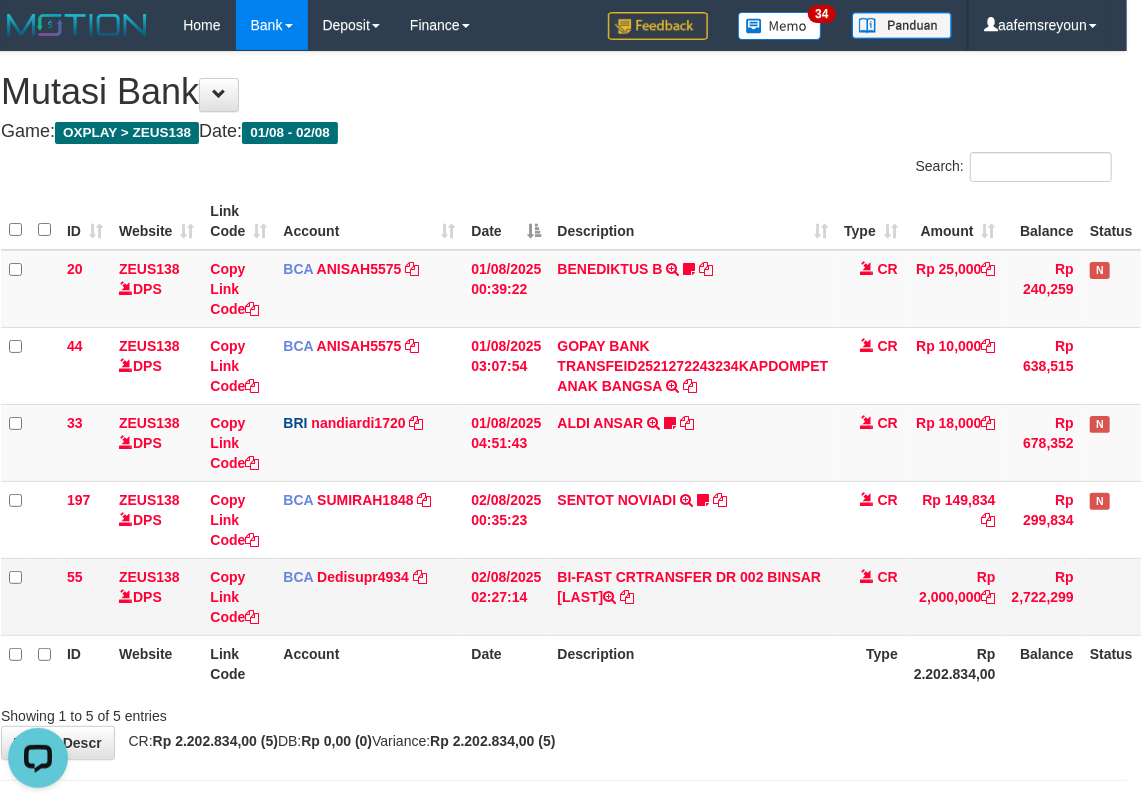 click on "Copy Link Code" at bounding box center [238, 596] 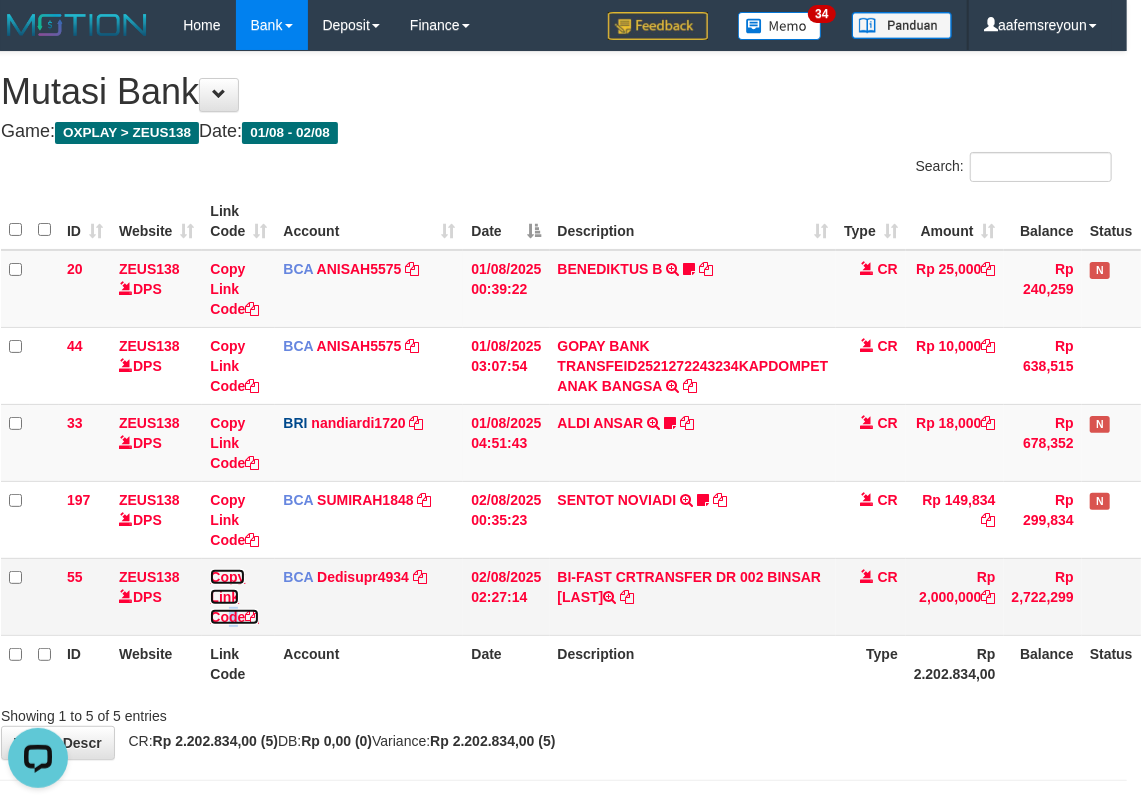 click on "Copy Link Code" at bounding box center (234, 597) 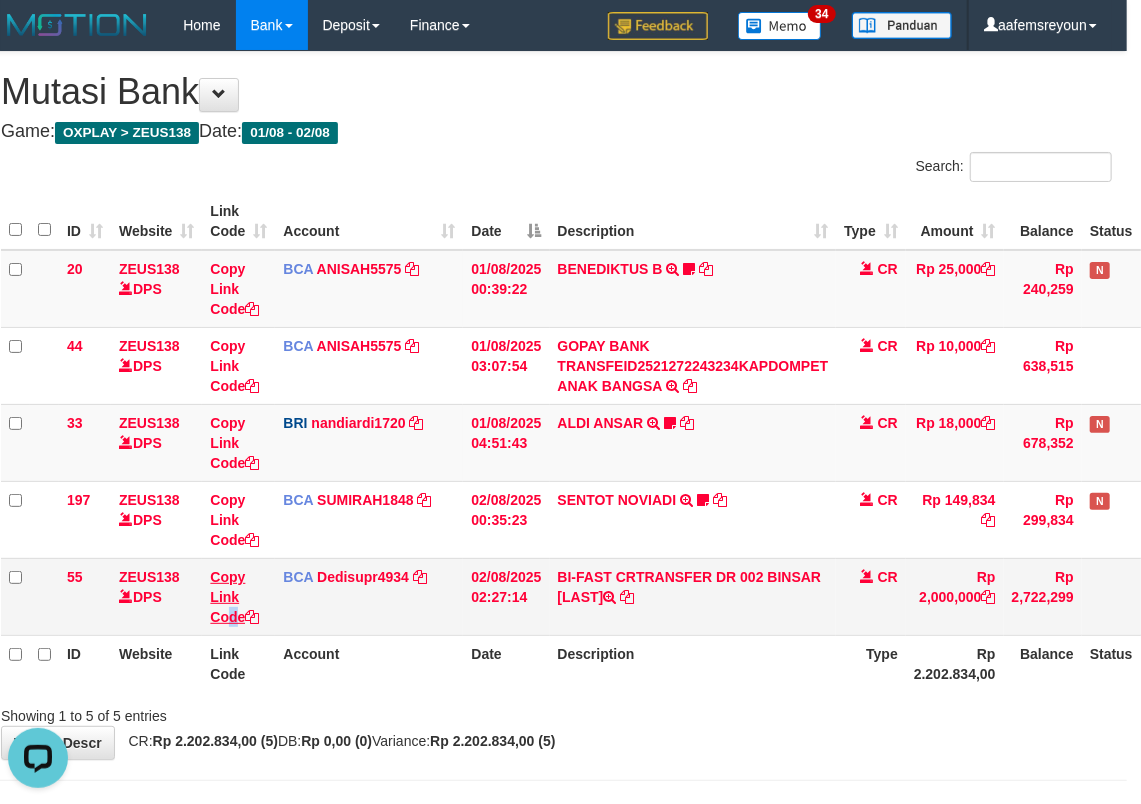 copy on "d" 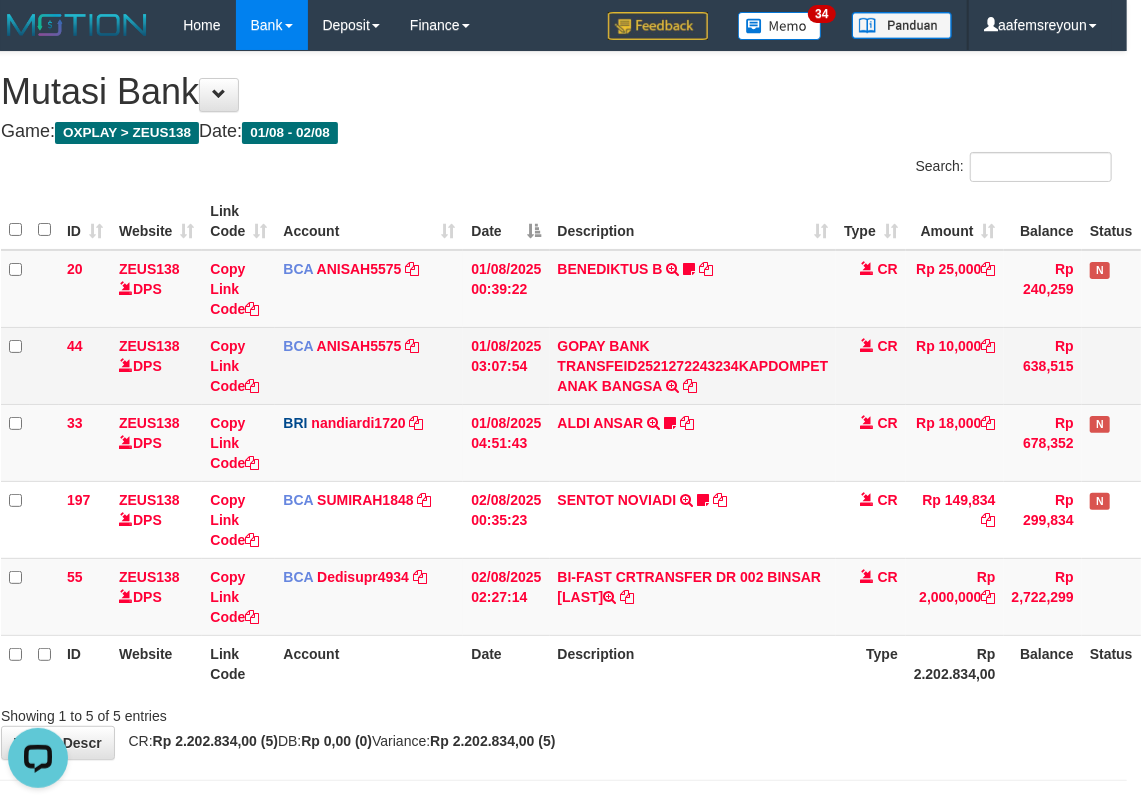scroll, scrollTop: 274, scrollLeft: 0, axis: vertical 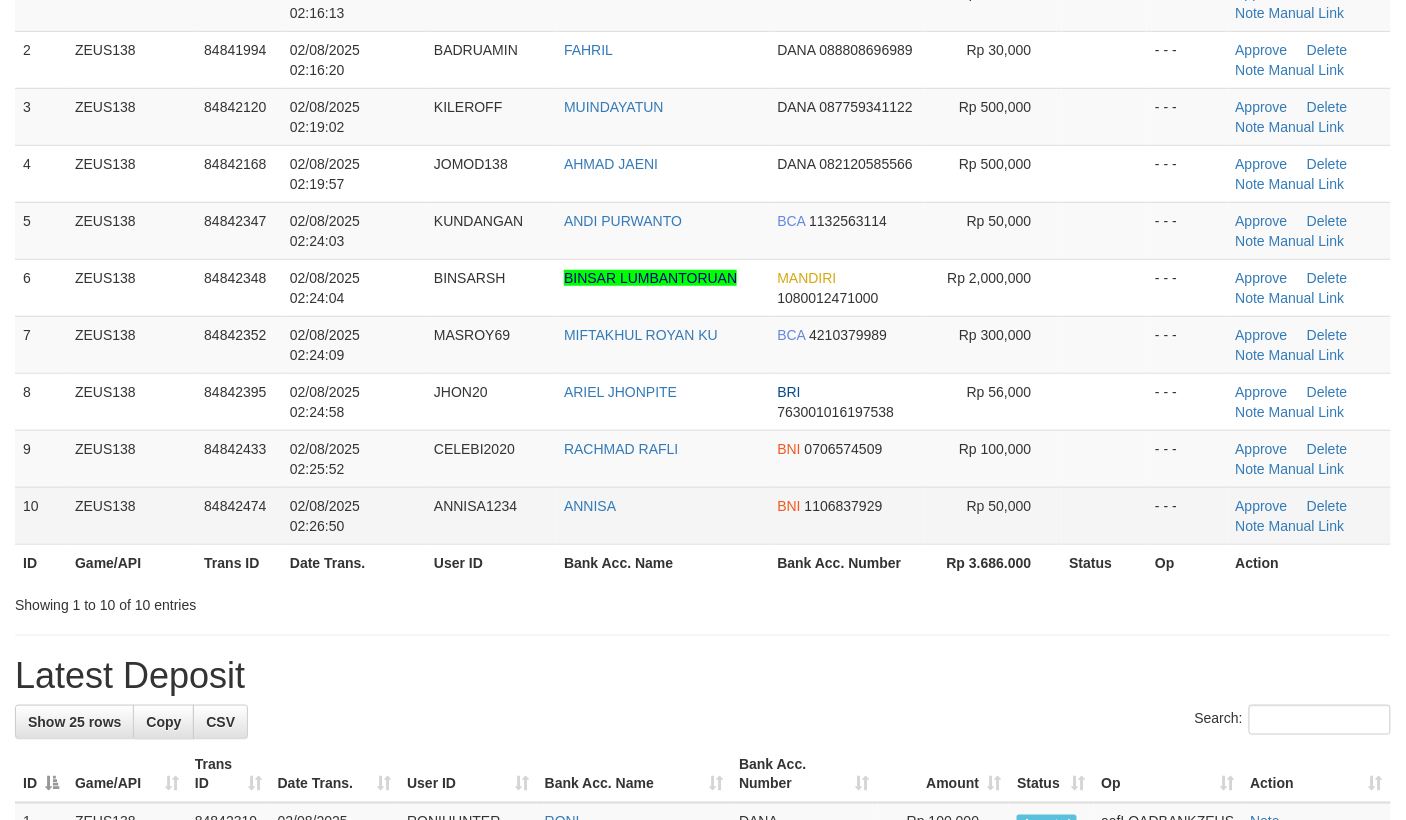 drag, startPoint x: 890, startPoint y: 557, endPoint x: 909, endPoint y: 490, distance: 69.641945 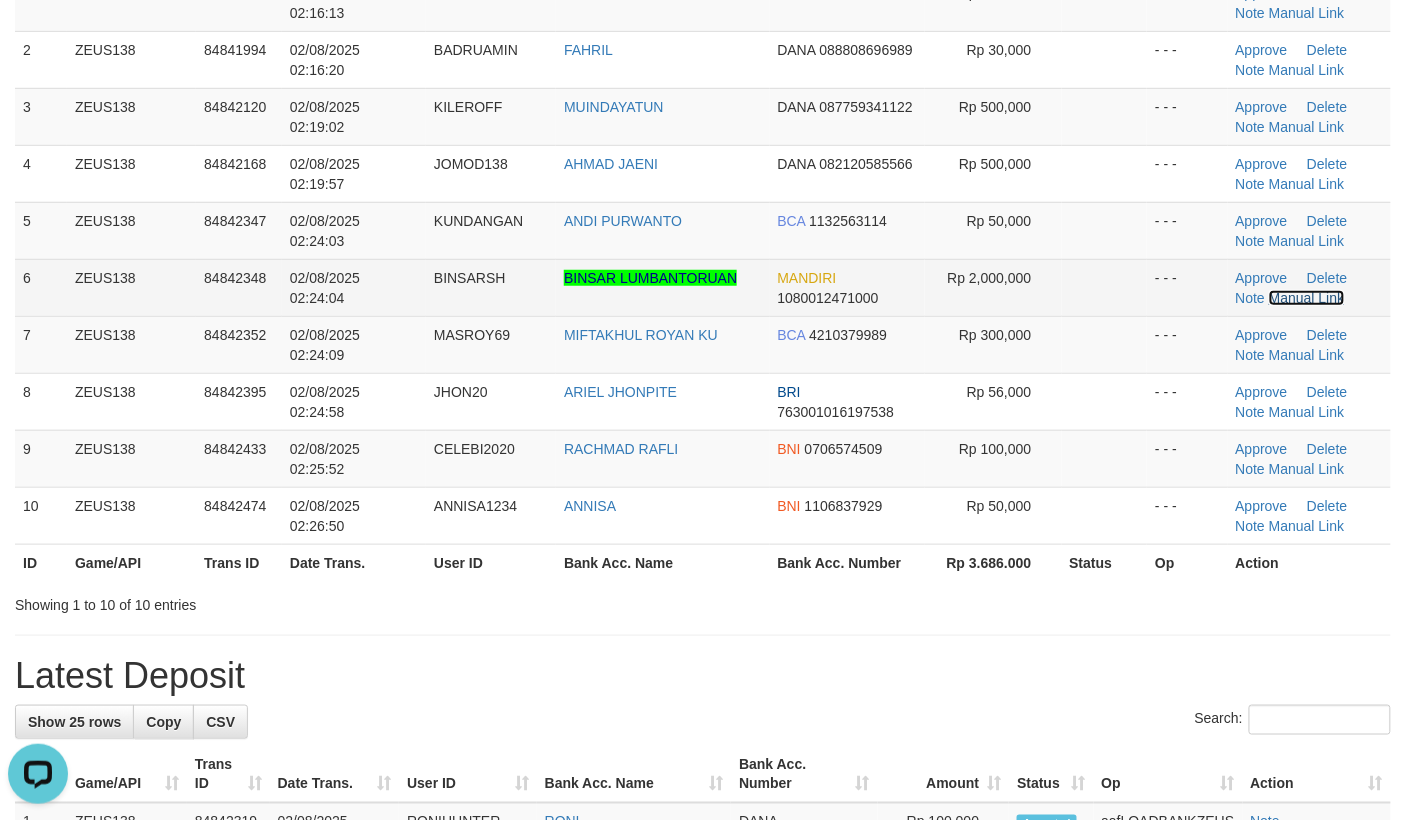 scroll, scrollTop: 0, scrollLeft: 0, axis: both 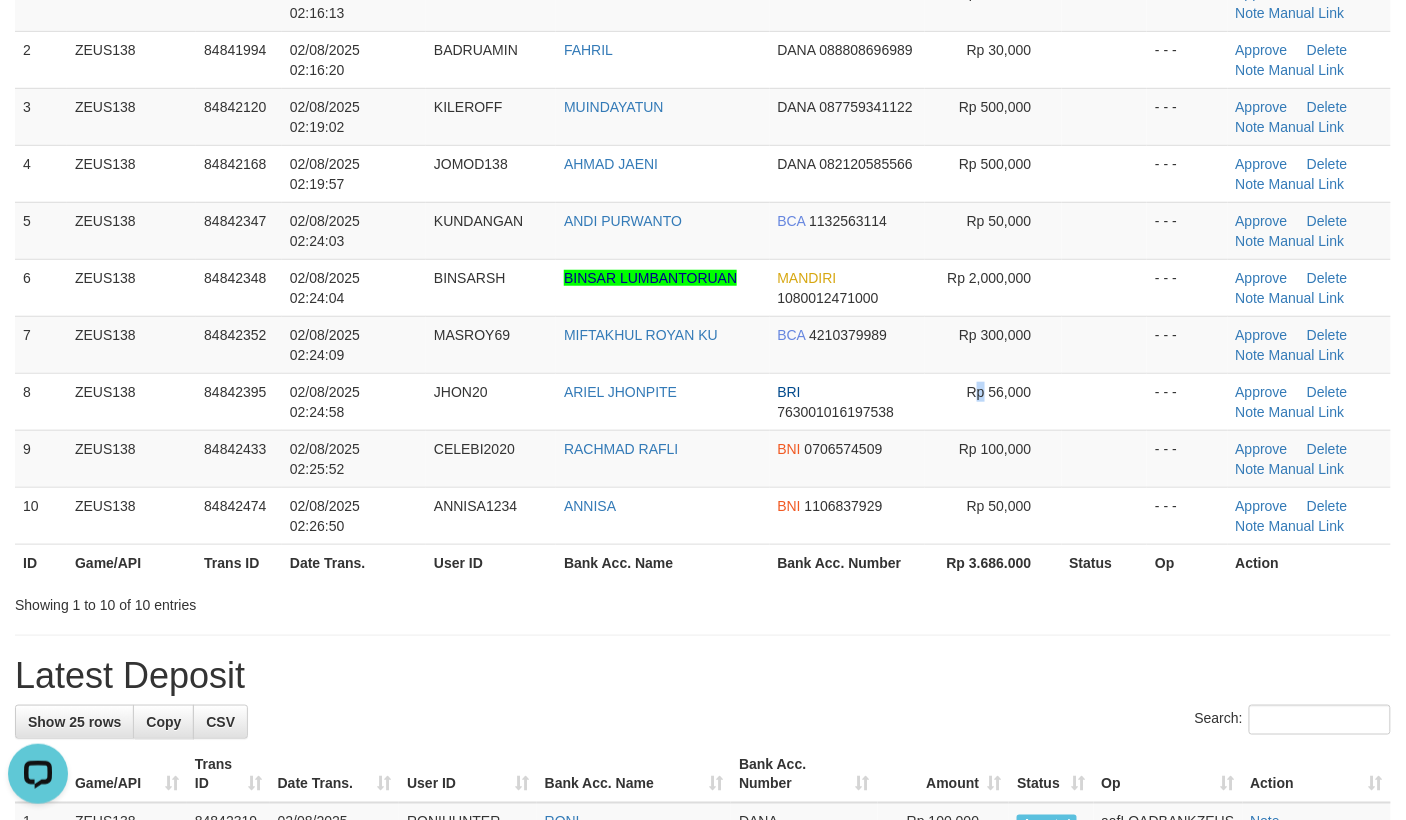 drag, startPoint x: 980, startPoint y: 389, endPoint x: 1425, endPoint y: 434, distance: 447.2695 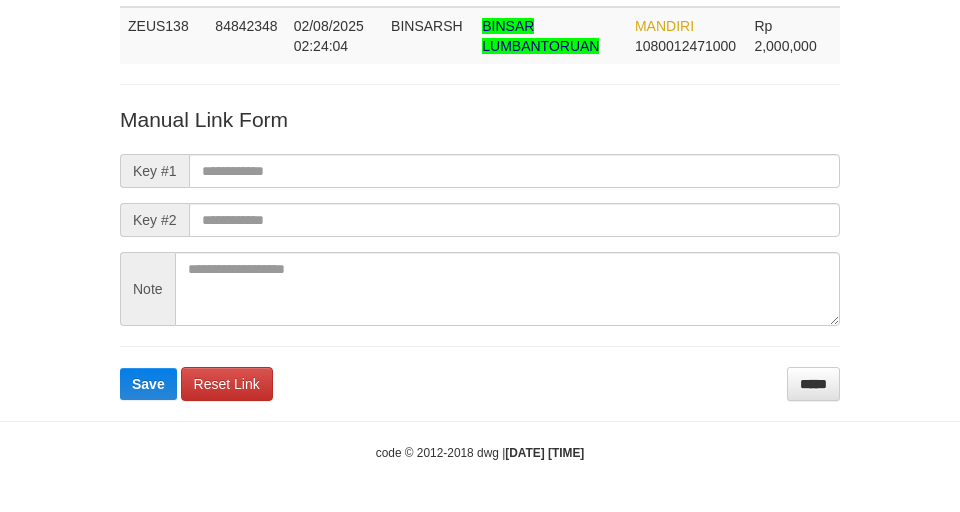 scroll, scrollTop: 146, scrollLeft: 0, axis: vertical 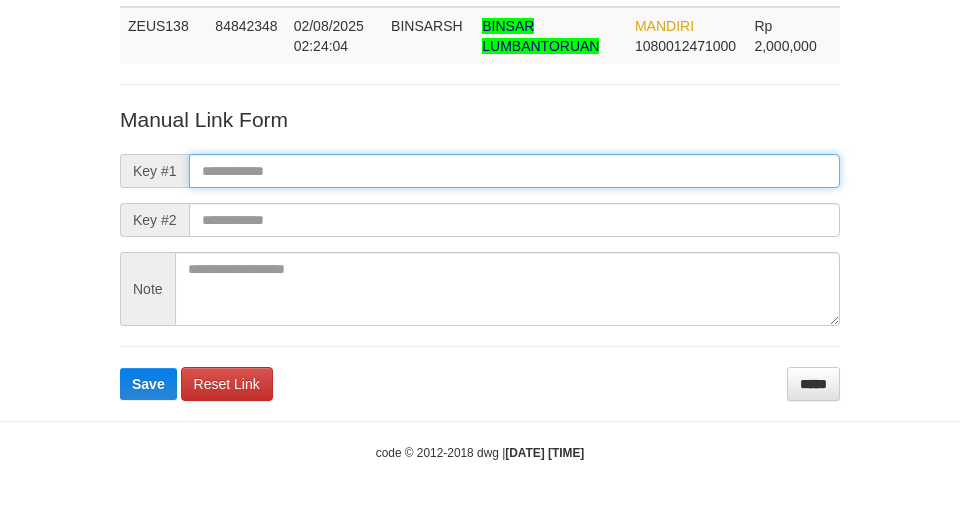 paste on "**********" 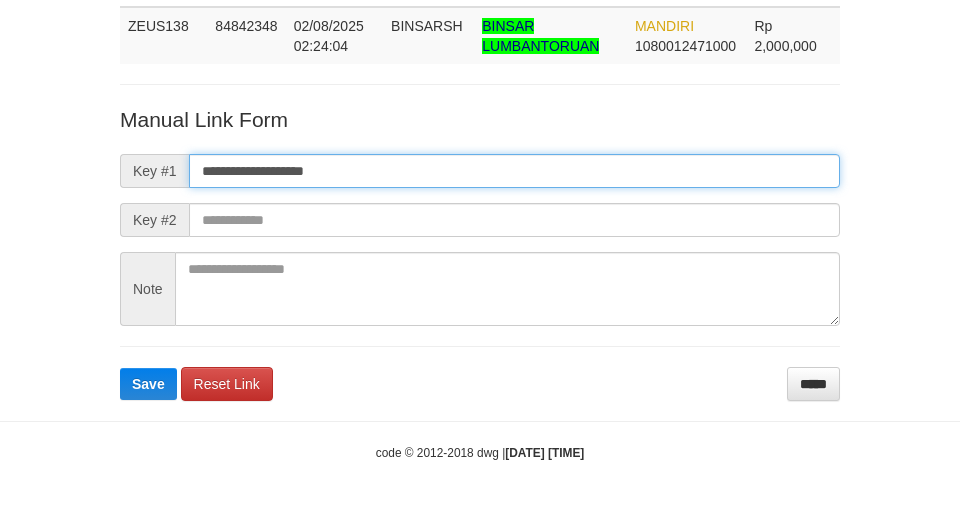 type on "**********" 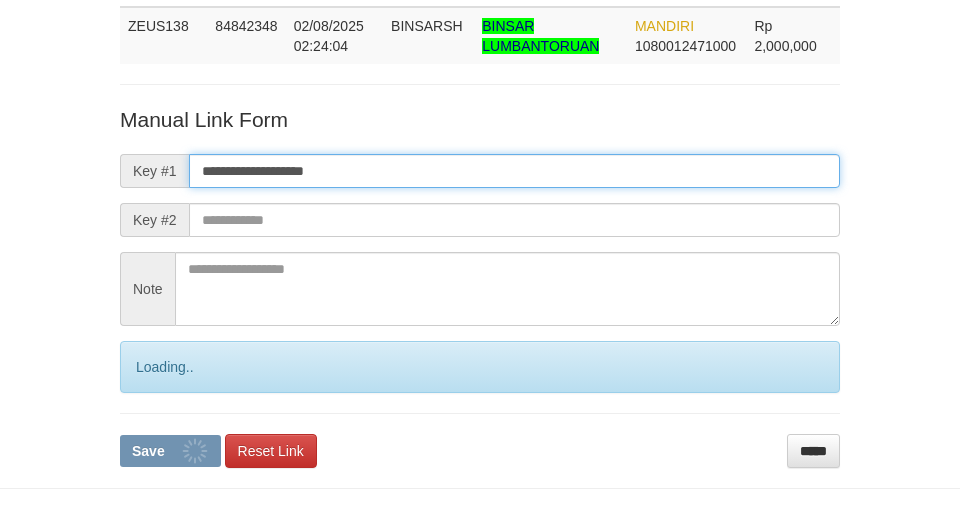 click on "**********" at bounding box center [514, 171] 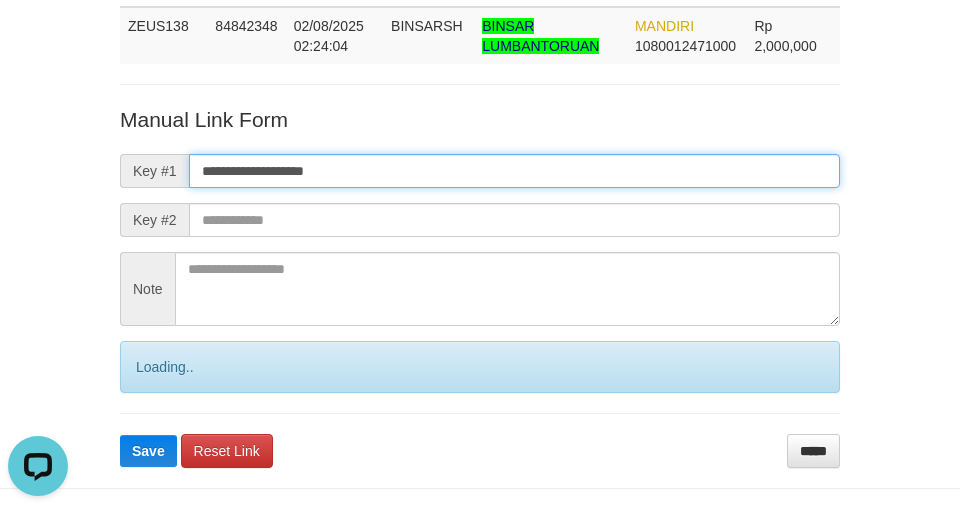 scroll, scrollTop: 0, scrollLeft: 0, axis: both 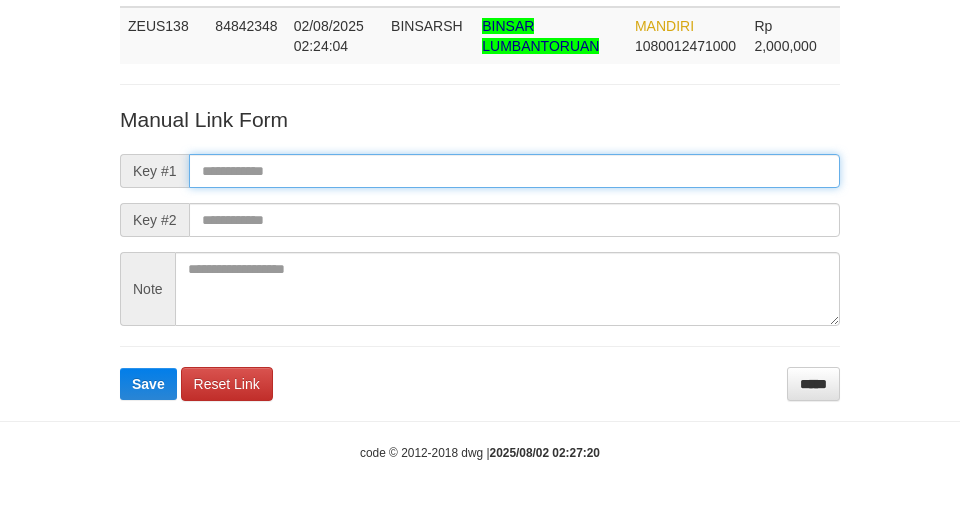 click at bounding box center (514, 171) 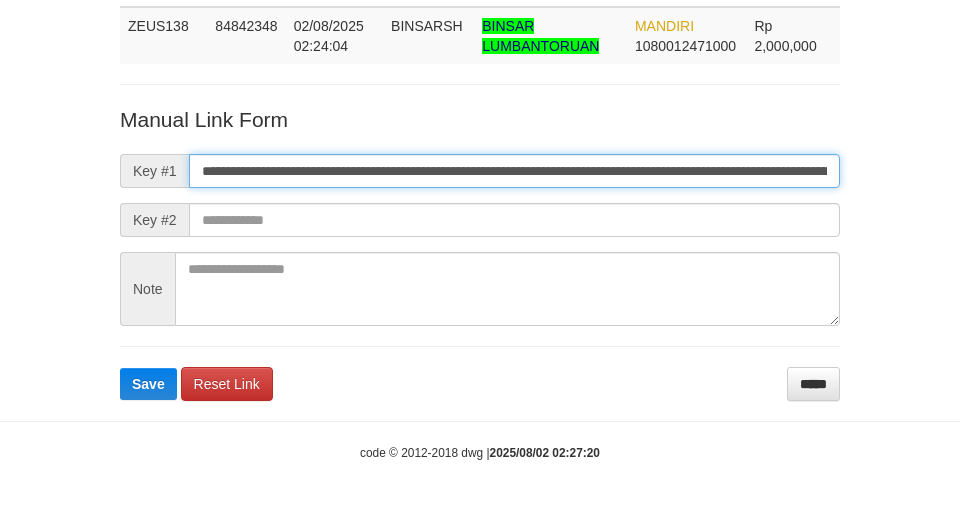 scroll, scrollTop: 0, scrollLeft: 1144, axis: horizontal 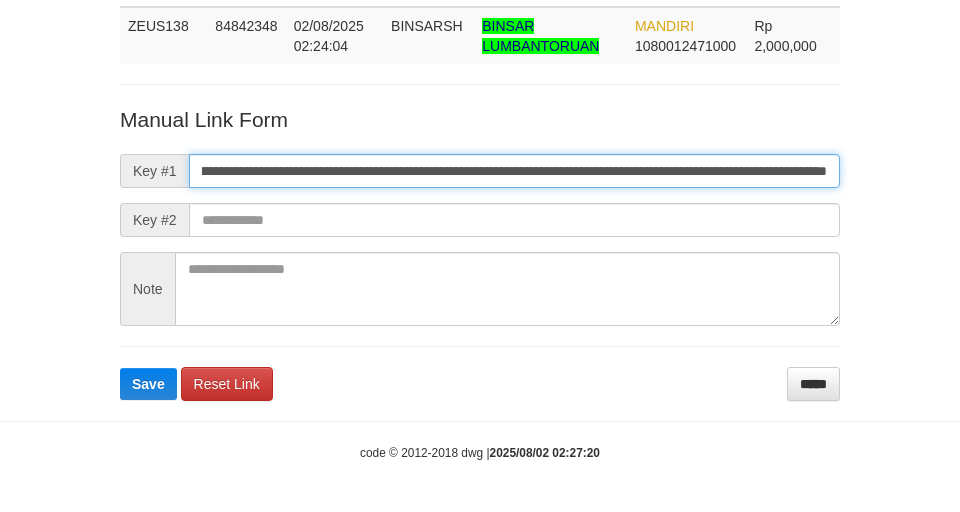 type on "**********" 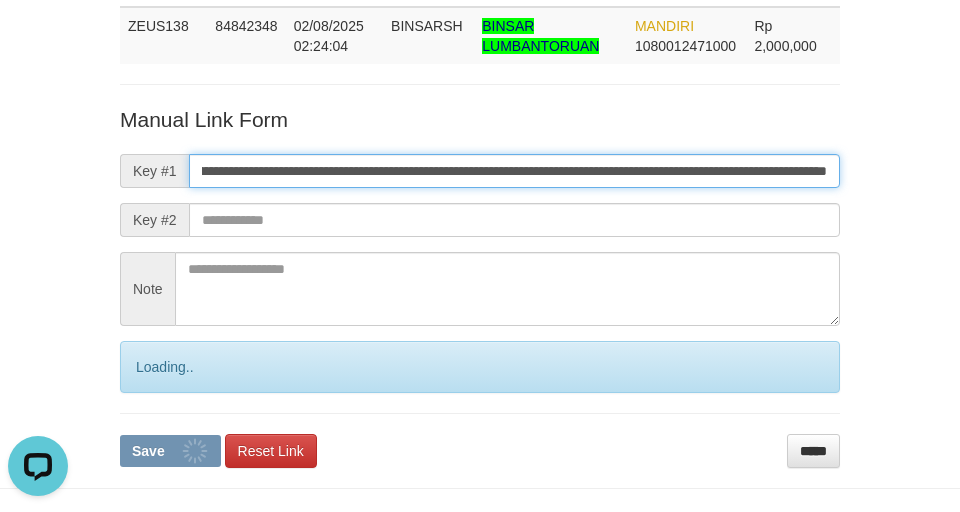 click on "**********" at bounding box center [514, 171] 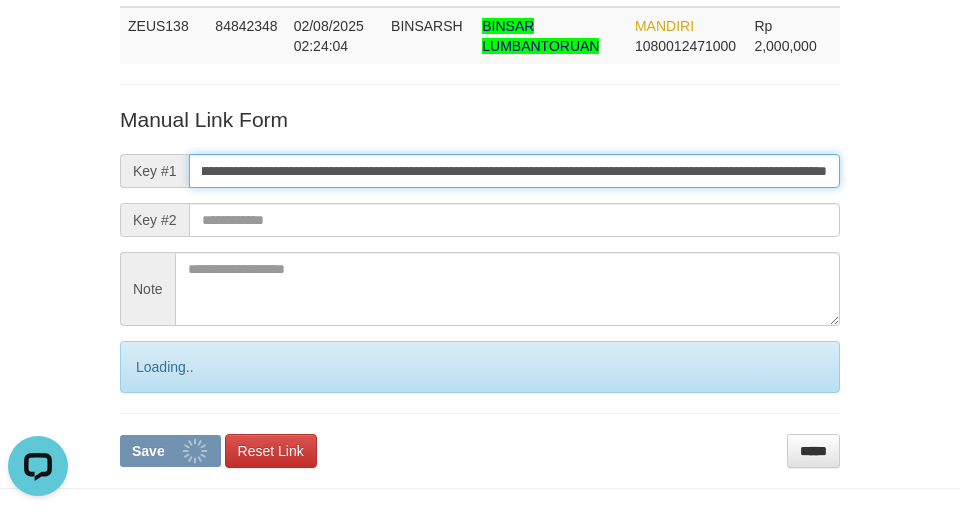 click on "Save" at bounding box center (170, 451) 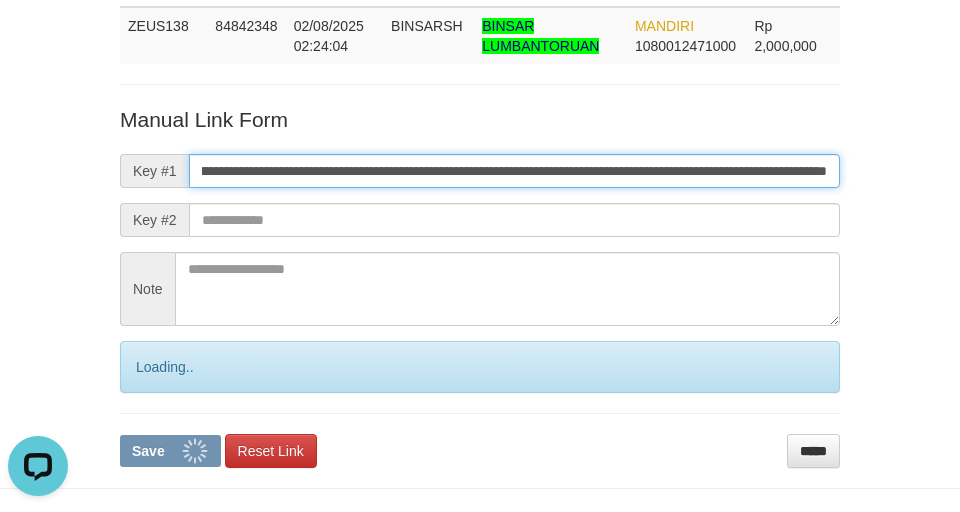 click on "Save" at bounding box center [170, 451] 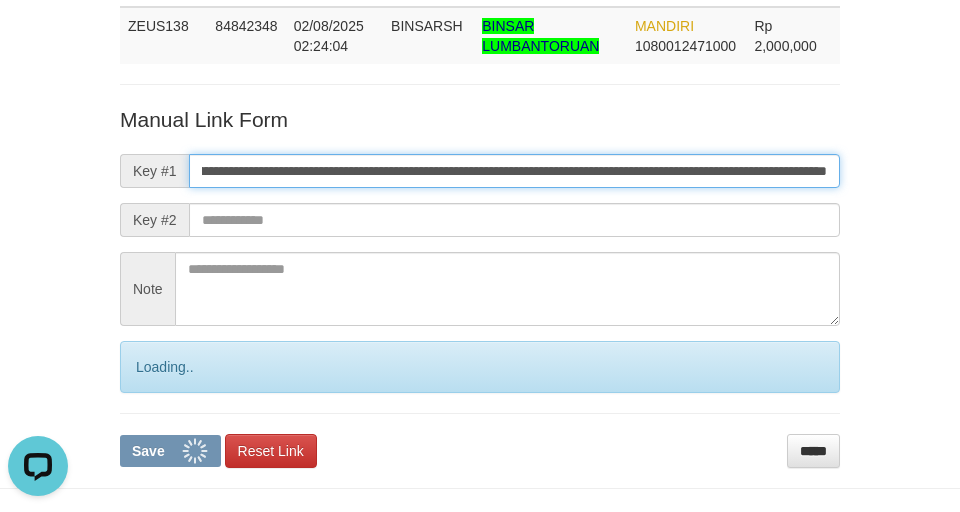 click on "Save" at bounding box center (170, 451) 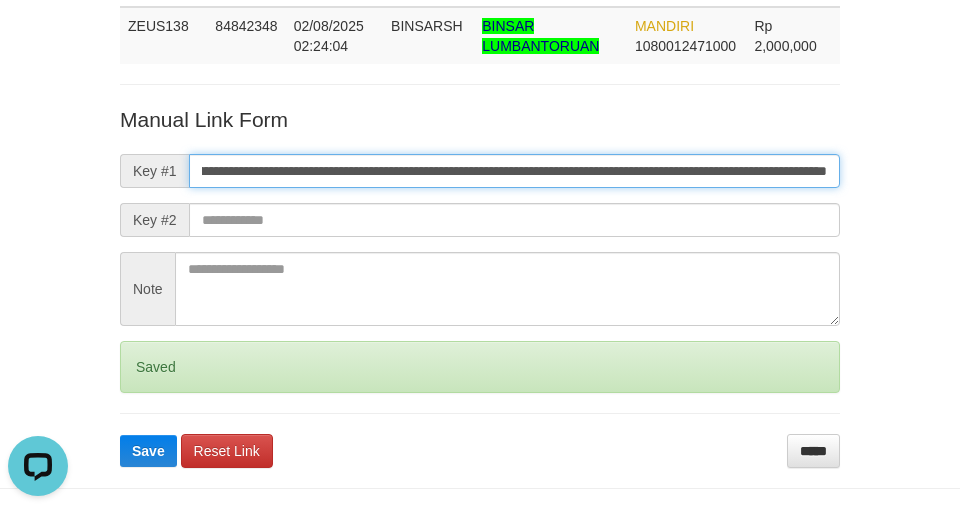 click on "Save" at bounding box center [148, 451] 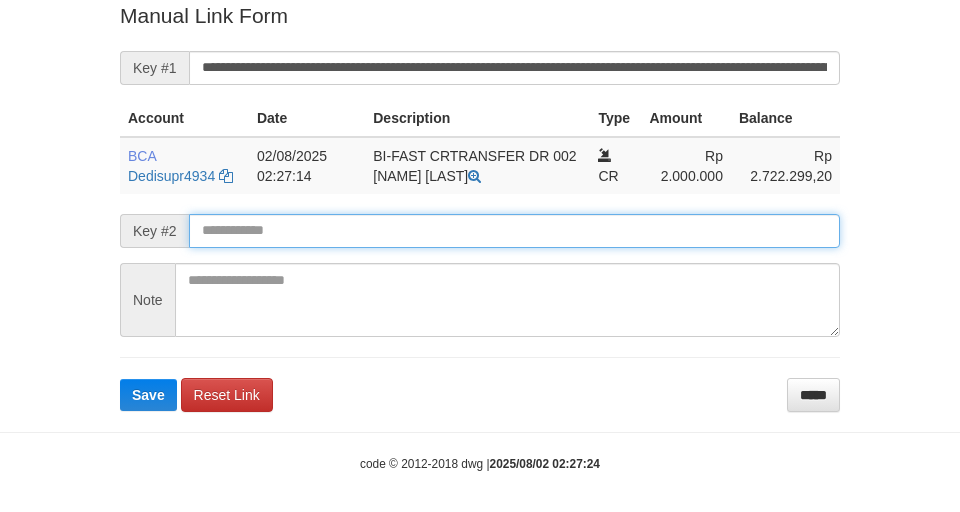 click on "Save" at bounding box center [148, 395] 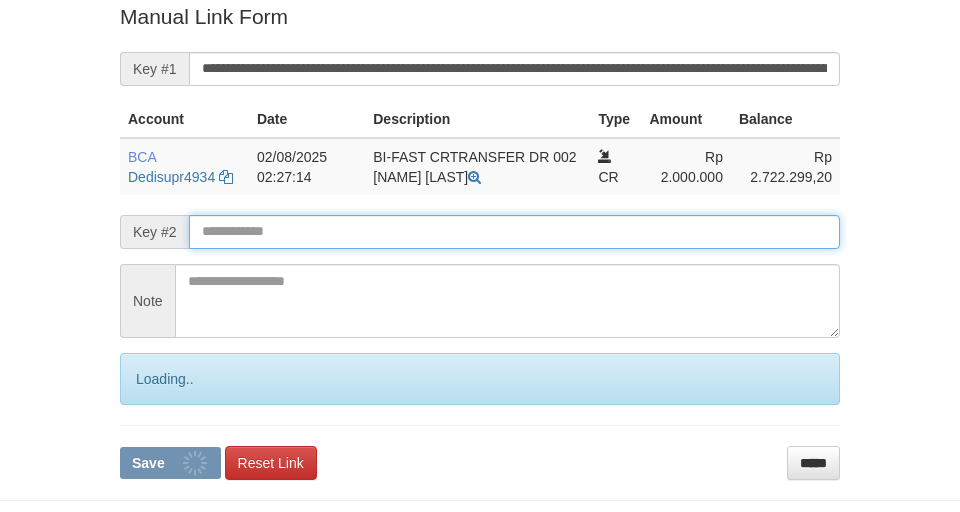 click at bounding box center (514, 232) 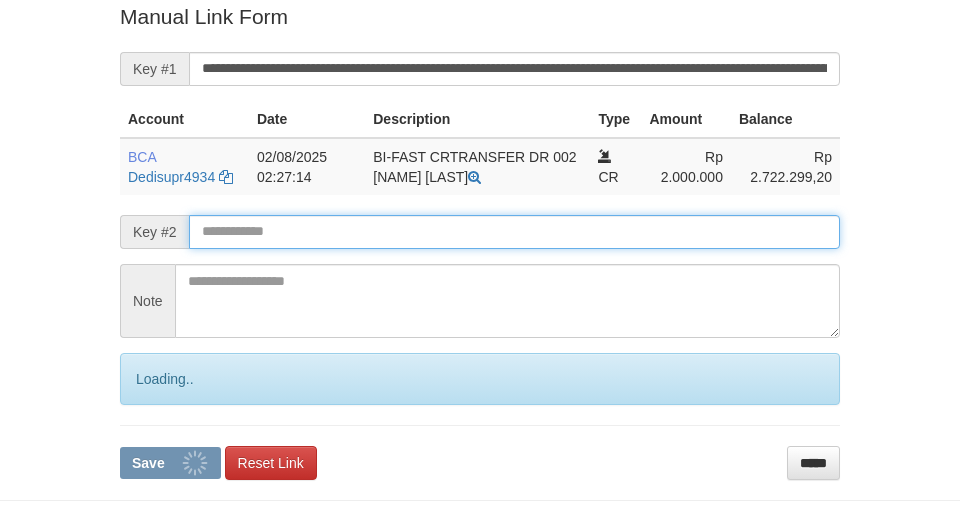click at bounding box center (514, 232) 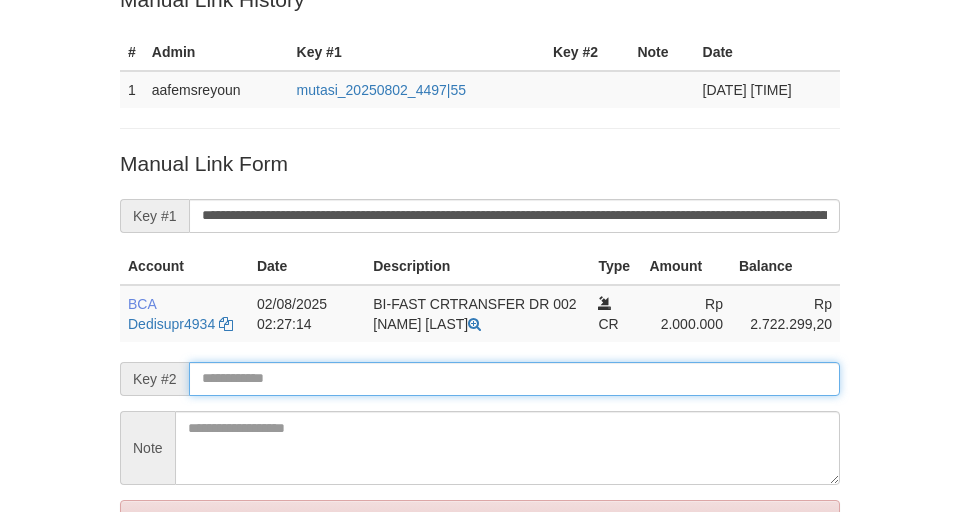 scroll, scrollTop: 13, scrollLeft: 0, axis: vertical 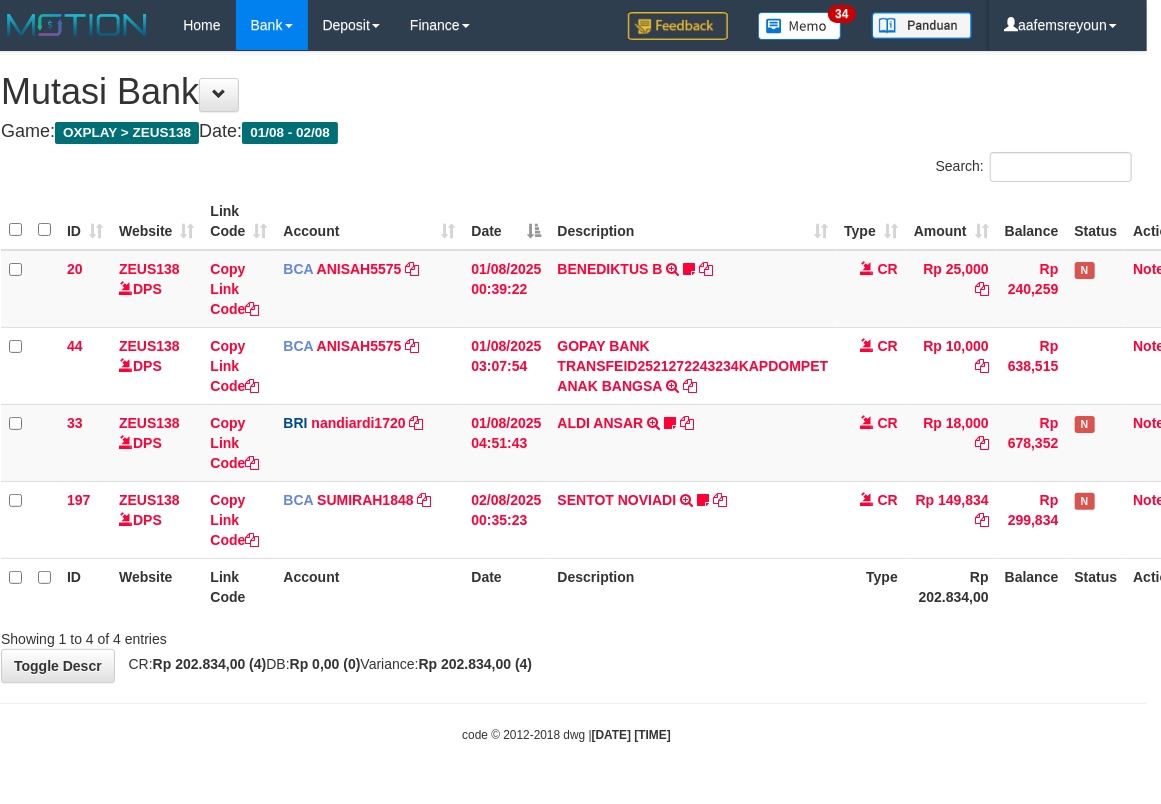 drag, startPoint x: 652, startPoint y: 589, endPoint x: 673, endPoint y: 560, distance: 35.805027 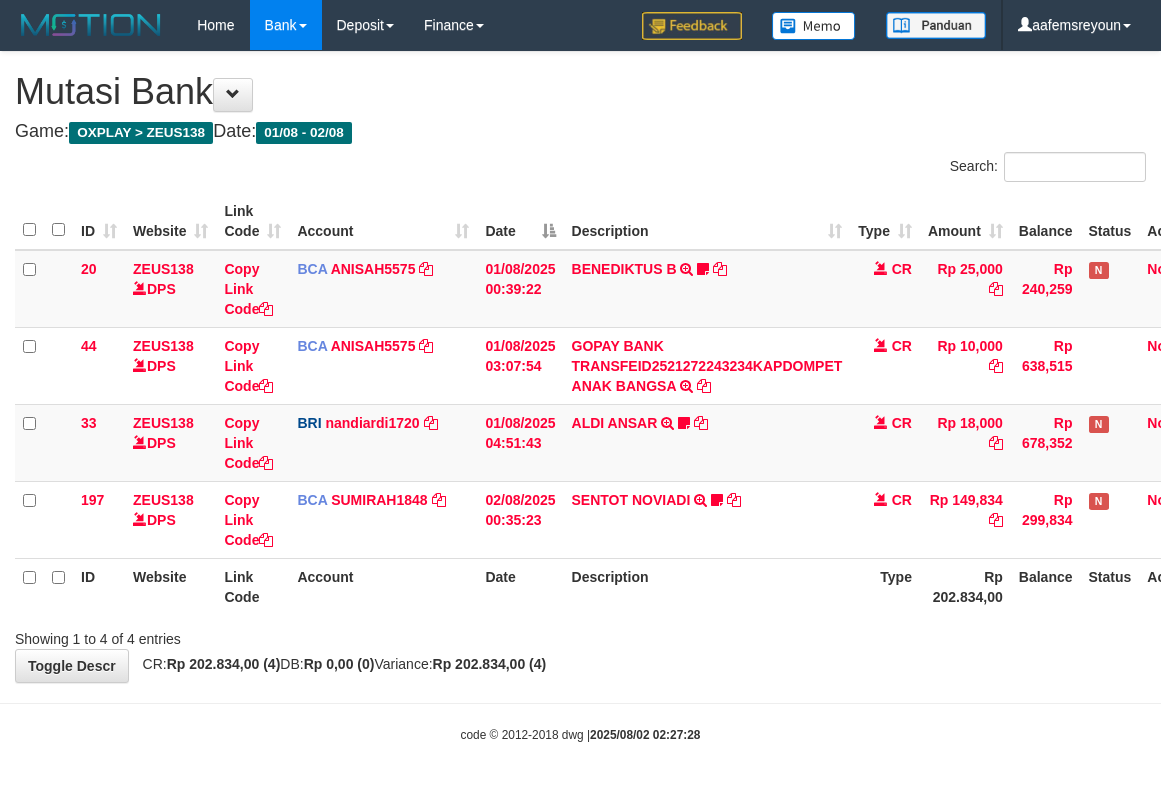 scroll, scrollTop: 0, scrollLeft: 14, axis: horizontal 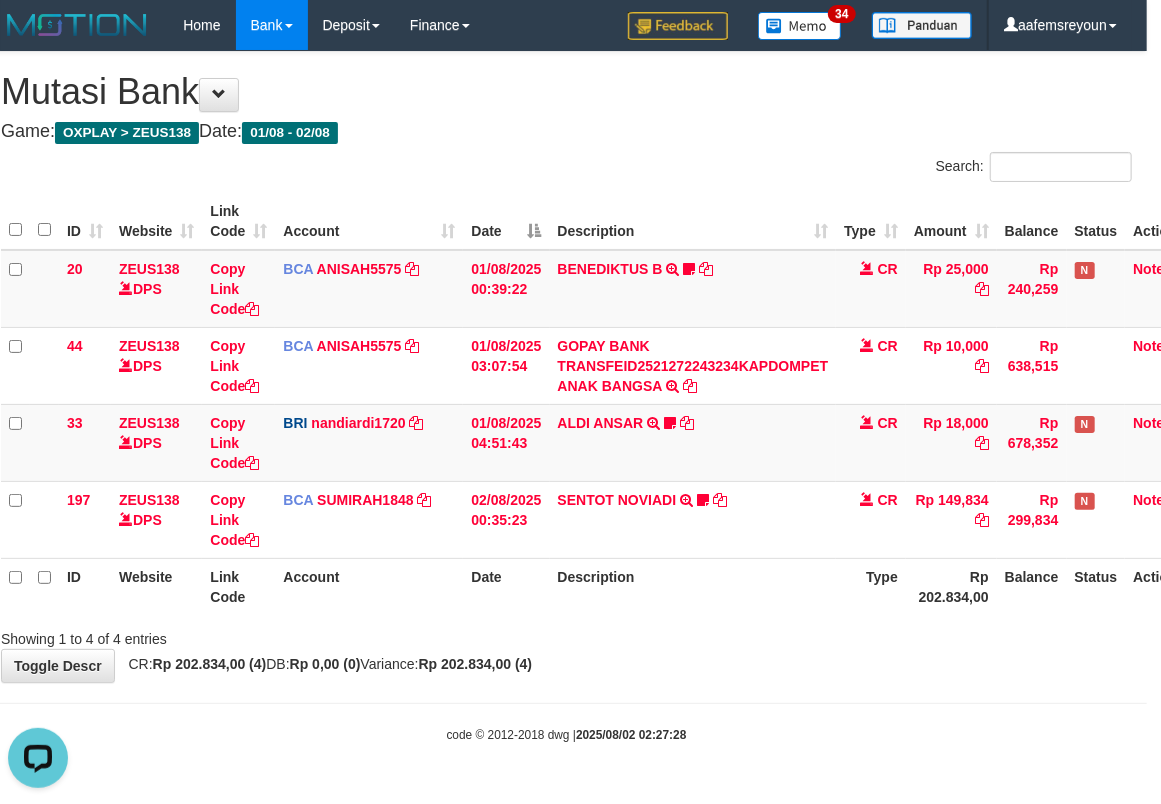 drag, startPoint x: 605, startPoint y: 701, endPoint x: 225, endPoint y: 685, distance: 380.3367 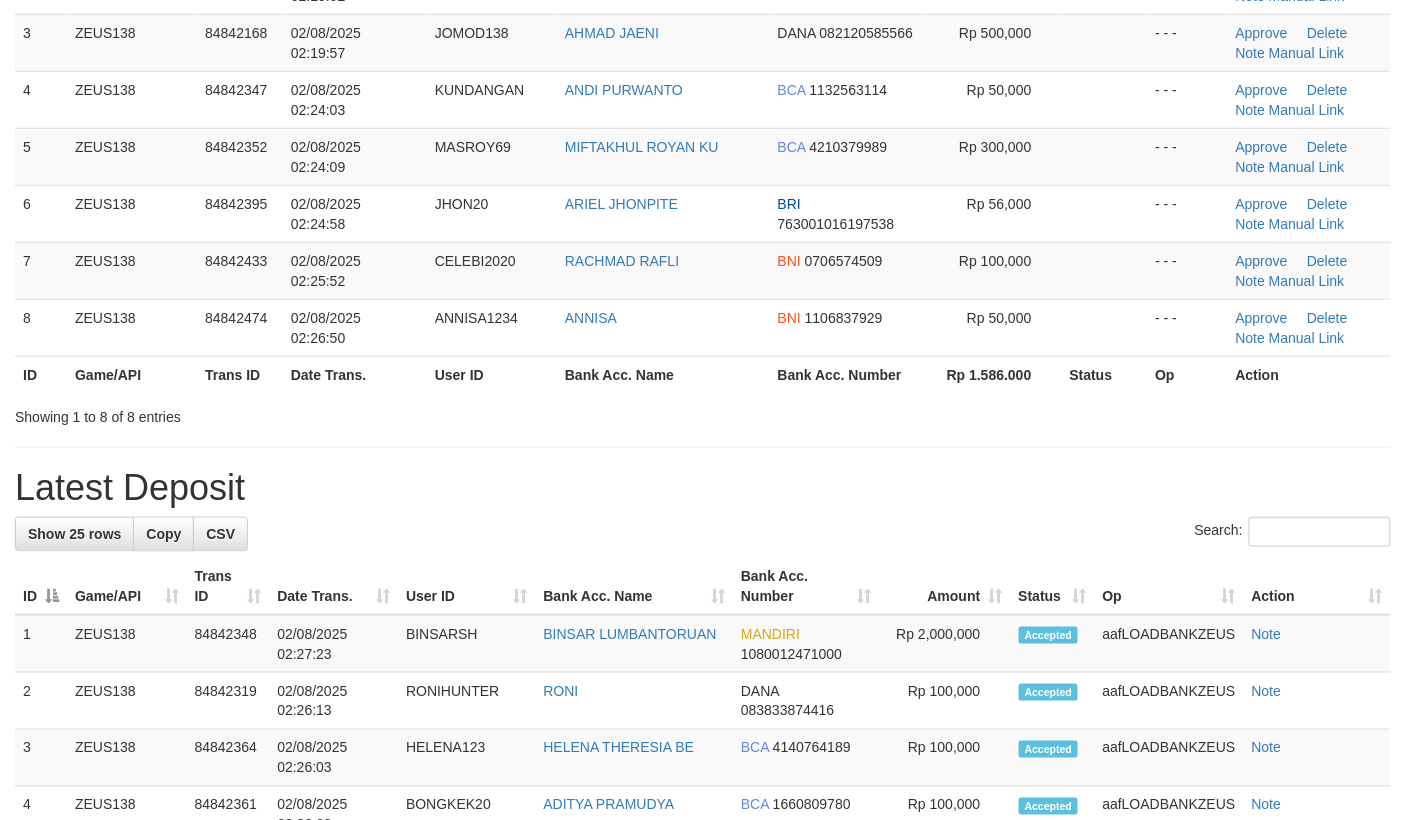 scroll, scrollTop: 276, scrollLeft: 0, axis: vertical 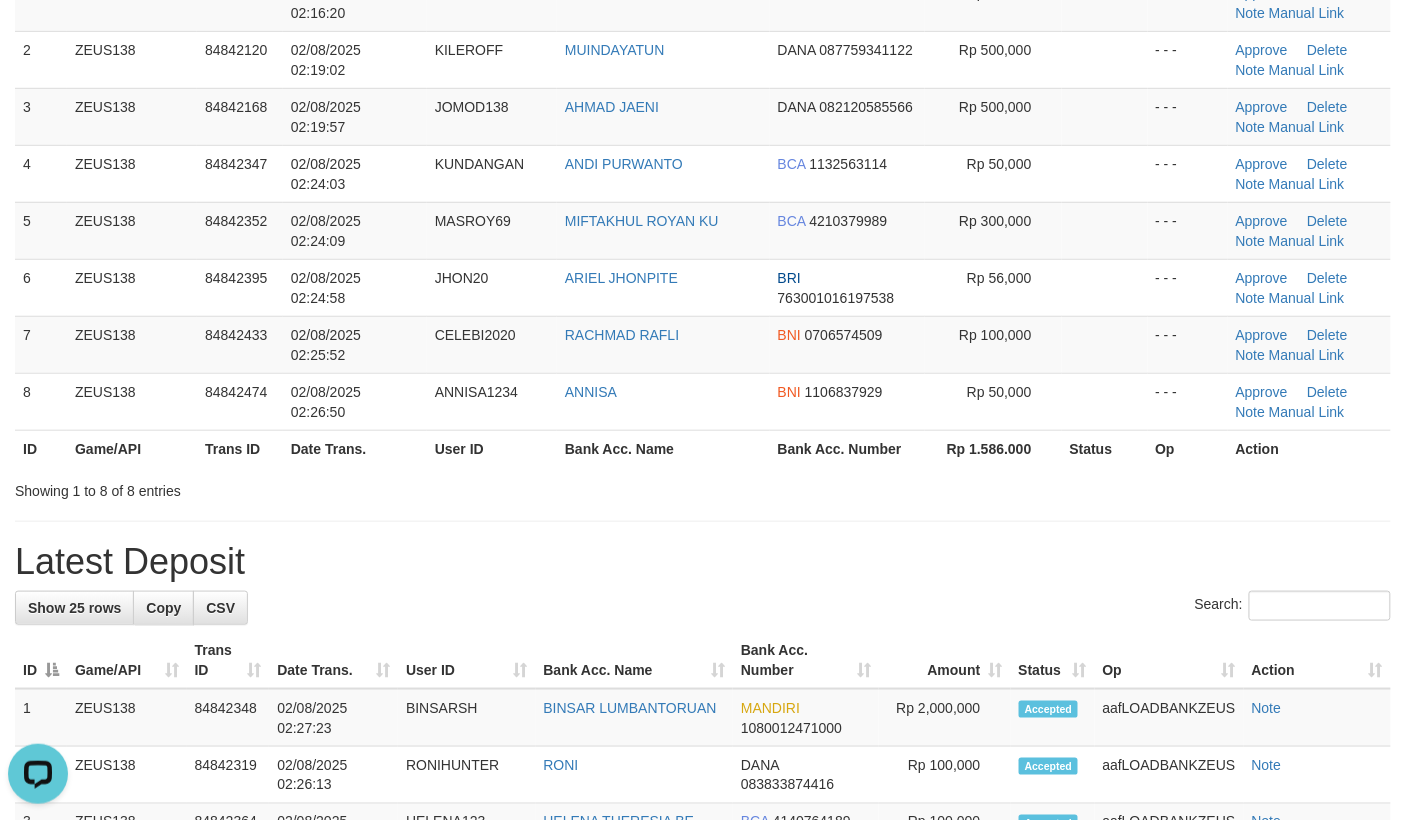 drag, startPoint x: 737, startPoint y: 546, endPoint x: 844, endPoint y: 544, distance: 107.01869 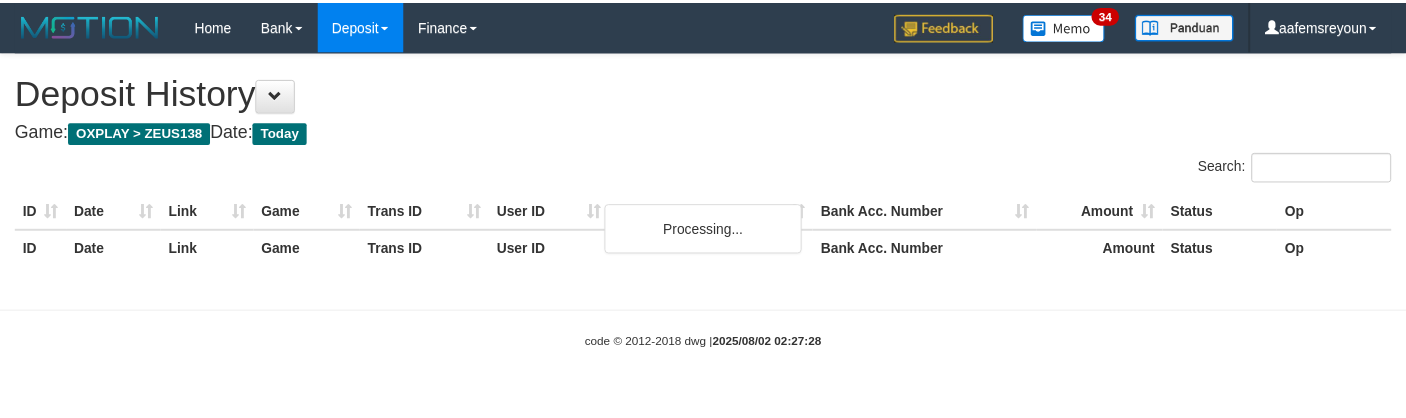 scroll, scrollTop: 0, scrollLeft: 0, axis: both 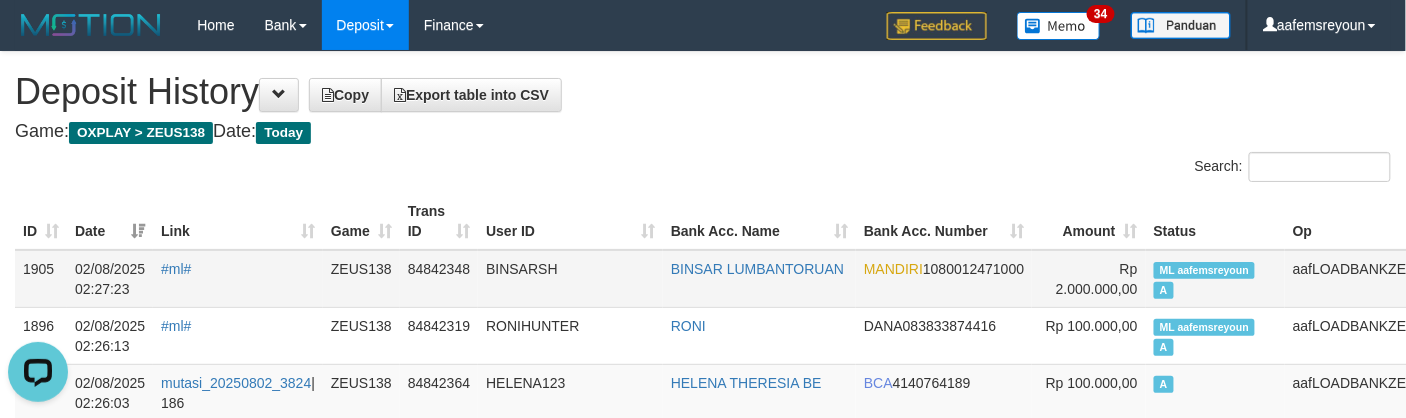 click on "ML aafemsreyoun   A" at bounding box center [1215, 279] 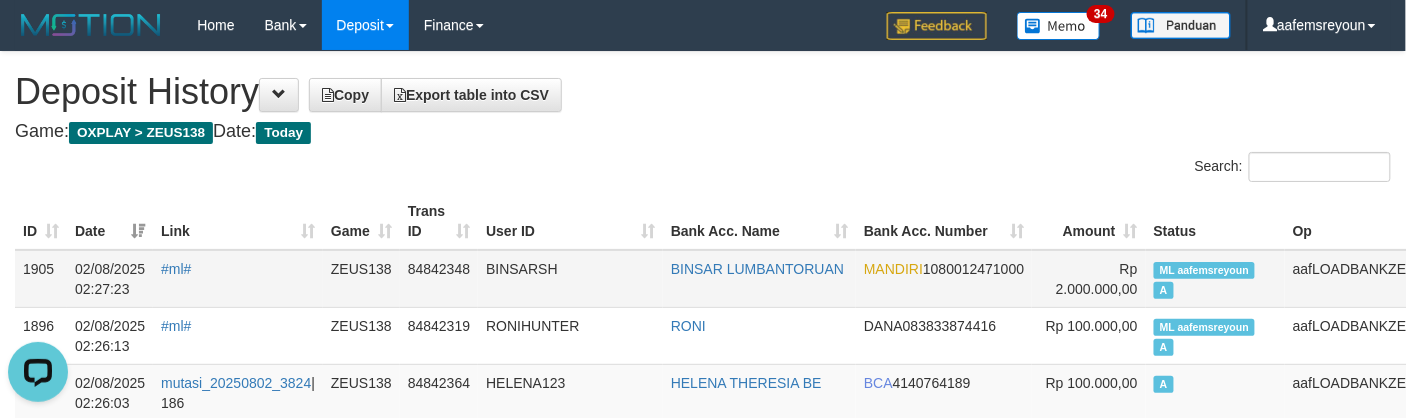 click on "ML aafemsreyoun   A" at bounding box center [1215, 279] 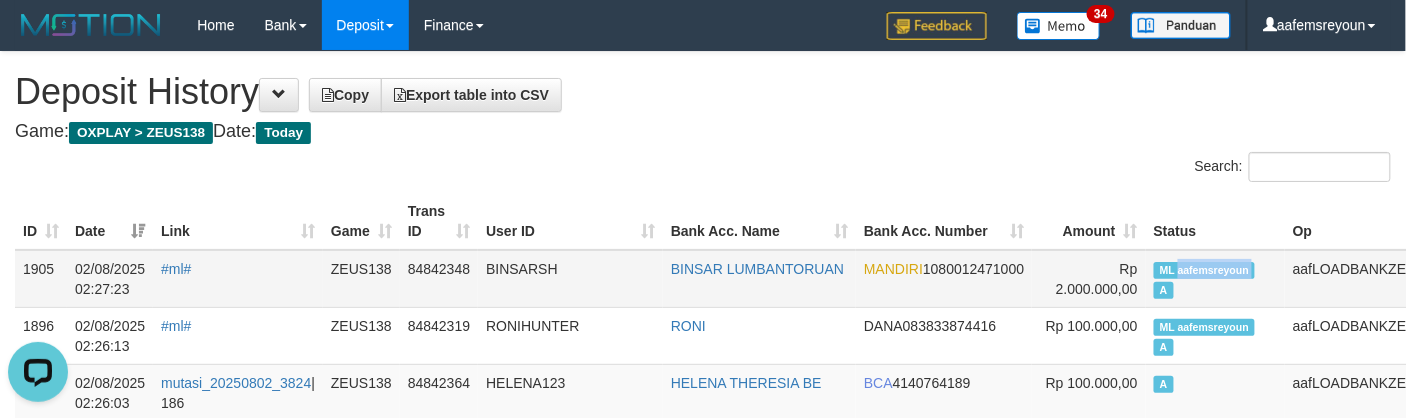 click on "ML aafemsreyoun   A" at bounding box center [1215, 279] 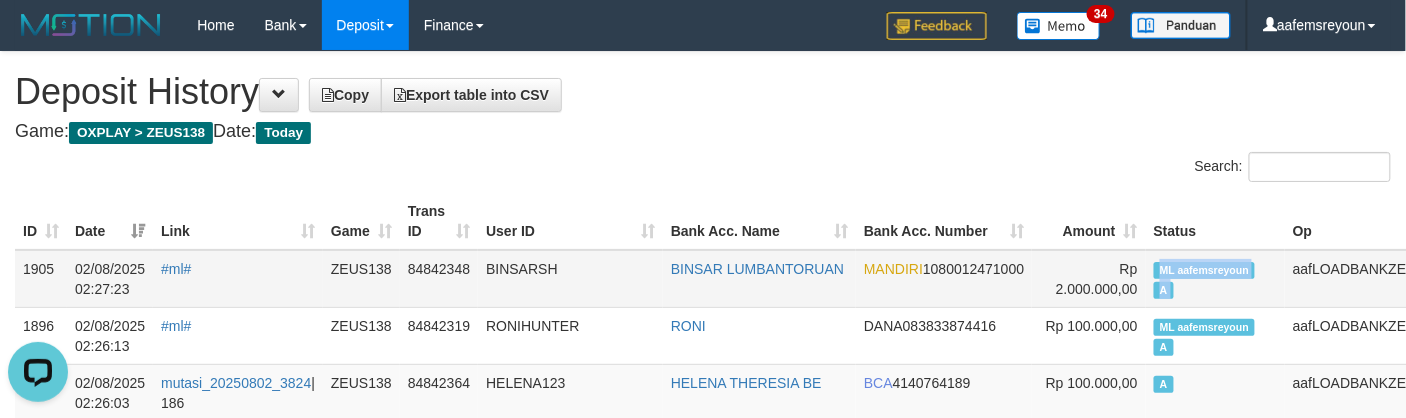click on "ML aafemsreyoun   A" at bounding box center [1215, 279] 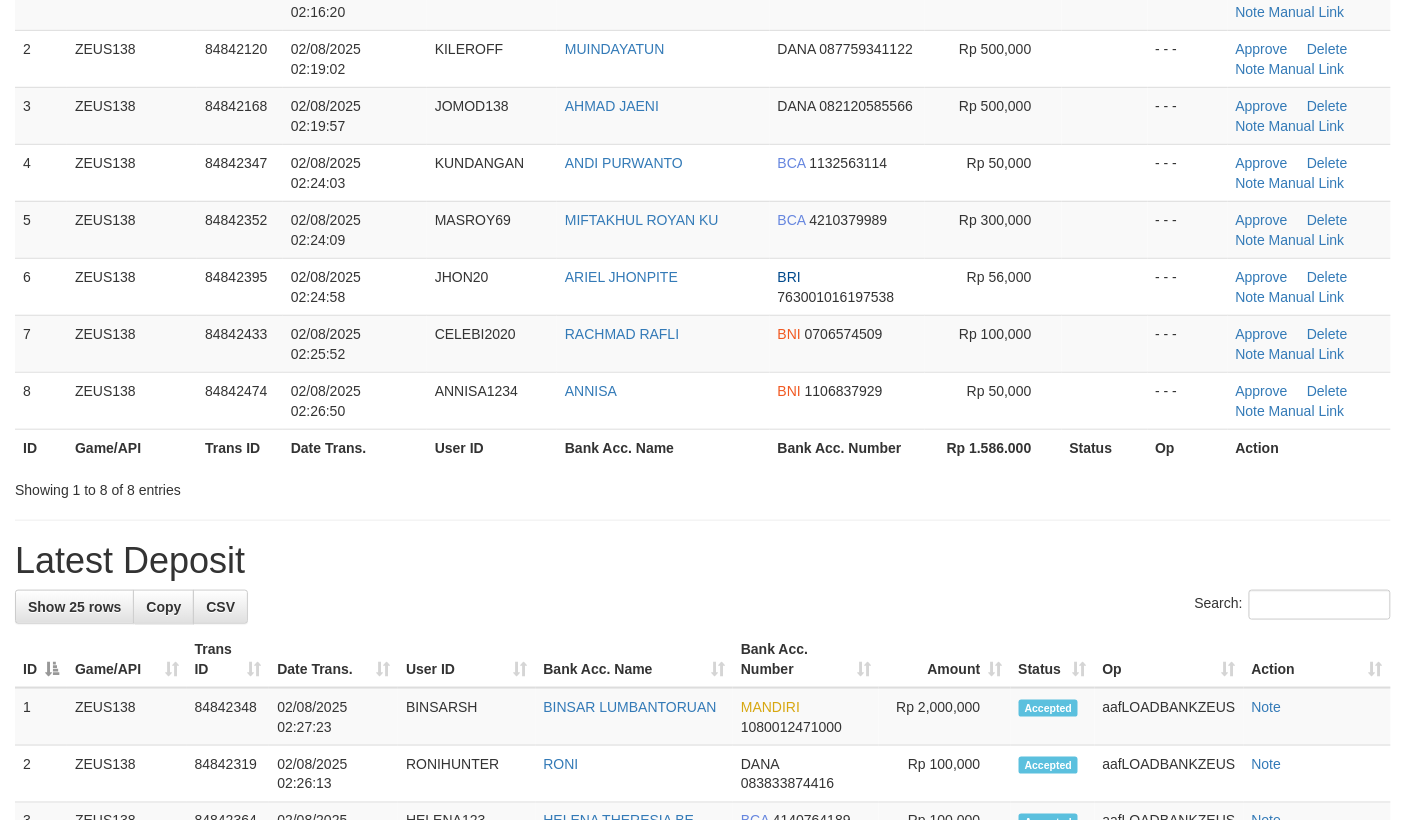 scroll, scrollTop: 84, scrollLeft: 0, axis: vertical 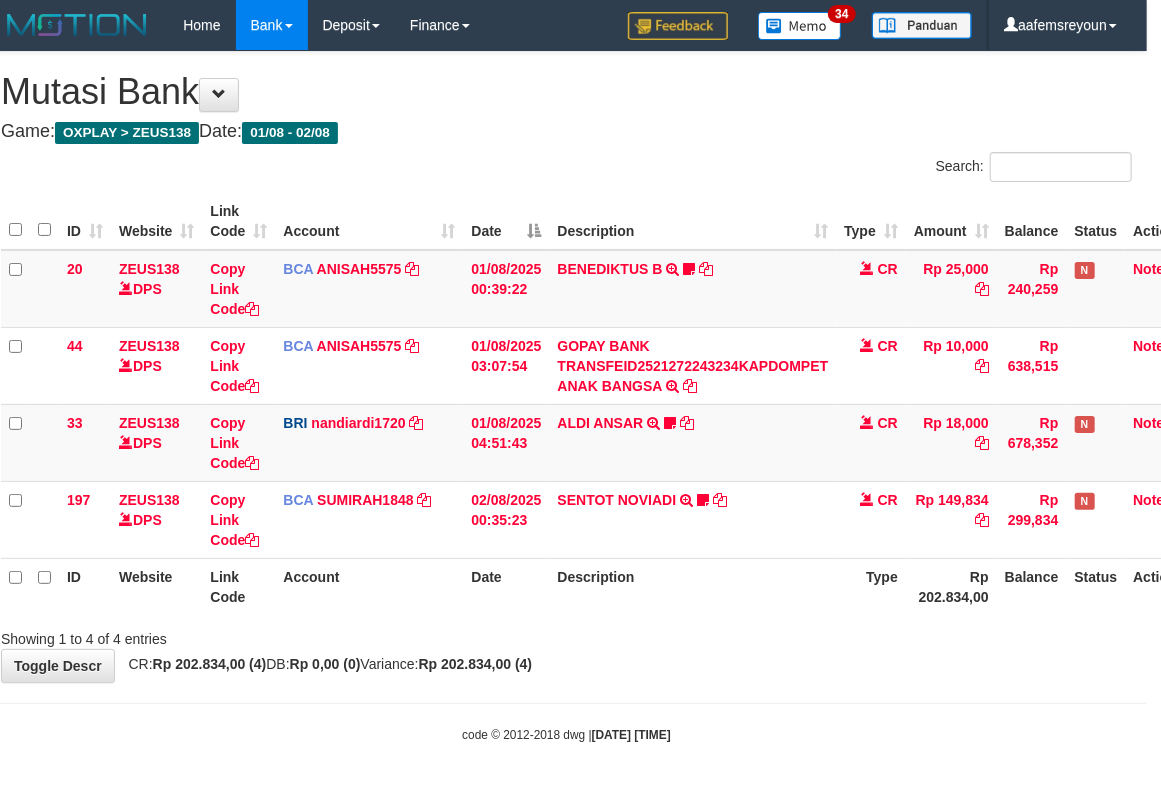 click on "Showing 1 to 4 of 4 entries" at bounding box center (566, 635) 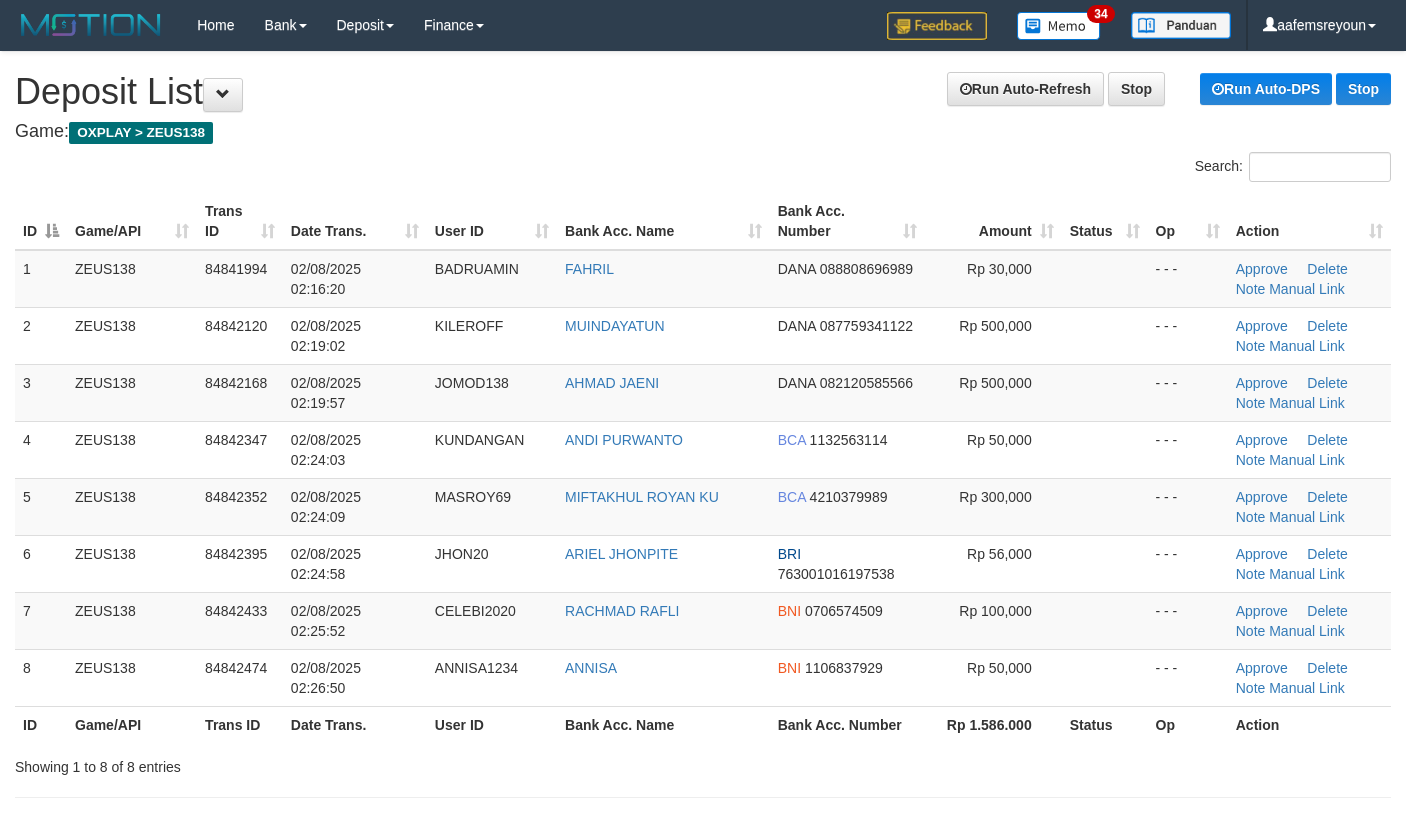 scroll, scrollTop: 77, scrollLeft: 0, axis: vertical 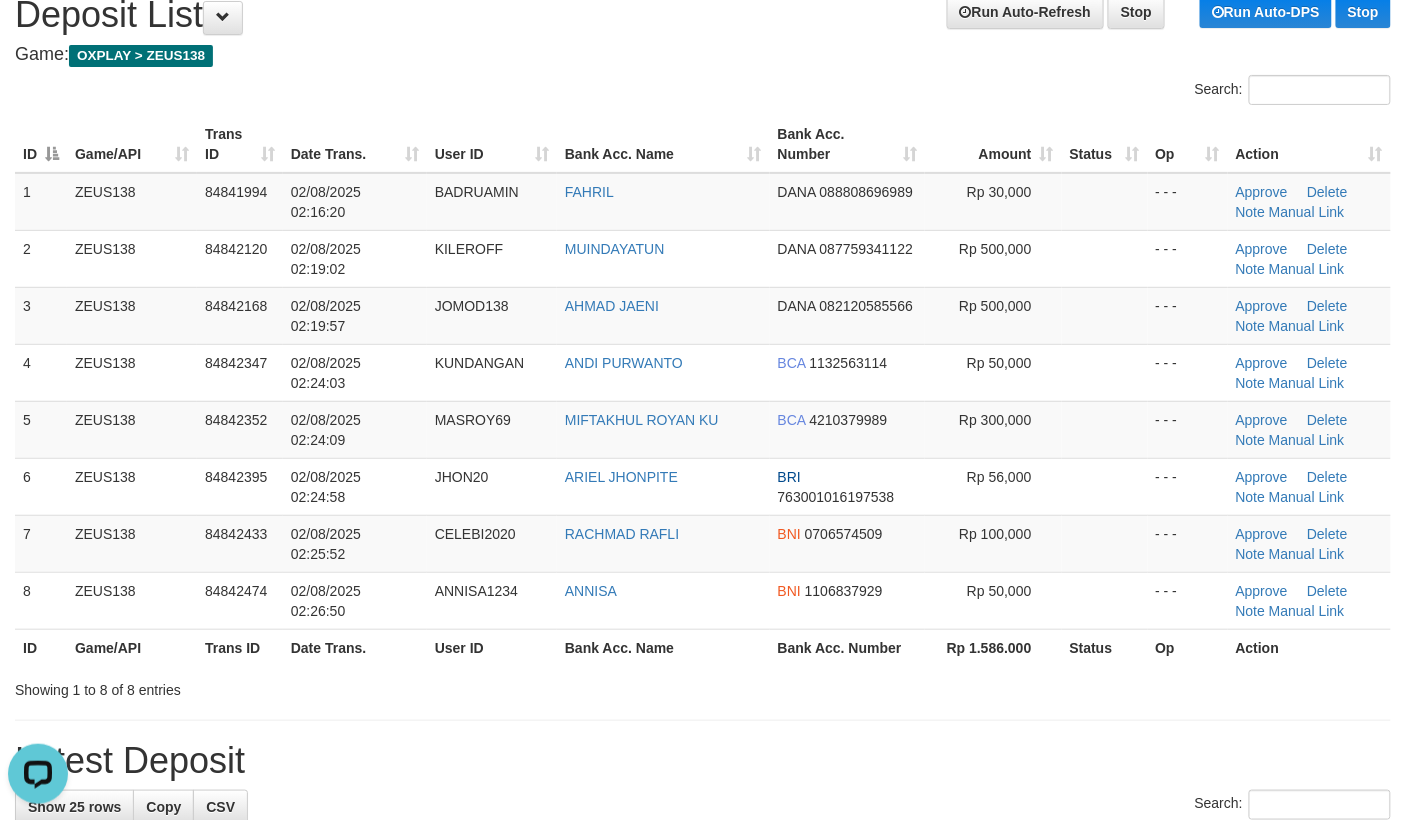 drag, startPoint x: 972, startPoint y: 650, endPoint x: 1050, endPoint y: 649, distance: 78.00641 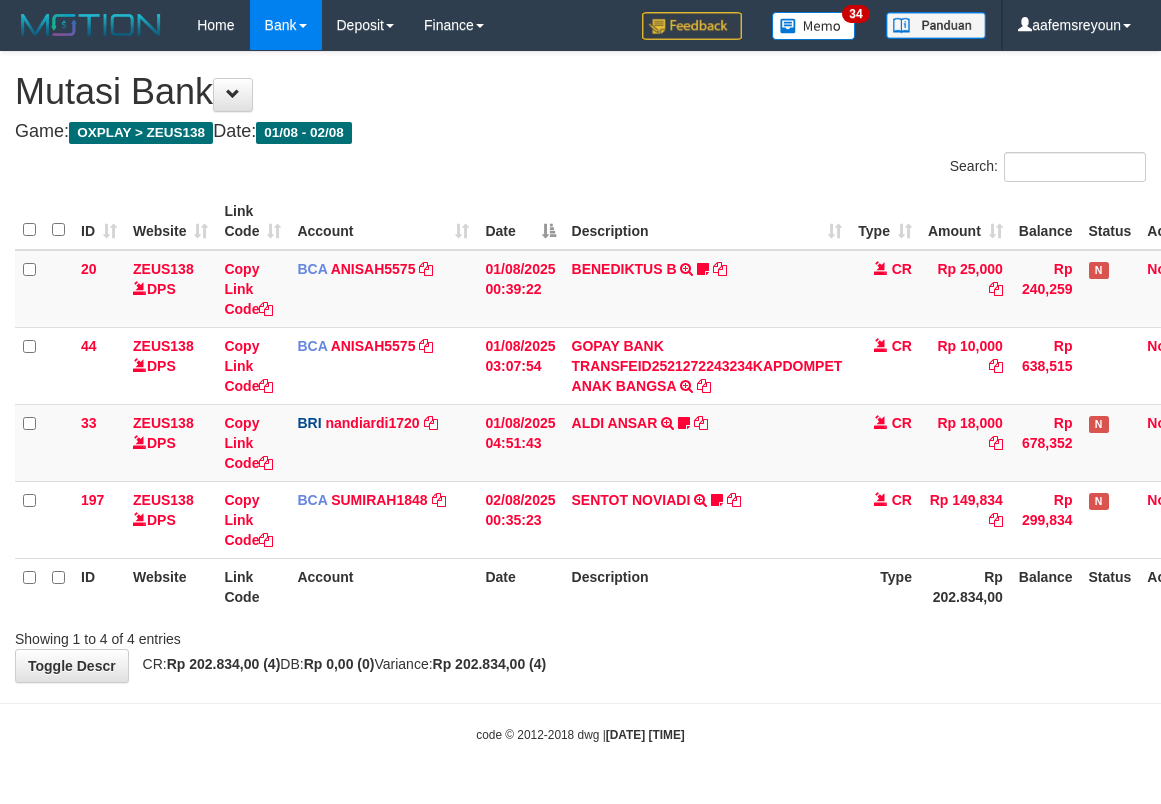 scroll, scrollTop: 0, scrollLeft: 14, axis: horizontal 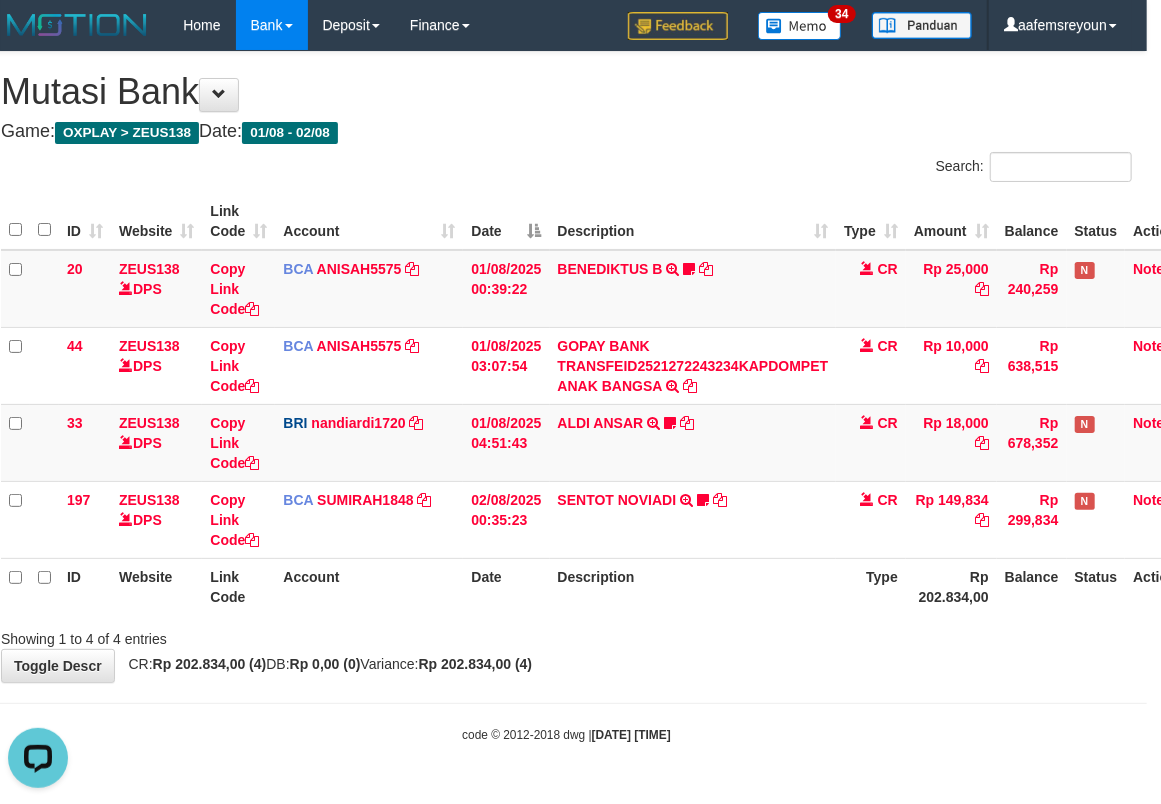 drag, startPoint x: 612, startPoint y: 674, endPoint x: 593, endPoint y: 661, distance: 23.021729 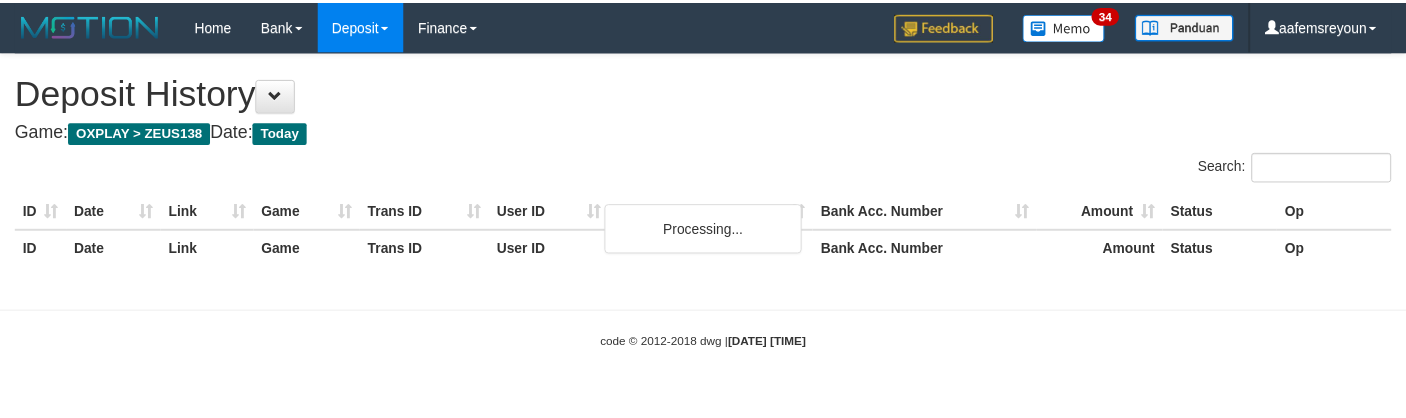 scroll, scrollTop: 0, scrollLeft: 0, axis: both 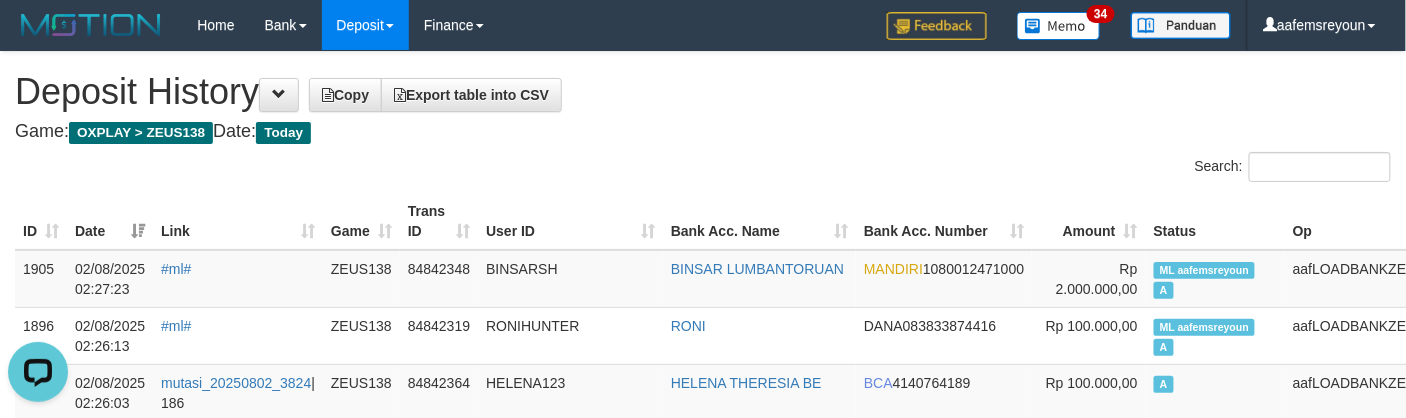 click on "**********" at bounding box center (703, 15549) 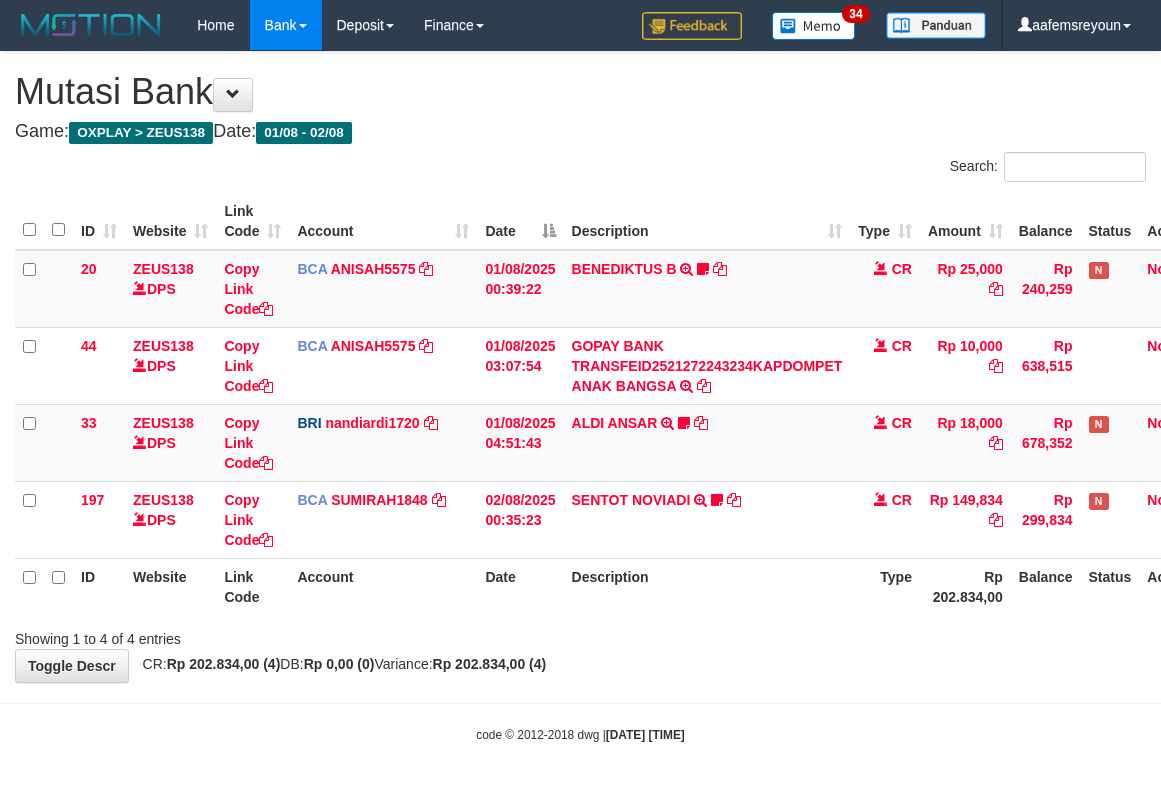 scroll, scrollTop: 0, scrollLeft: 14, axis: horizontal 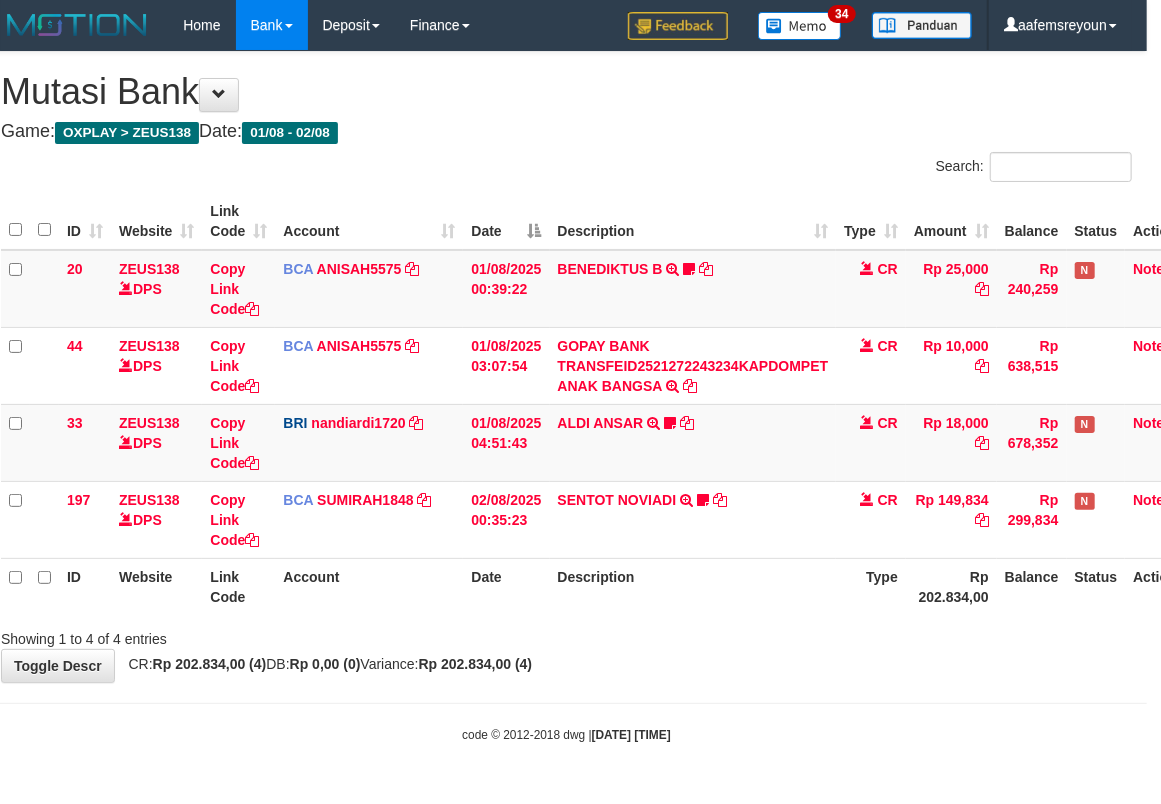 drag, startPoint x: 573, startPoint y: 642, endPoint x: 558, endPoint y: 646, distance: 15.524175 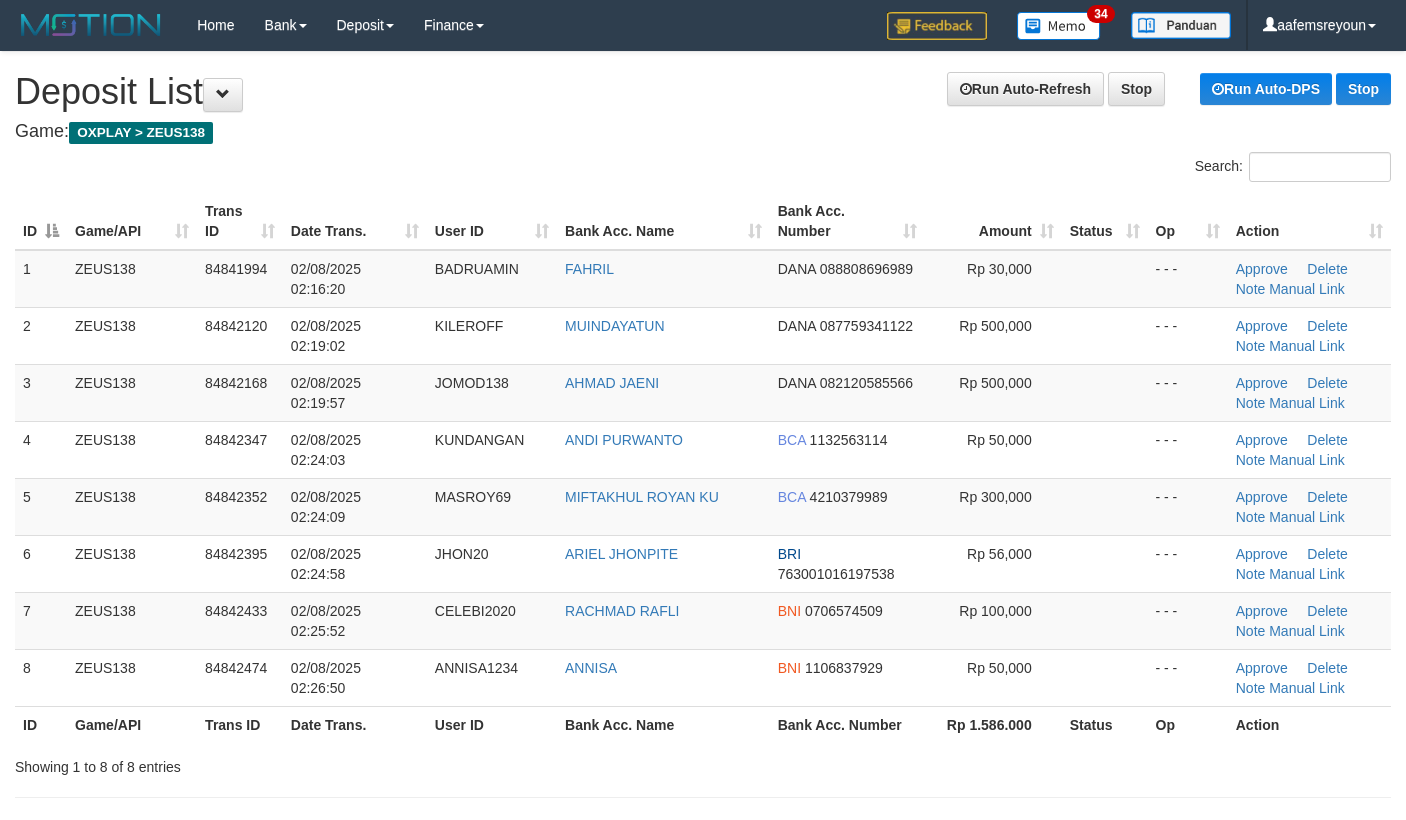 scroll, scrollTop: 70, scrollLeft: 0, axis: vertical 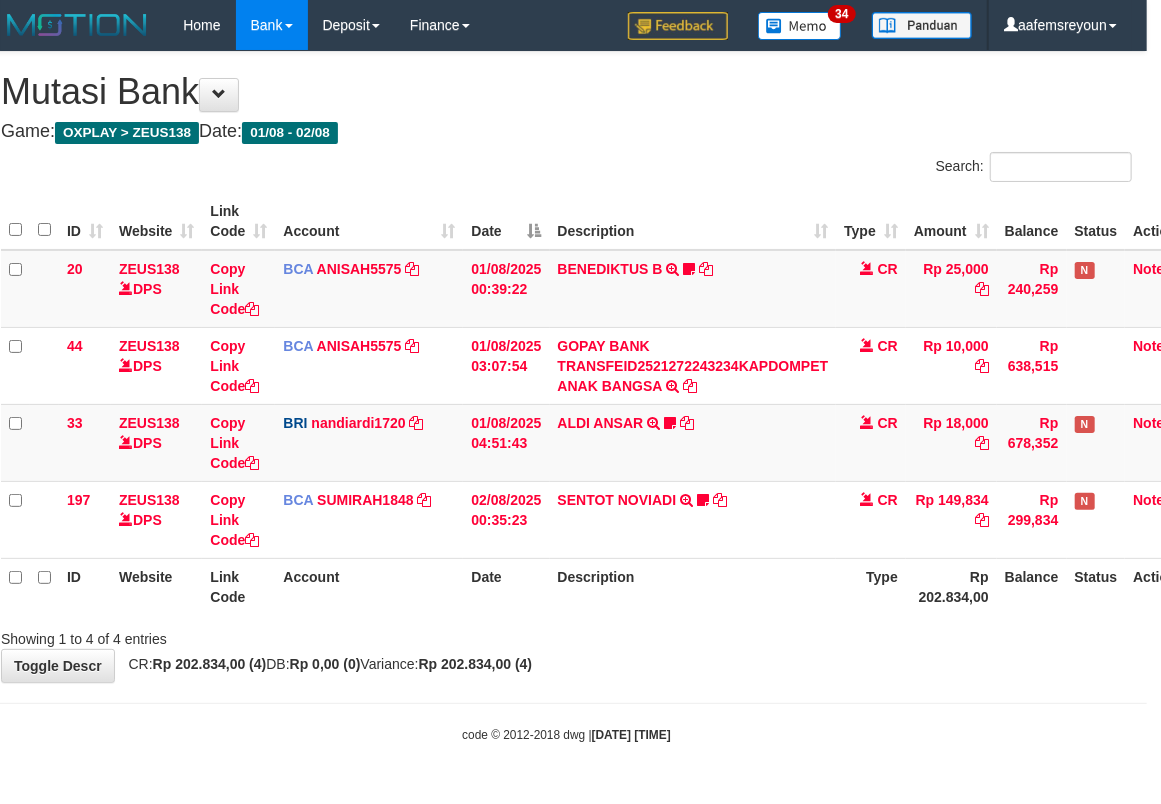 drag, startPoint x: 684, startPoint y: 692, endPoint x: 696, endPoint y: 692, distance: 12 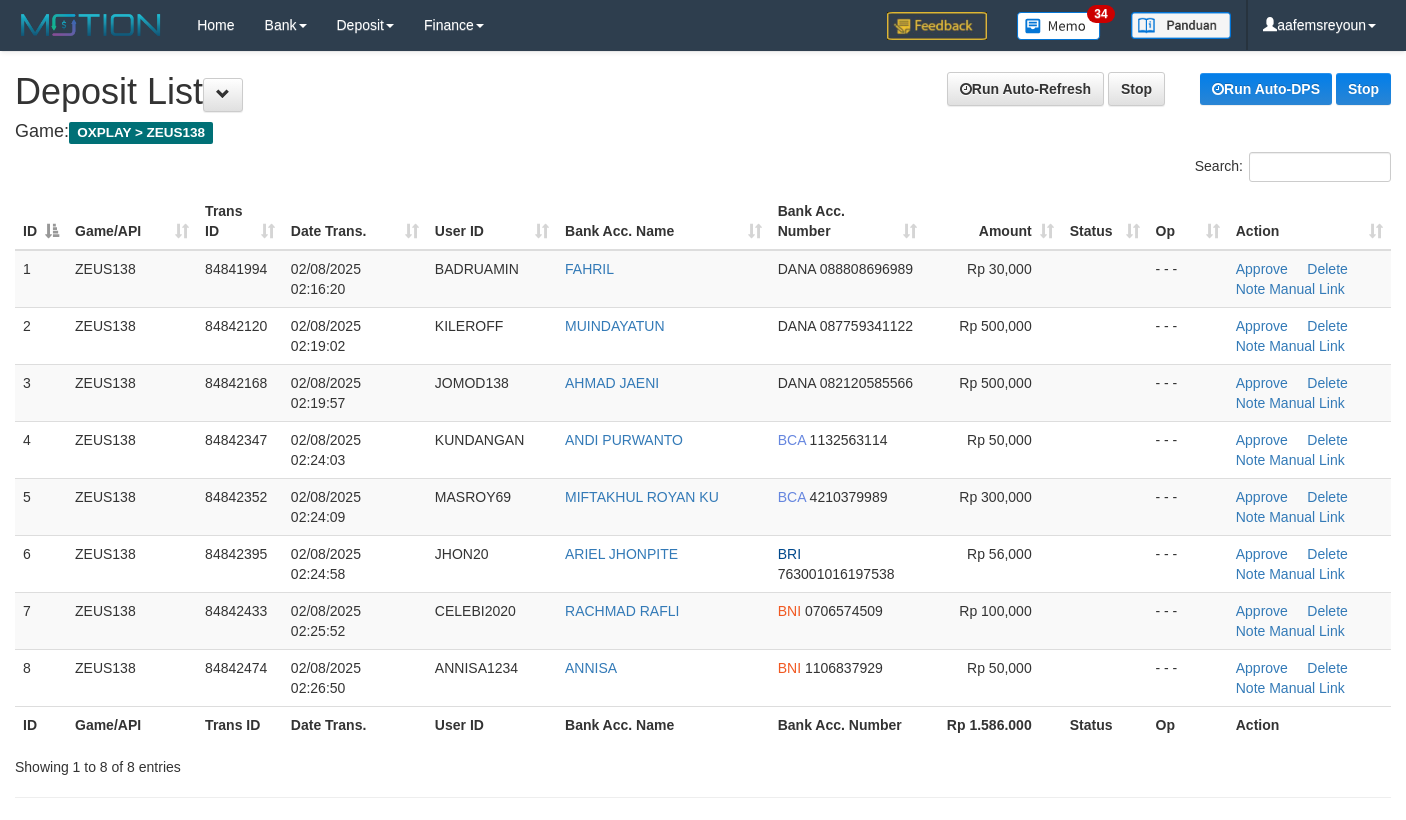 scroll, scrollTop: 70, scrollLeft: 0, axis: vertical 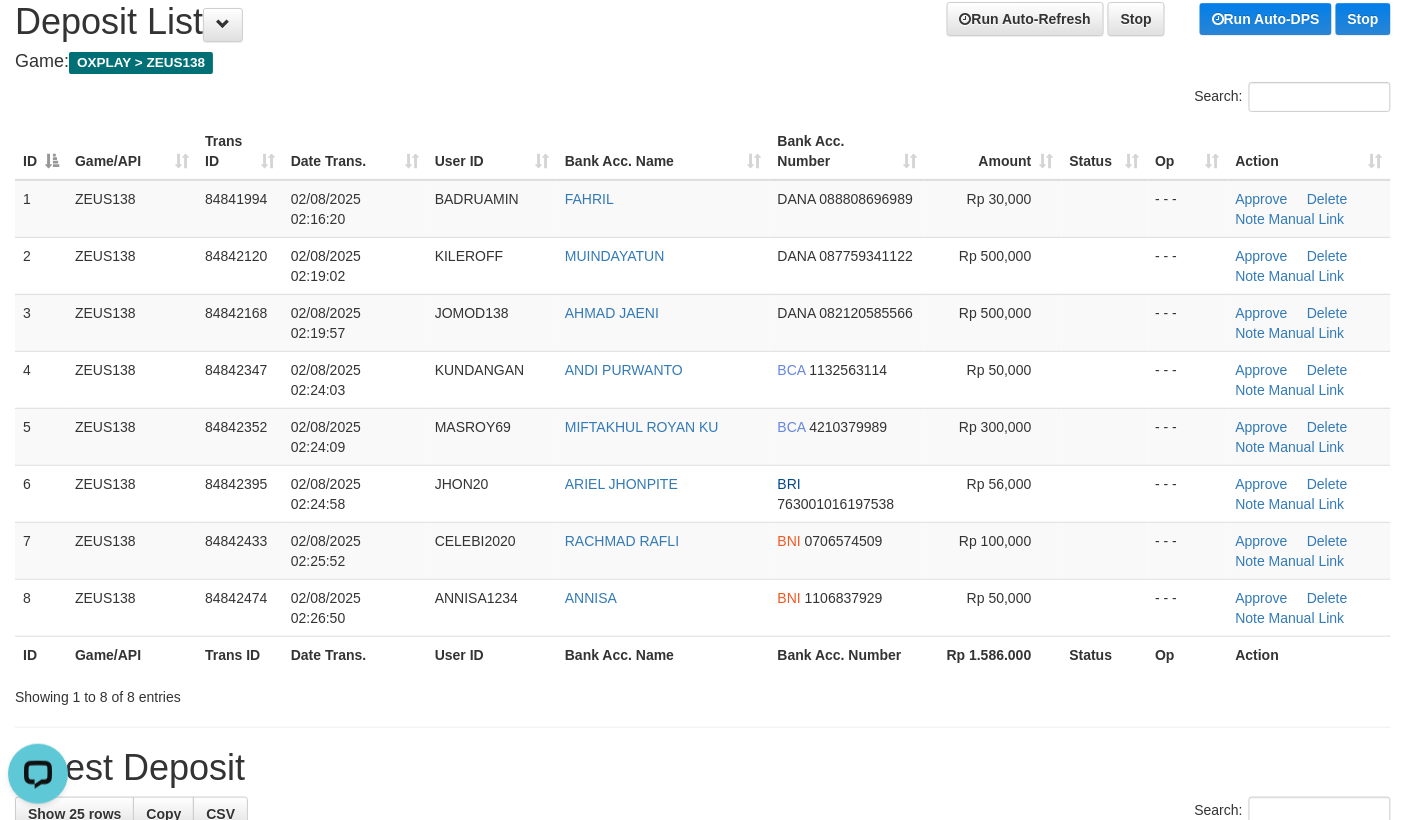 drag, startPoint x: 973, startPoint y: 728, endPoint x: 1170, endPoint y: 685, distance: 201.63829 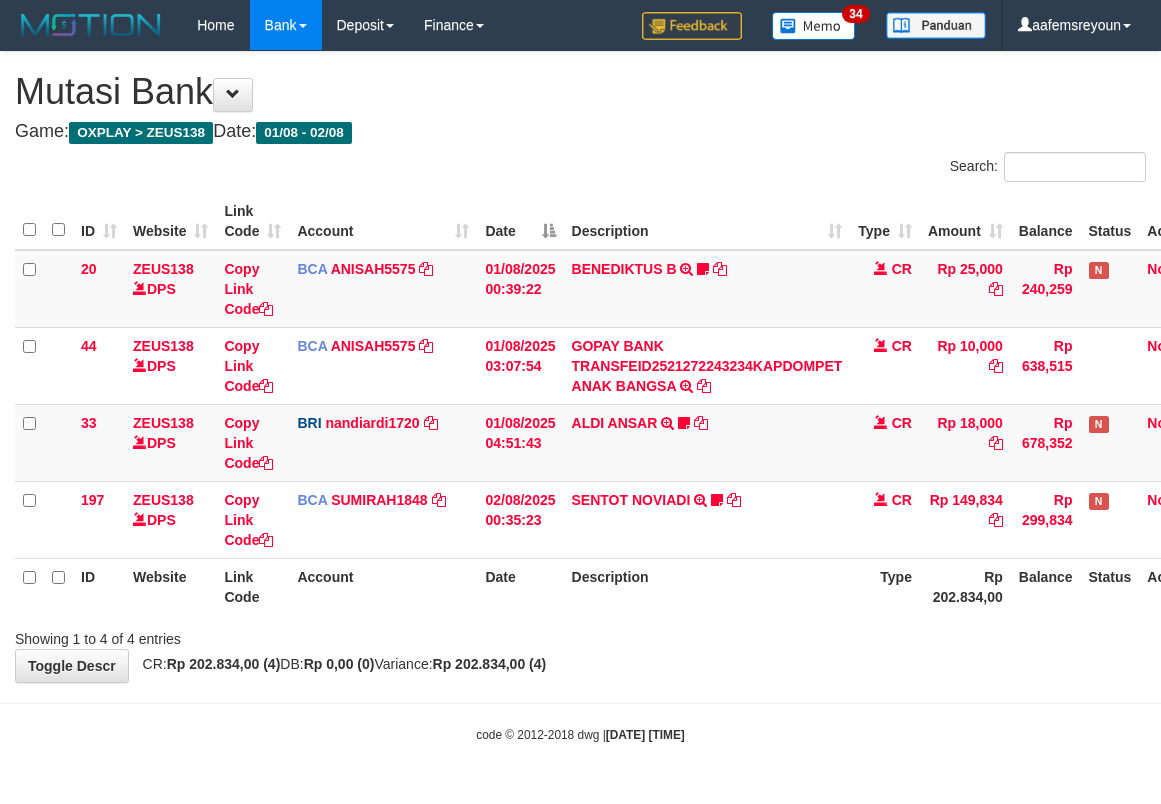 scroll, scrollTop: 0, scrollLeft: 14, axis: horizontal 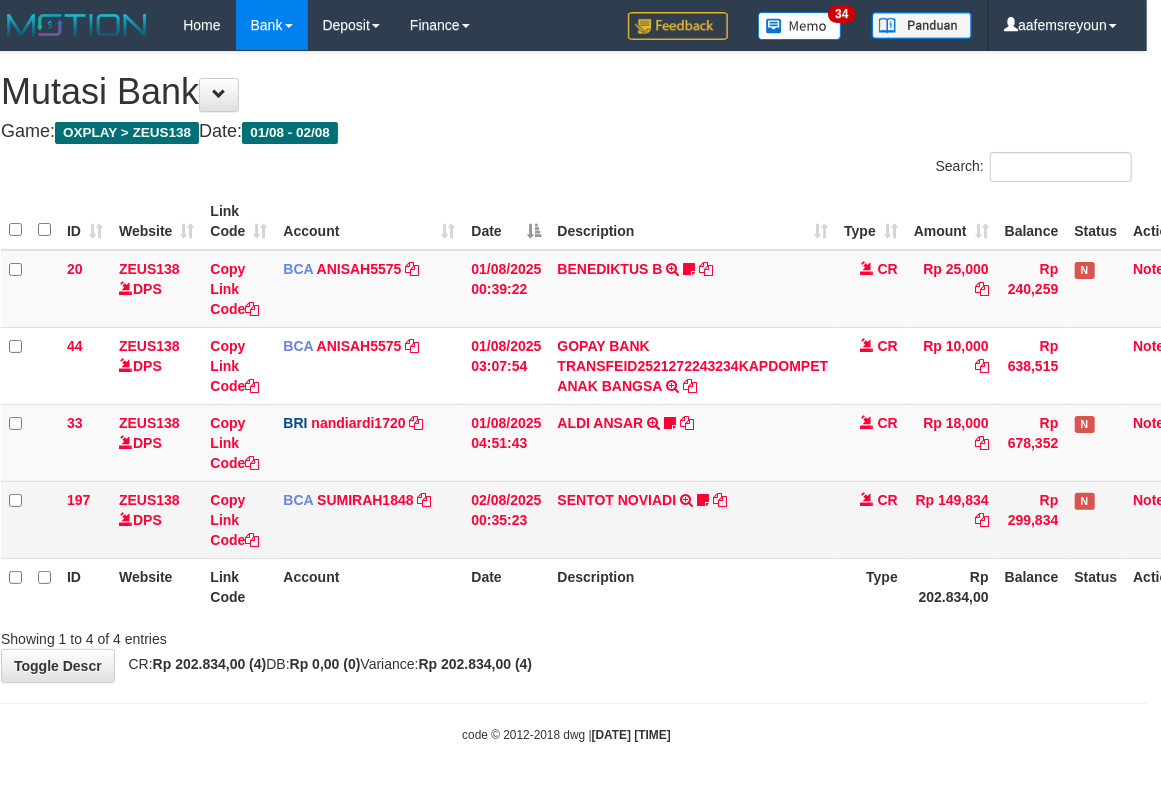 drag, startPoint x: 381, startPoint y: 617, endPoint x: 734, endPoint y: 546, distance: 360.06943 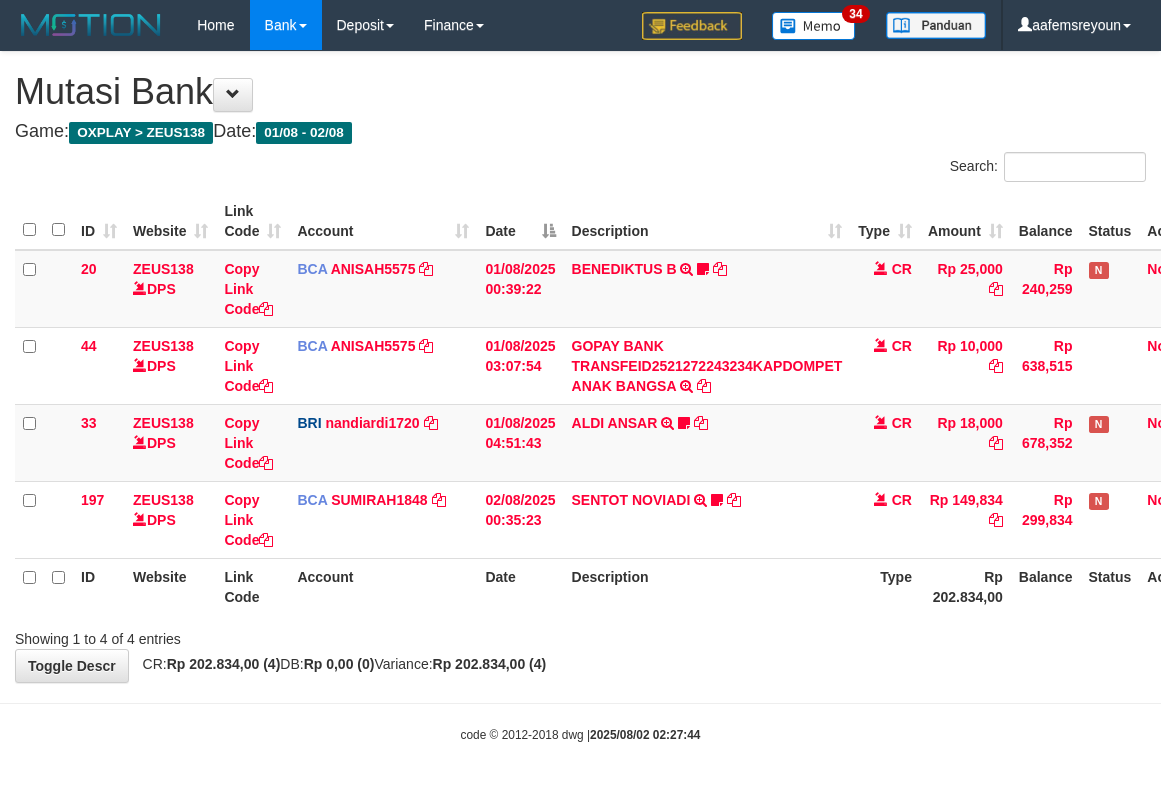scroll, scrollTop: 0, scrollLeft: 14, axis: horizontal 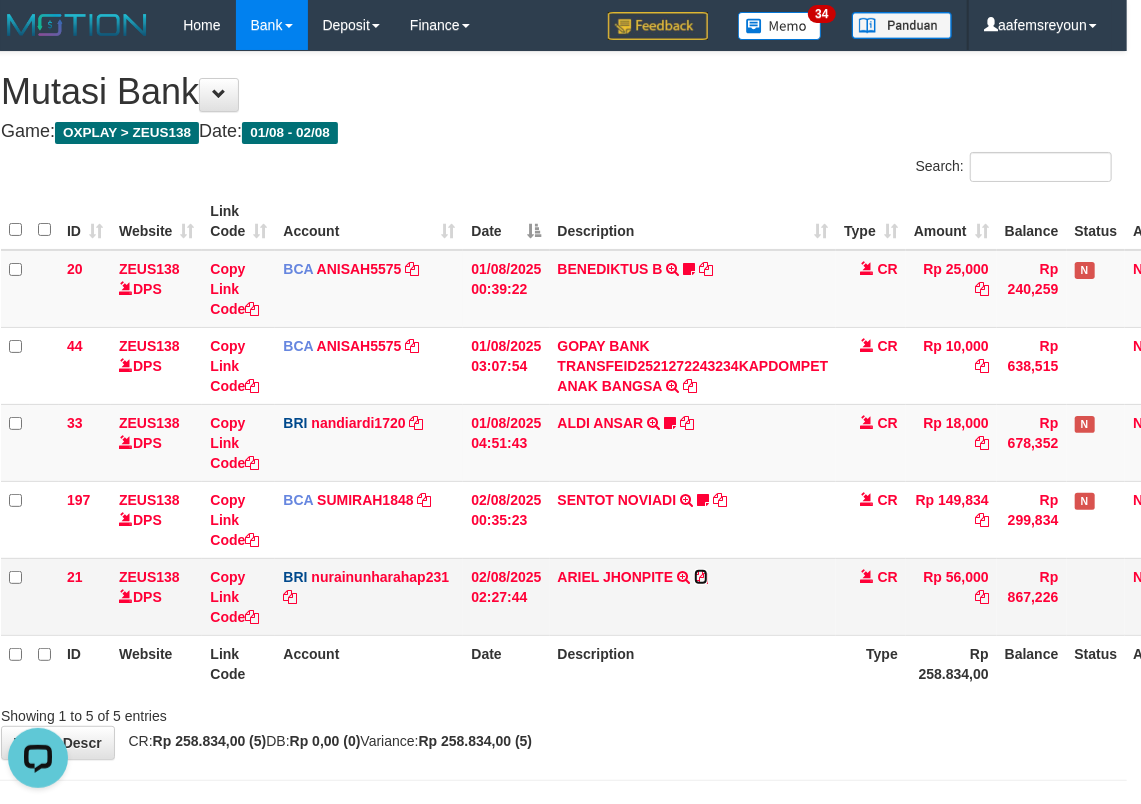 click at bounding box center (701, 577) 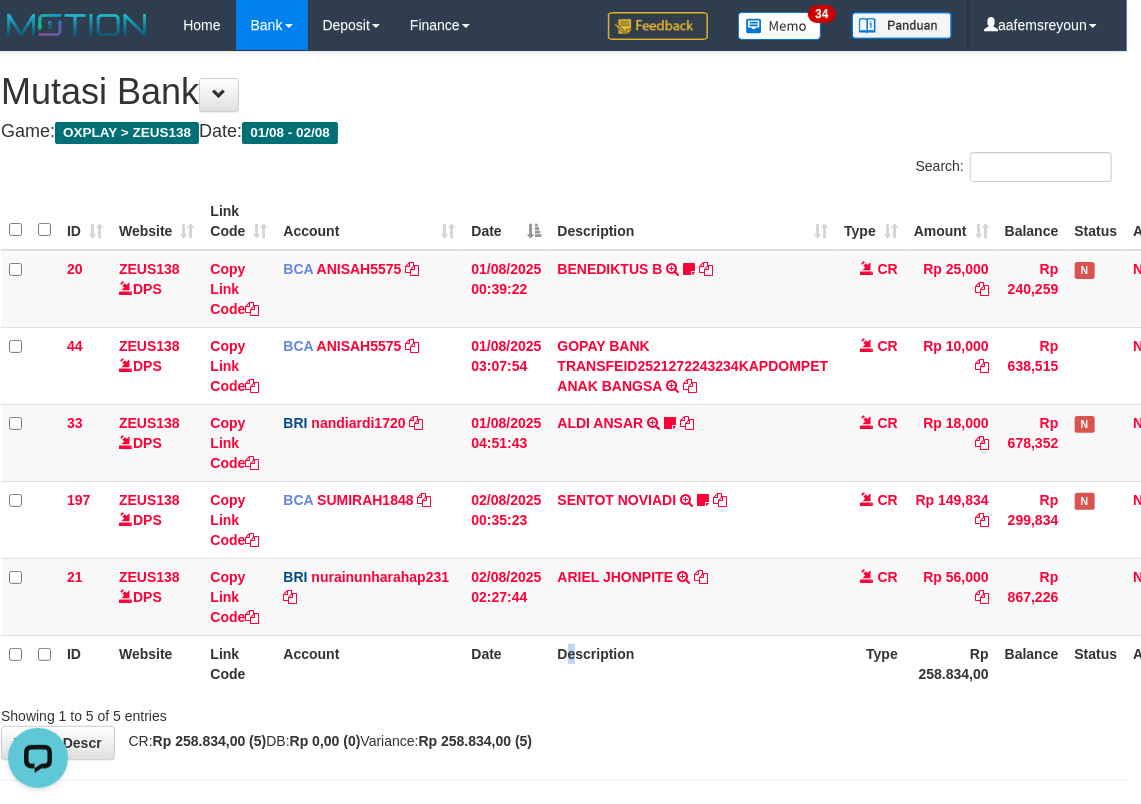 drag, startPoint x: 570, startPoint y: 678, endPoint x: 1150, endPoint y: 608, distance: 584.20886 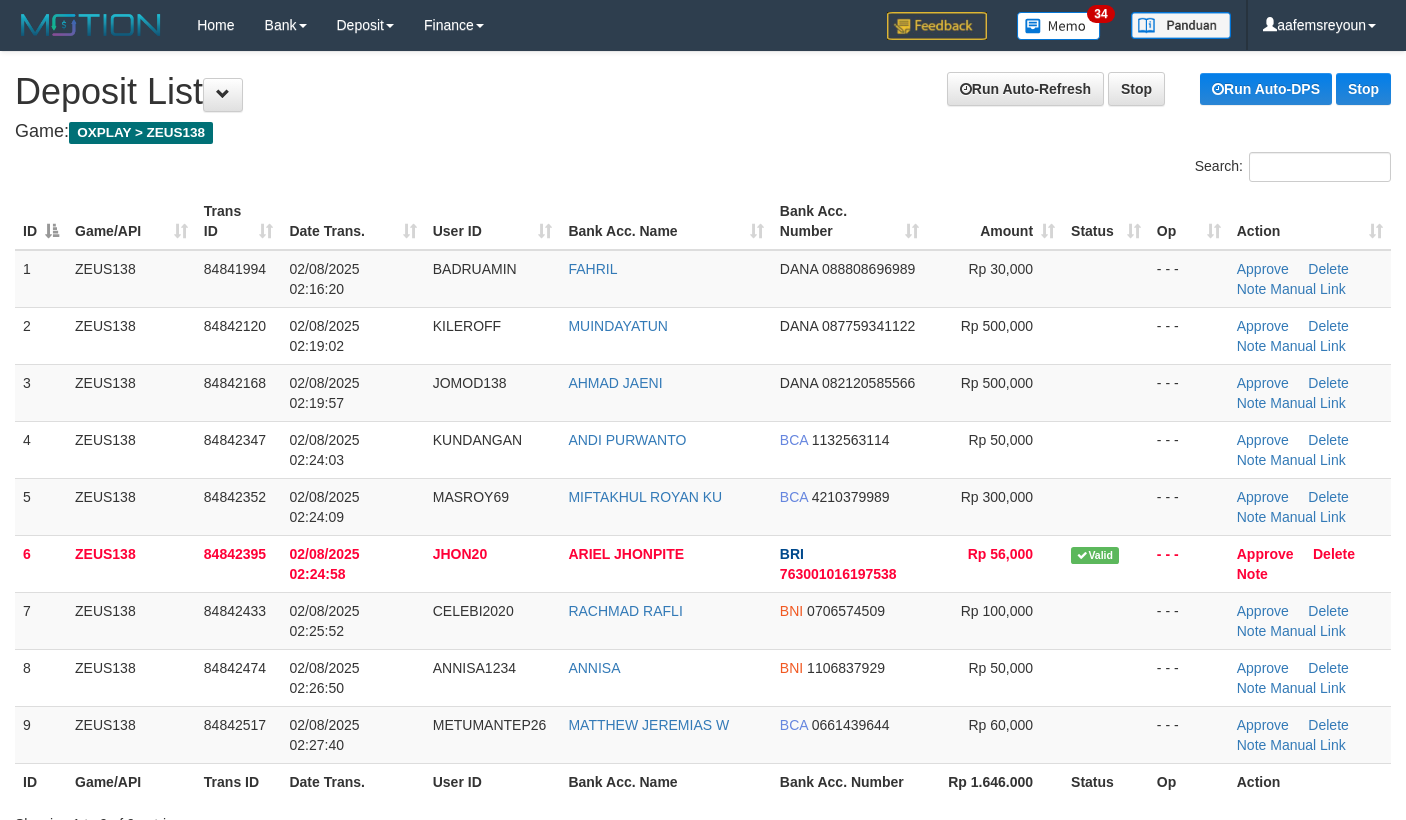 scroll, scrollTop: 70, scrollLeft: 0, axis: vertical 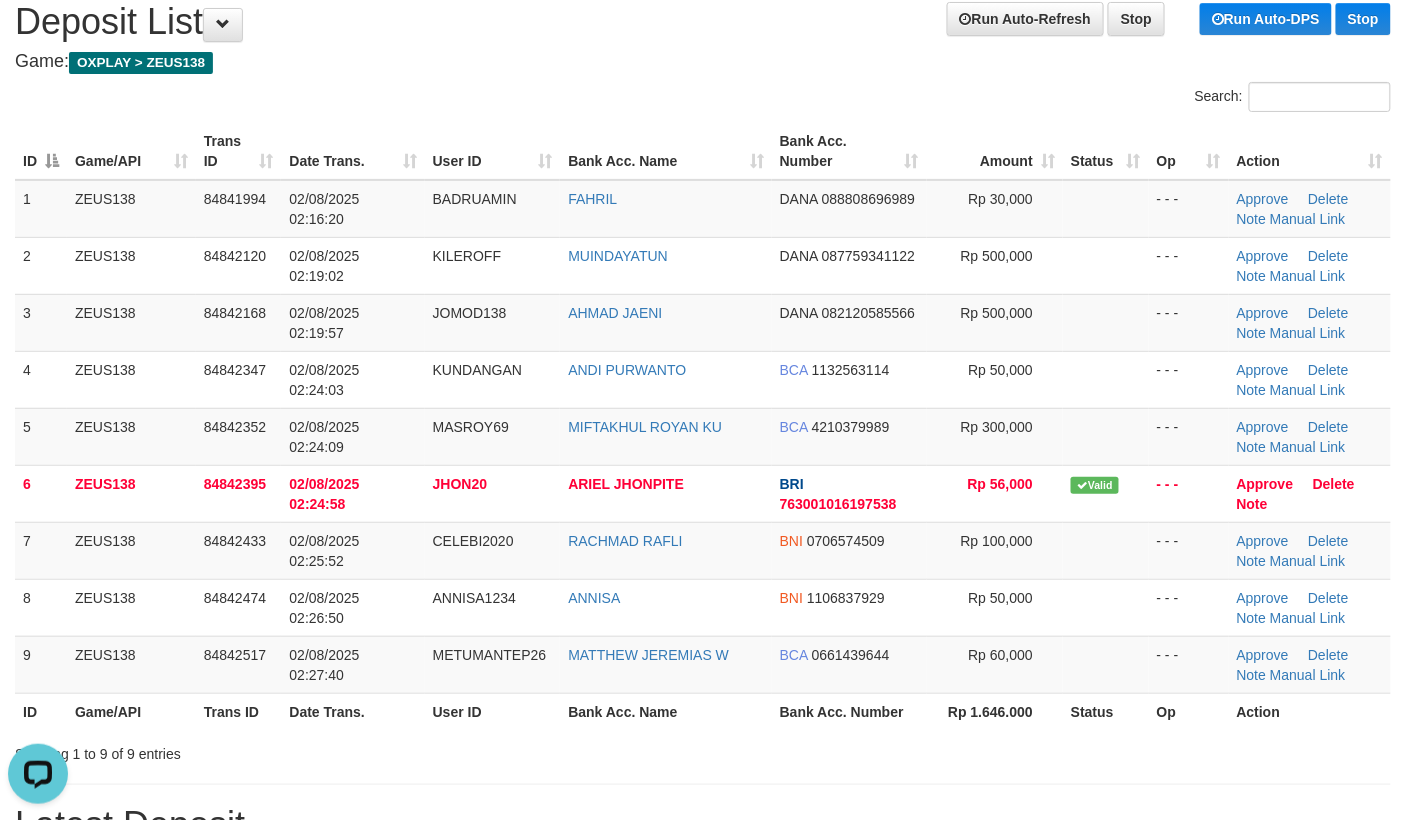 drag, startPoint x: 1066, startPoint y: 665, endPoint x: 1417, endPoint y: 670, distance: 351.0356 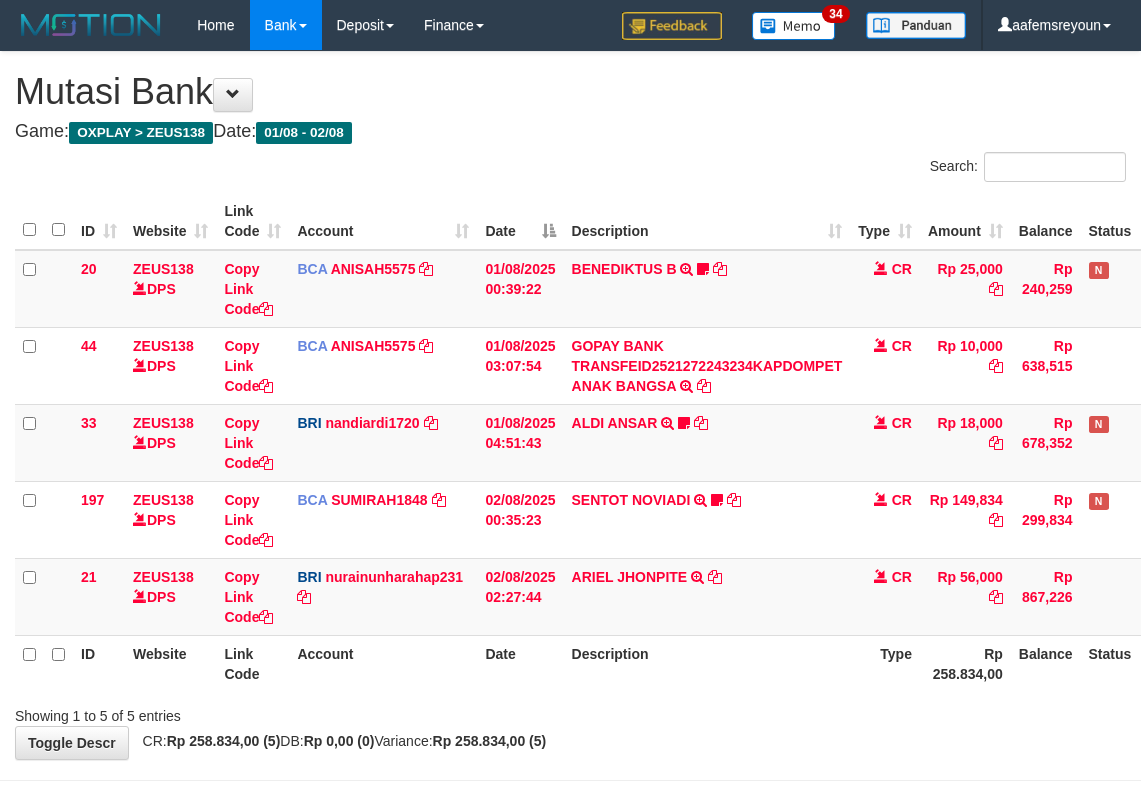 scroll, scrollTop: 0, scrollLeft: 14, axis: horizontal 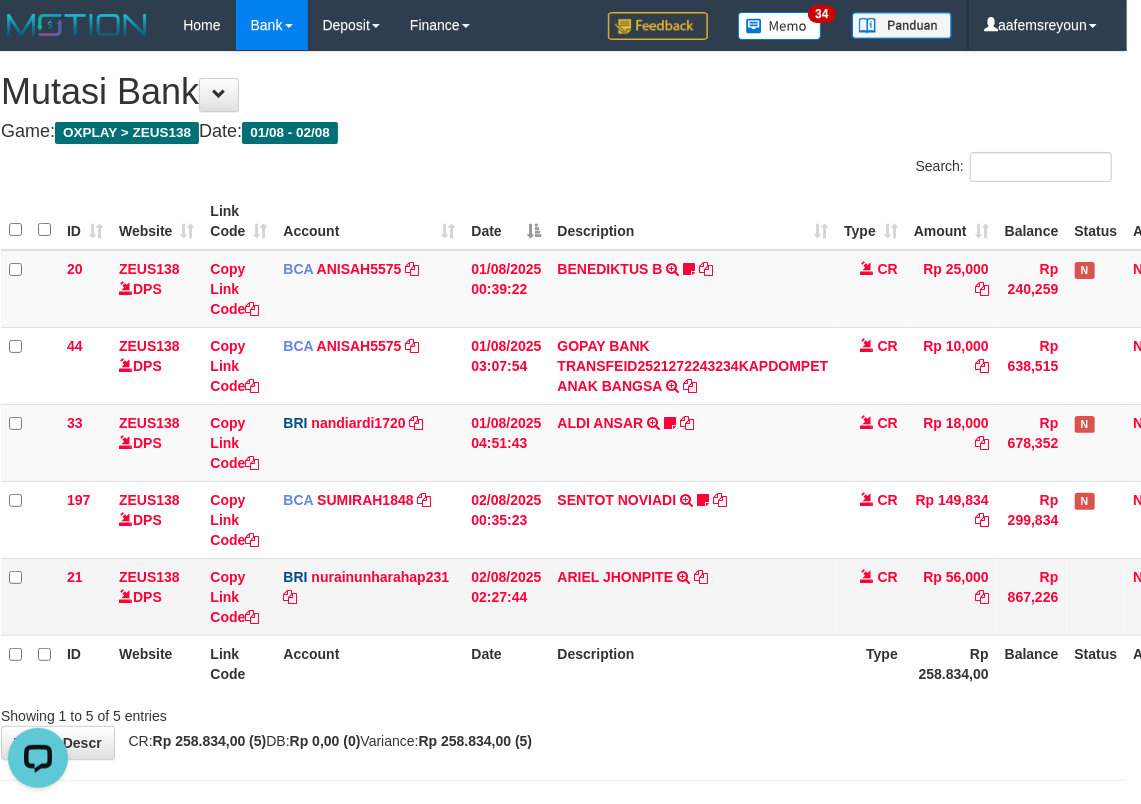 click on "BRI
nurainunharahap231
DPS
NURAINUN HARAHAP
mutasi_20250802_3777 | 21
mutasi_20250802_3777 | 21" at bounding box center [369, 596] 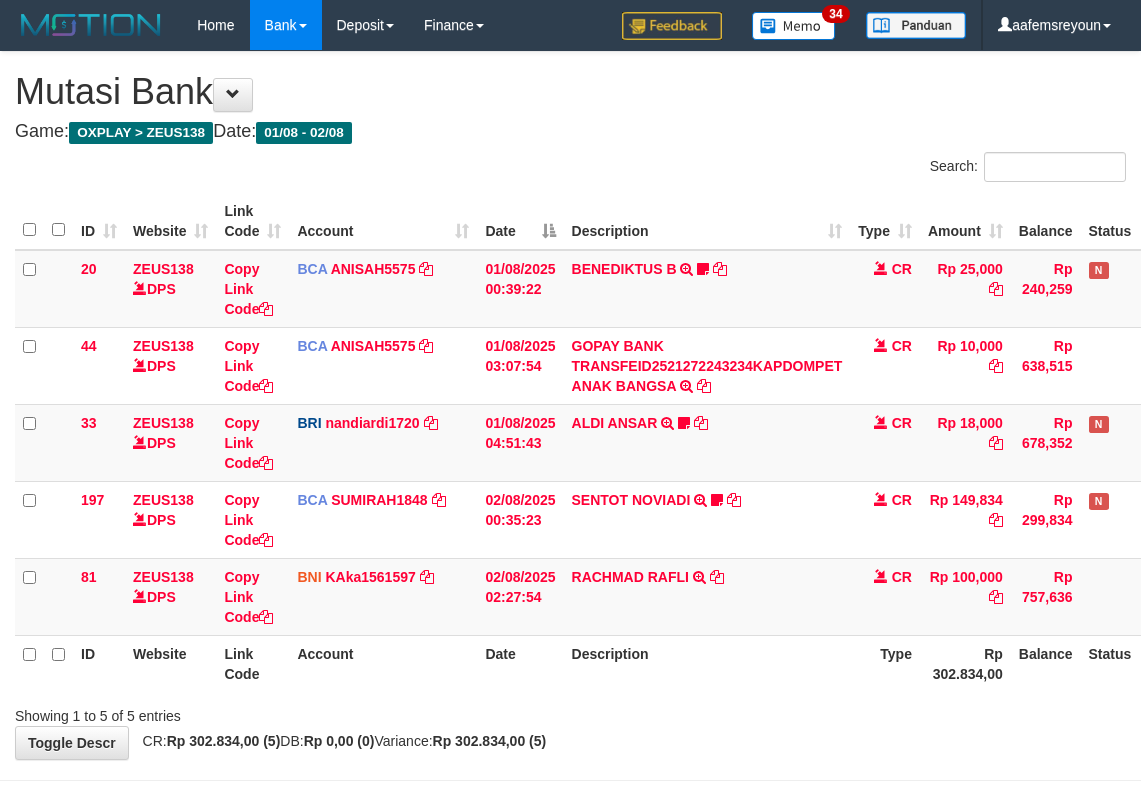 scroll, scrollTop: 0, scrollLeft: 14, axis: horizontal 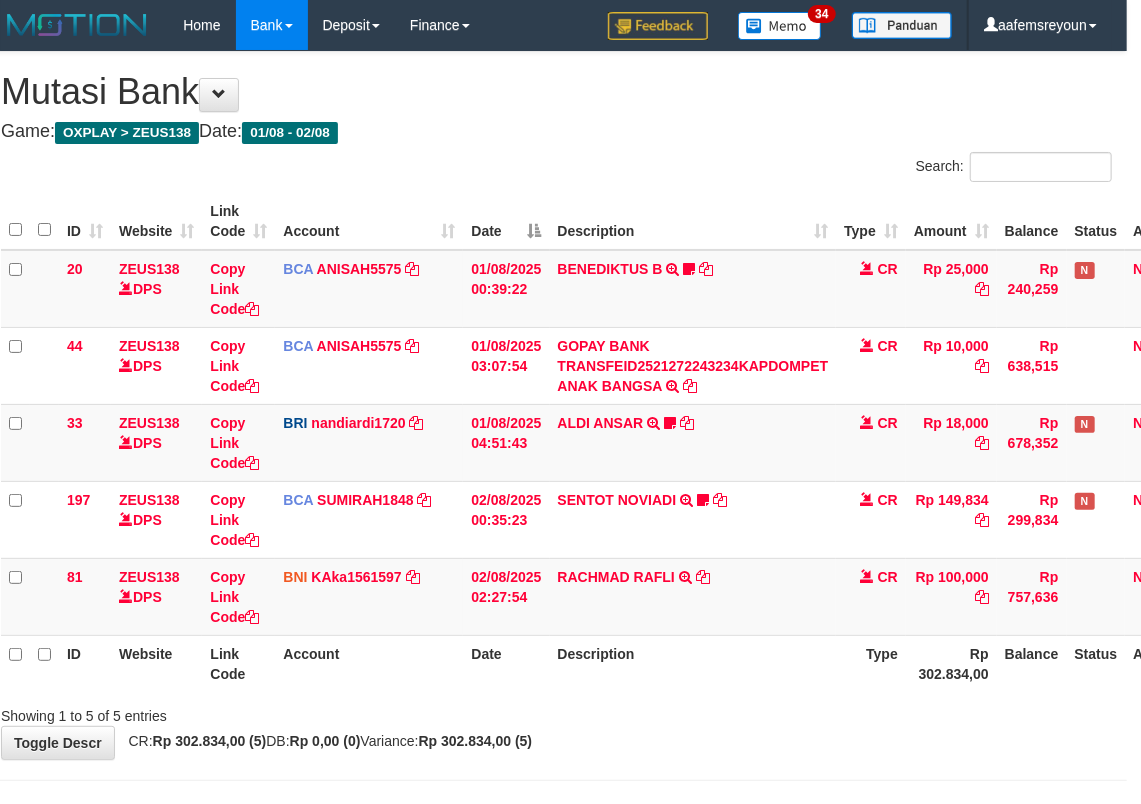 click on "Description" at bounding box center [693, 663] 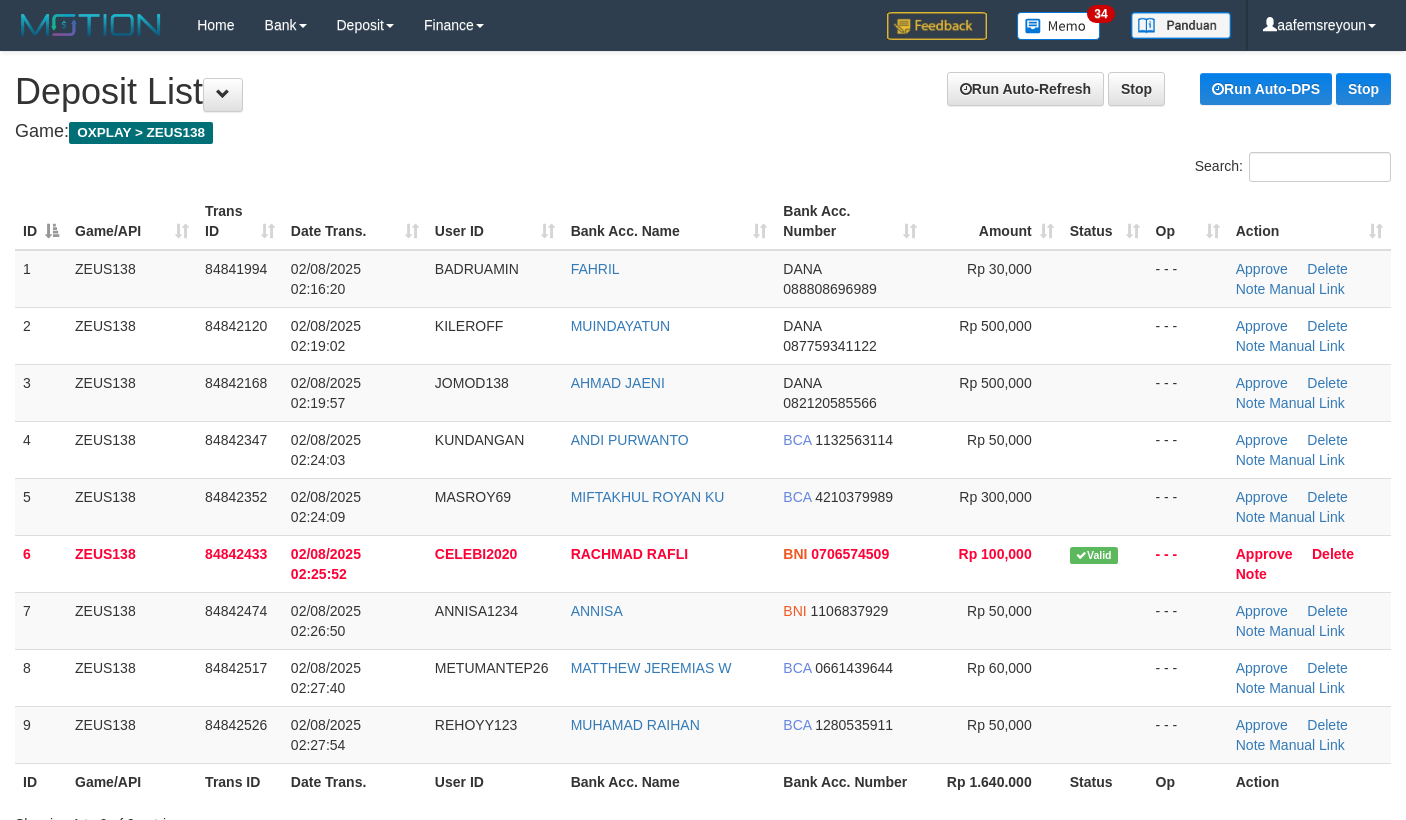 scroll, scrollTop: 70, scrollLeft: 0, axis: vertical 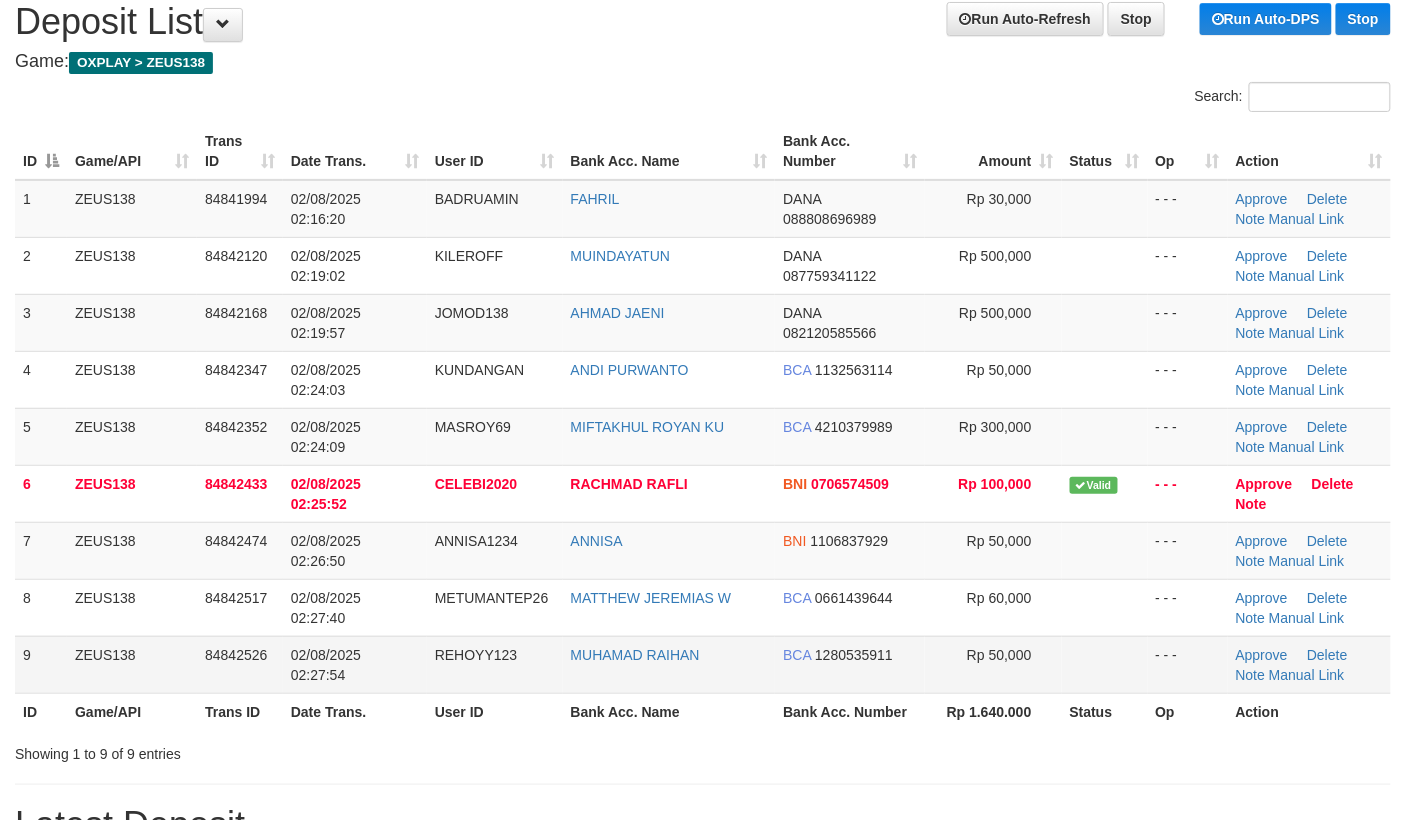 click at bounding box center [1105, 664] 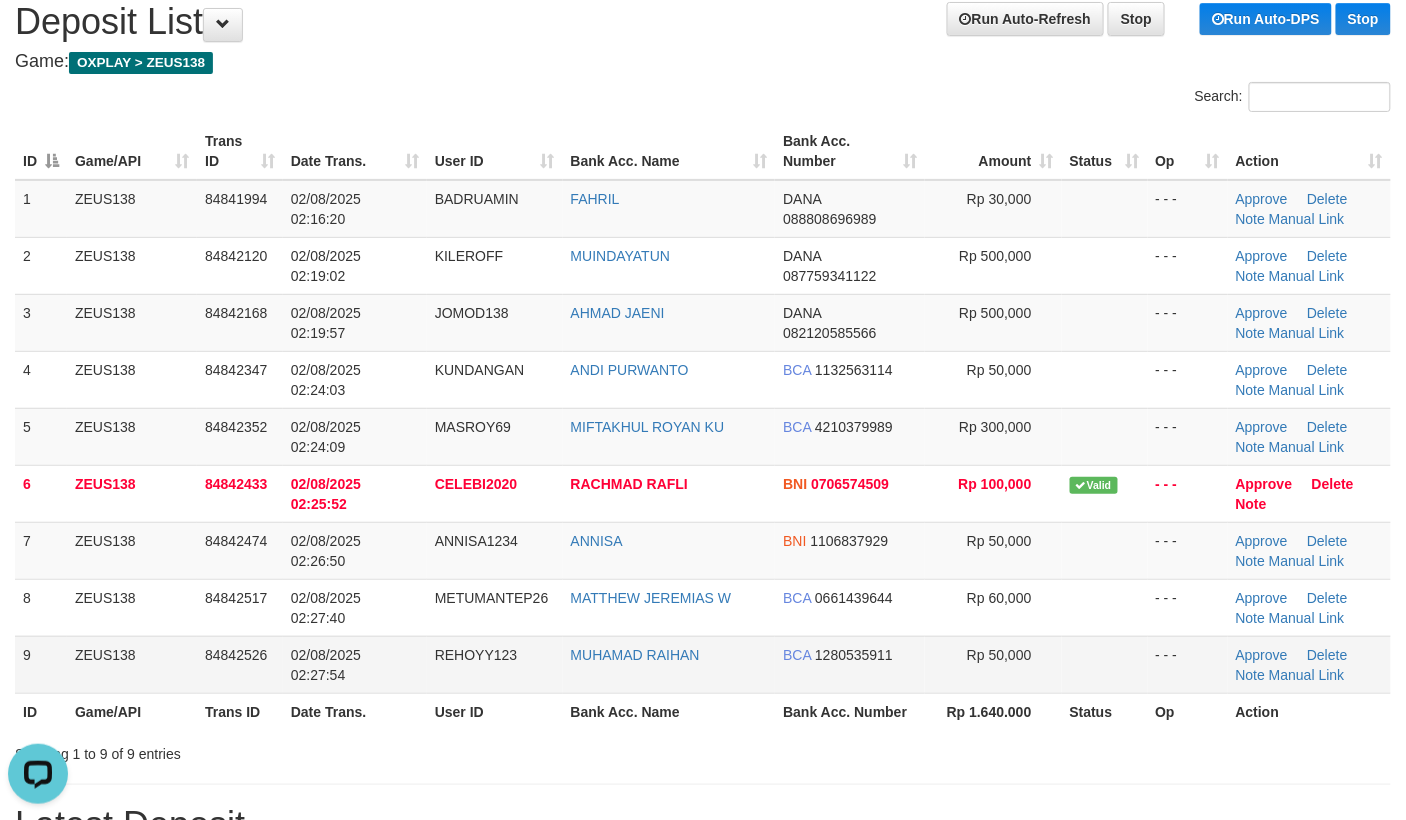 scroll, scrollTop: 0, scrollLeft: 0, axis: both 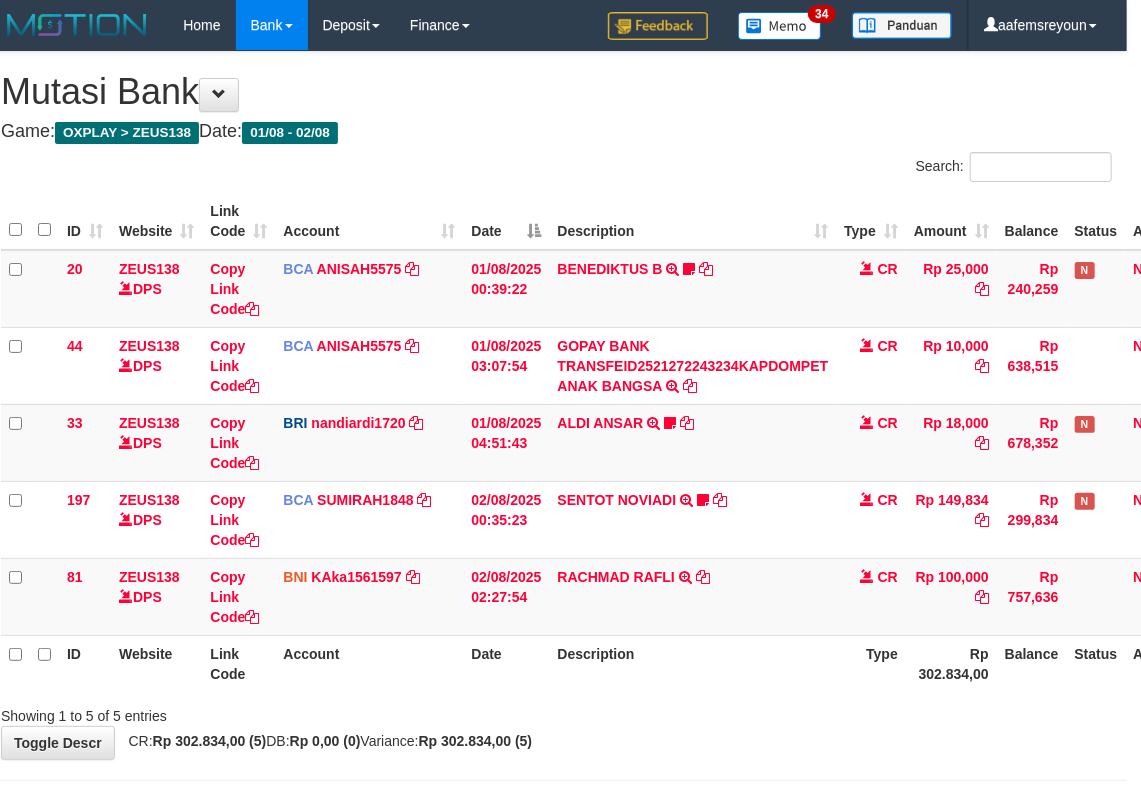 drag, startPoint x: 702, startPoint y: 654, endPoint x: 361, endPoint y: 660, distance: 341.0528 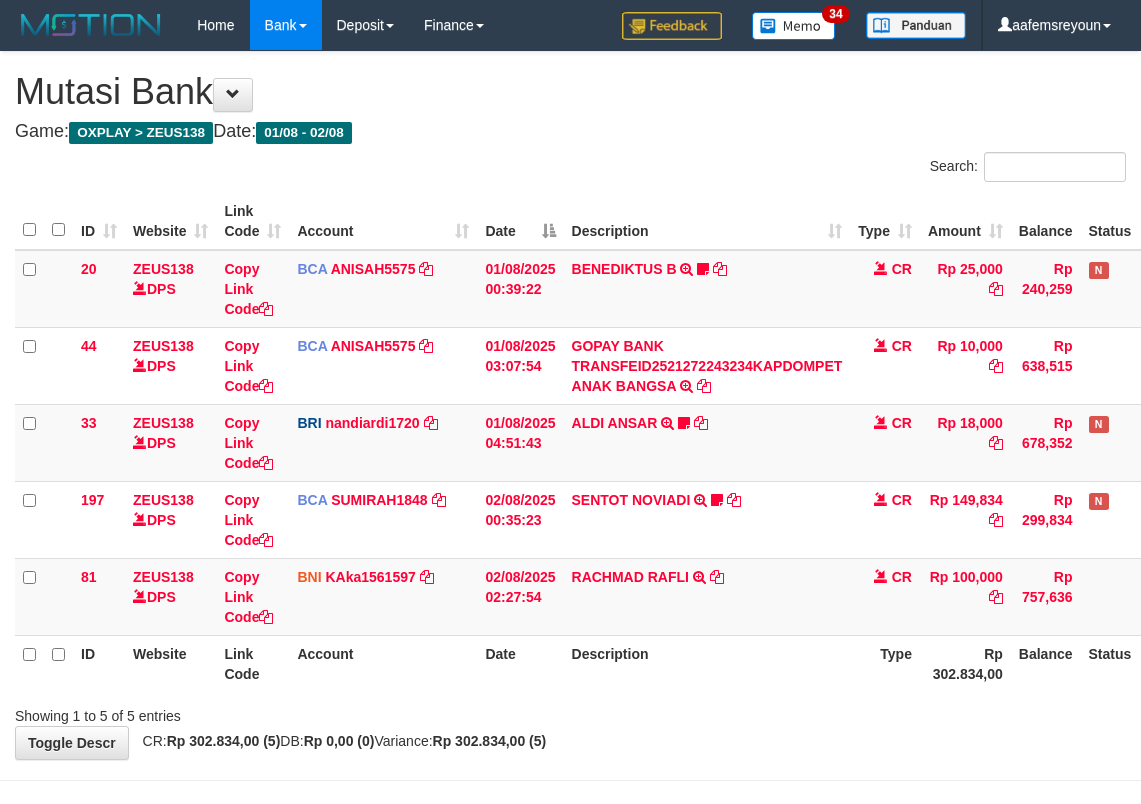 scroll, scrollTop: 0, scrollLeft: 14, axis: horizontal 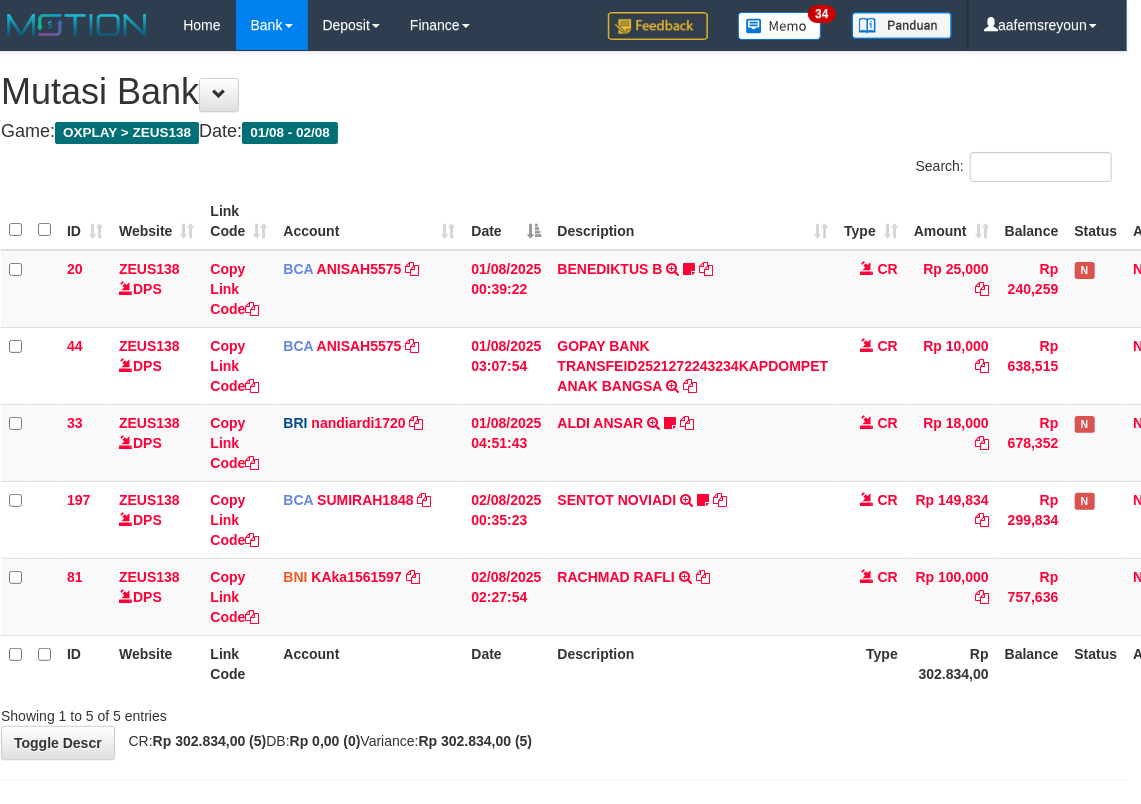 drag, startPoint x: 601, startPoint y: 690, endPoint x: 1101, endPoint y: 649, distance: 501.6782 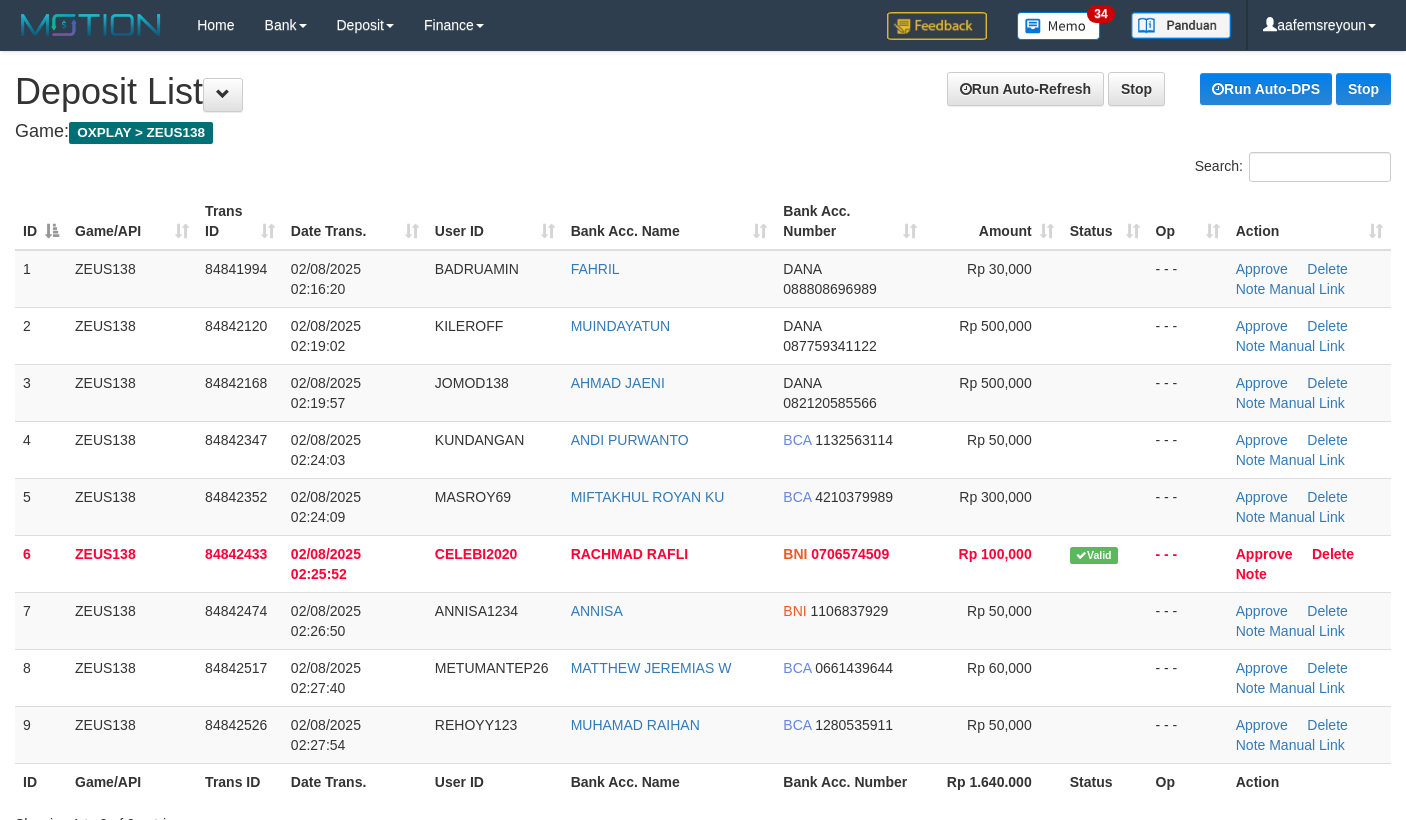 scroll, scrollTop: 70, scrollLeft: 0, axis: vertical 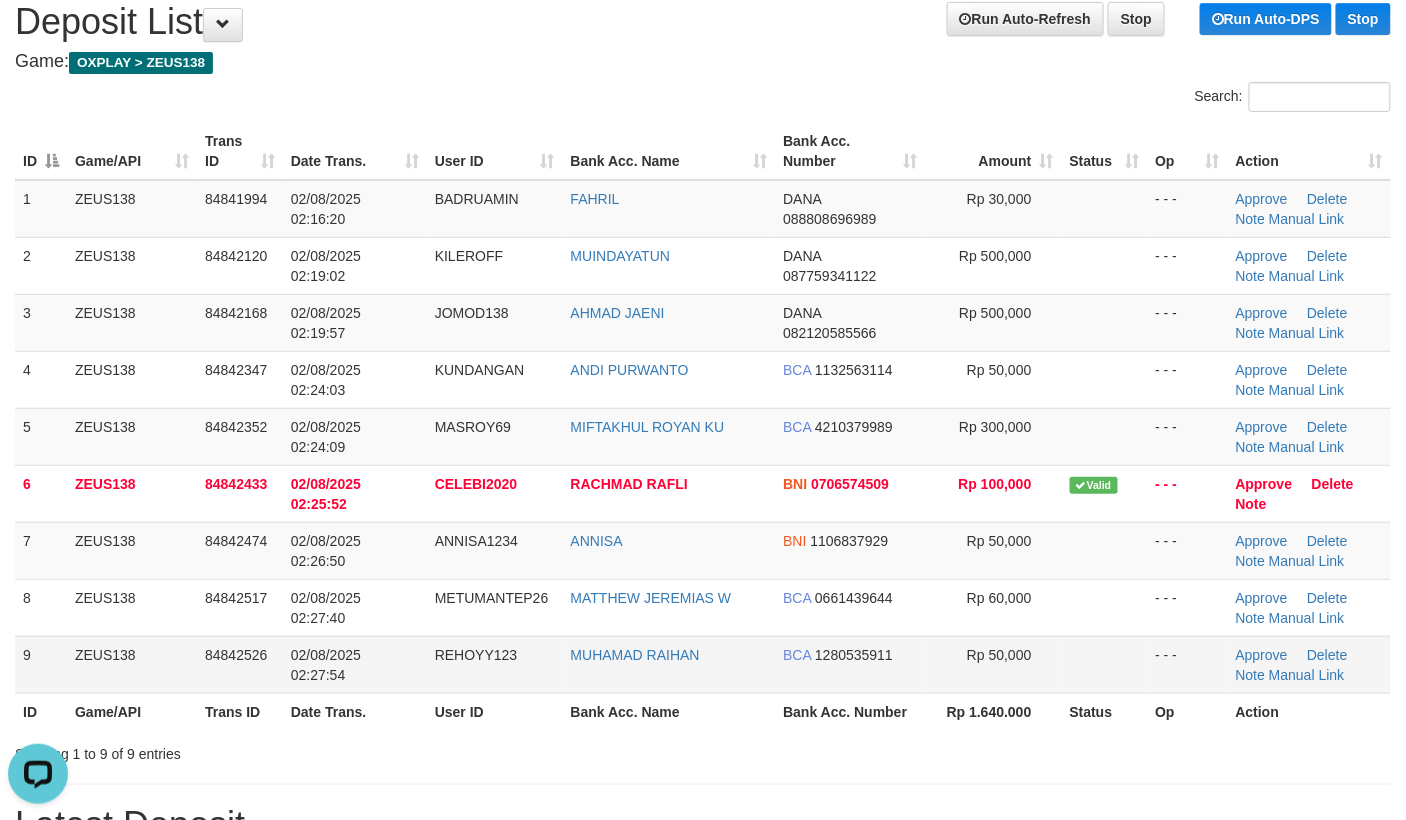 drag, startPoint x: 876, startPoint y: 678, endPoint x: 942, endPoint y: 672, distance: 66.27216 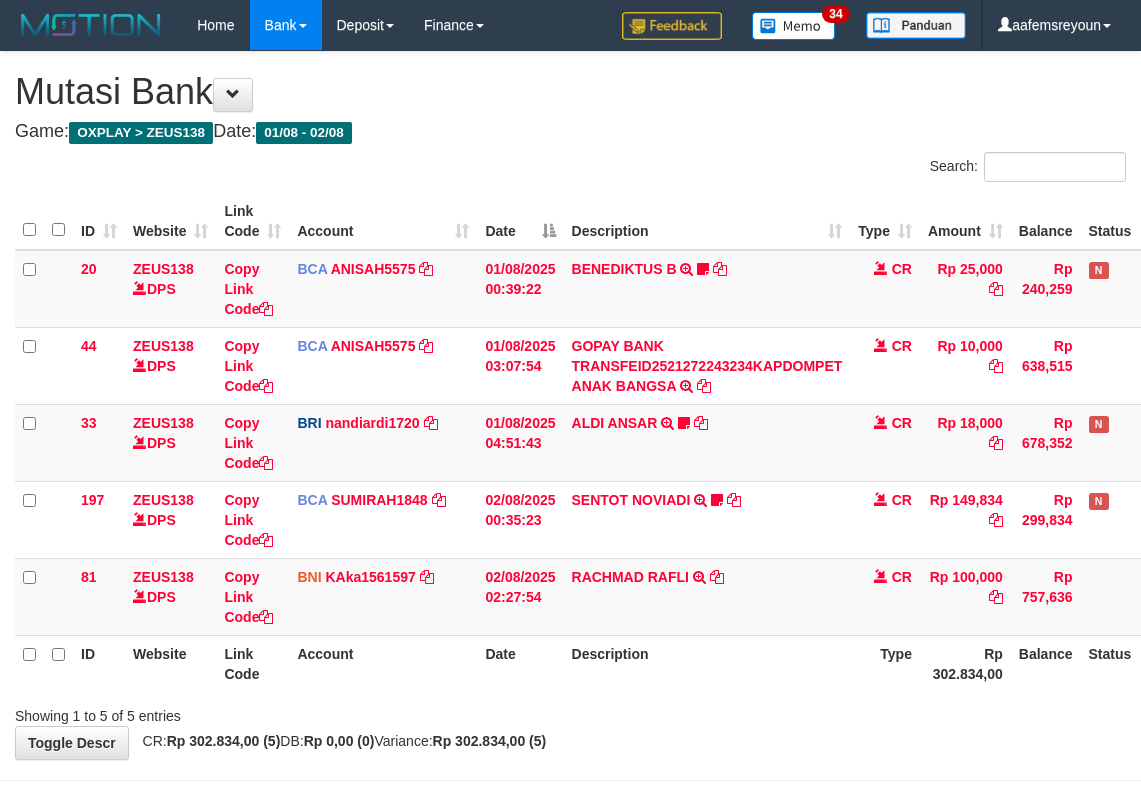 scroll, scrollTop: 0, scrollLeft: 14, axis: horizontal 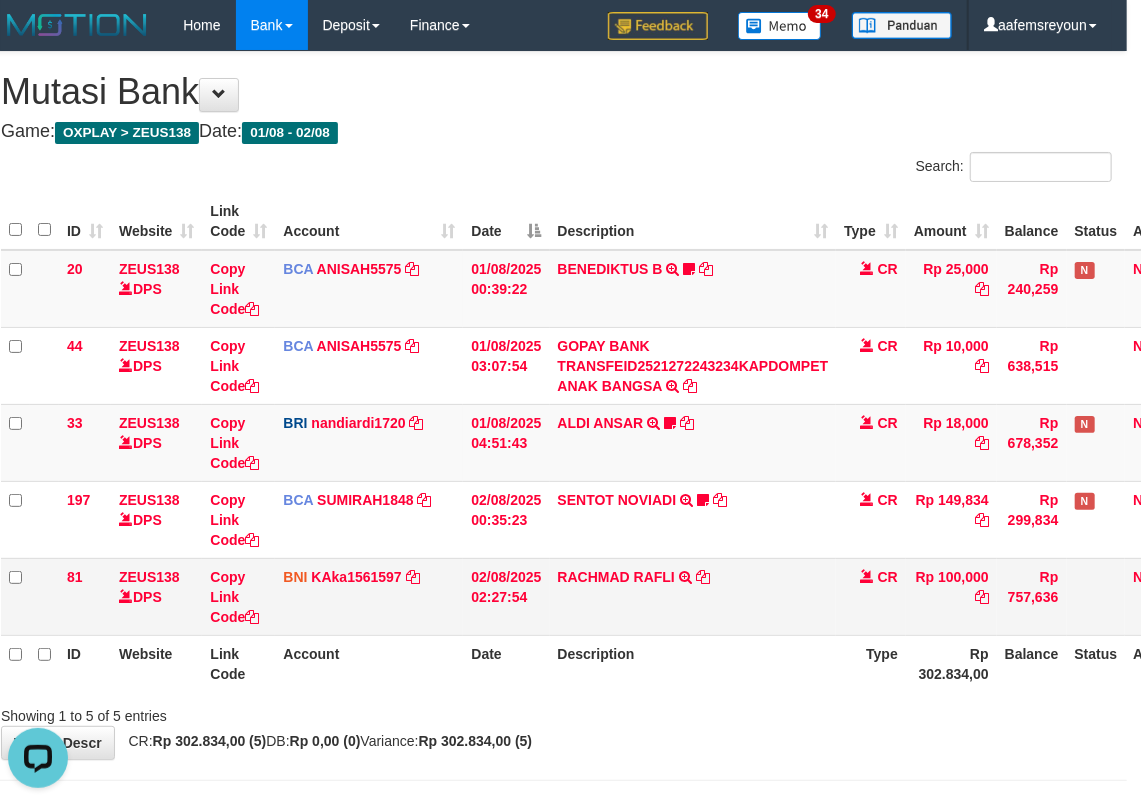 drag, startPoint x: 708, startPoint y: 593, endPoint x: 641, endPoint y: 600, distance: 67.36468 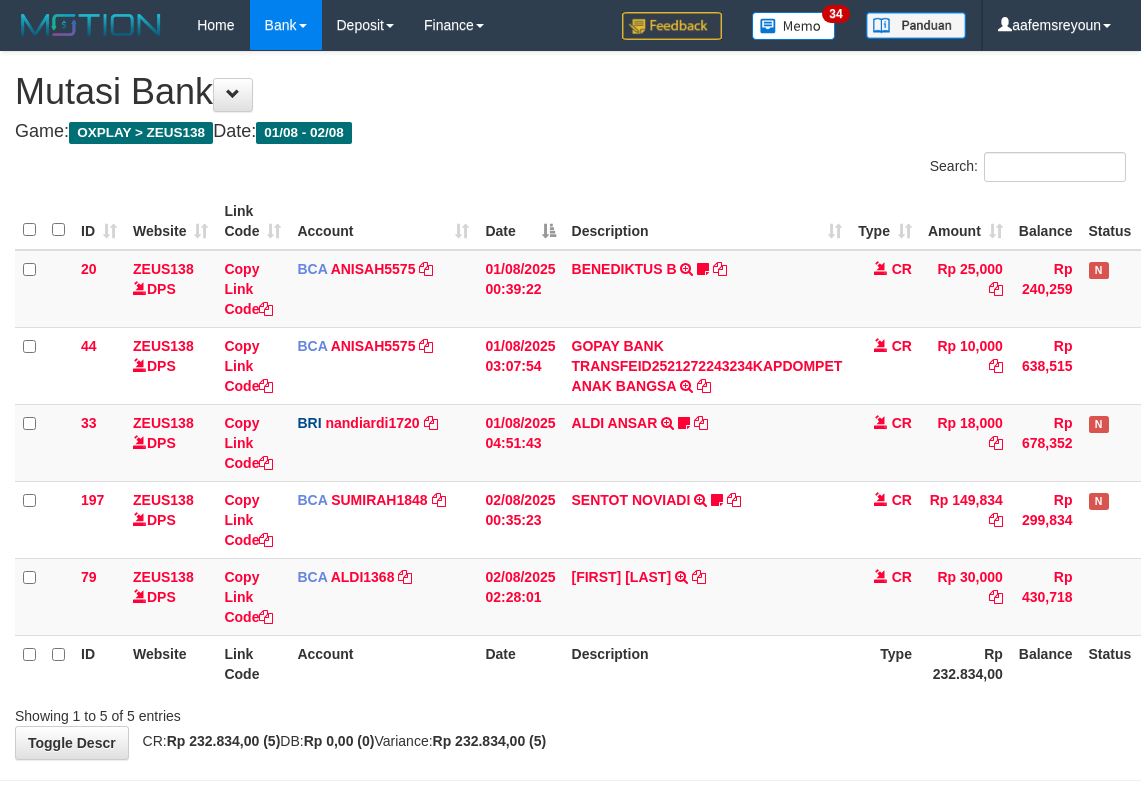 scroll, scrollTop: 0, scrollLeft: 14, axis: horizontal 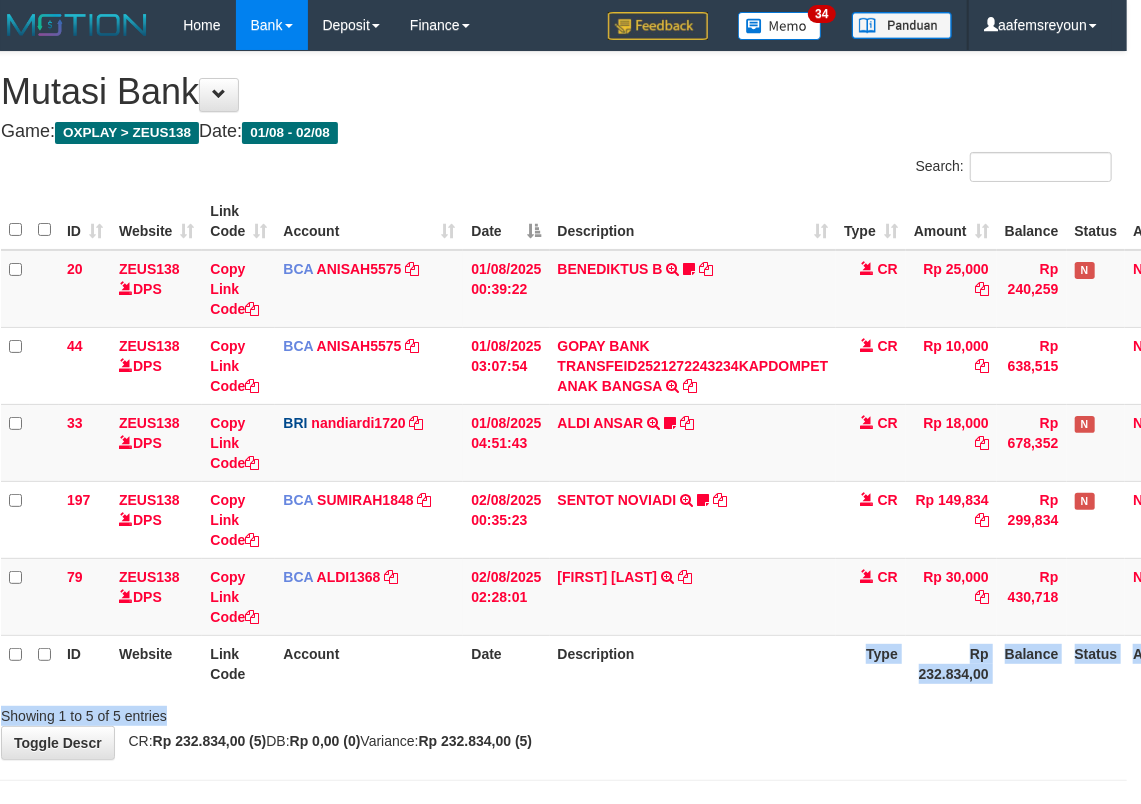 drag, startPoint x: 830, startPoint y: 698, endPoint x: 778, endPoint y: 668, distance: 60.033325 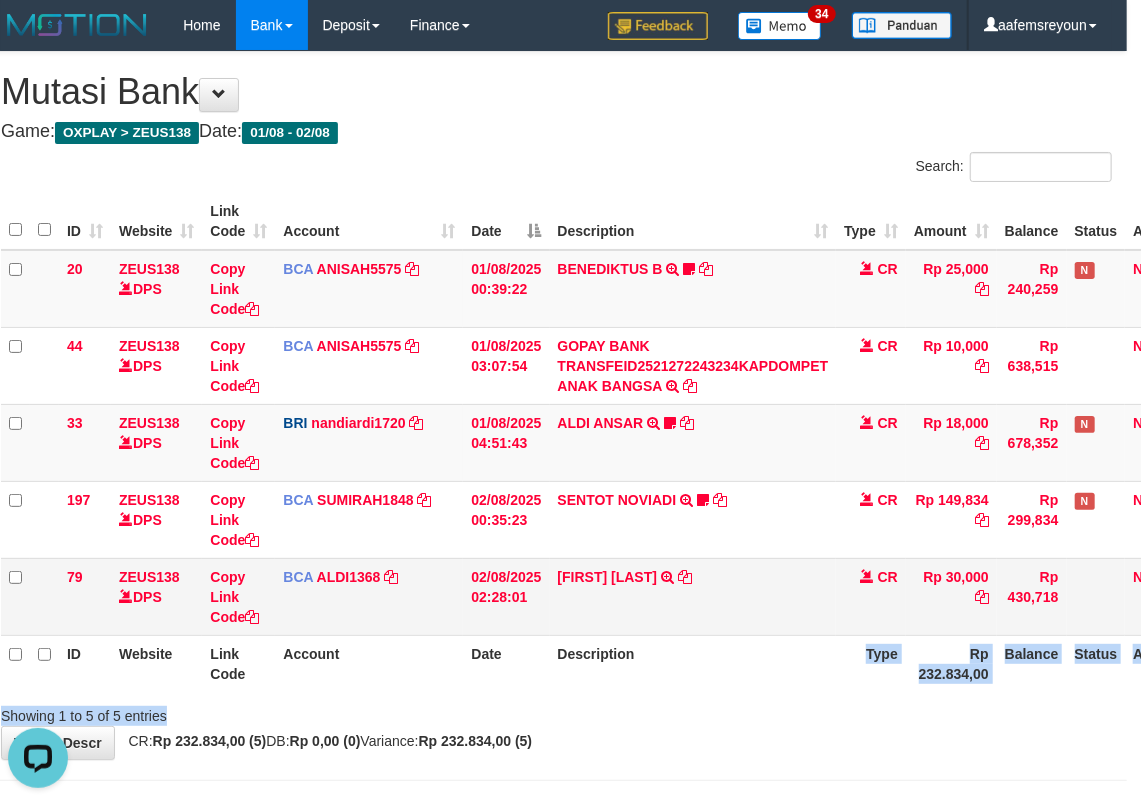 scroll, scrollTop: 0, scrollLeft: 0, axis: both 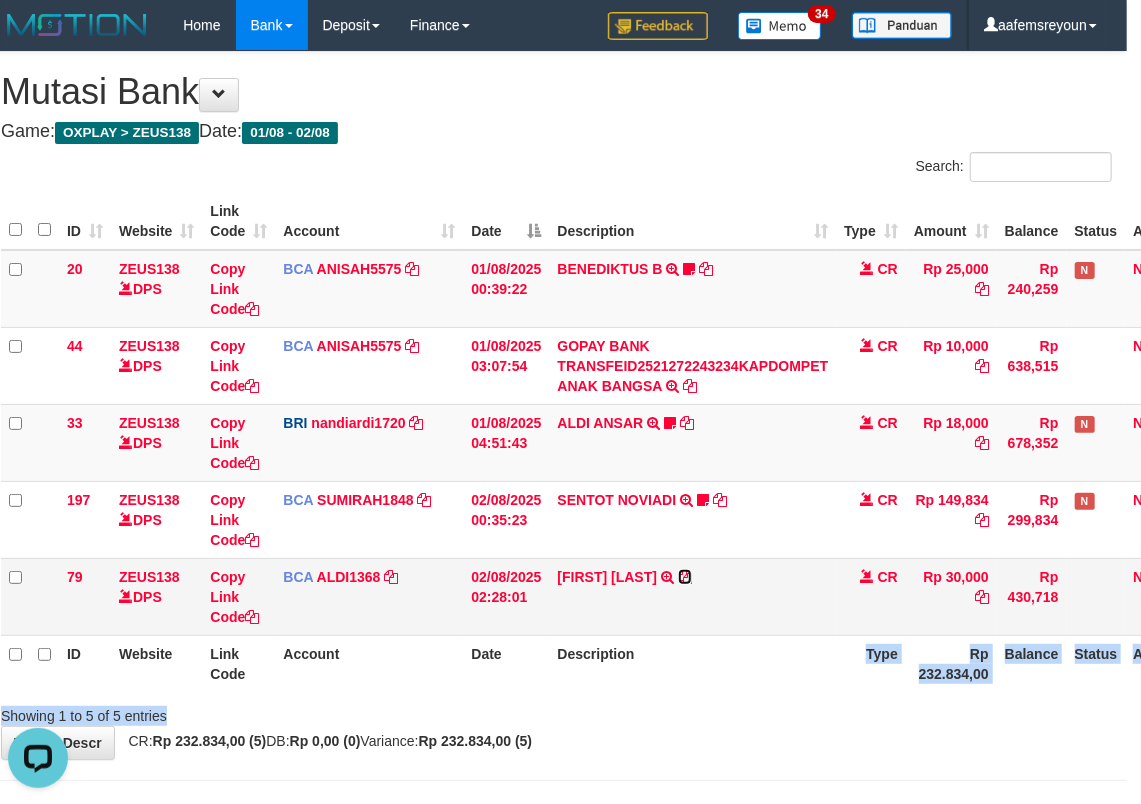 click at bounding box center [685, 577] 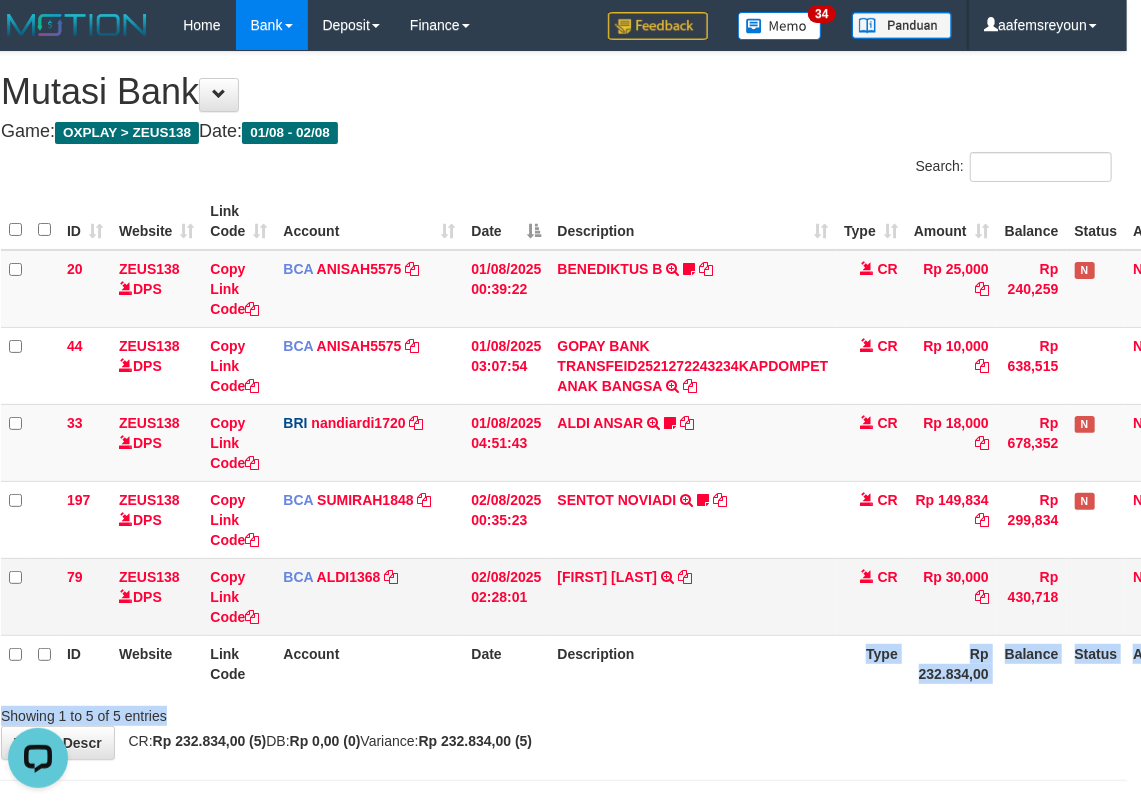 copy on "Type Rp 232.834,00 Balance Status Action
Showing 1 to 5 of 5 entries" 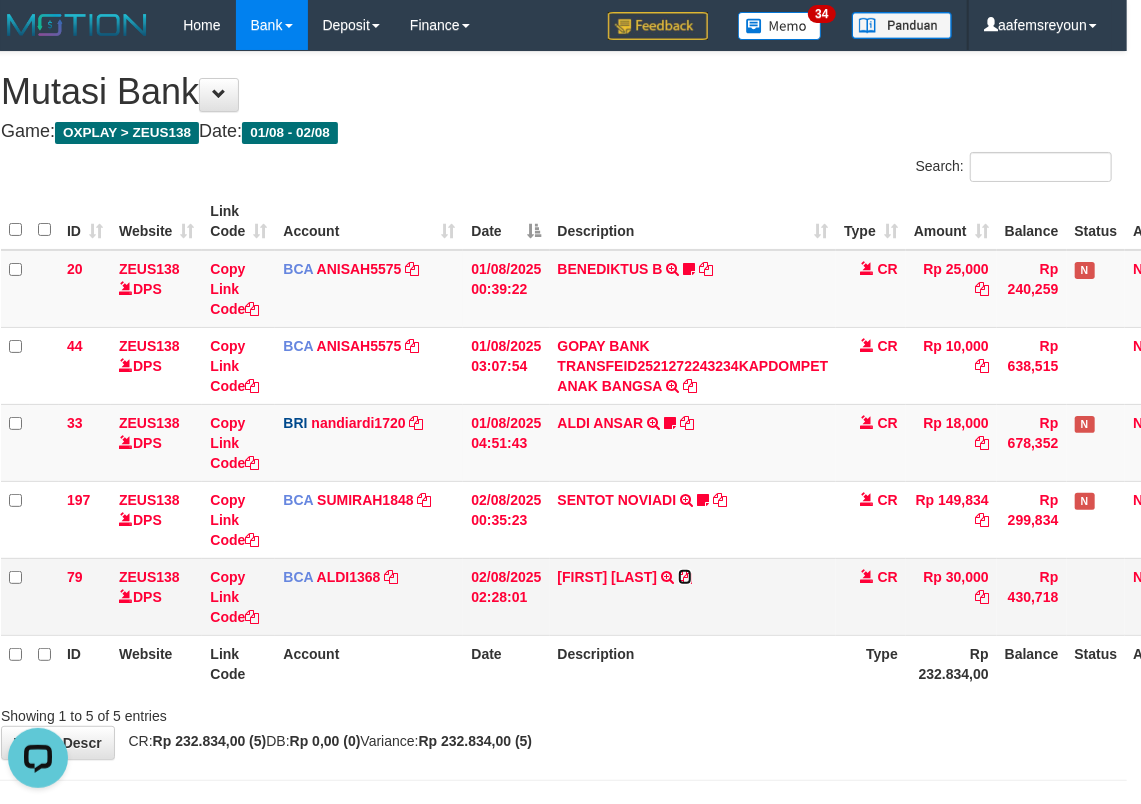 drag, startPoint x: 726, startPoint y: 576, endPoint x: 10, endPoint y: 609, distance: 716.7601 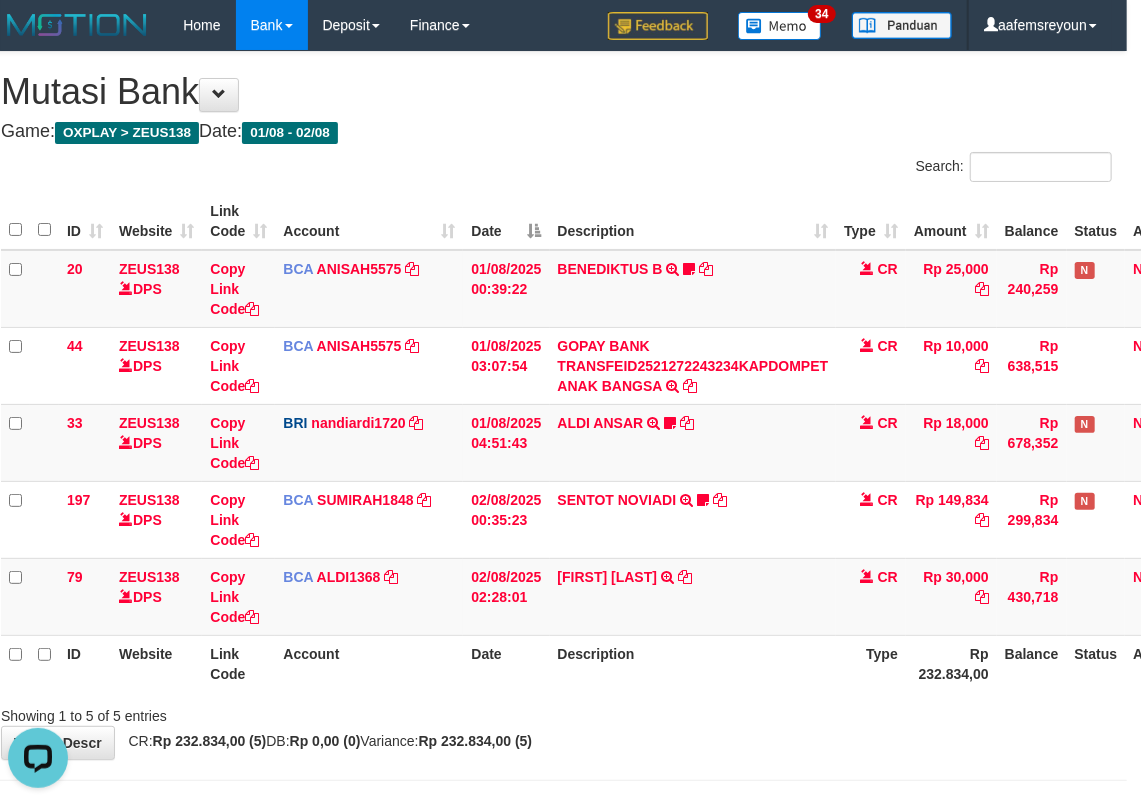 drag, startPoint x: 540, startPoint y: 697, endPoint x: 0, endPoint y: 700, distance: 540.00836 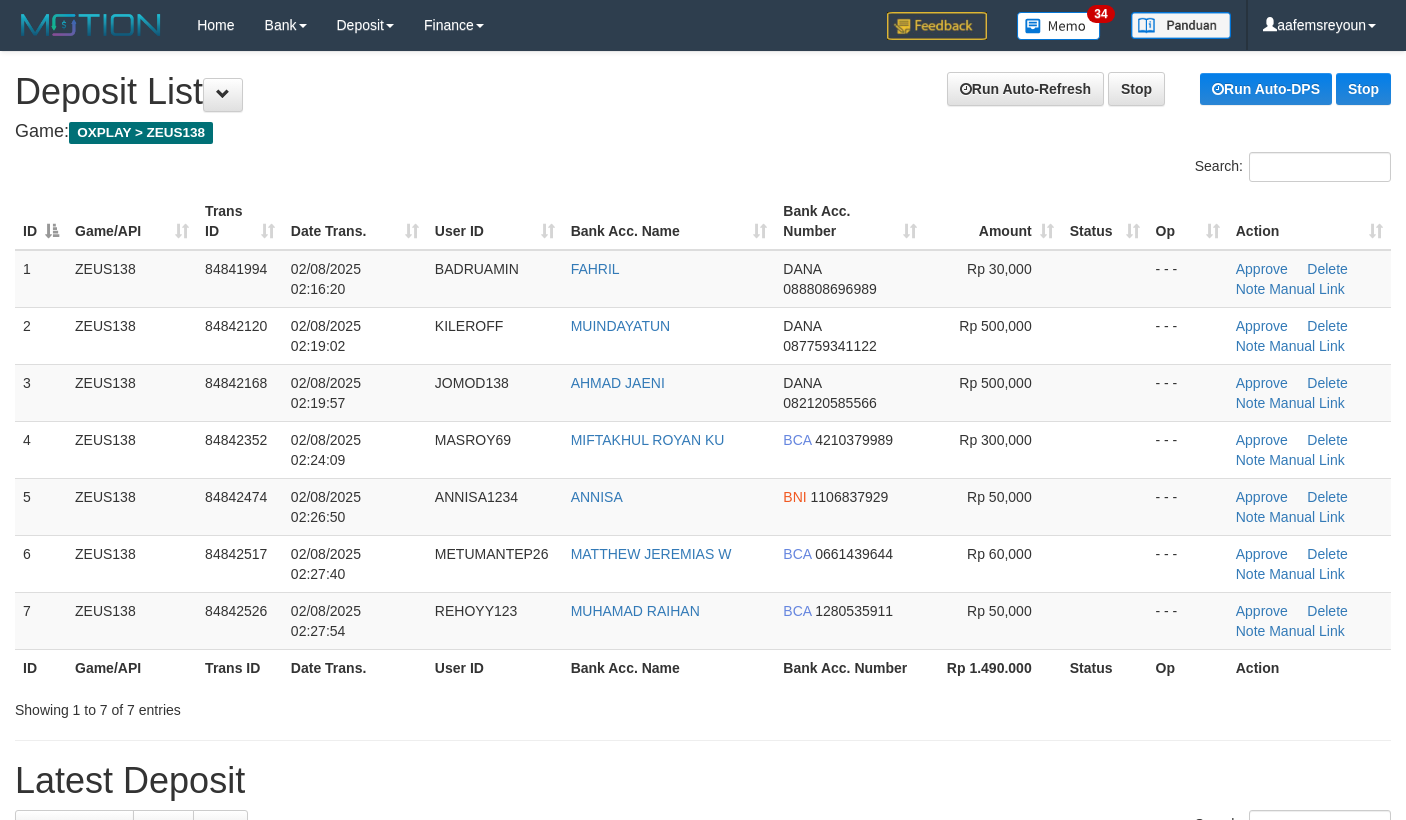 scroll, scrollTop: 70, scrollLeft: 0, axis: vertical 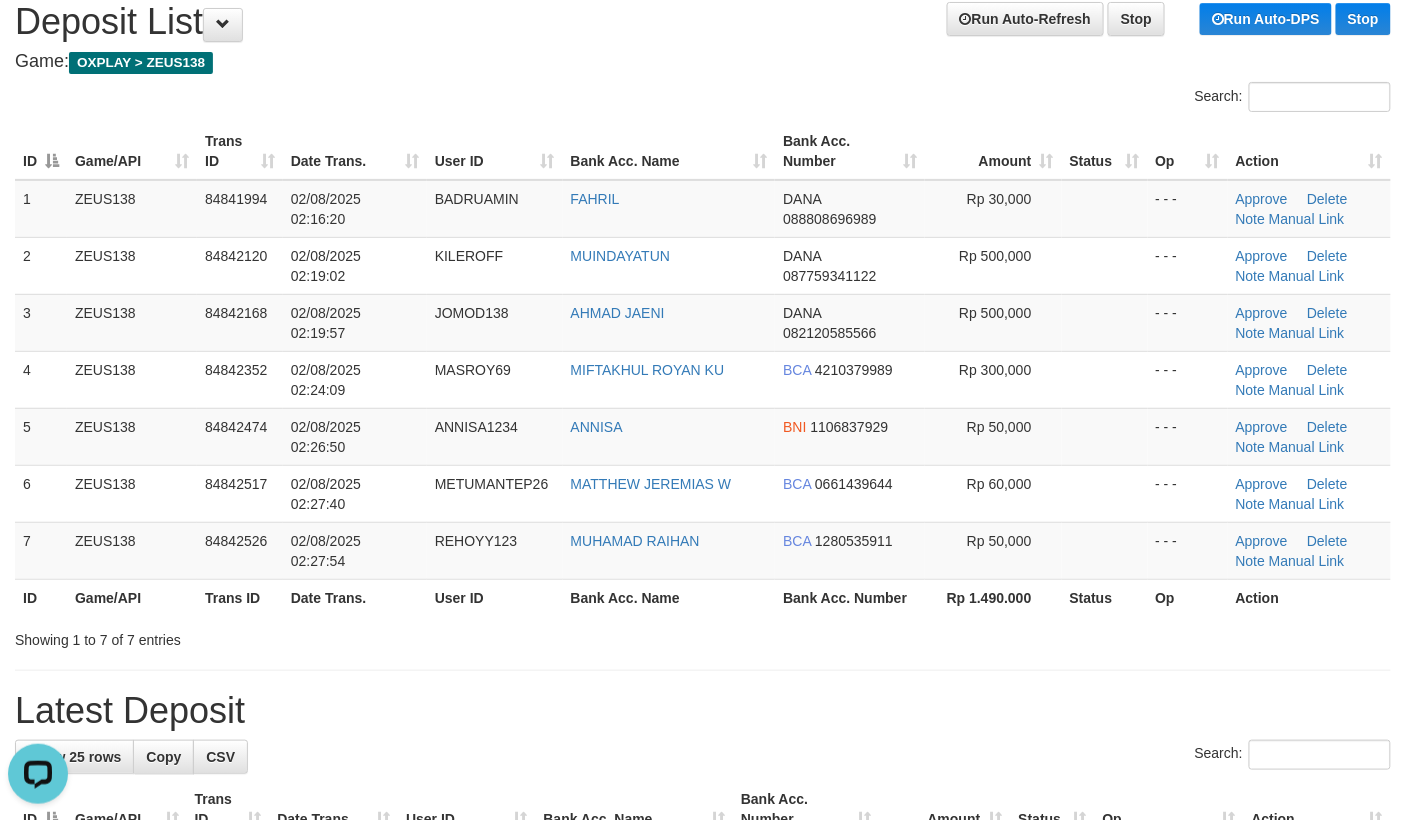 click on "Showing 1 to 7 of 7 entries" at bounding box center [703, 636] 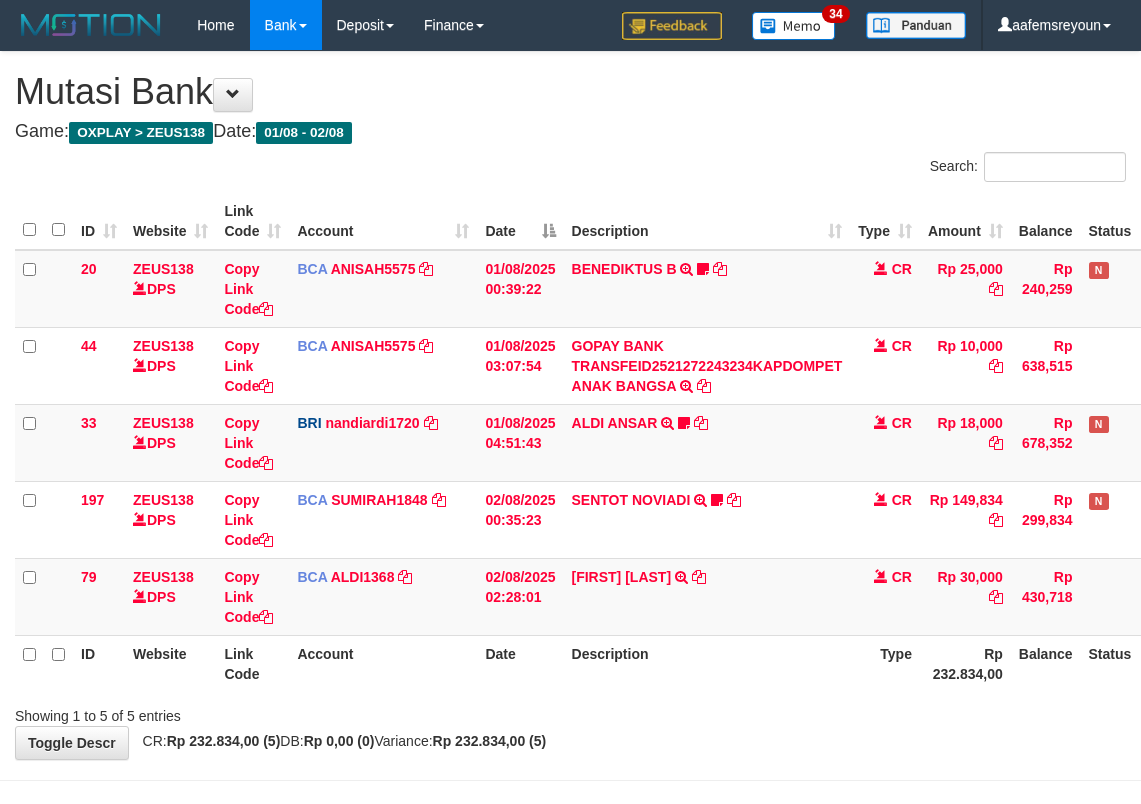 scroll, scrollTop: 0, scrollLeft: 14, axis: horizontal 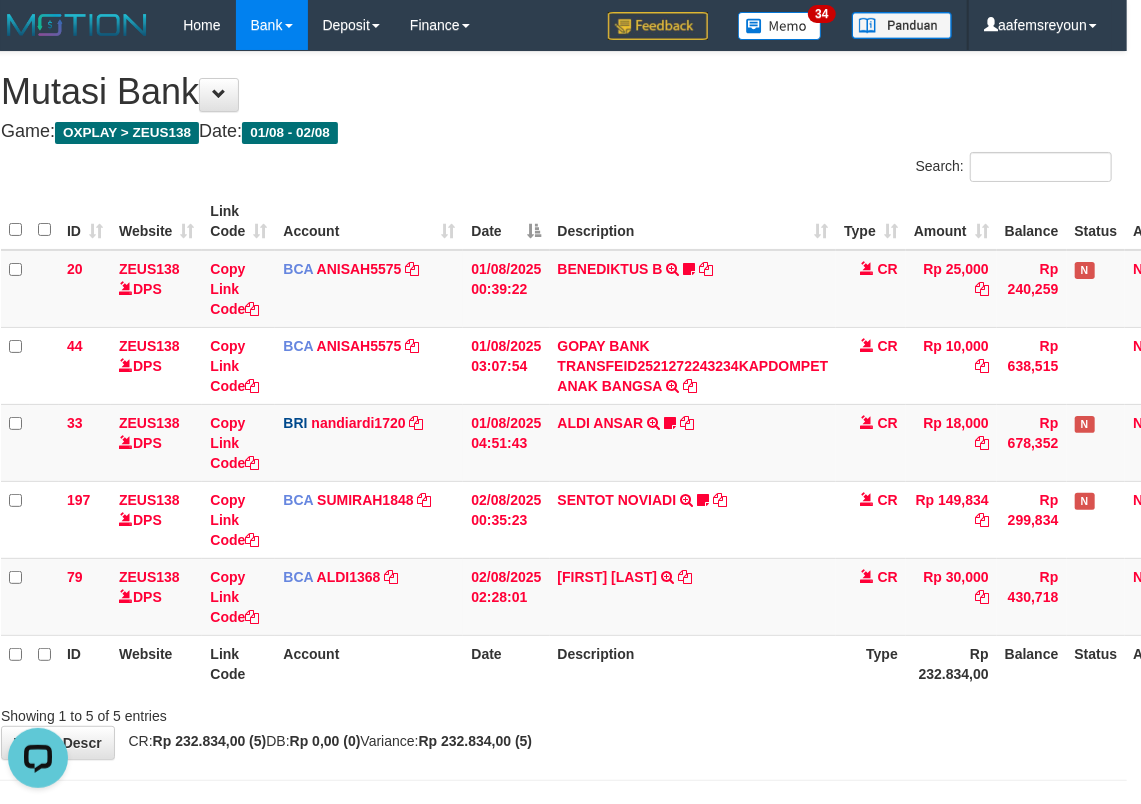 click on "Showing 1 to 5 of 5 entries" at bounding box center [556, 712] 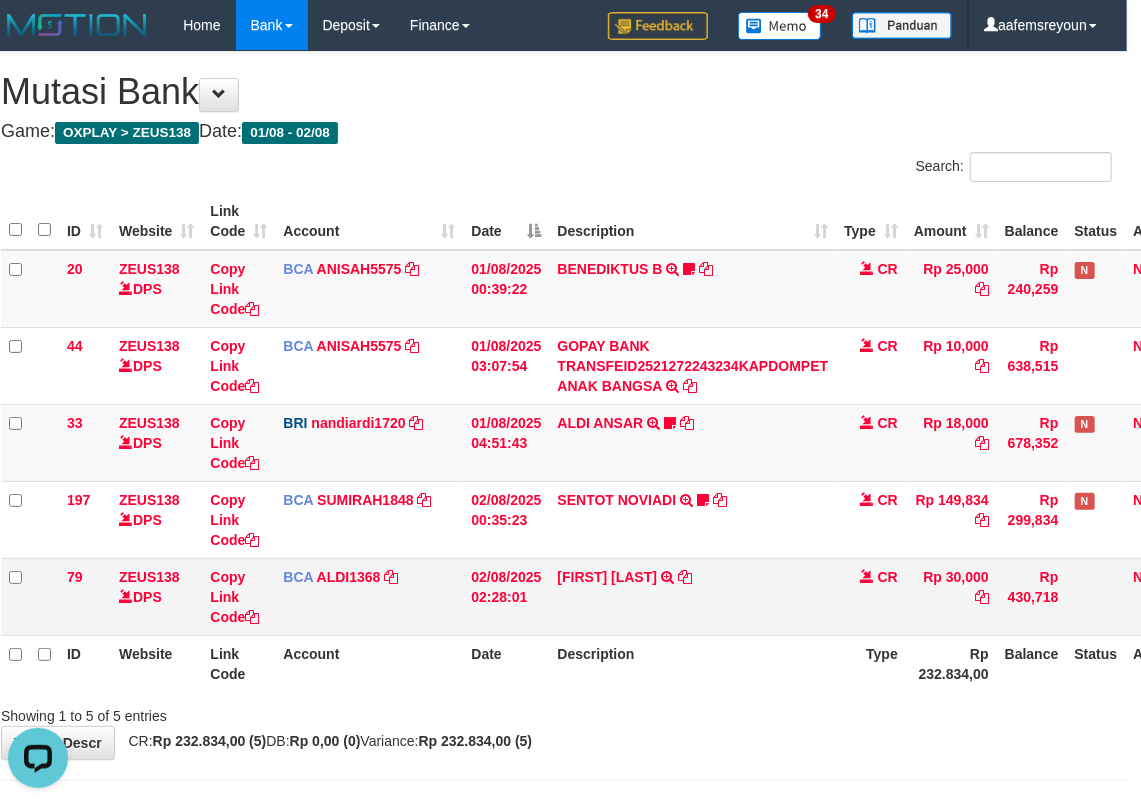 click on "BCA
ALDI1368
DPS
ALDI
mutasi_20250802_3354 | 79
mutasi_20250802_3354 | 79" at bounding box center [369, 596] 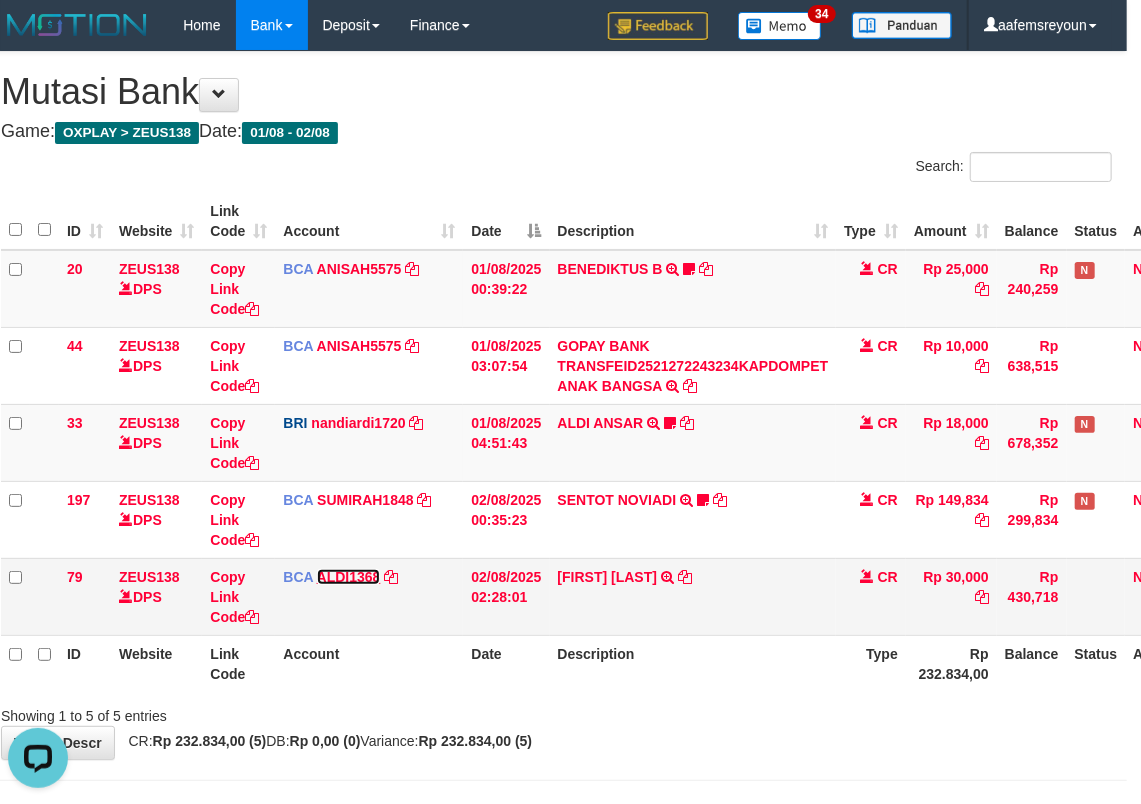 click on "ALDI1368" at bounding box center [349, 577] 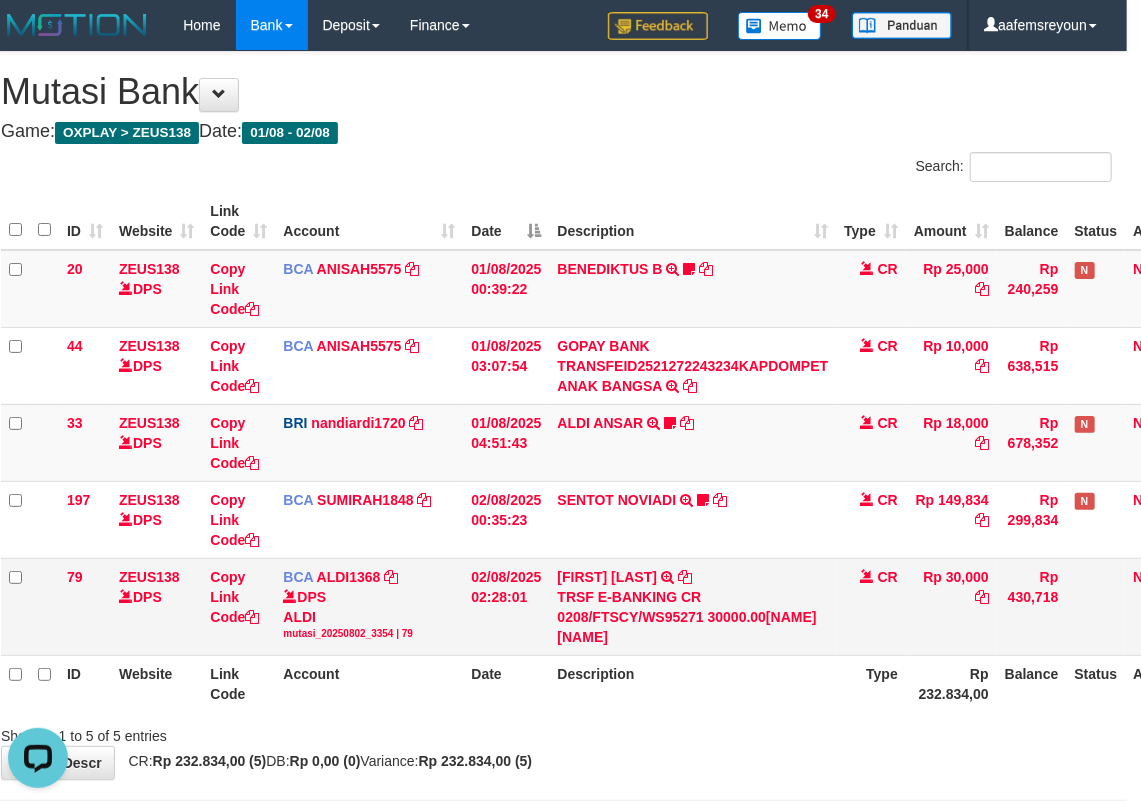 click on "DPS
ALDI
mutasi_20250802_3354 | 79" at bounding box center (369, 614) 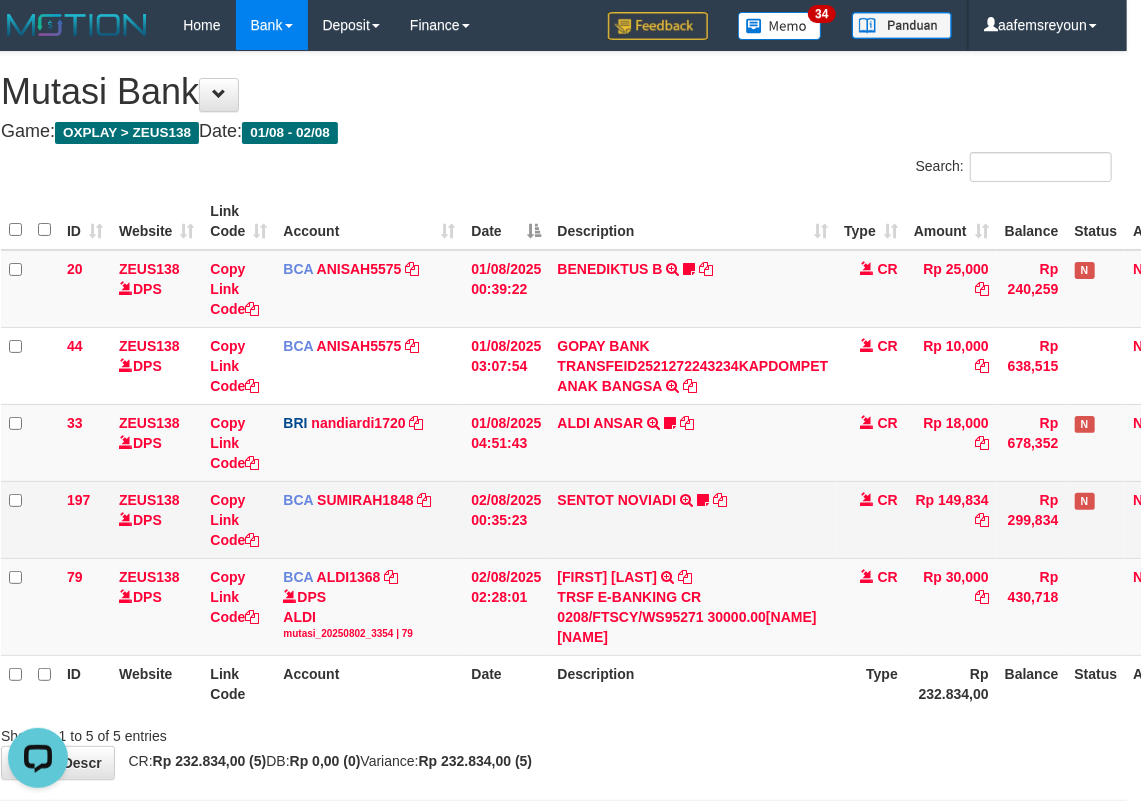 copy on "ALDI" 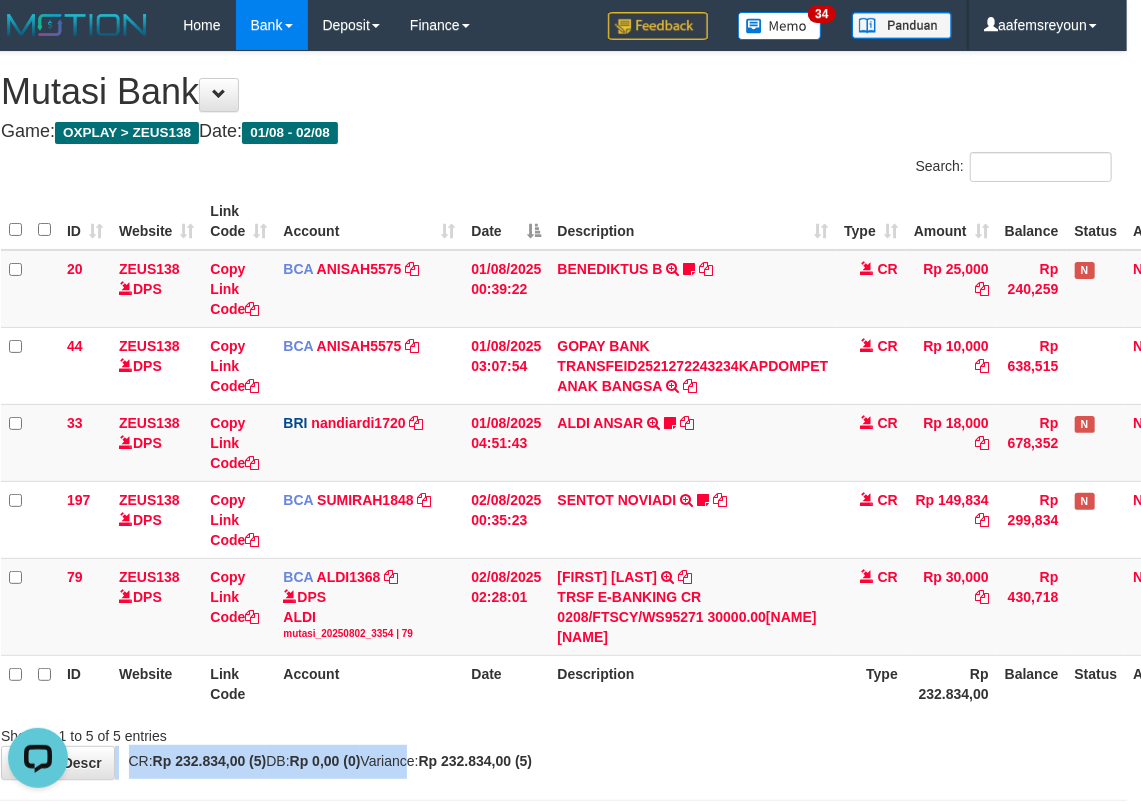 click on "**********" at bounding box center (556, 415) 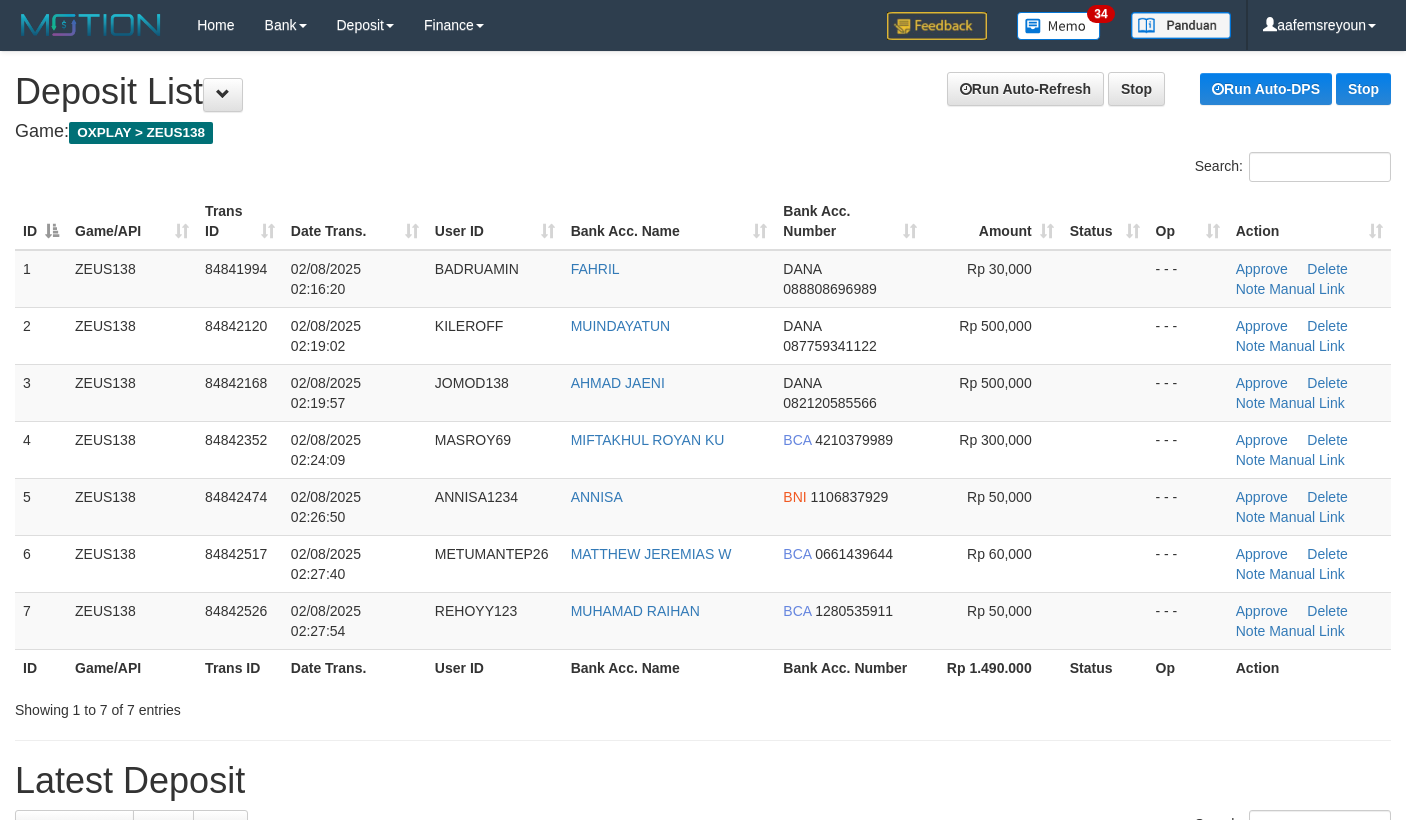 scroll, scrollTop: 70, scrollLeft: 0, axis: vertical 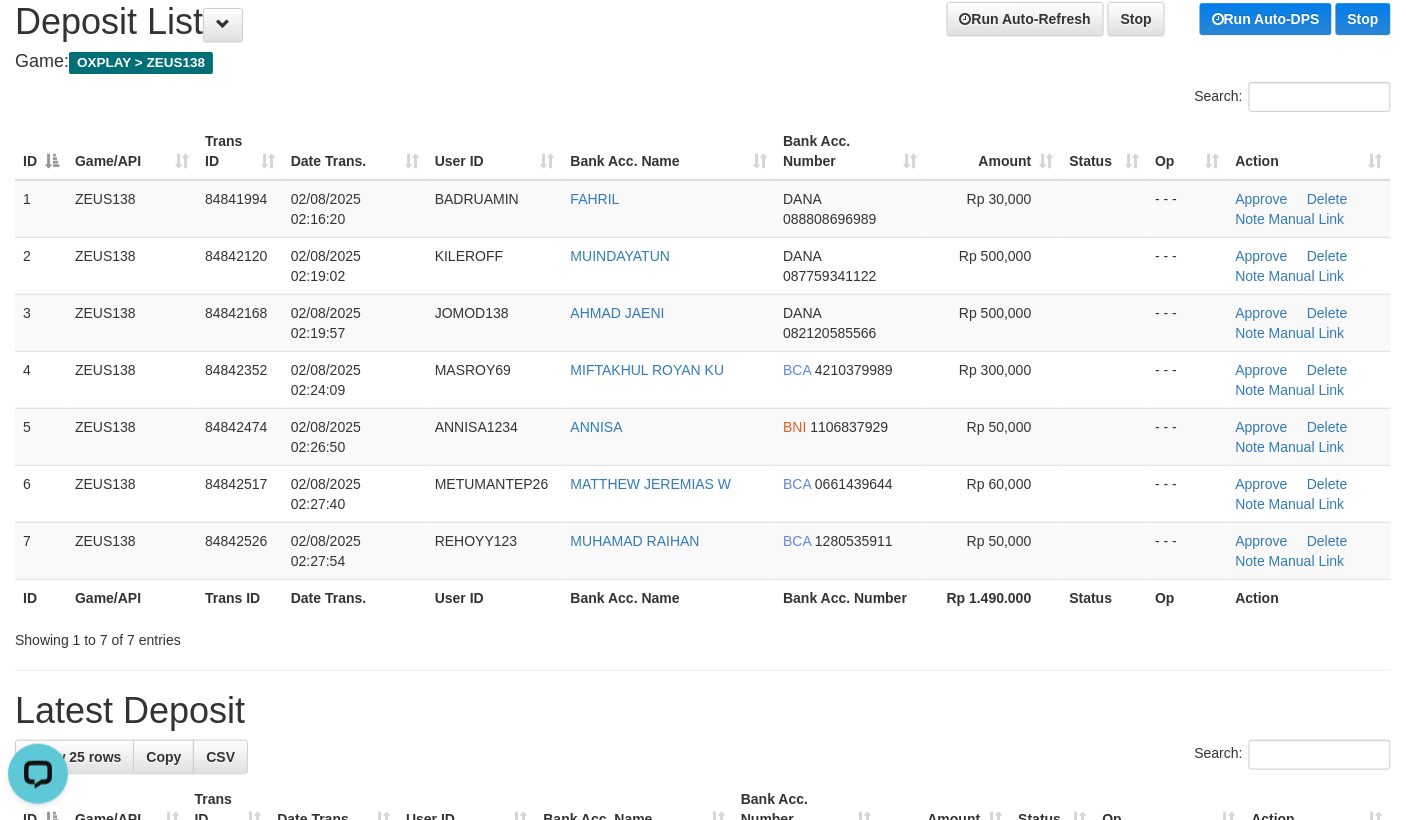 click on "Showing 1 to 7 of 7 entries" at bounding box center [703, 636] 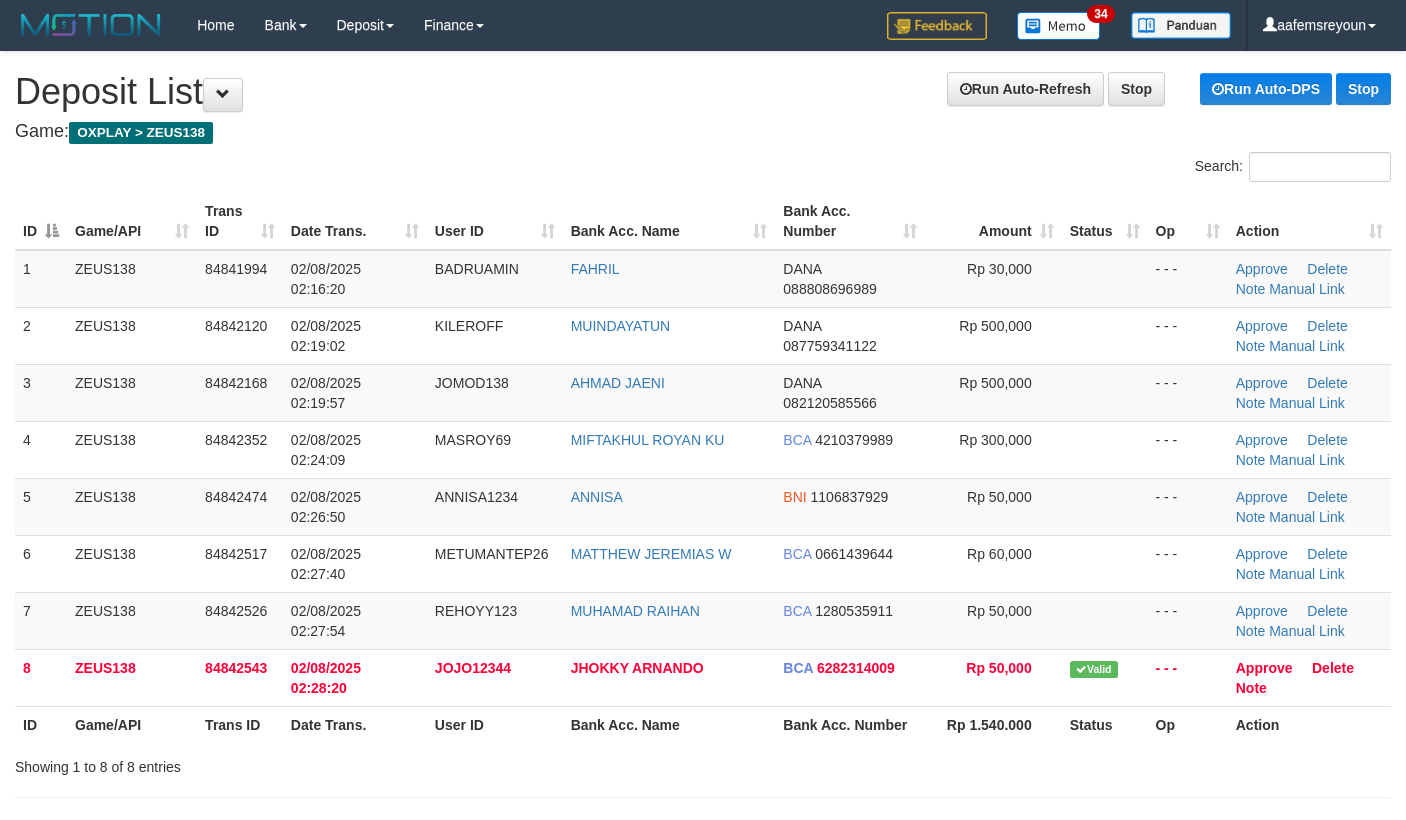 scroll, scrollTop: 70, scrollLeft: 0, axis: vertical 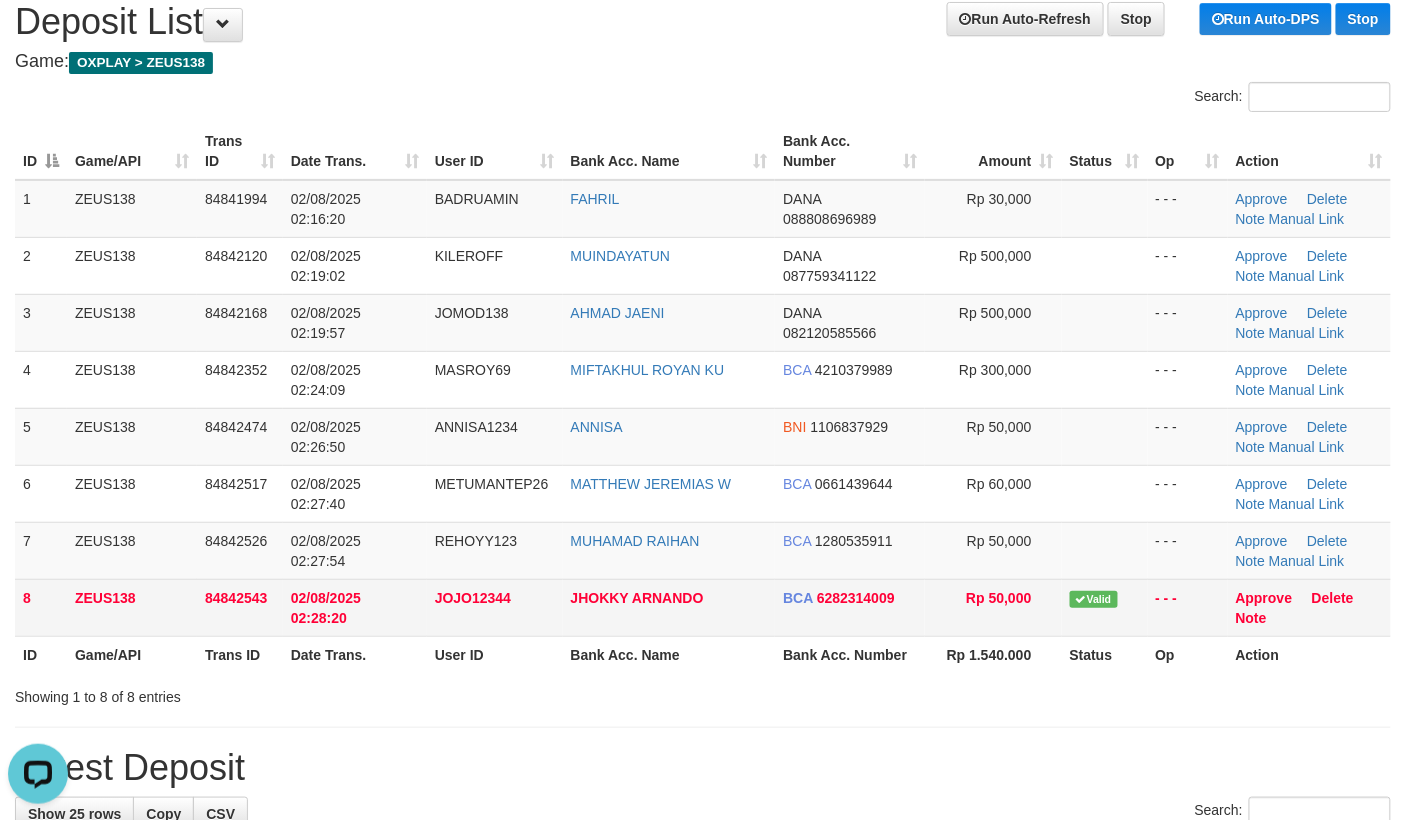 click on "- - -" at bounding box center [1188, 607] 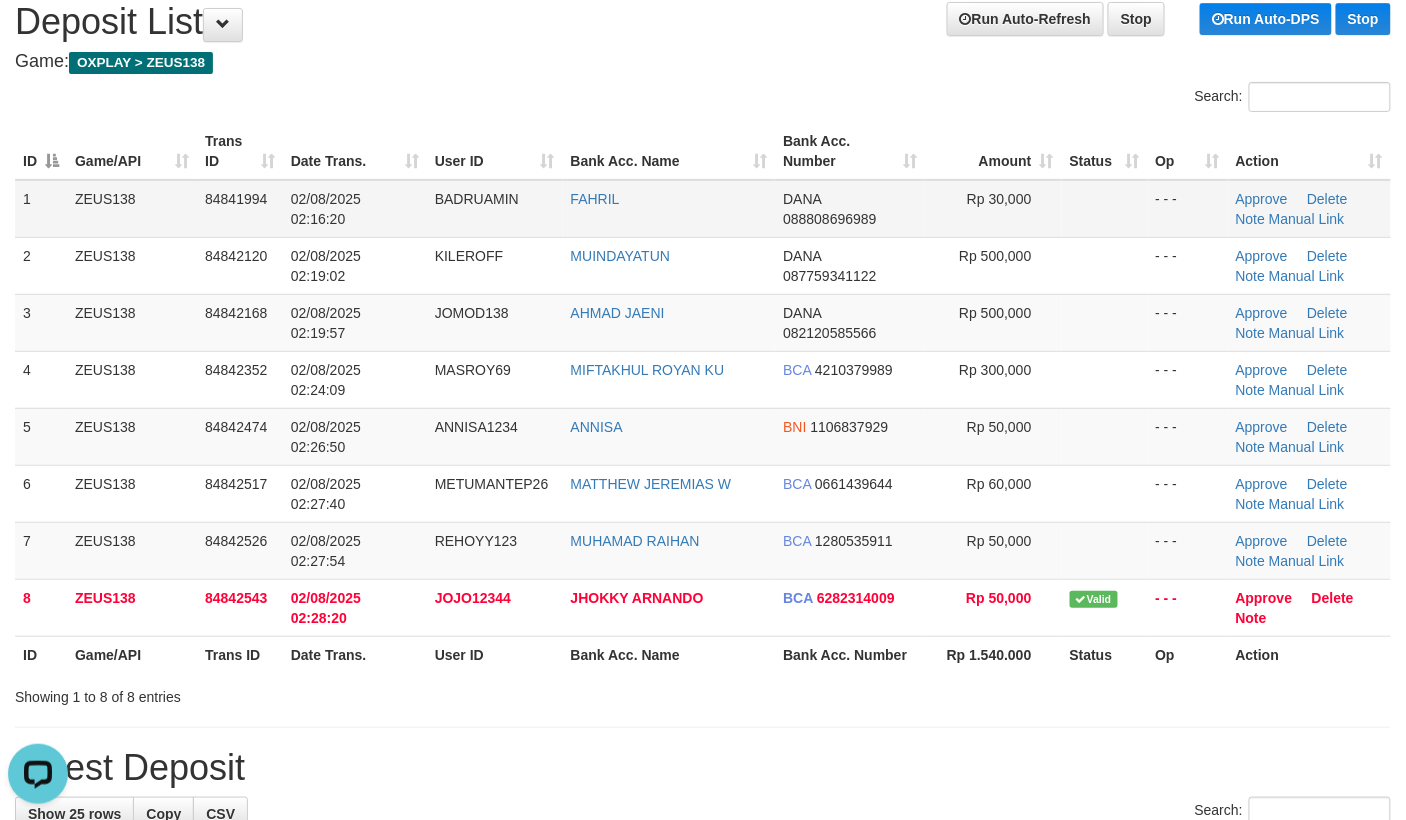 click on "BADRUAMIN" at bounding box center [477, 199] 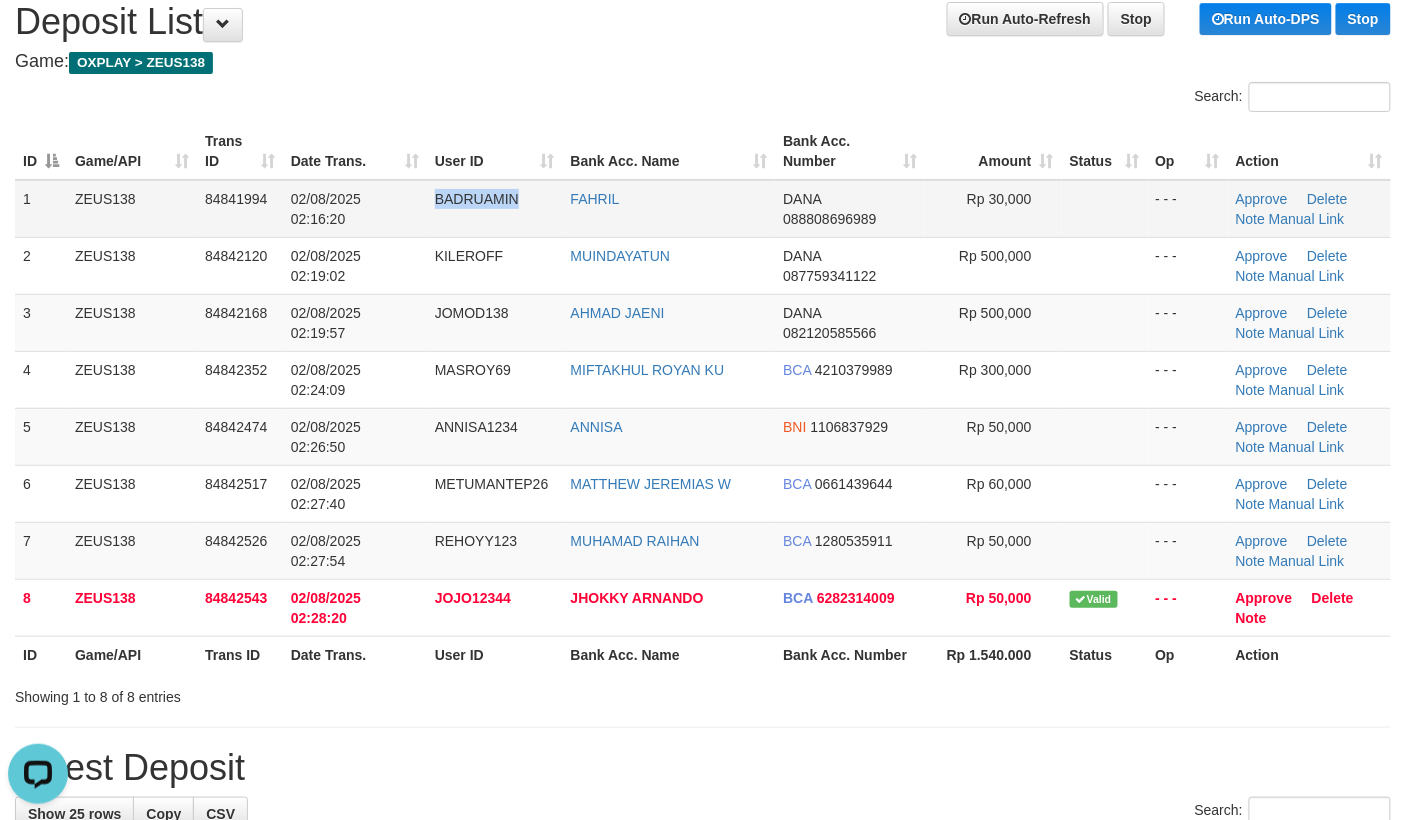 click on "BADRUAMIN" at bounding box center (477, 199) 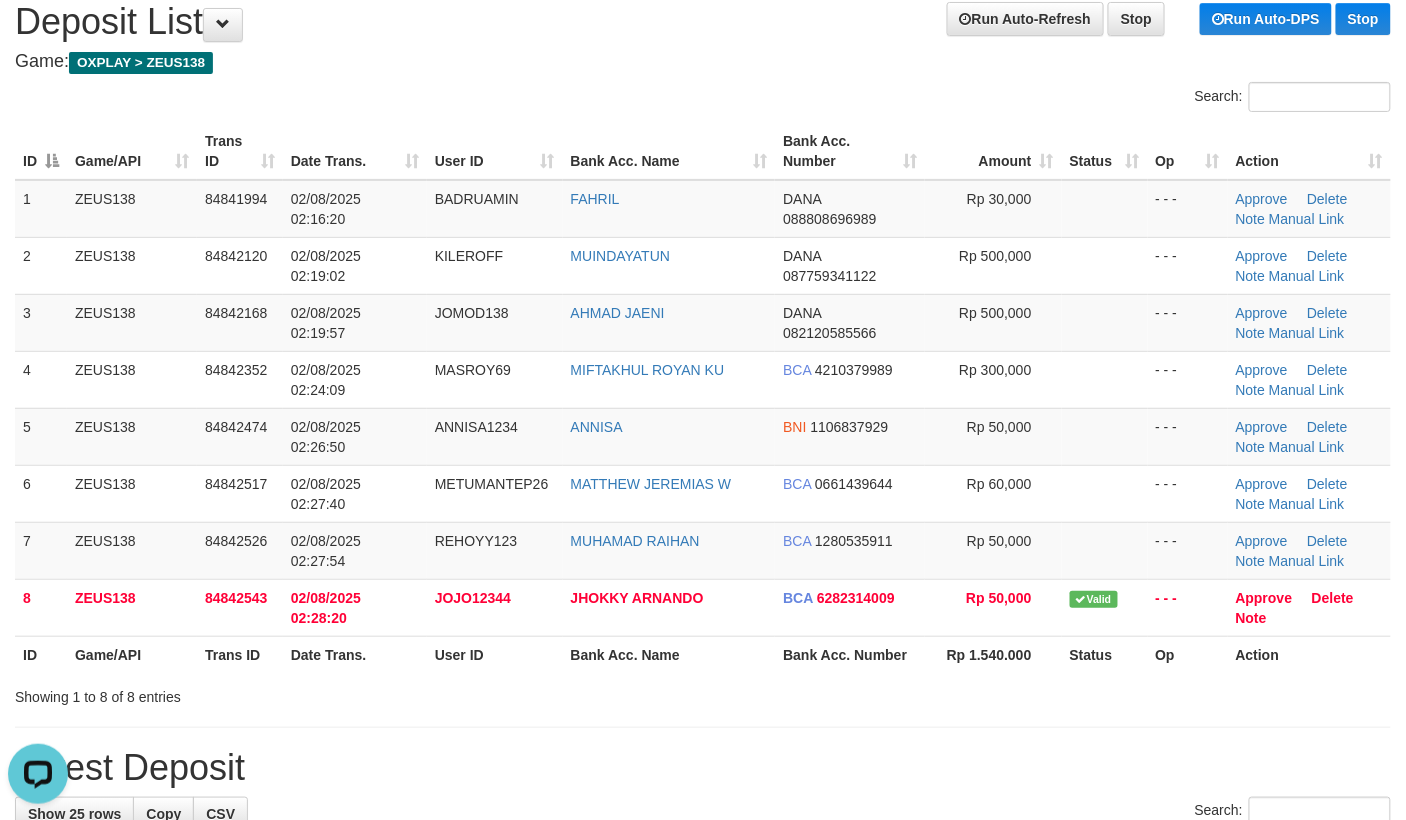 click on "**********" at bounding box center (703, 1208) 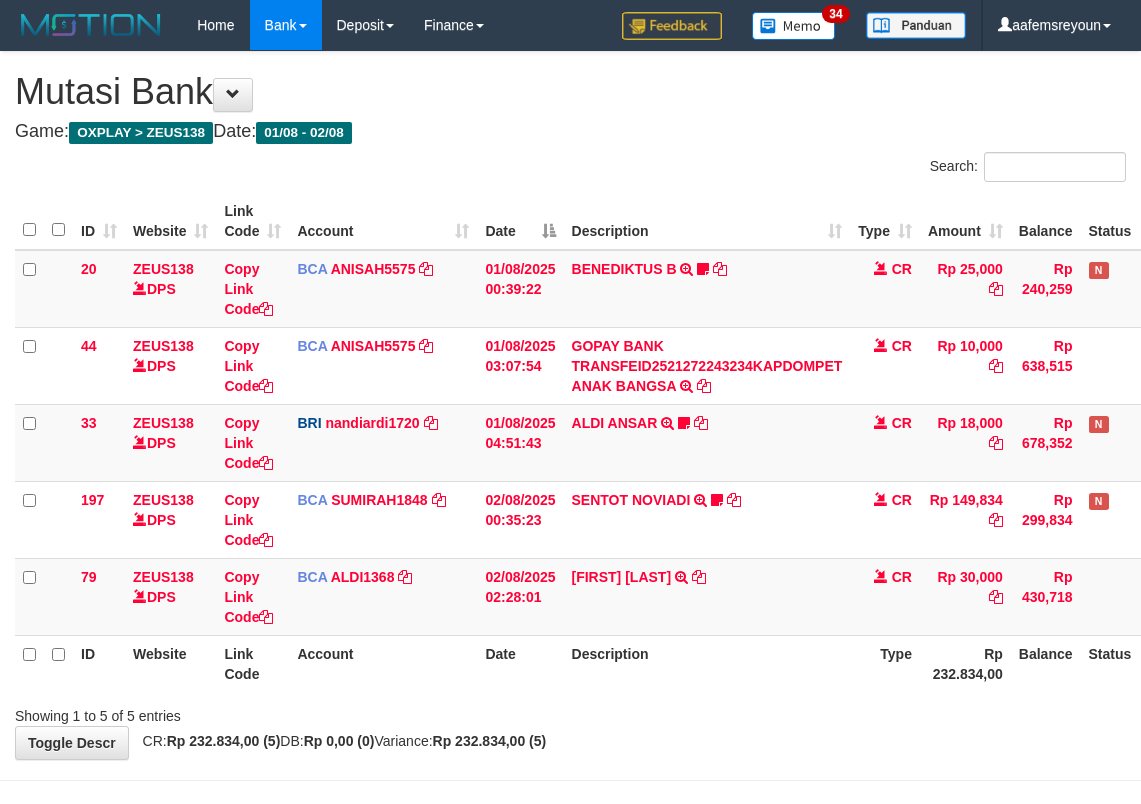 scroll, scrollTop: 0, scrollLeft: 14, axis: horizontal 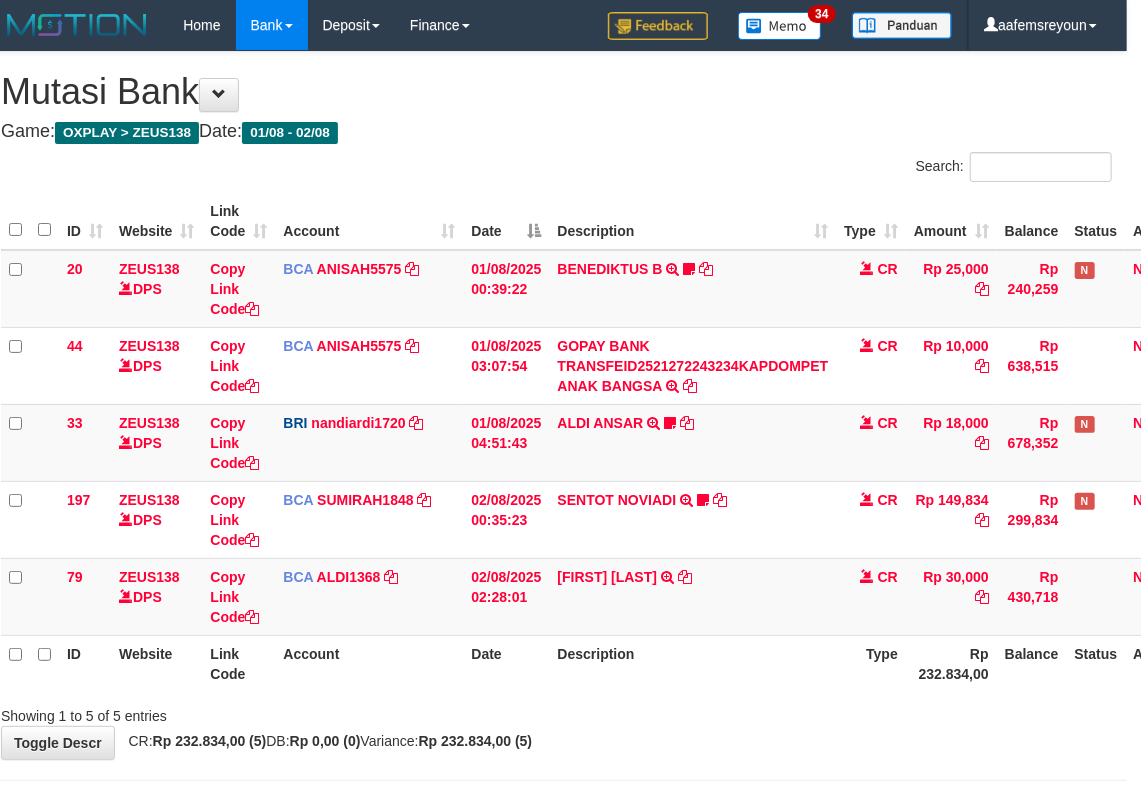 click on "Toggle navigation
Home
Bank
Account List
Mutasi Bank
Search
Sync
Note Mutasi
Deposit
DPS Fetch
DPS List
History
Note DPS
Finance
Financial Data
aafemsreyoun
My Profile
Log Out" at bounding box center (556, 435) 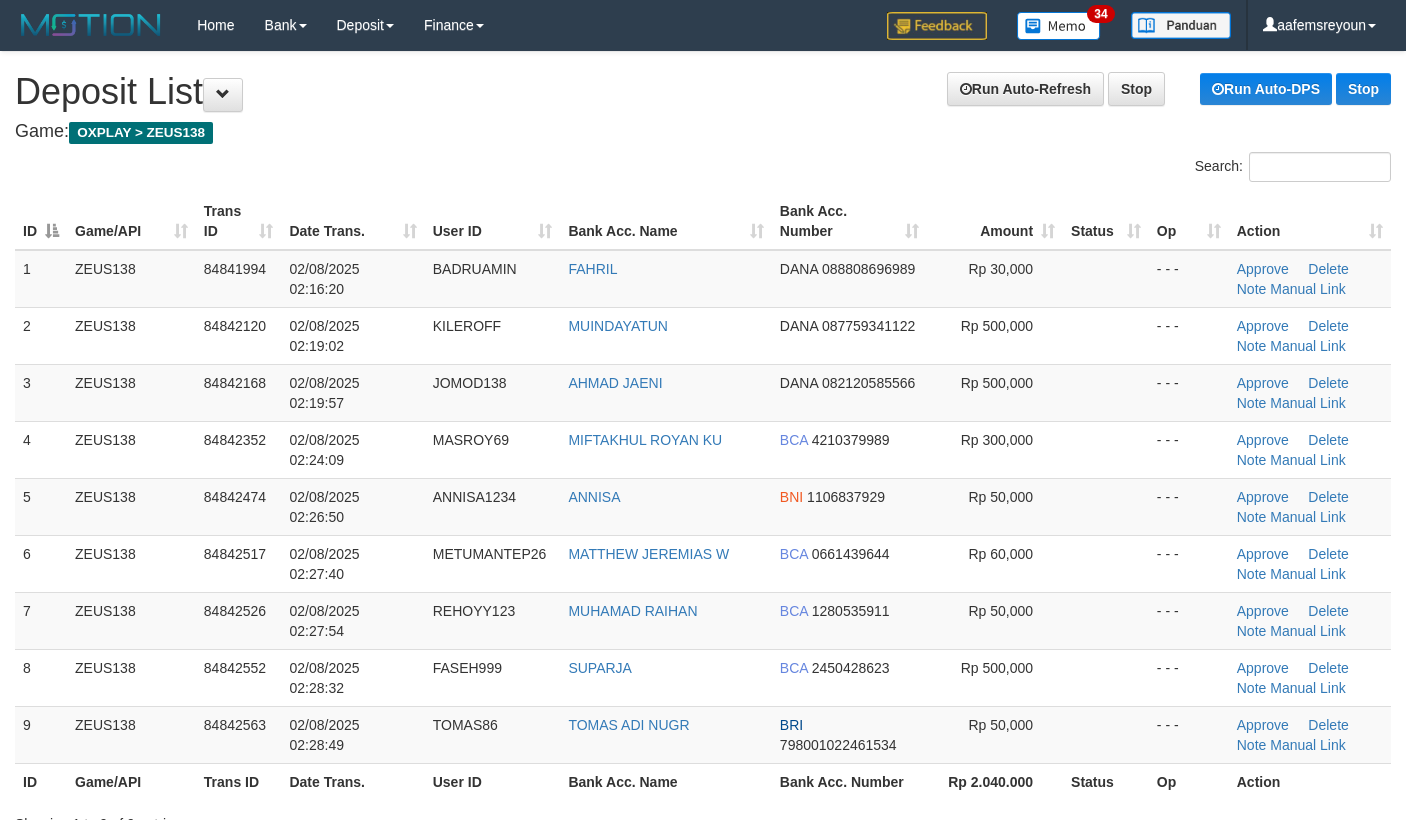 scroll, scrollTop: 70, scrollLeft: 0, axis: vertical 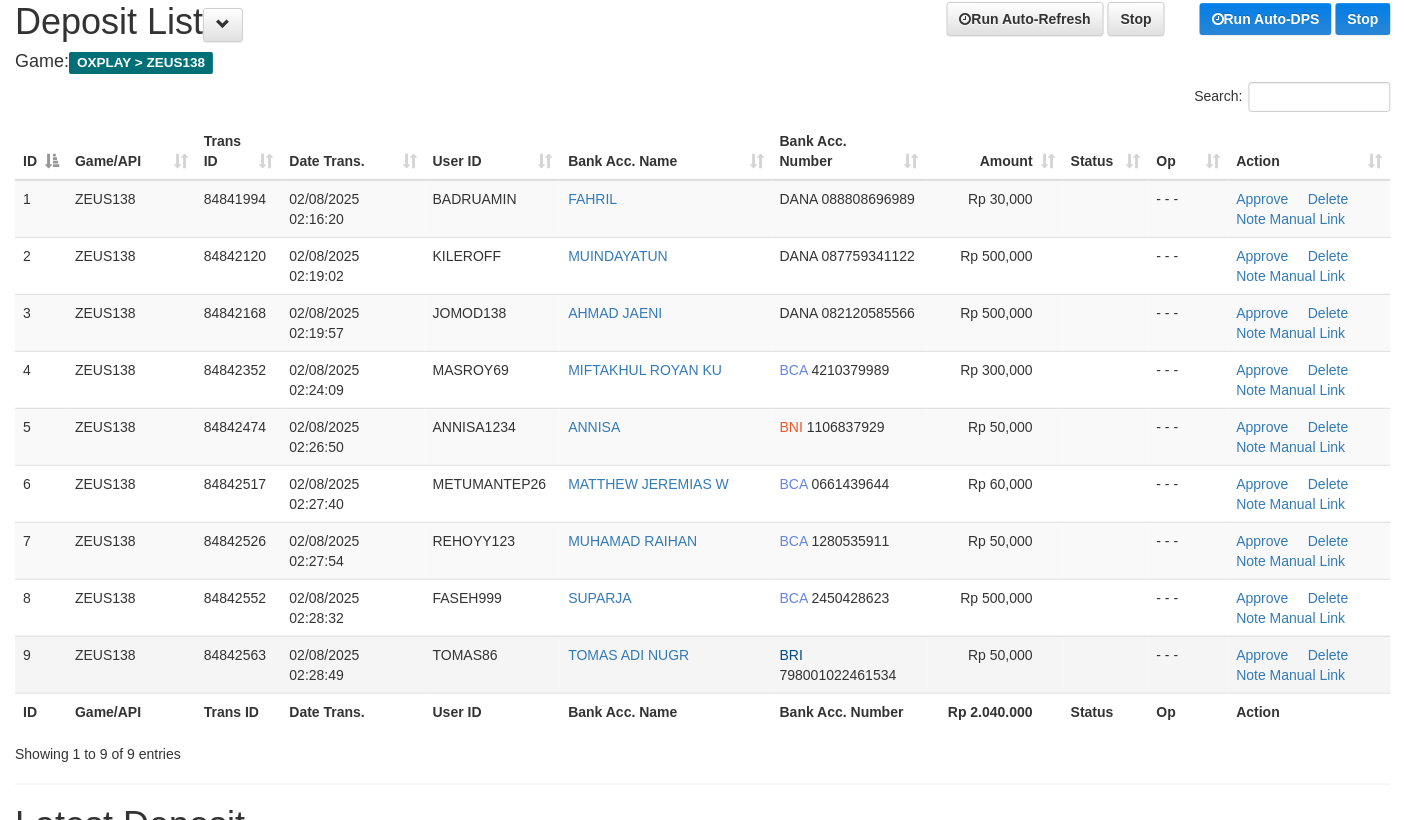 click on "Rp 50,000" at bounding box center [1000, 655] 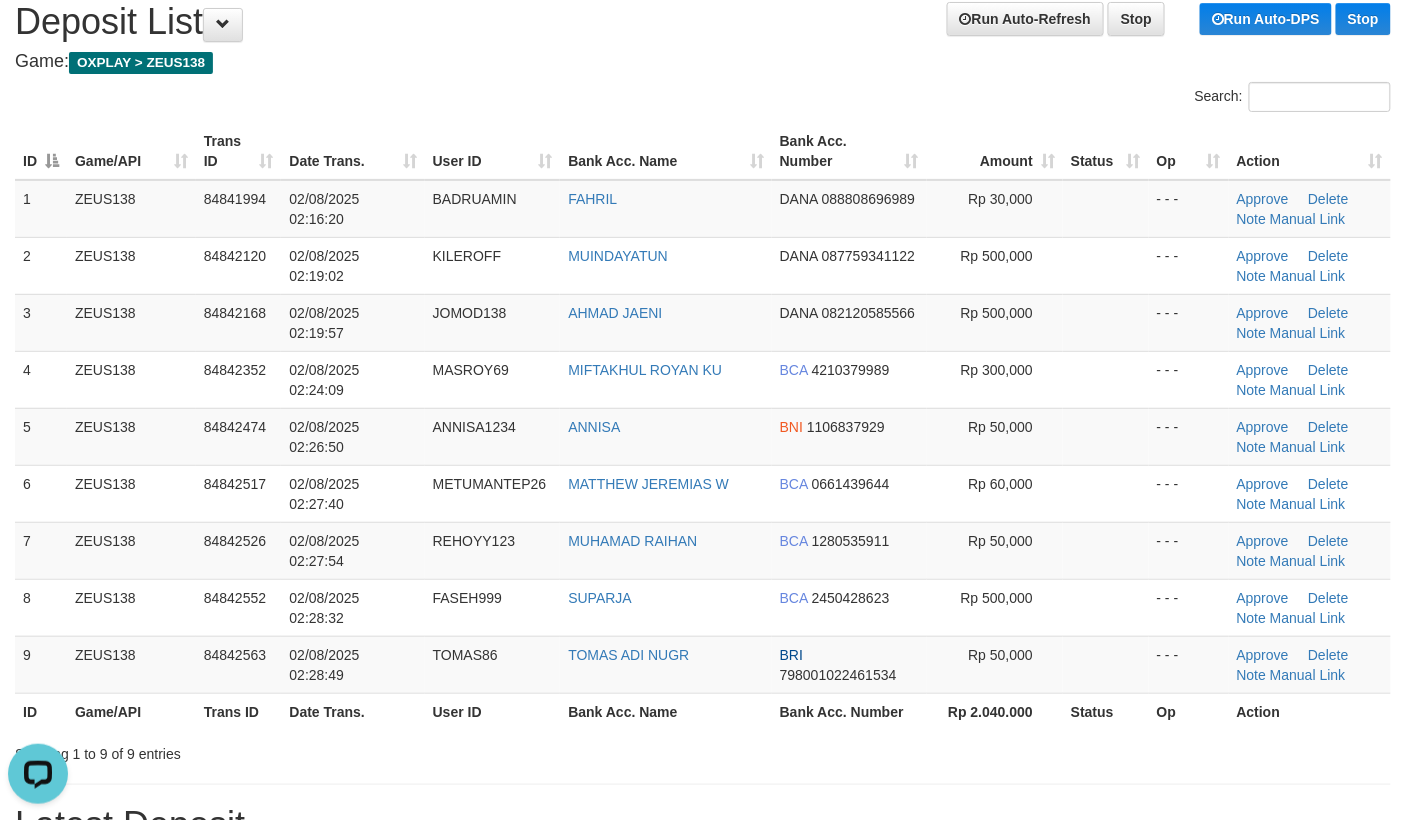 scroll, scrollTop: 0, scrollLeft: 0, axis: both 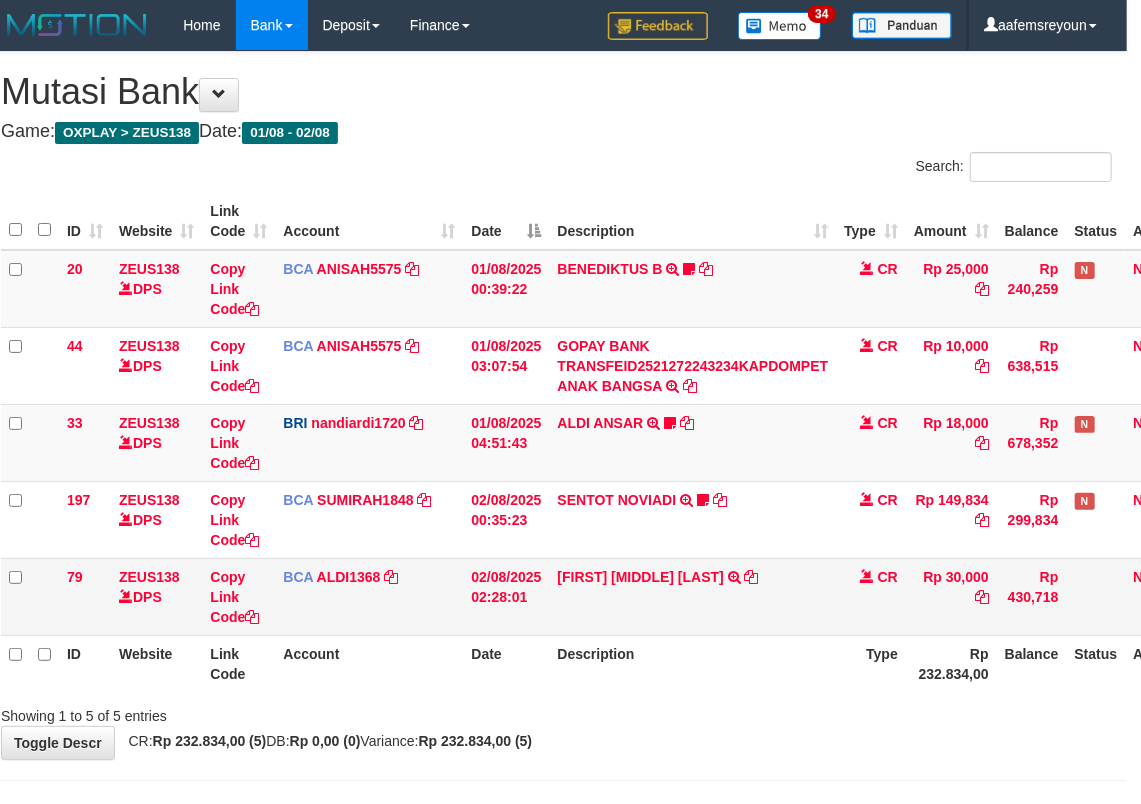 click on "02/08/2025 02:28:01" at bounding box center (506, 596) 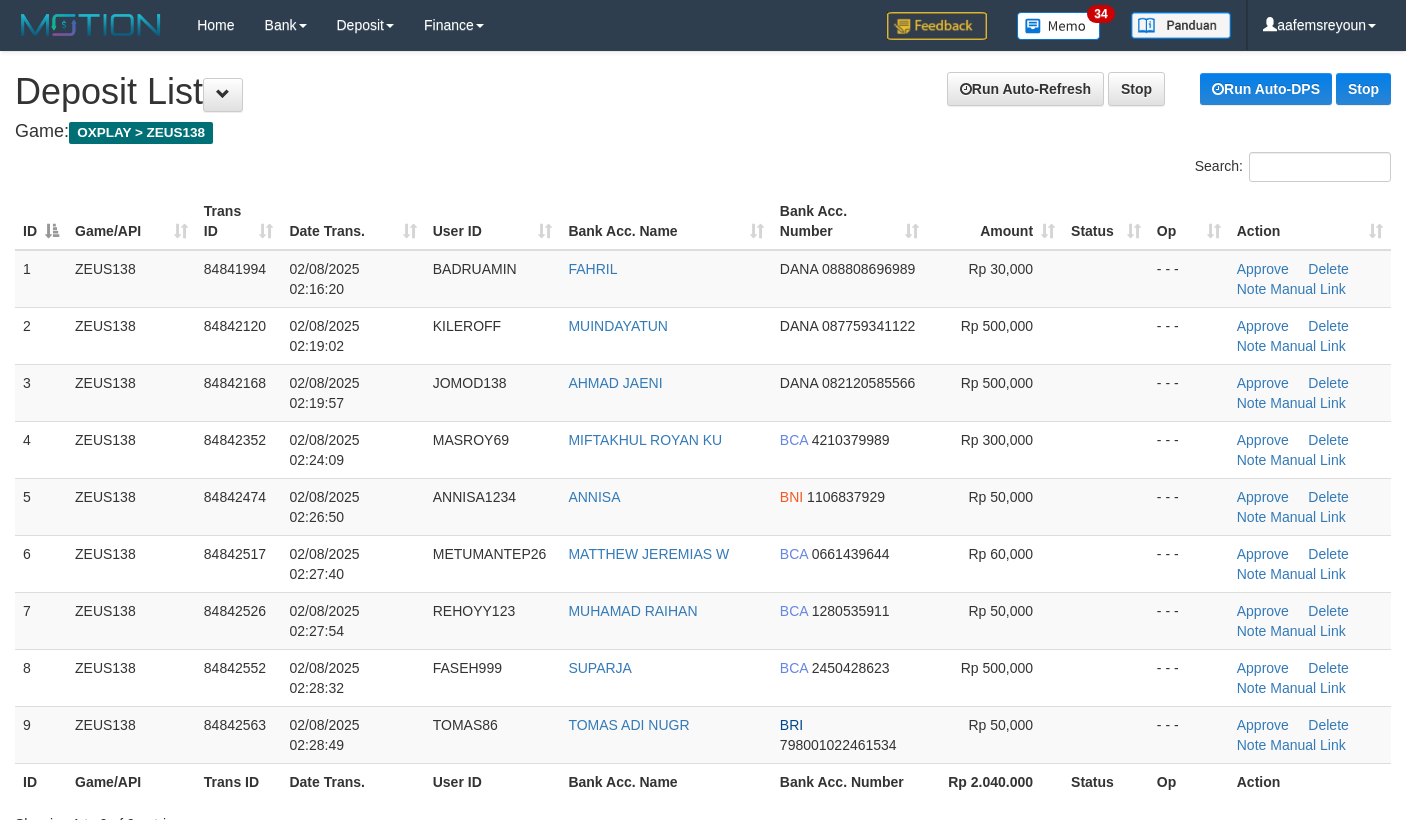 scroll, scrollTop: 70, scrollLeft: 0, axis: vertical 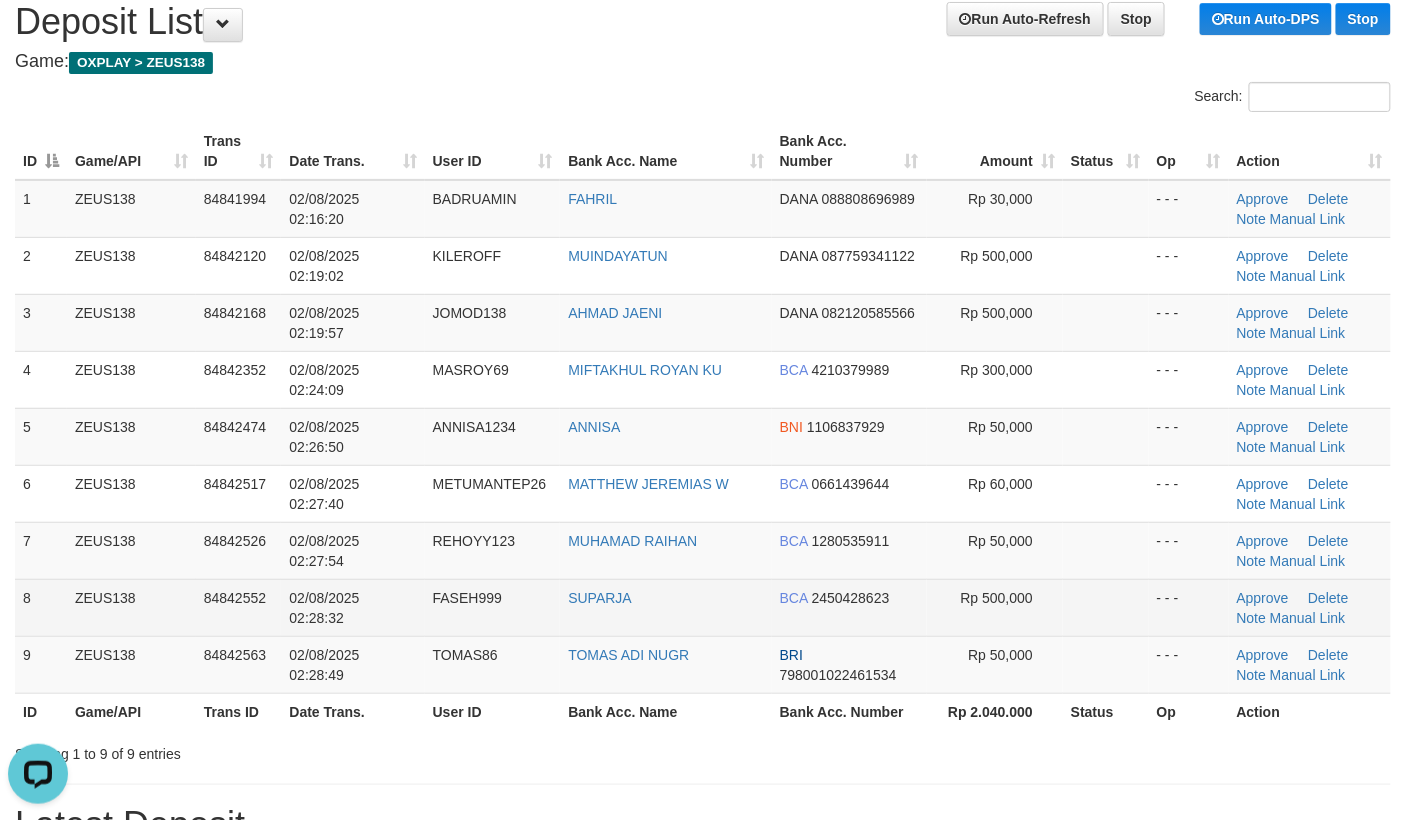 click on "- - -" at bounding box center [1189, 607] 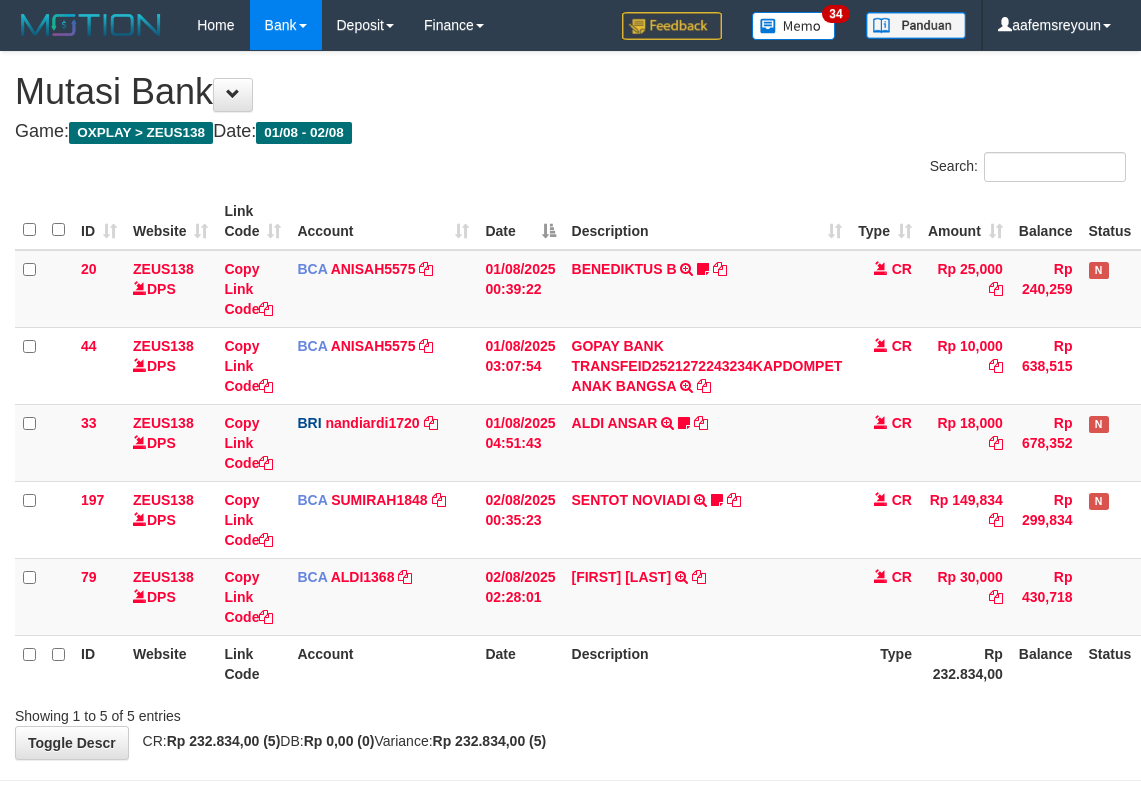 scroll, scrollTop: 0, scrollLeft: 14, axis: horizontal 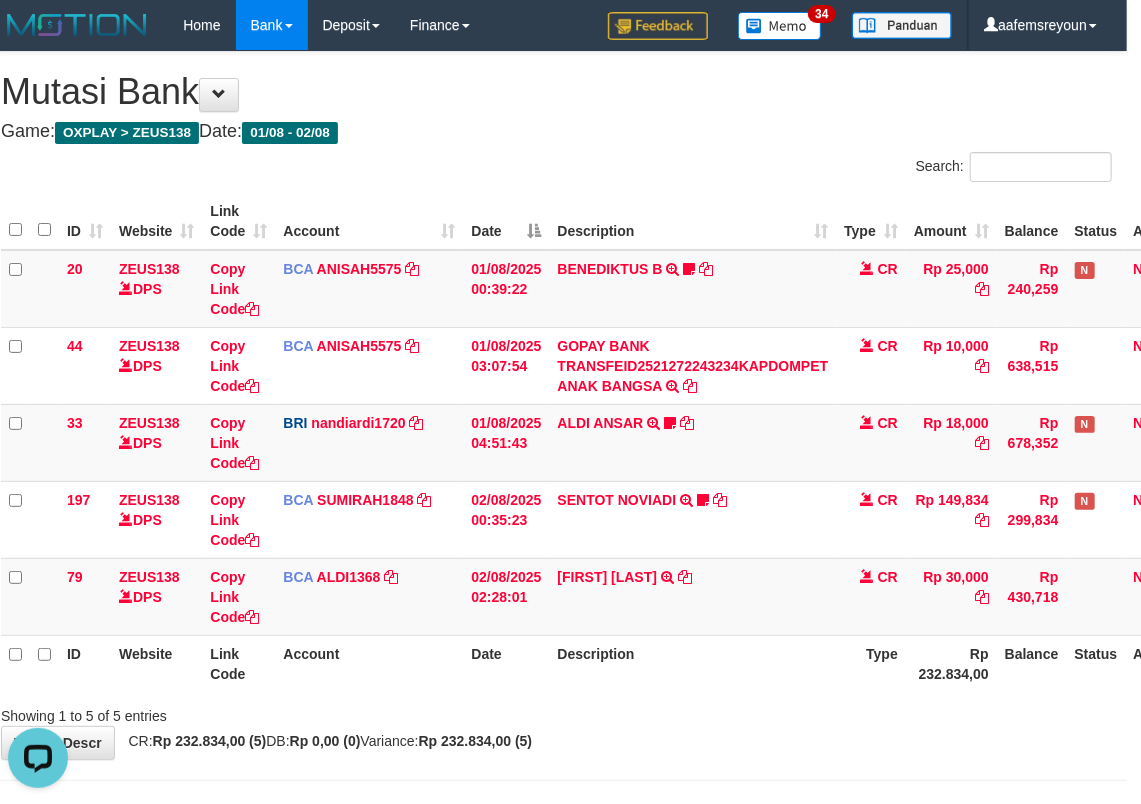 drag, startPoint x: 552, startPoint y: 640, endPoint x: 5, endPoint y: 638, distance: 547.00366 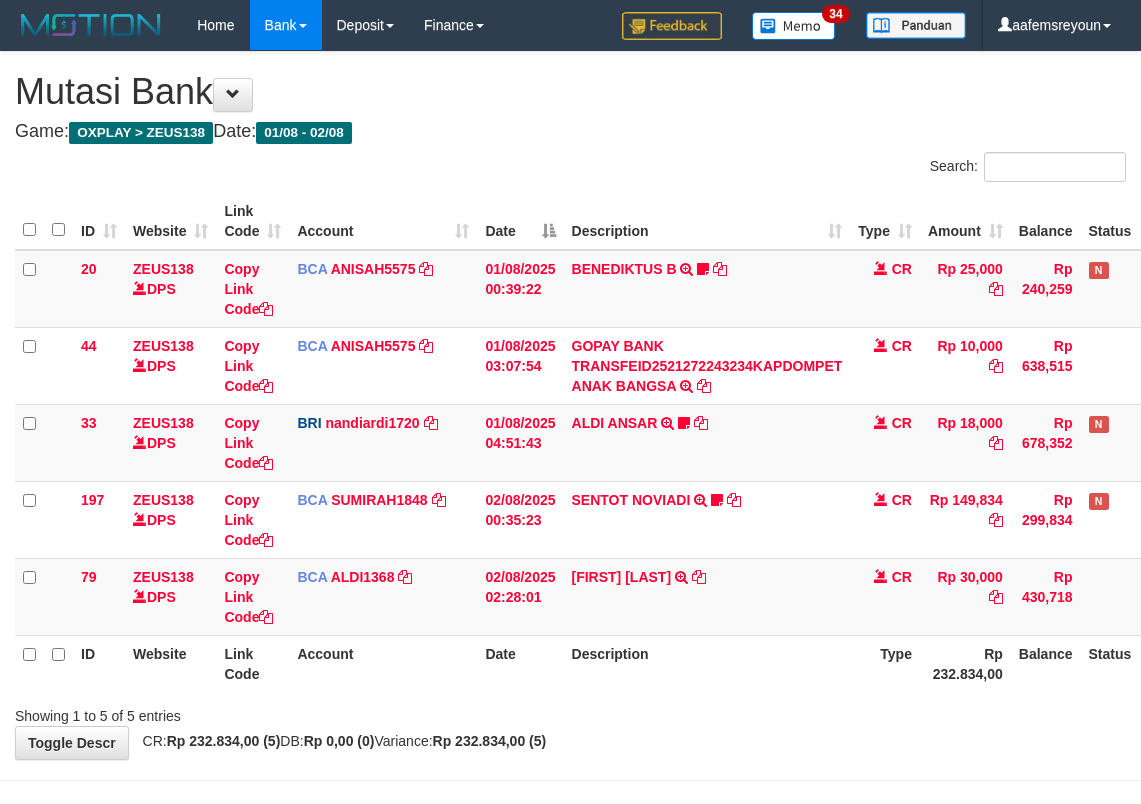 scroll, scrollTop: 0, scrollLeft: 14, axis: horizontal 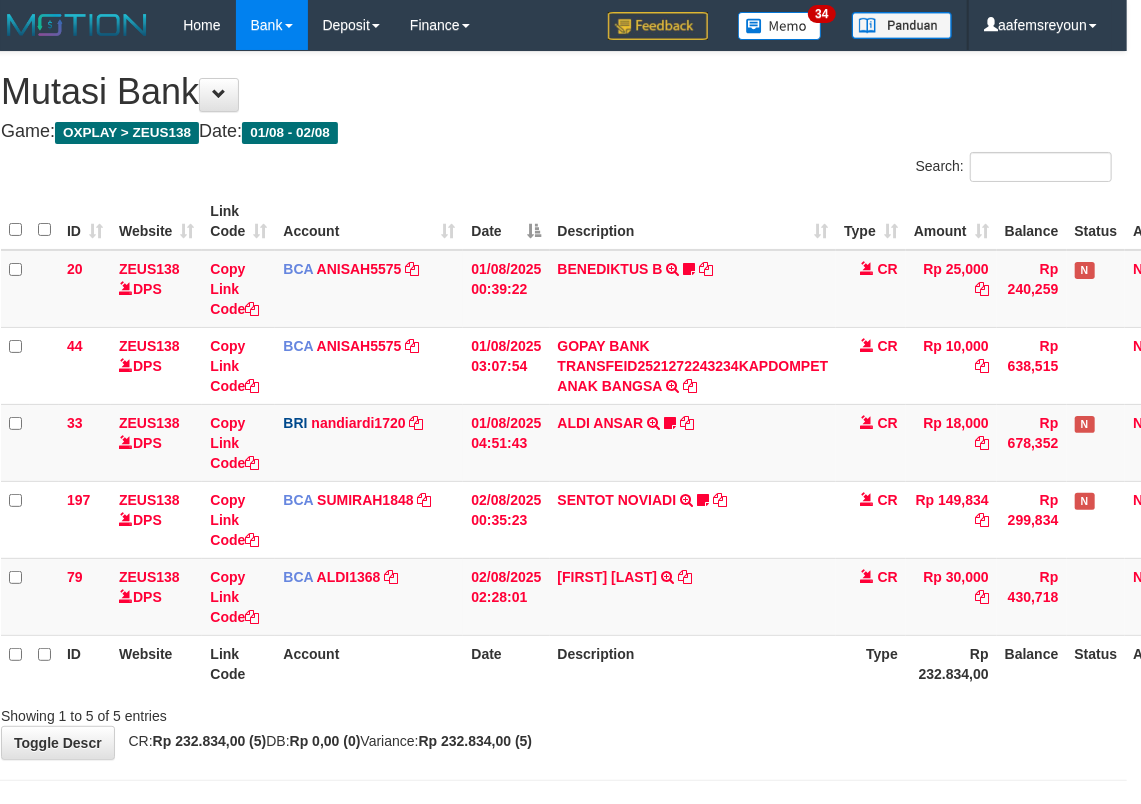 click on "Description" at bounding box center [693, 663] 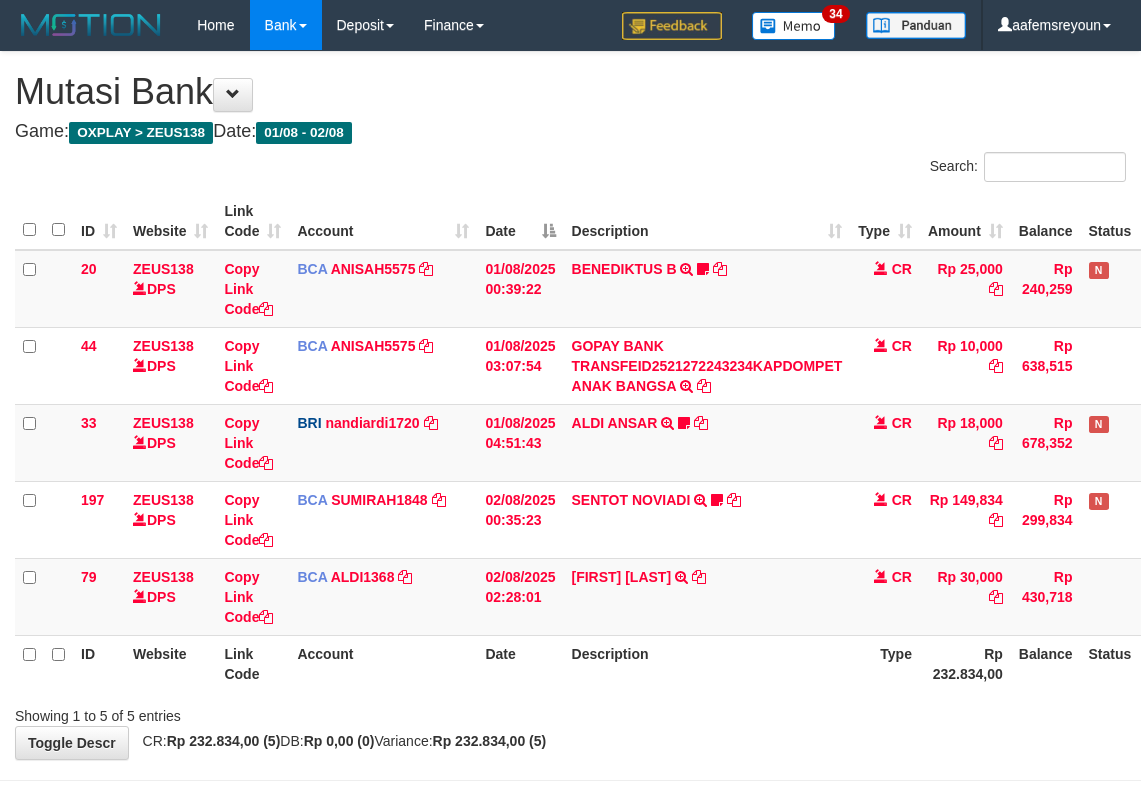 scroll, scrollTop: 0, scrollLeft: 14, axis: horizontal 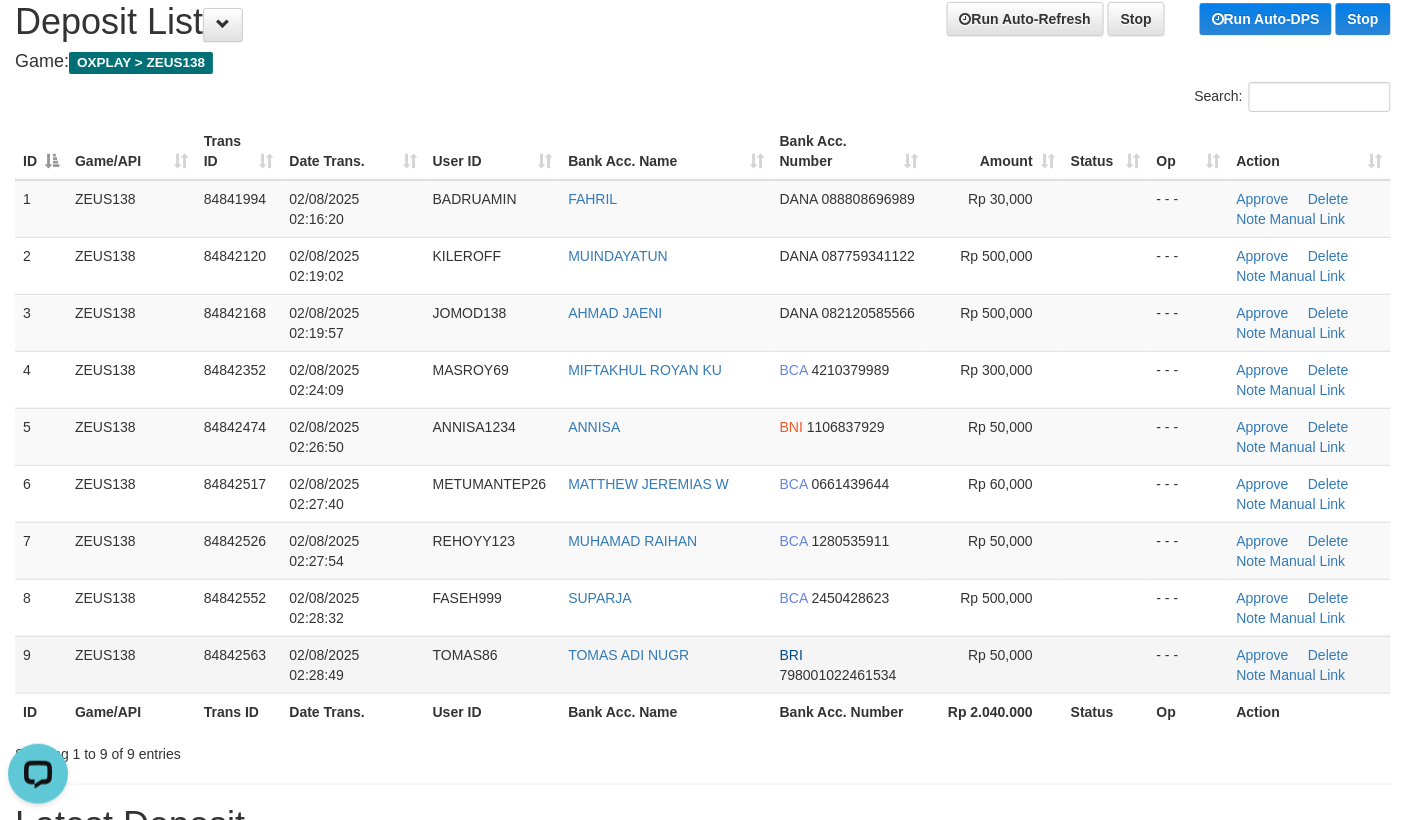 click on "Rp 50,000" at bounding box center (995, 664) 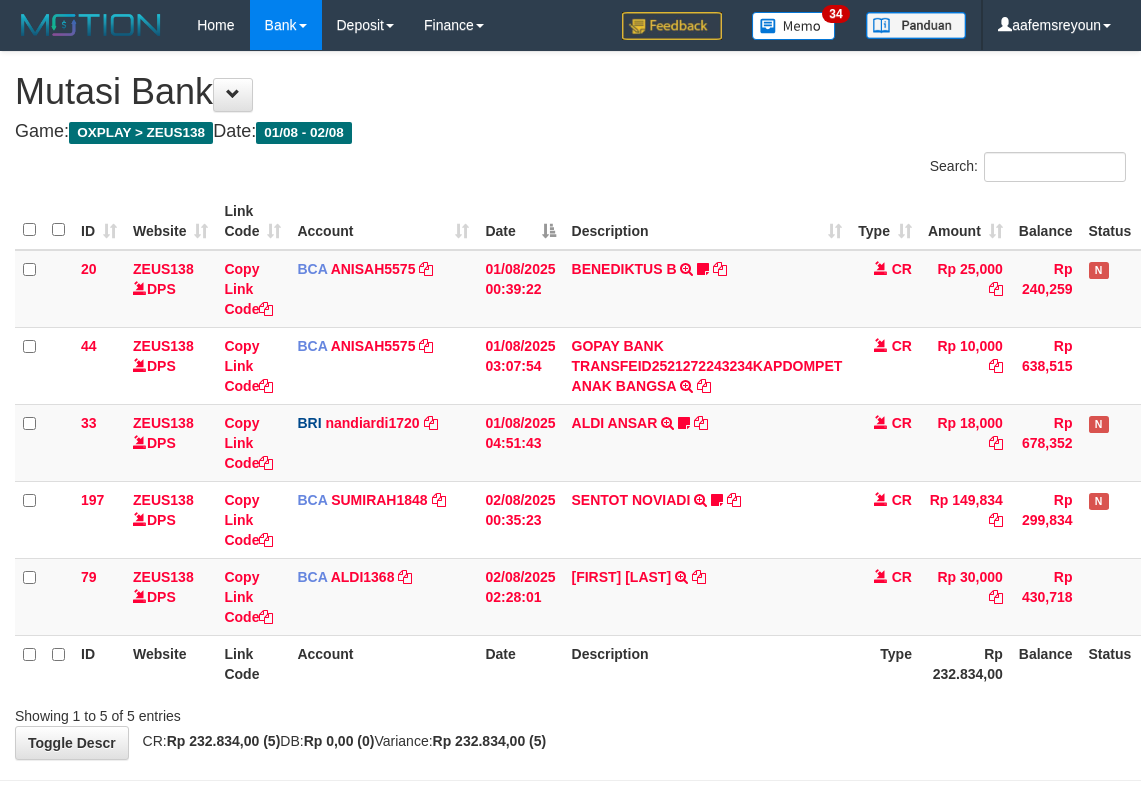 scroll, scrollTop: 0, scrollLeft: 14, axis: horizontal 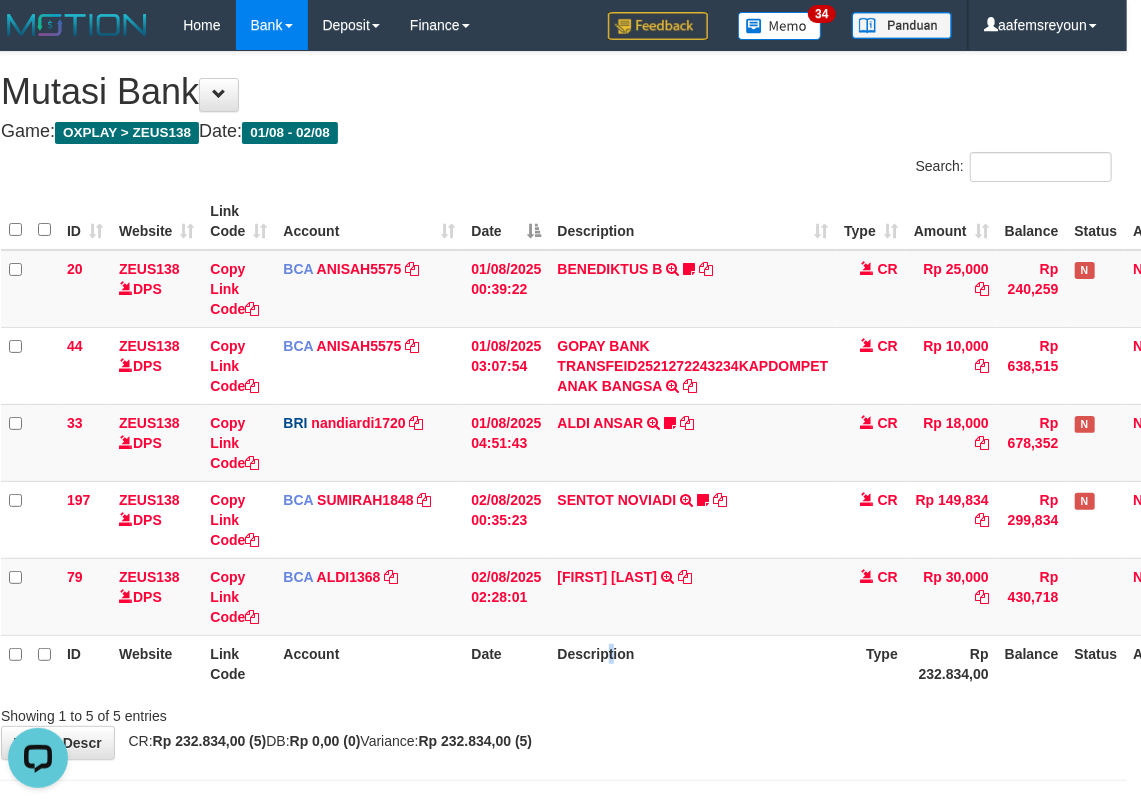 click on "Description" at bounding box center [693, 663] 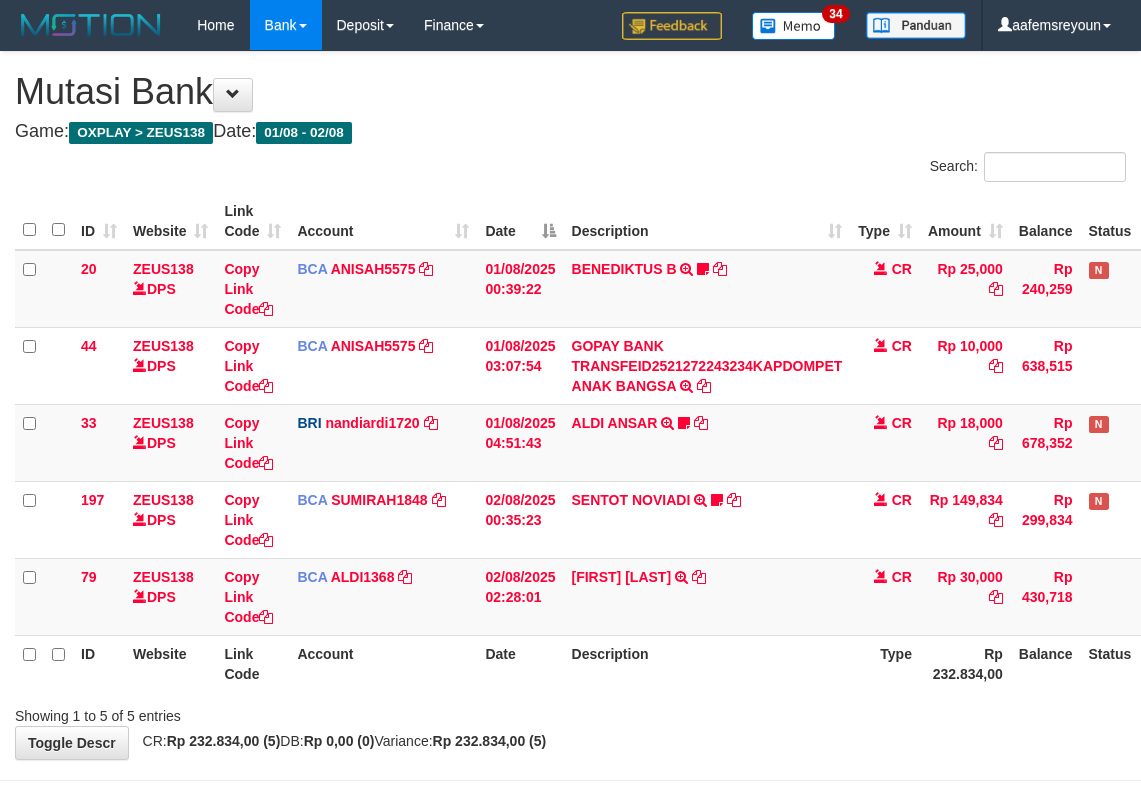 scroll, scrollTop: 0, scrollLeft: 14, axis: horizontal 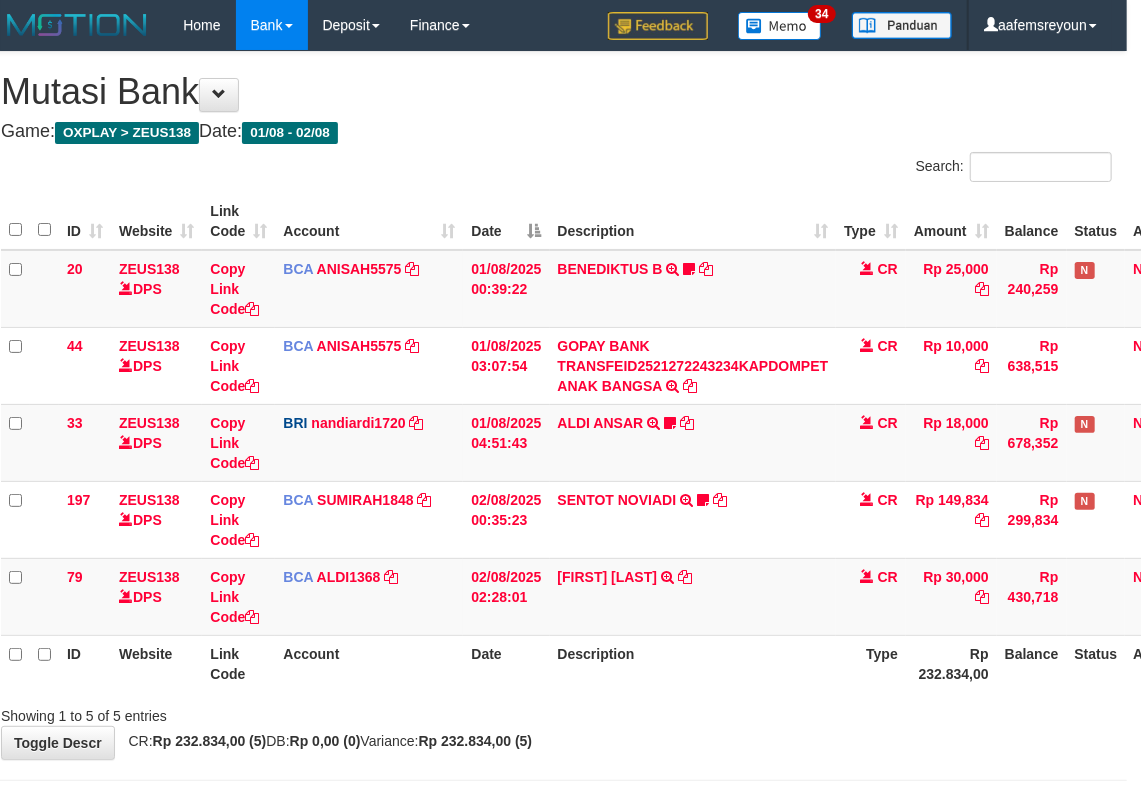 click on "Description" at bounding box center [693, 663] 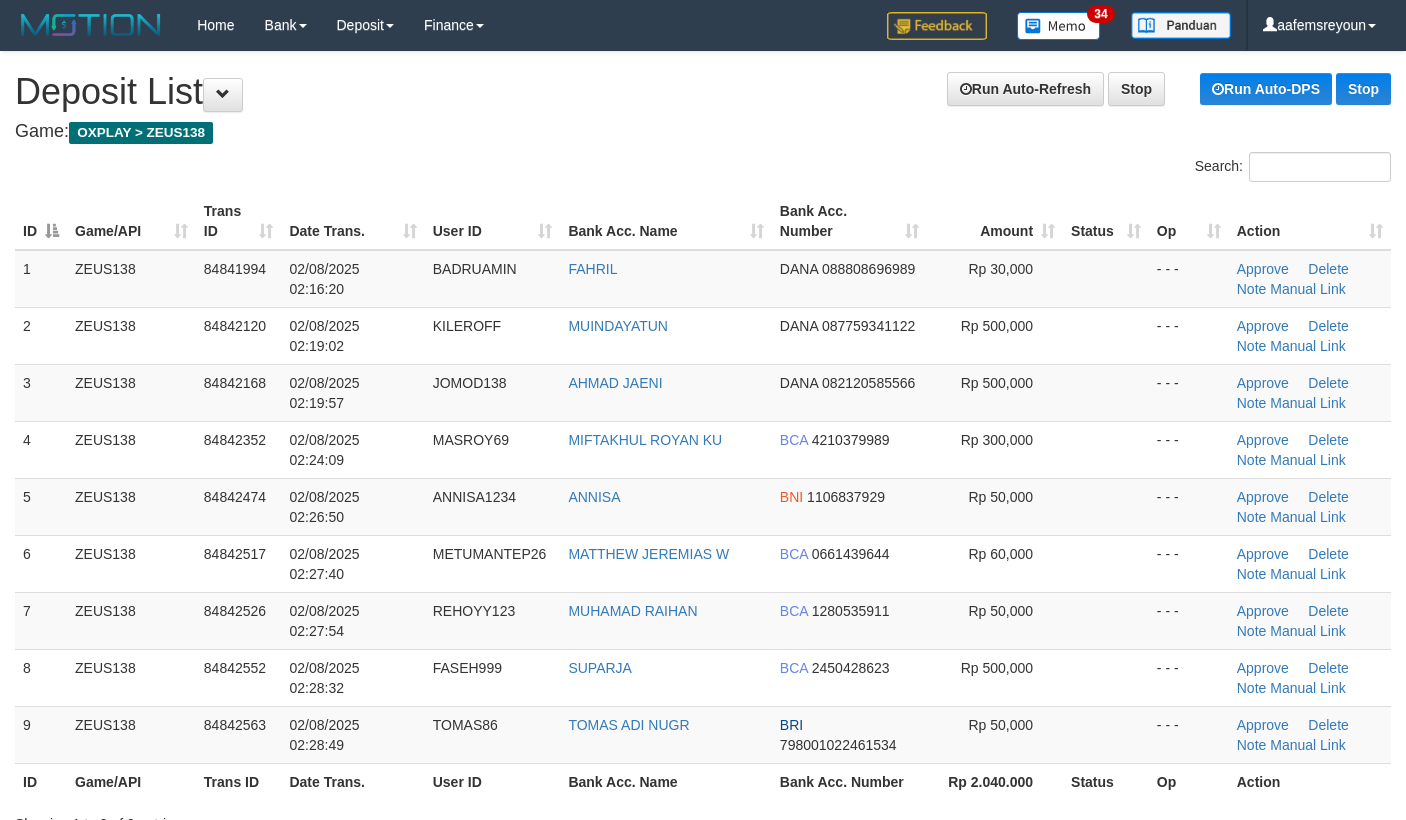 scroll, scrollTop: 70, scrollLeft: 0, axis: vertical 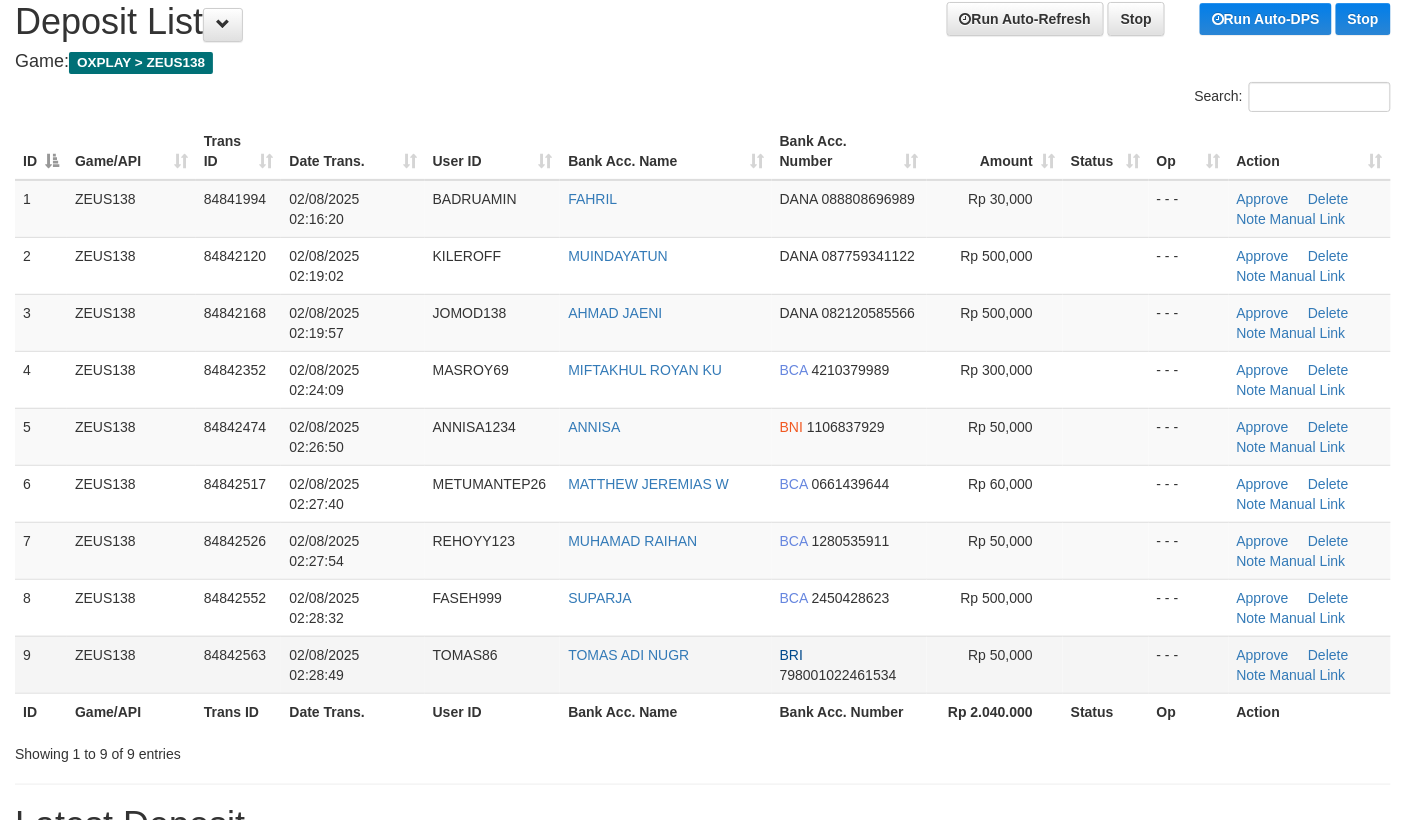 drag, startPoint x: 1008, startPoint y: 688, endPoint x: 1418, endPoint y: 668, distance: 410.48752 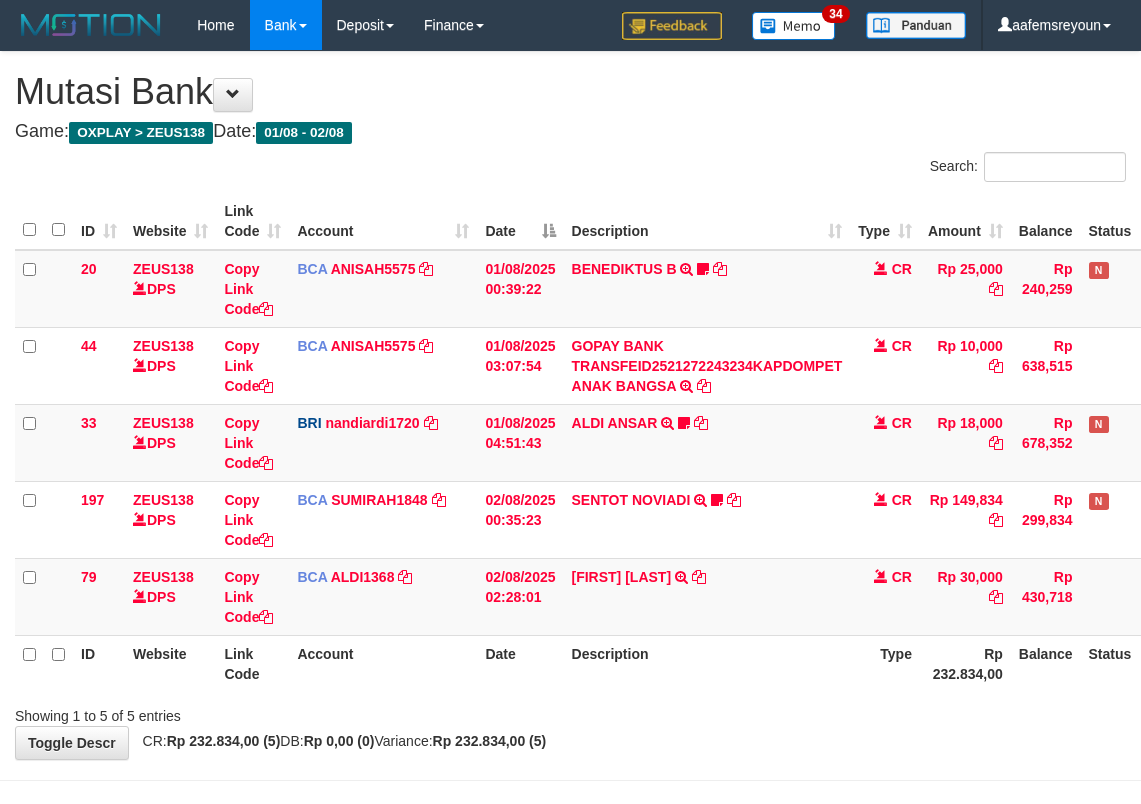scroll, scrollTop: 0, scrollLeft: 14, axis: horizontal 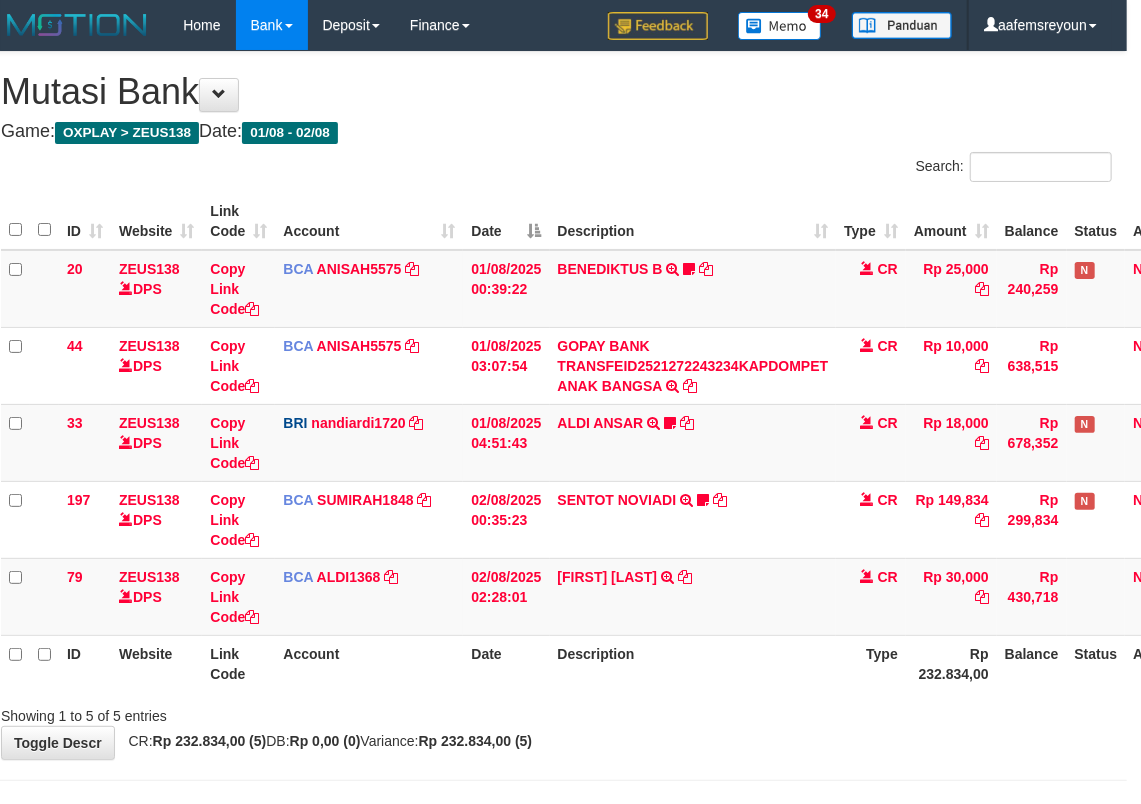 click on "Description" at bounding box center (693, 663) 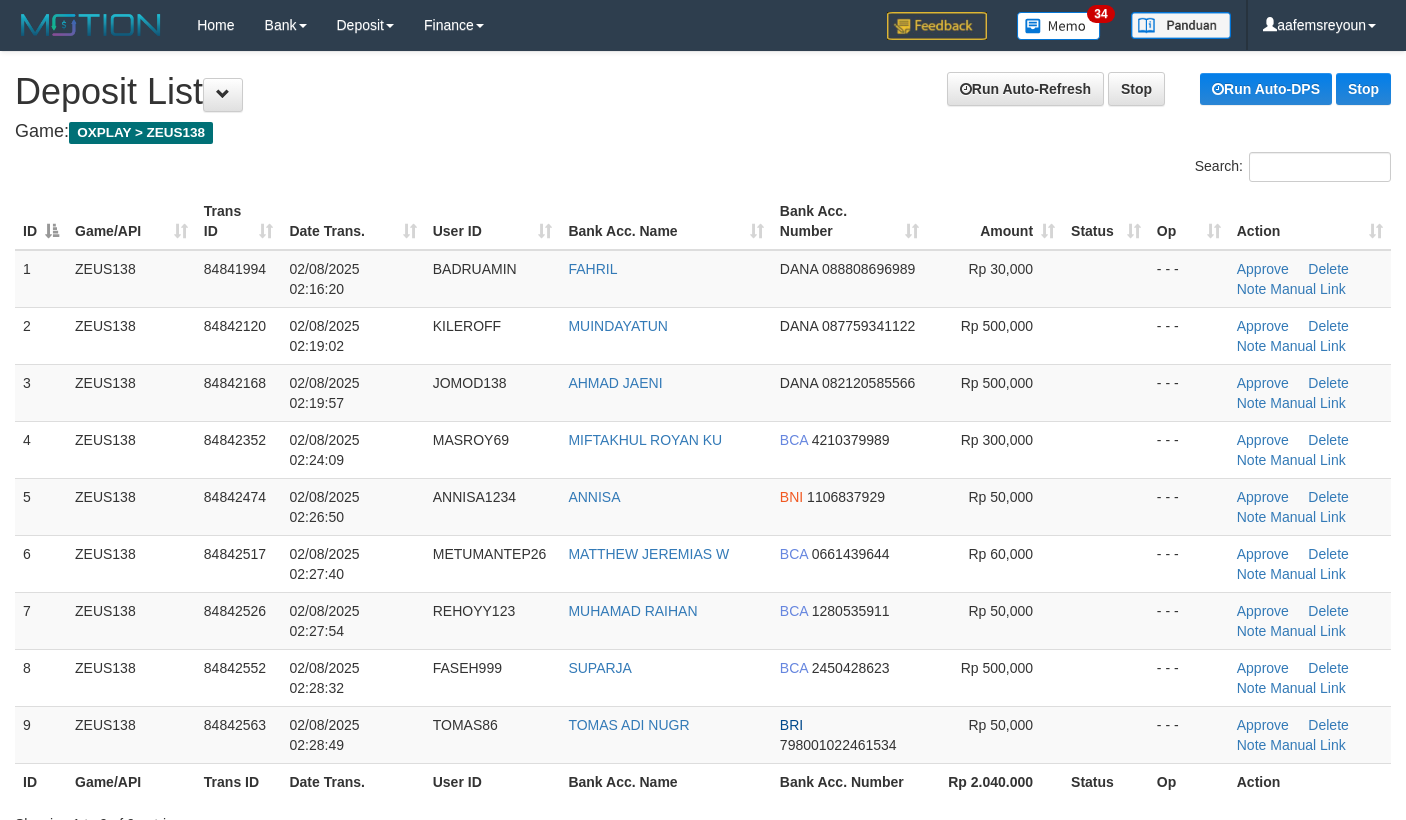 scroll, scrollTop: 70, scrollLeft: 0, axis: vertical 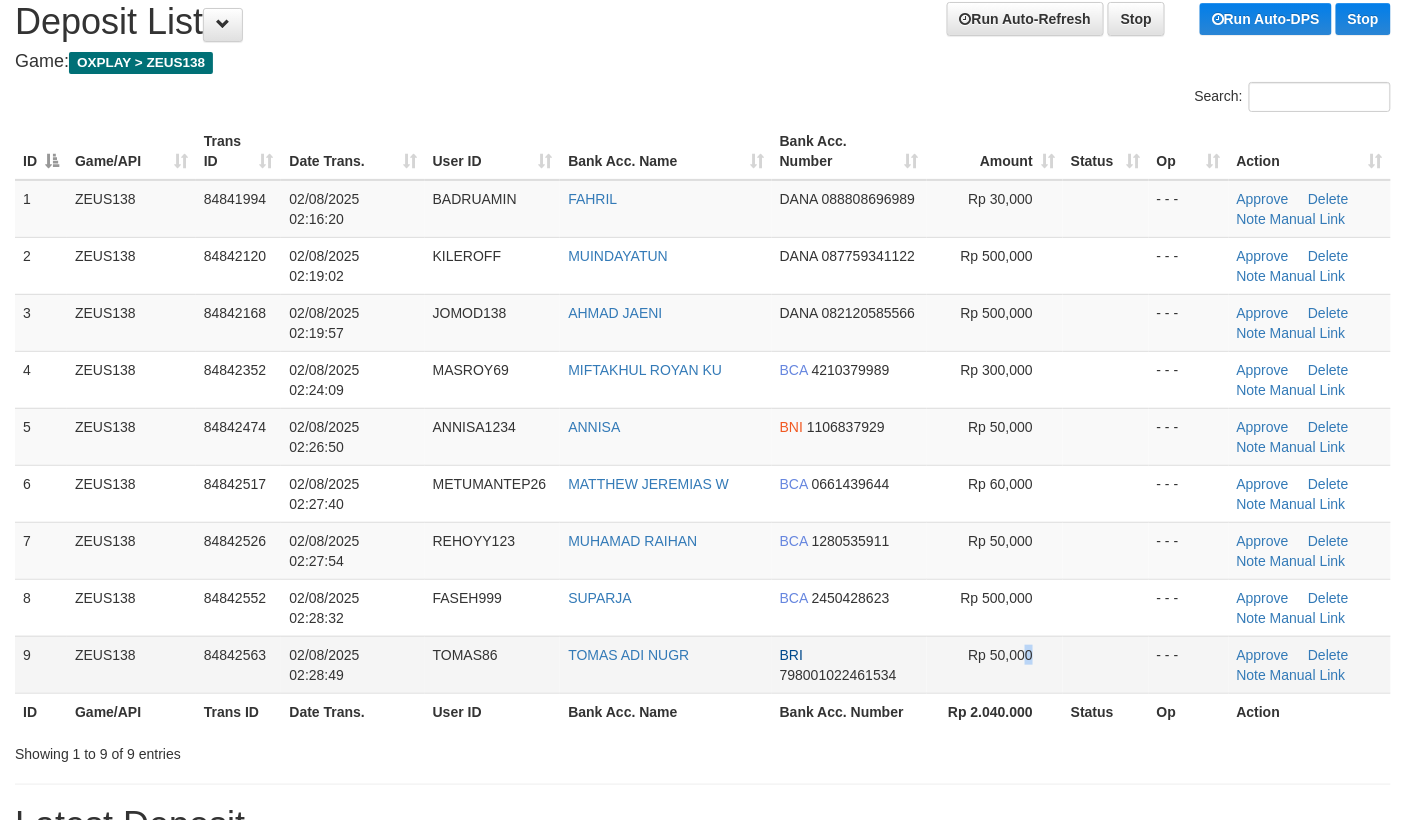 click on "Rp 50,000" at bounding box center [995, 664] 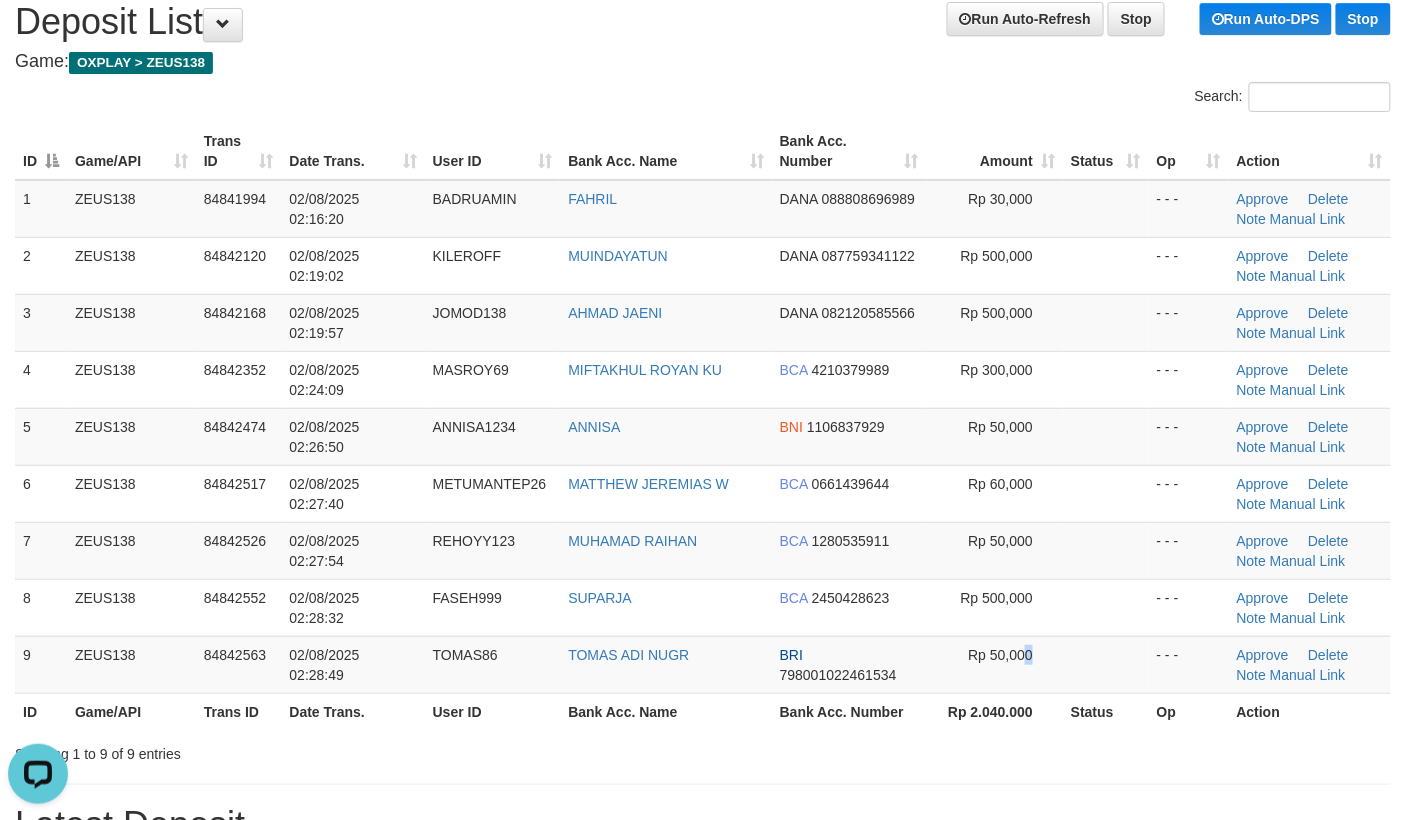 scroll, scrollTop: 0, scrollLeft: 0, axis: both 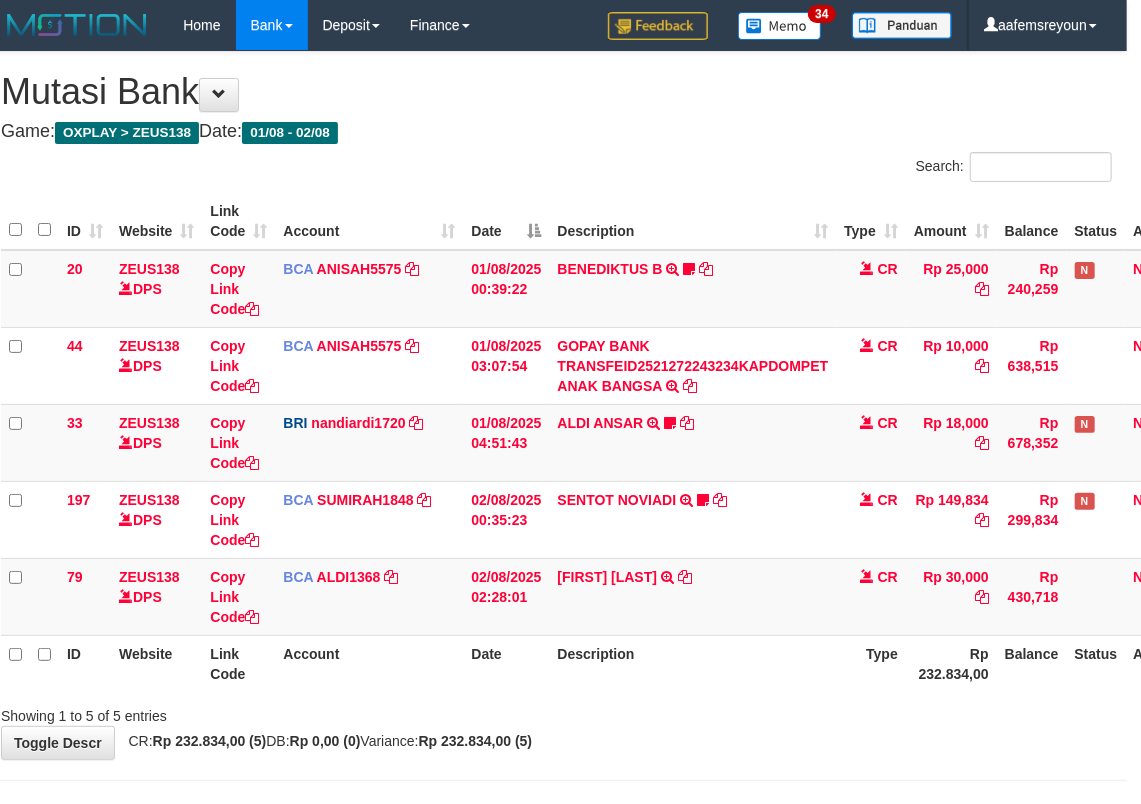 click on "Description" at bounding box center [693, 663] 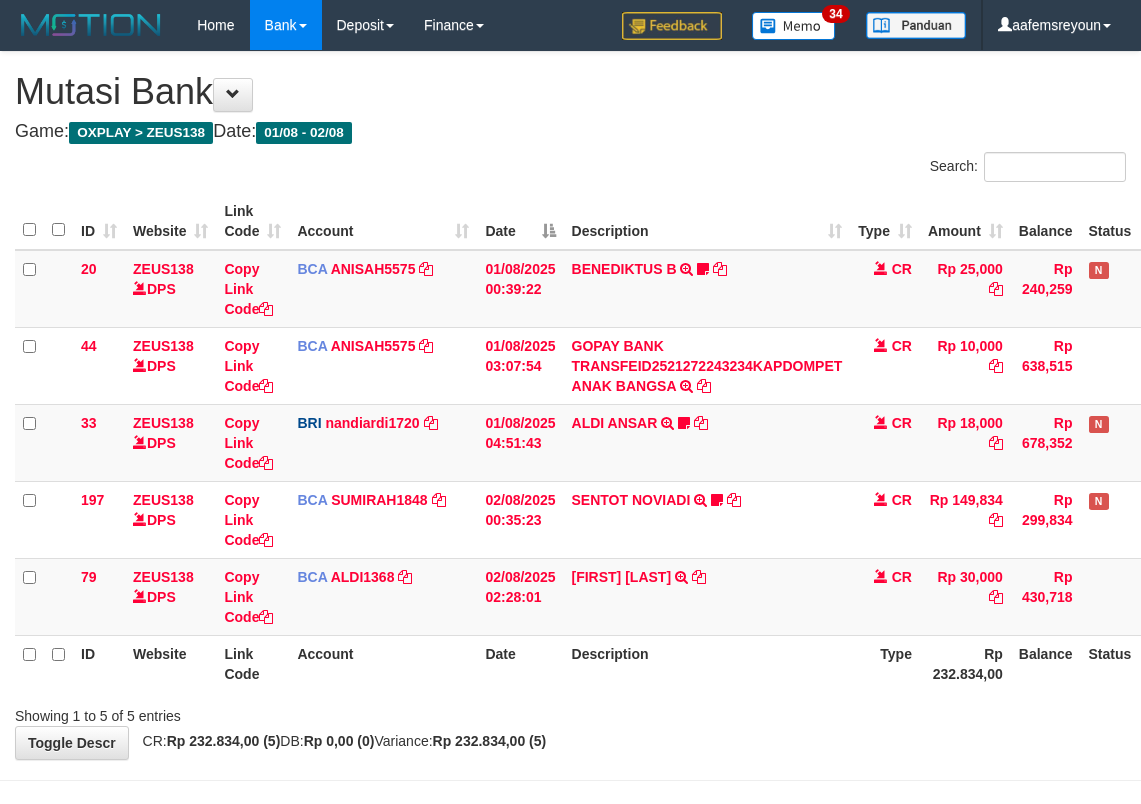 scroll, scrollTop: 0, scrollLeft: 14, axis: horizontal 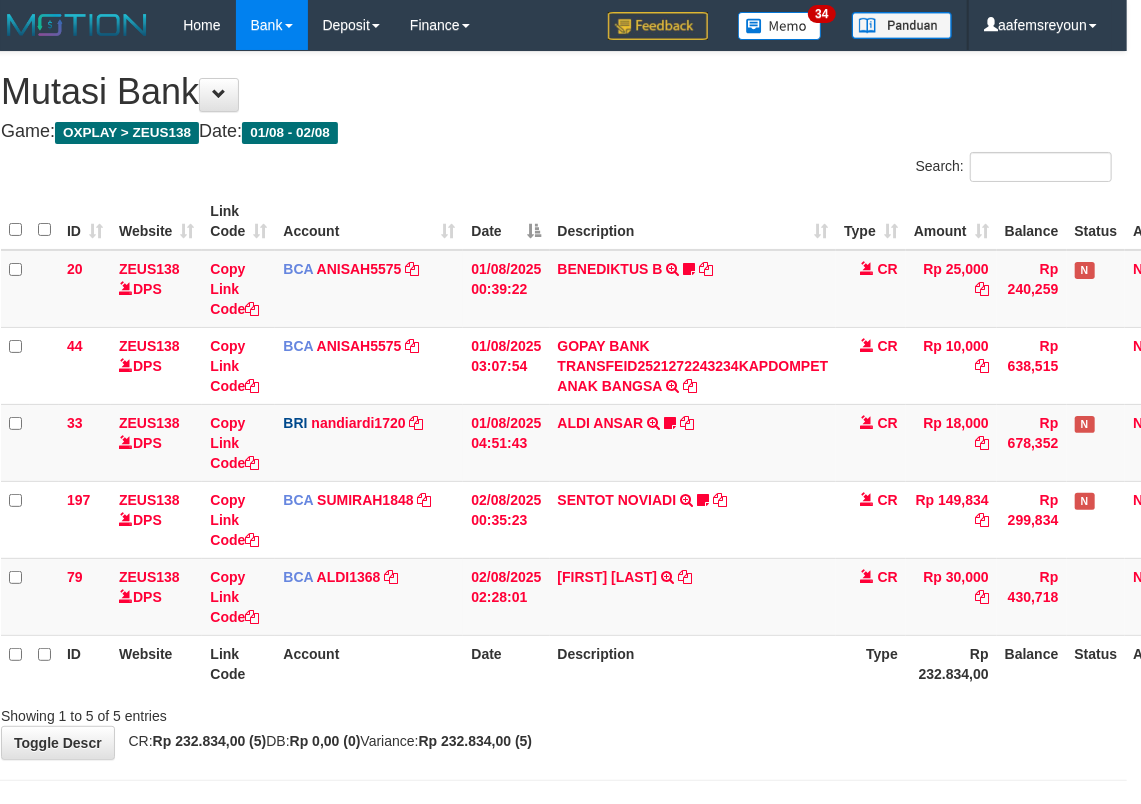click on "ID Website Link Code Account Date Description Type Amount Balance Status Action
20
ZEUS138    DPS
Copy Link Code
BCA
ANISAH5575
DPS
ANISAH
mutasi_20250801_3827 | 20
mutasi_20250801_3827 | 20
01/08/2025 00:39:22
BENEDIKTUS B            TRSF E-BANKING CR 0108/FTSCY/WS95051
25000.002025080185043947 TRFDN-BENEDIKTUS BESPAY DEBIT INDONE    Asuk86 bantu bukti tf
CR
Rp 25,000
Rp 240,259
N
Note
44
ZEUS138    DPS
Copy Link Code
BCA
ANISAH5575" at bounding box center [556, 442] 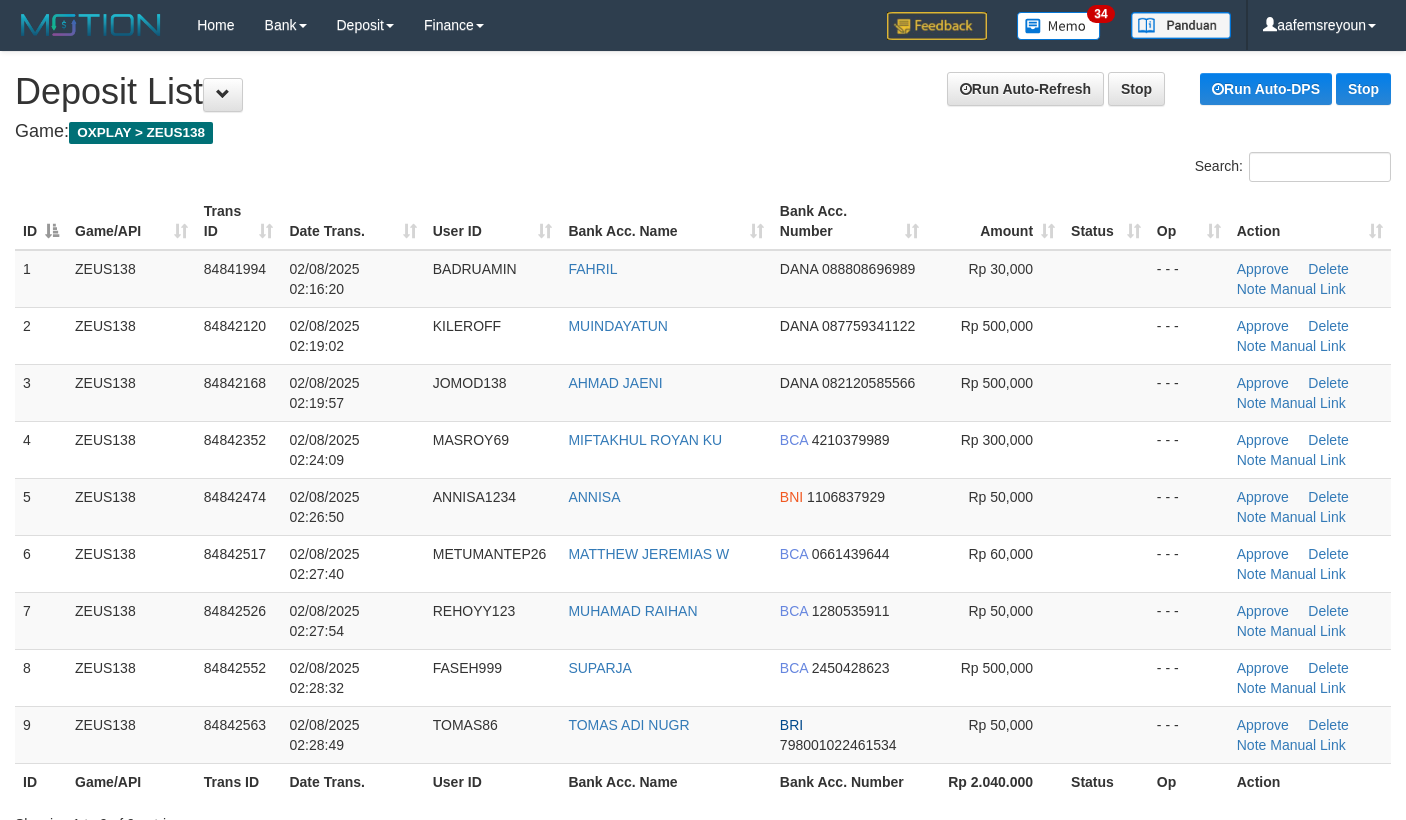 scroll, scrollTop: 70, scrollLeft: 0, axis: vertical 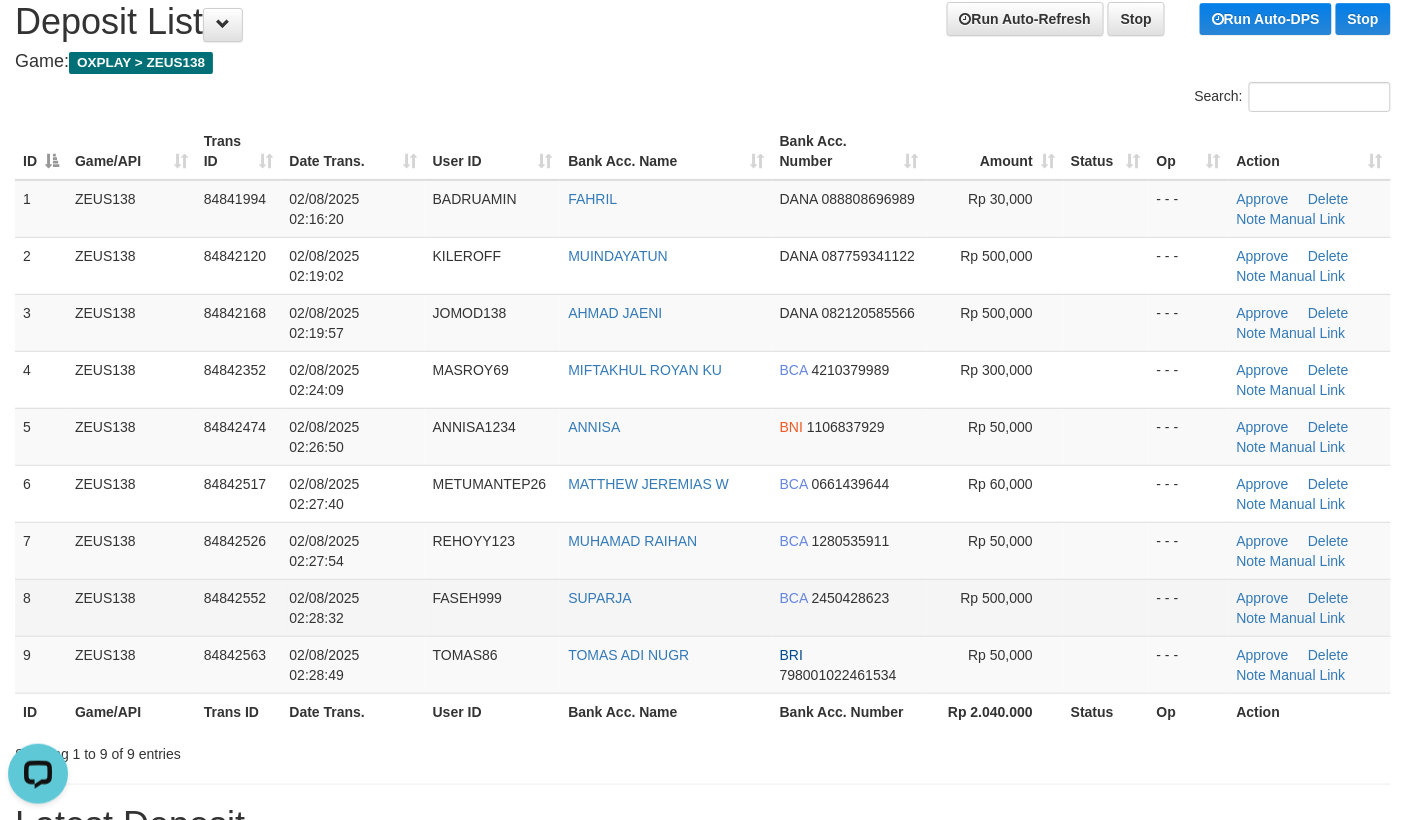 drag, startPoint x: 774, startPoint y: 593, endPoint x: 764, endPoint y: 588, distance: 11.18034 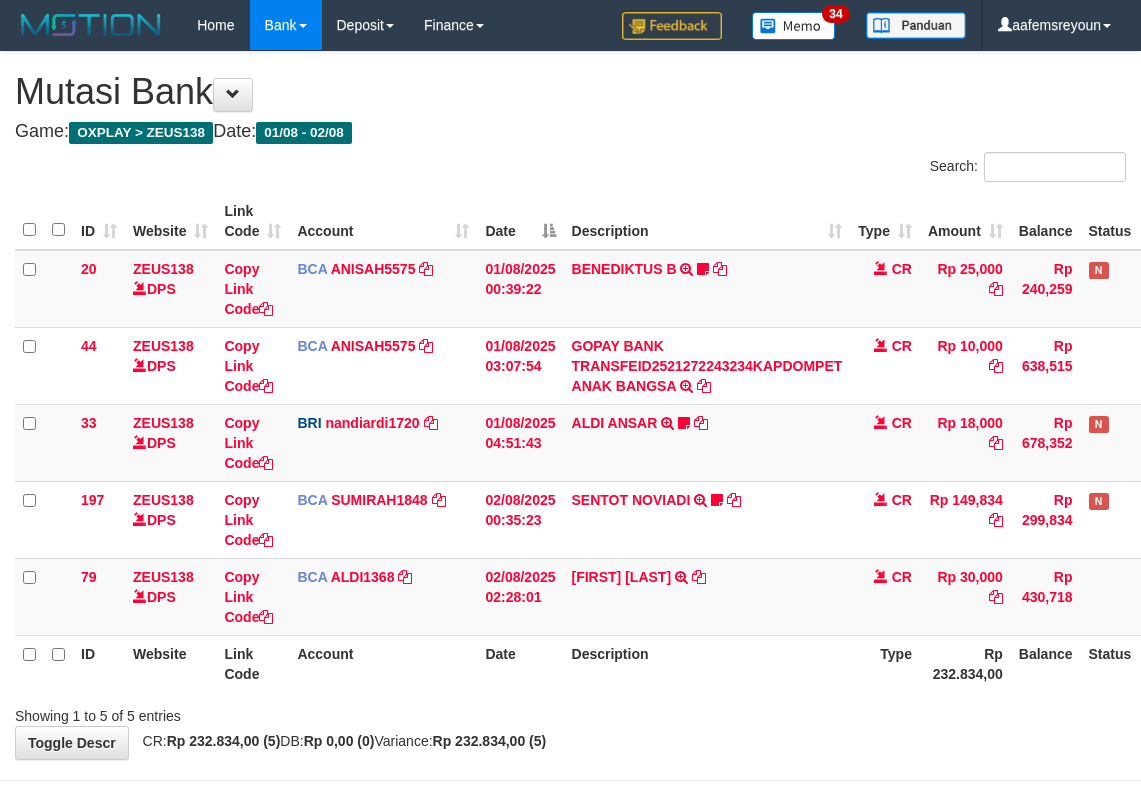 scroll, scrollTop: 0, scrollLeft: 14, axis: horizontal 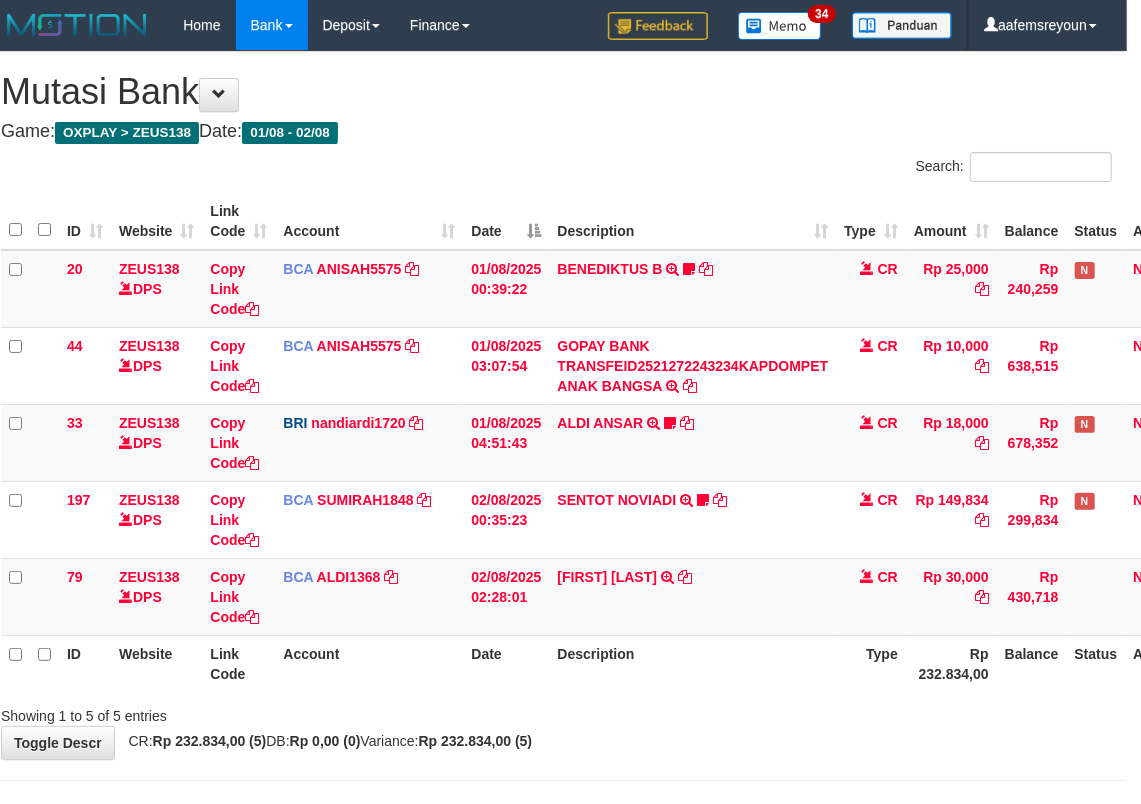 drag, startPoint x: 712, startPoint y: 678, endPoint x: 592, endPoint y: 678, distance: 120 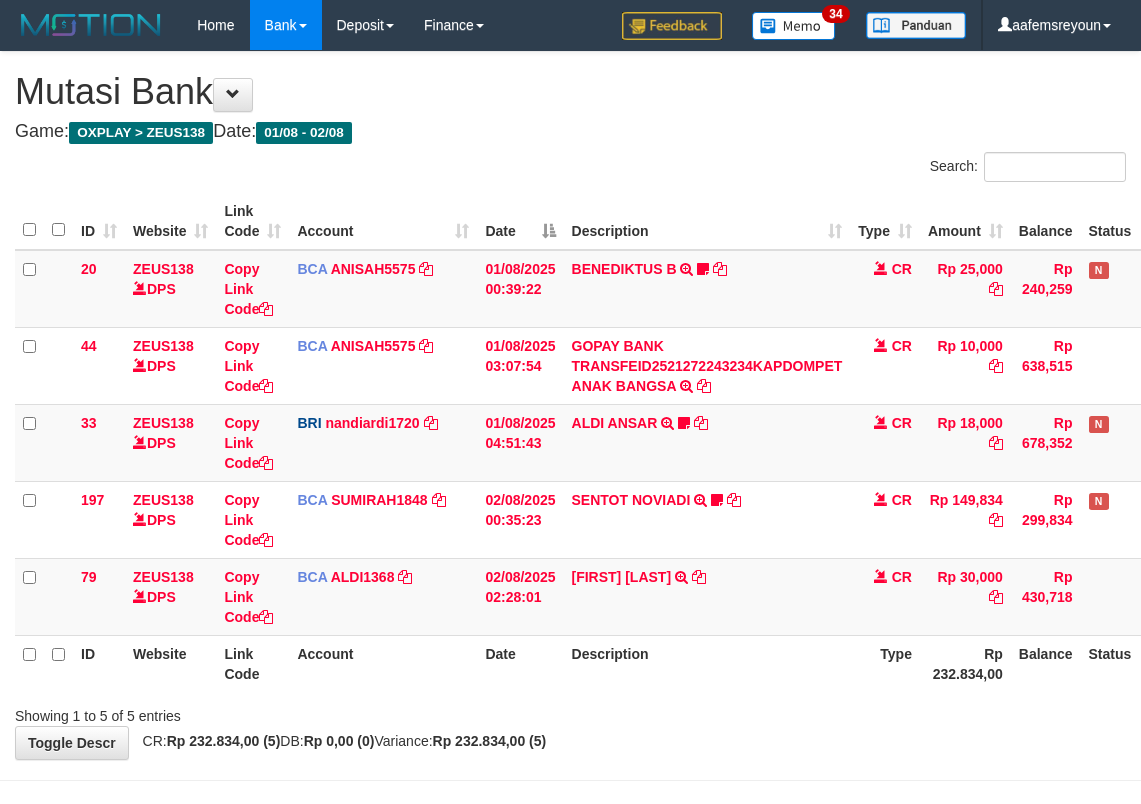 scroll, scrollTop: 0, scrollLeft: 14, axis: horizontal 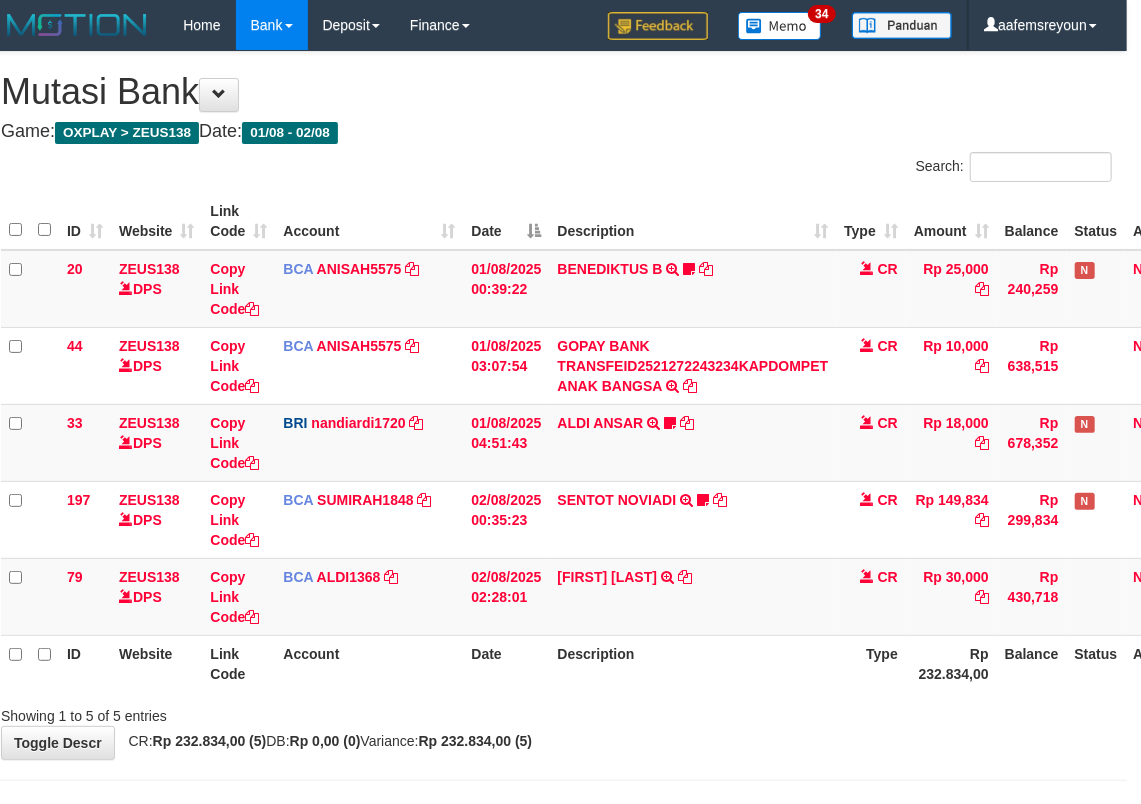 click on "Date" at bounding box center [506, 663] 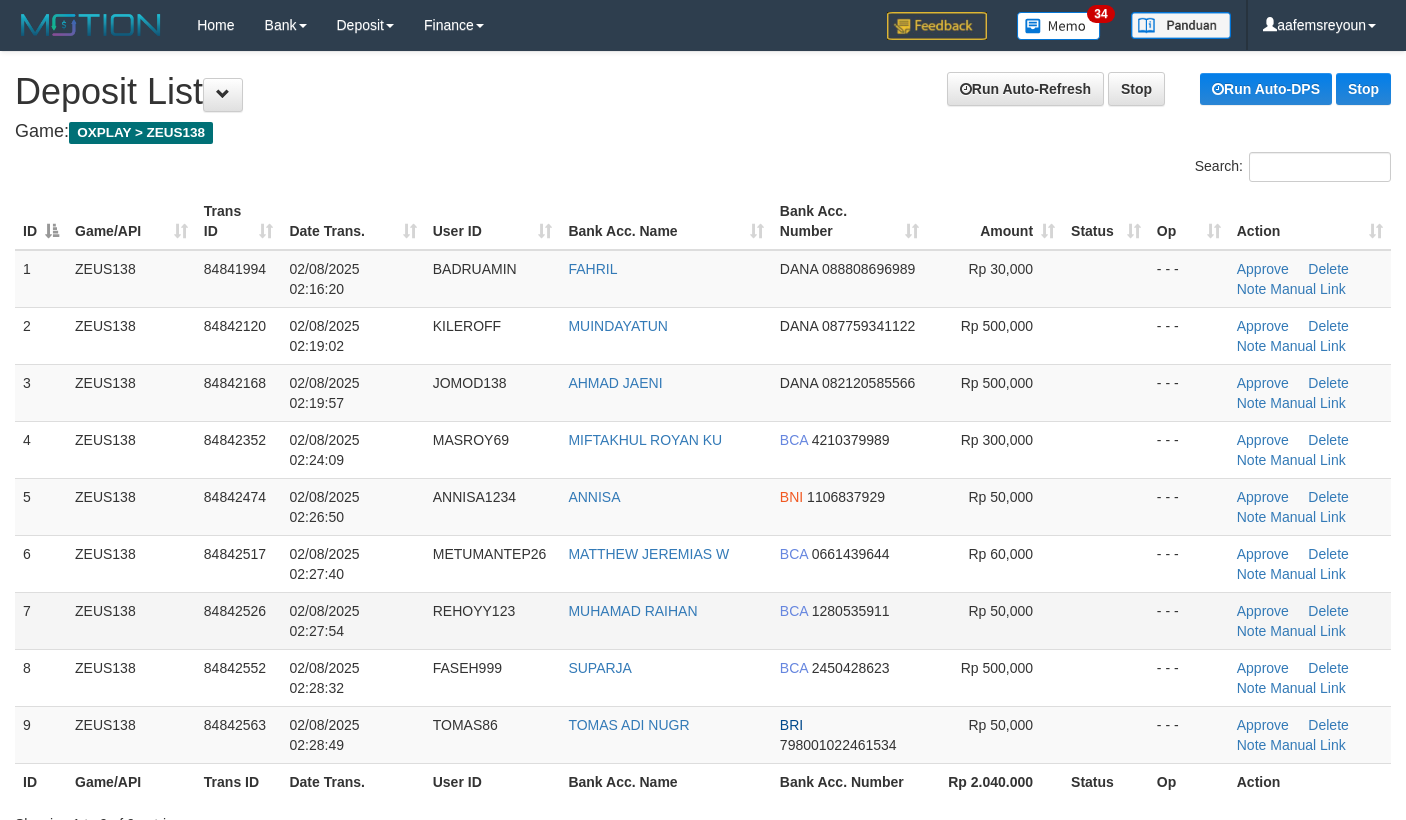 scroll, scrollTop: 70, scrollLeft: 0, axis: vertical 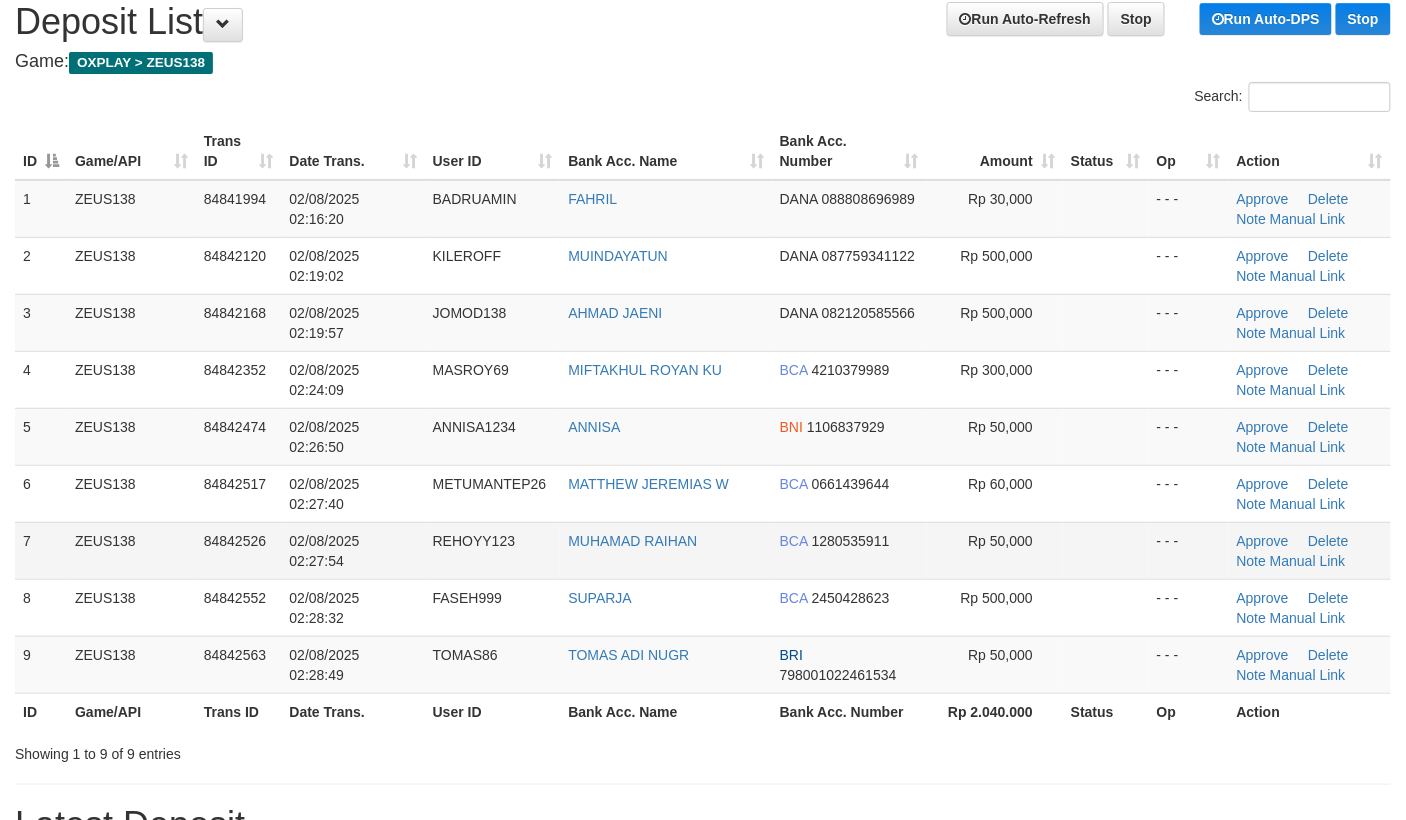 click on "BCA
1280535911" at bounding box center (849, 550) 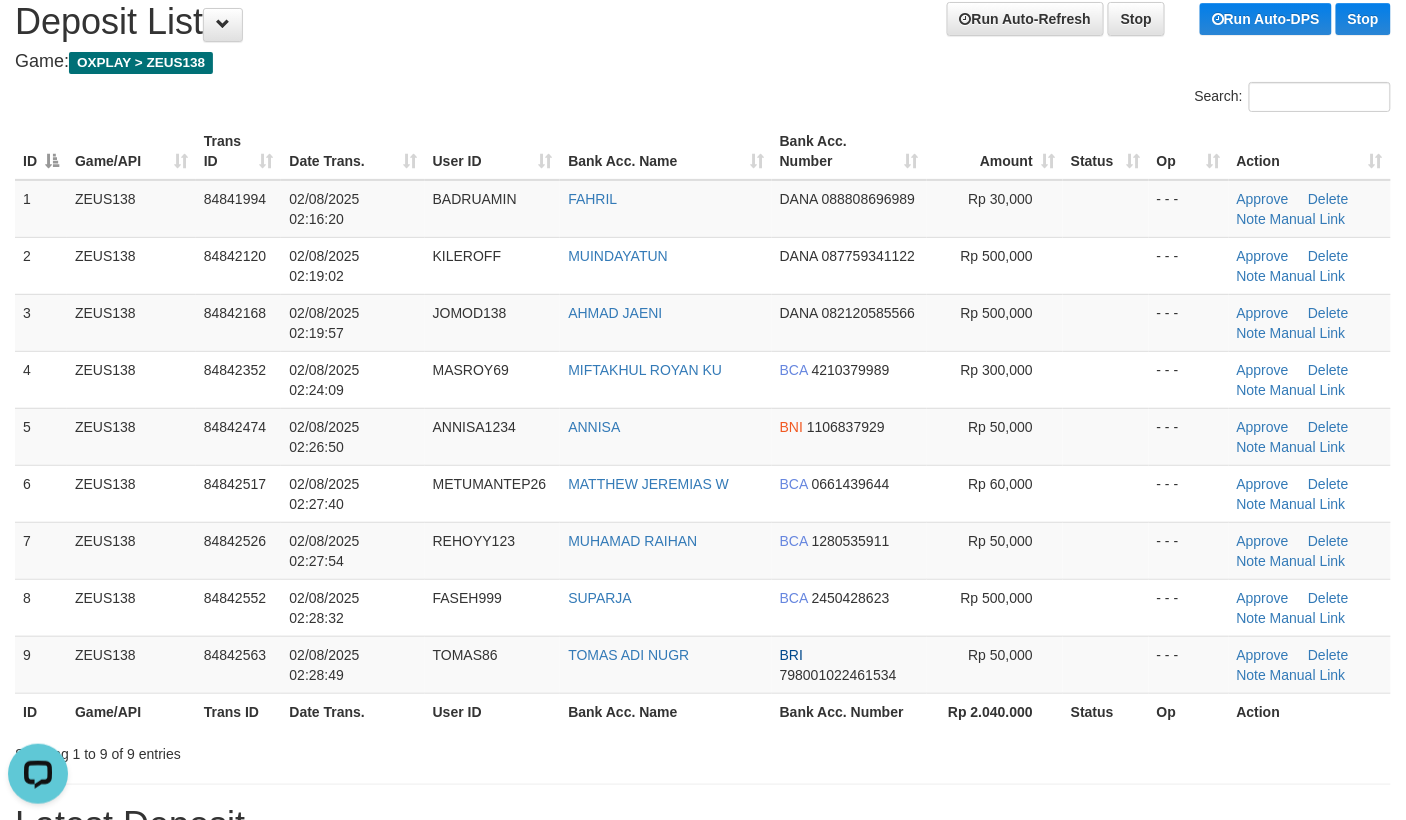 scroll, scrollTop: 0, scrollLeft: 0, axis: both 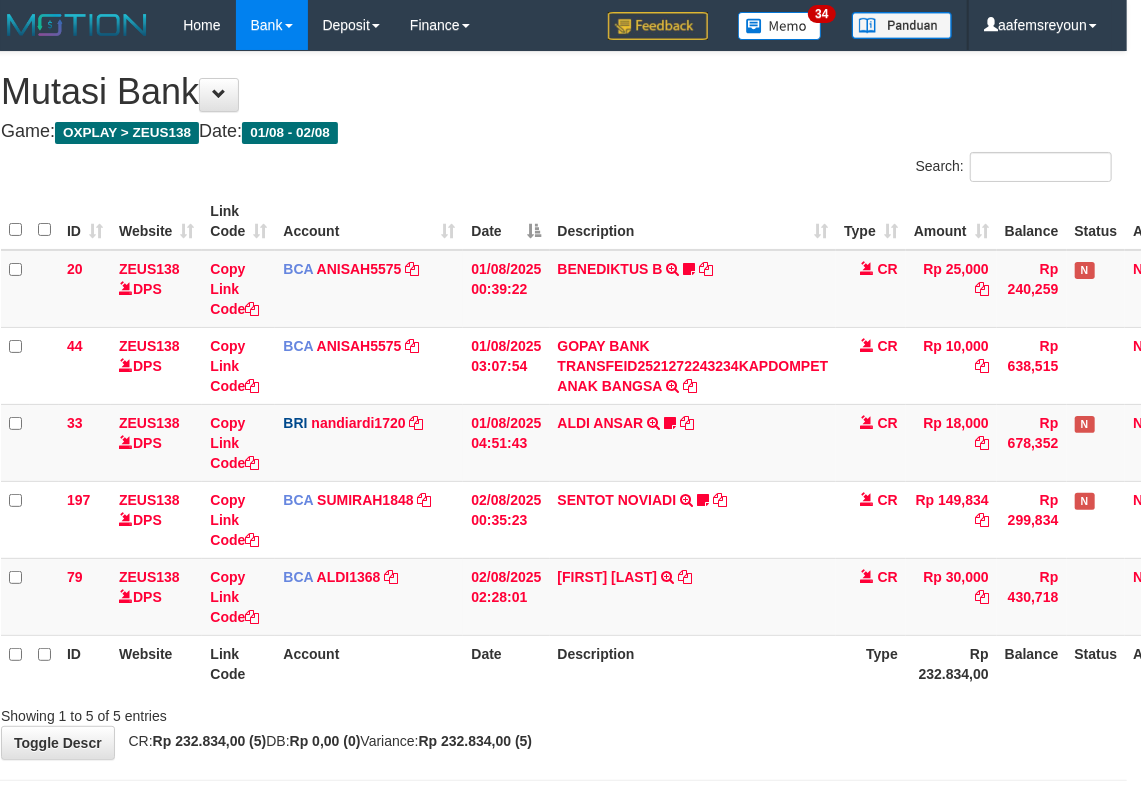 click on "Description" at bounding box center [693, 663] 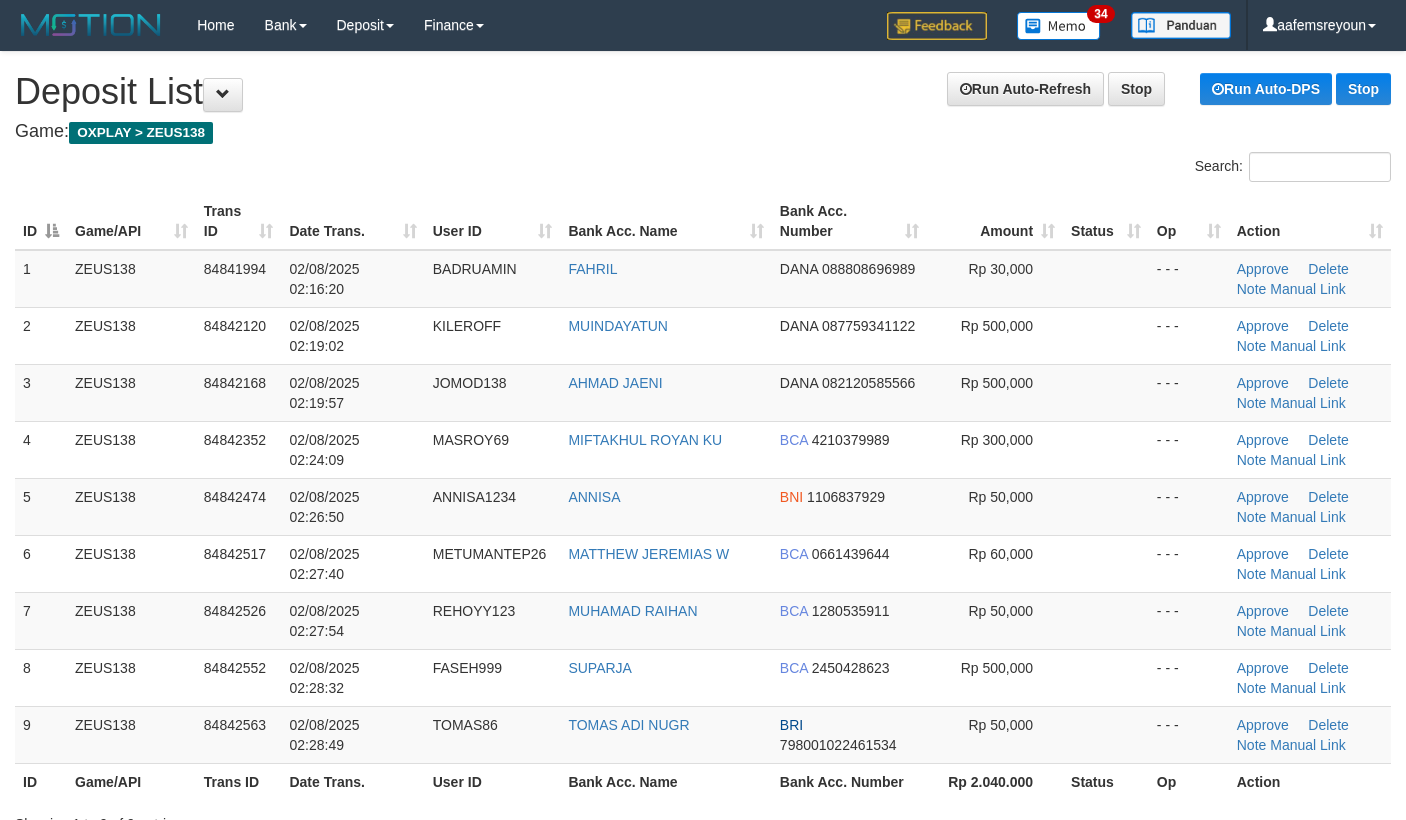 scroll, scrollTop: 70, scrollLeft: 0, axis: vertical 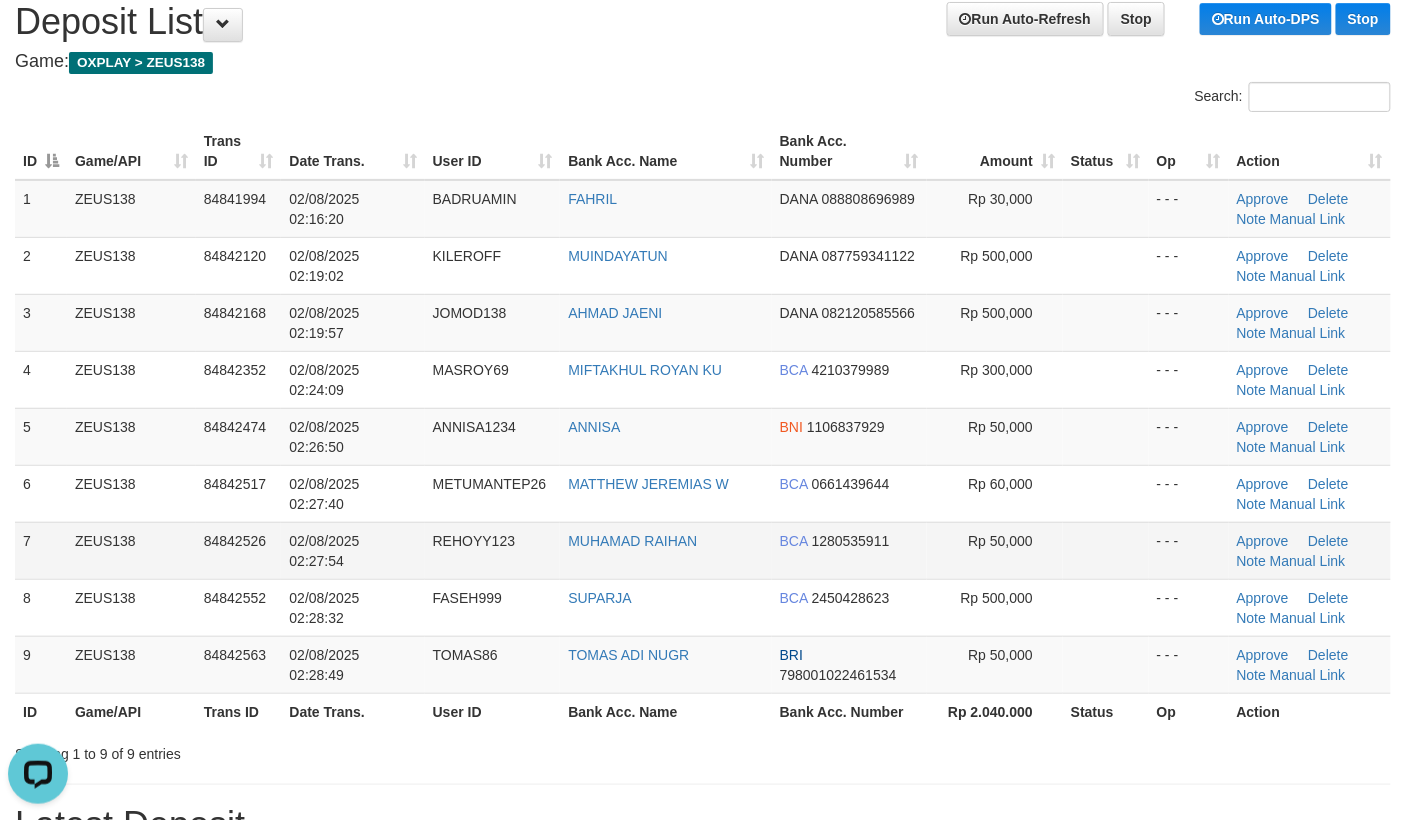click on "Rp 50,000" at bounding box center (995, 550) 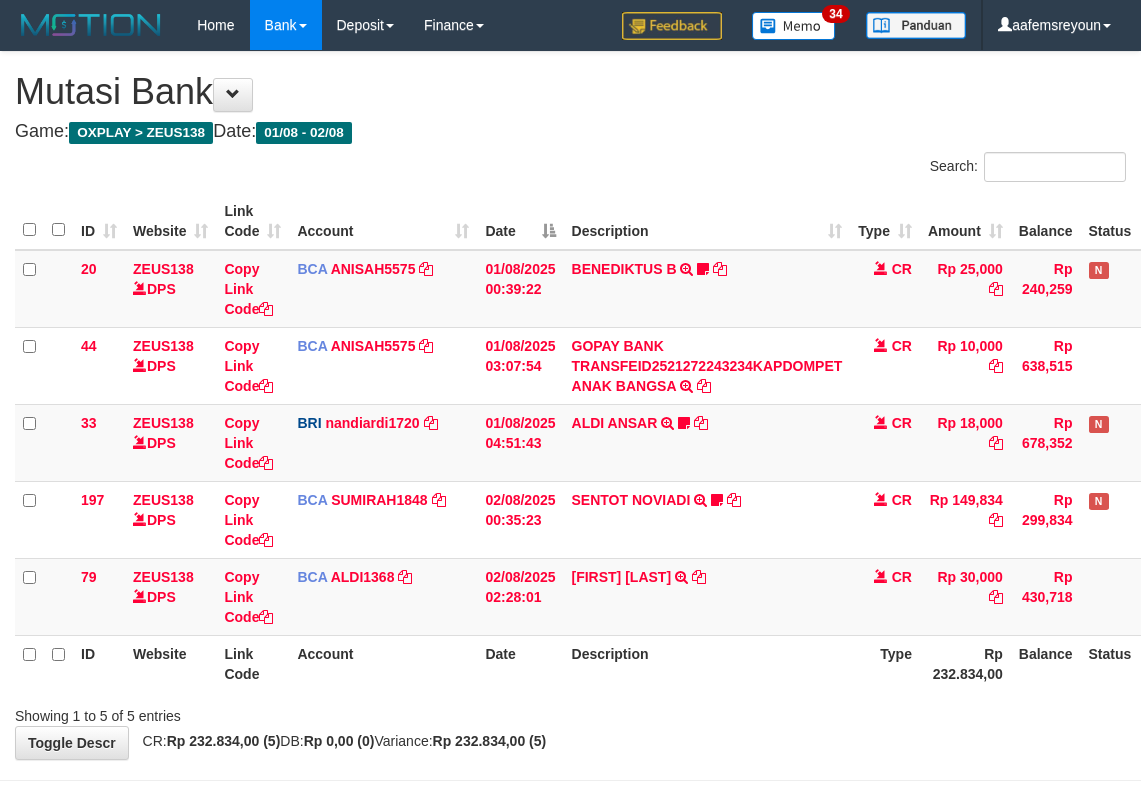 scroll, scrollTop: 0, scrollLeft: 14, axis: horizontal 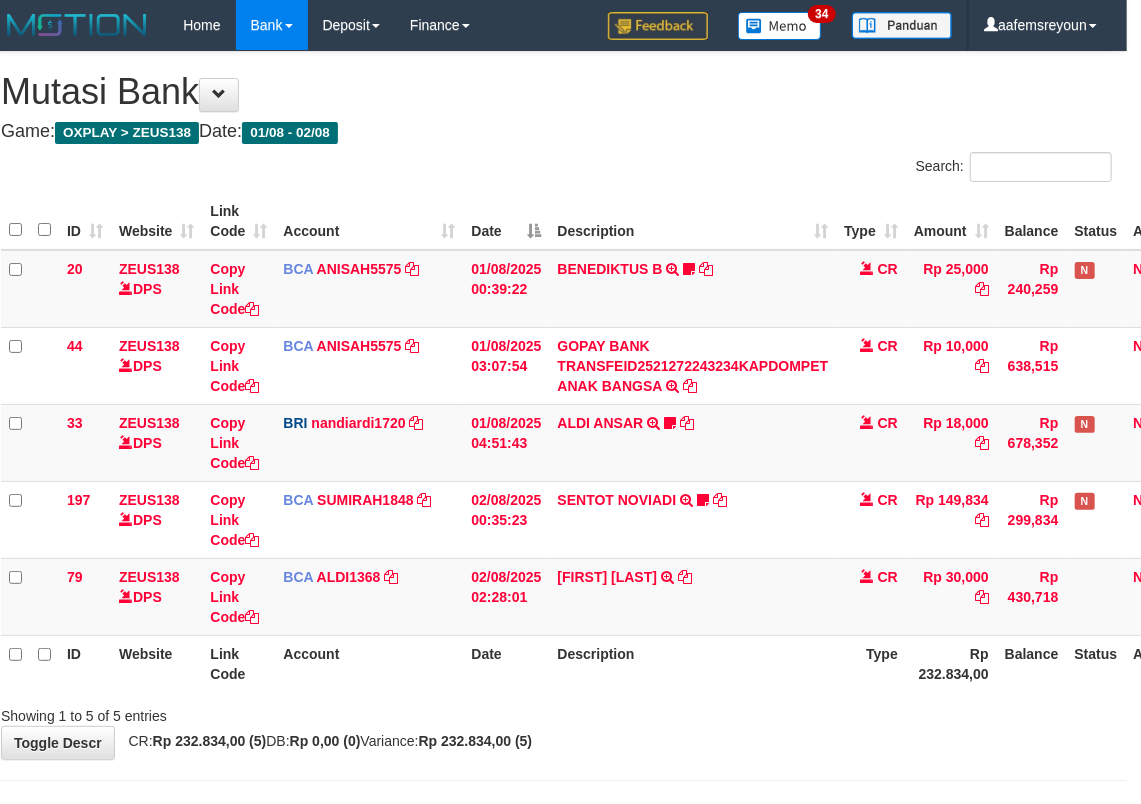 drag, startPoint x: 542, startPoint y: 653, endPoint x: 516, endPoint y: 660, distance: 26.925823 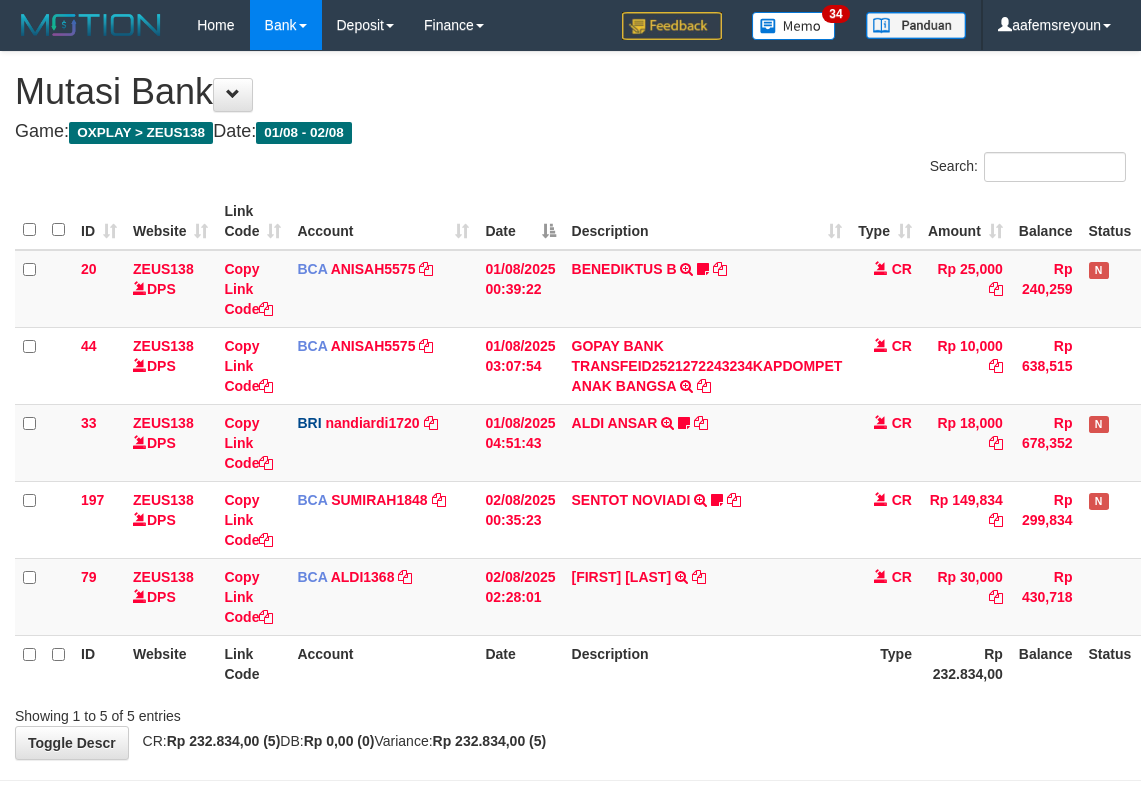 scroll, scrollTop: 0, scrollLeft: 14, axis: horizontal 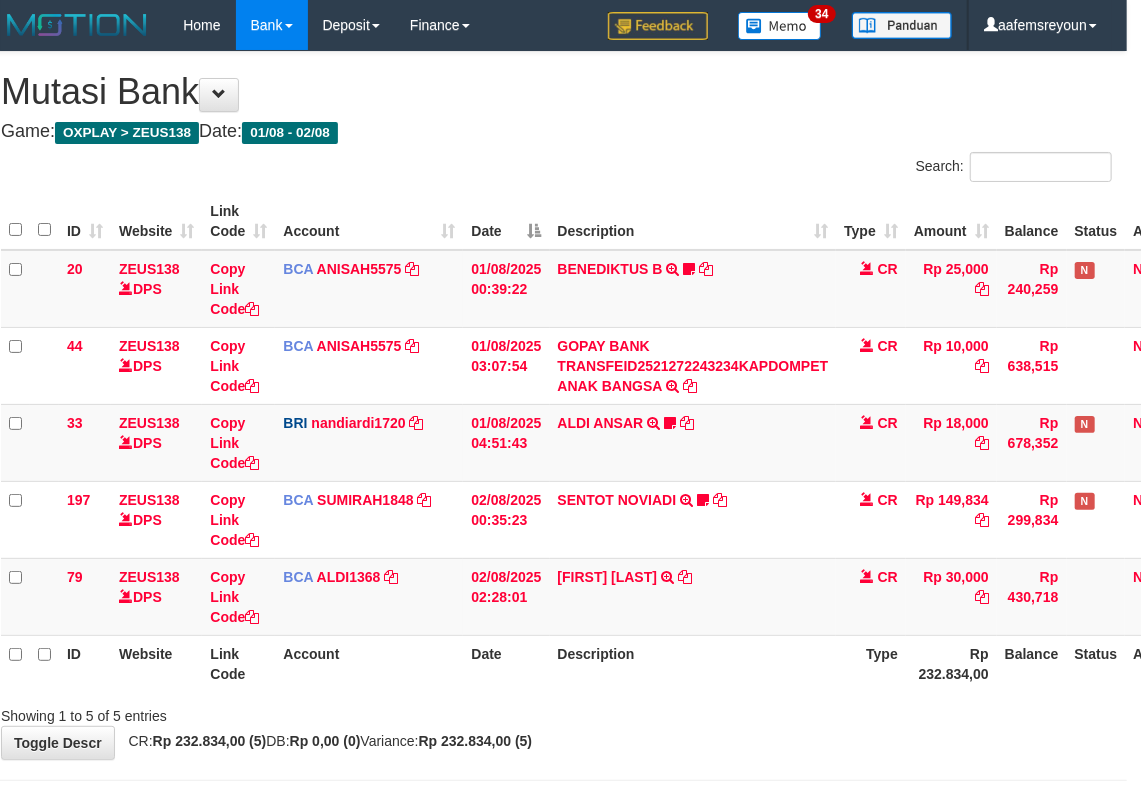 click on "Description" at bounding box center [693, 663] 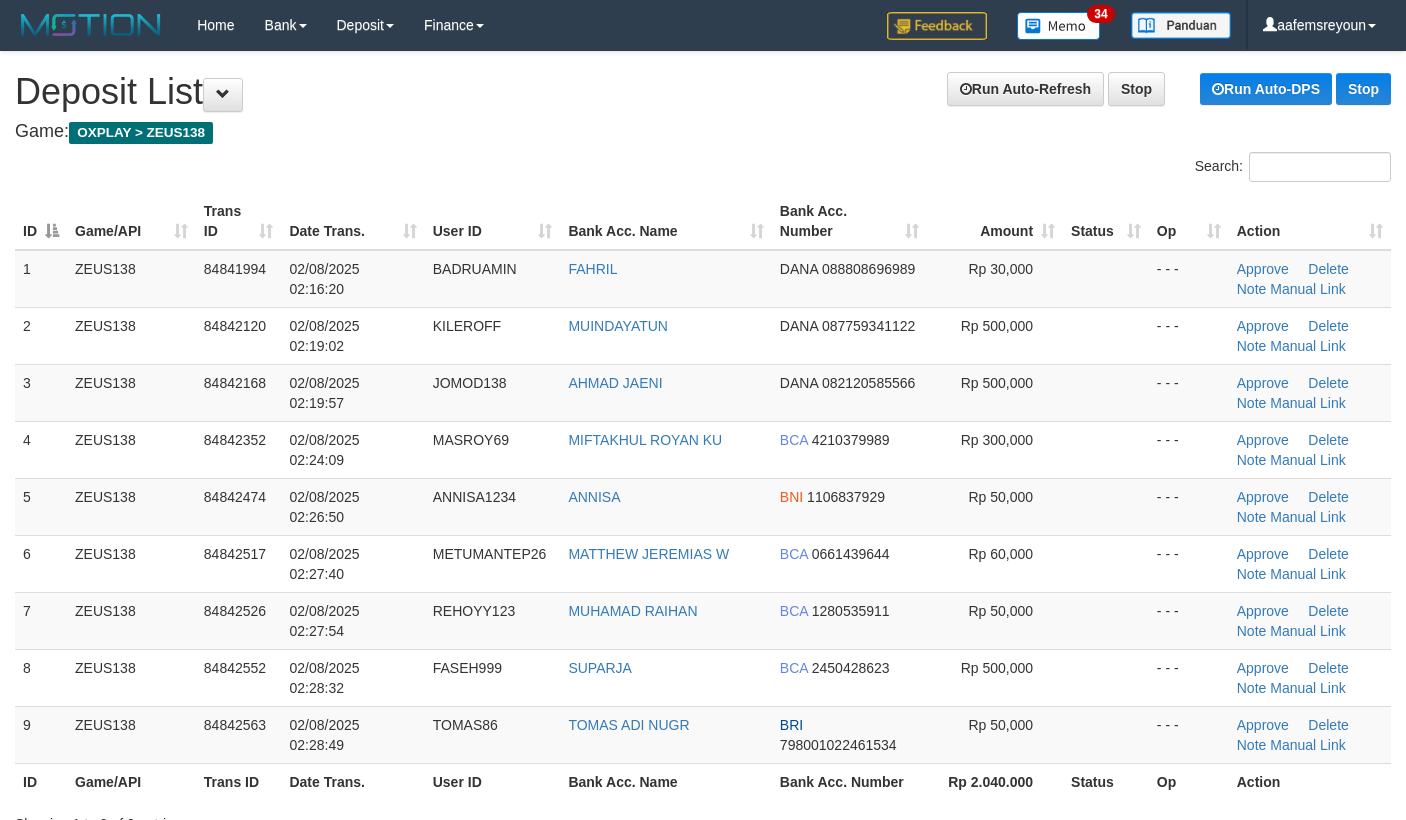 scroll, scrollTop: 70, scrollLeft: 0, axis: vertical 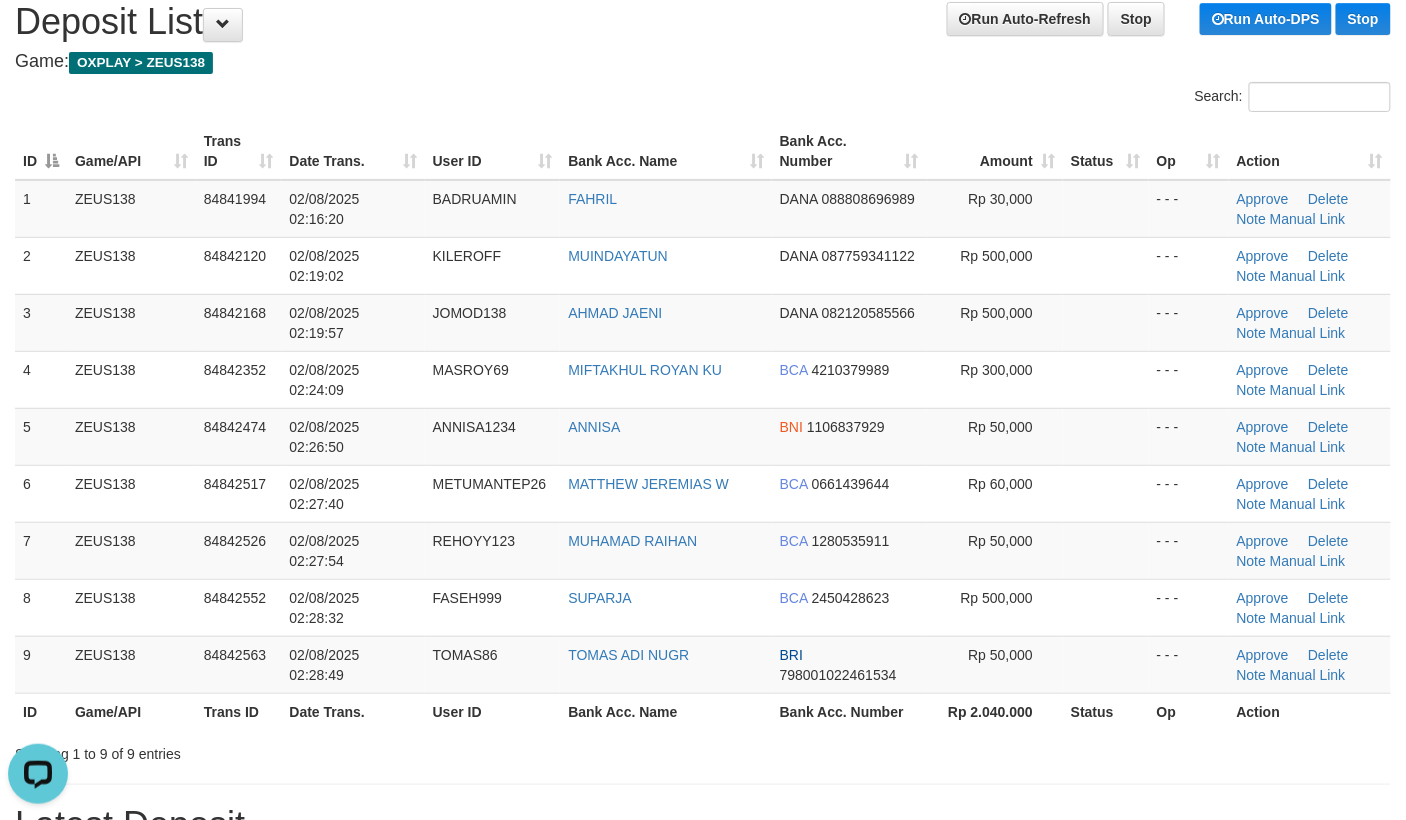 drag, startPoint x: 1016, startPoint y: 630, endPoint x: 1425, endPoint y: 642, distance: 409.176 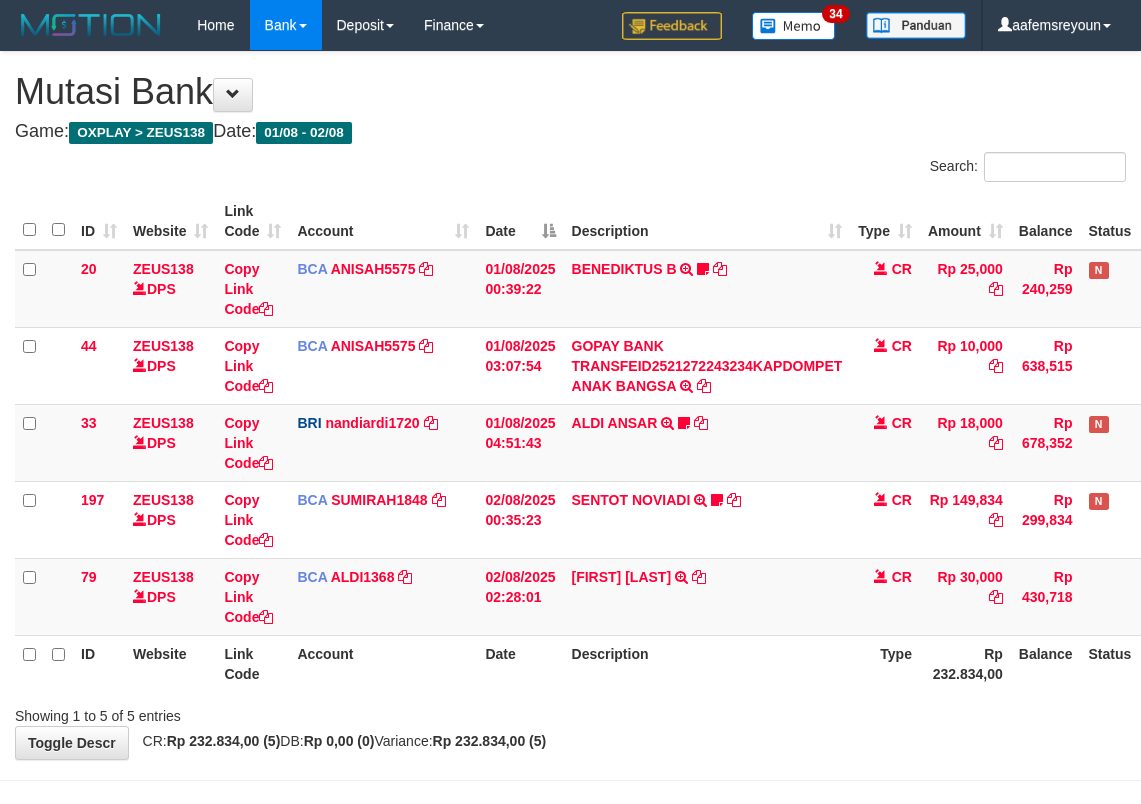 scroll, scrollTop: 0, scrollLeft: 14, axis: horizontal 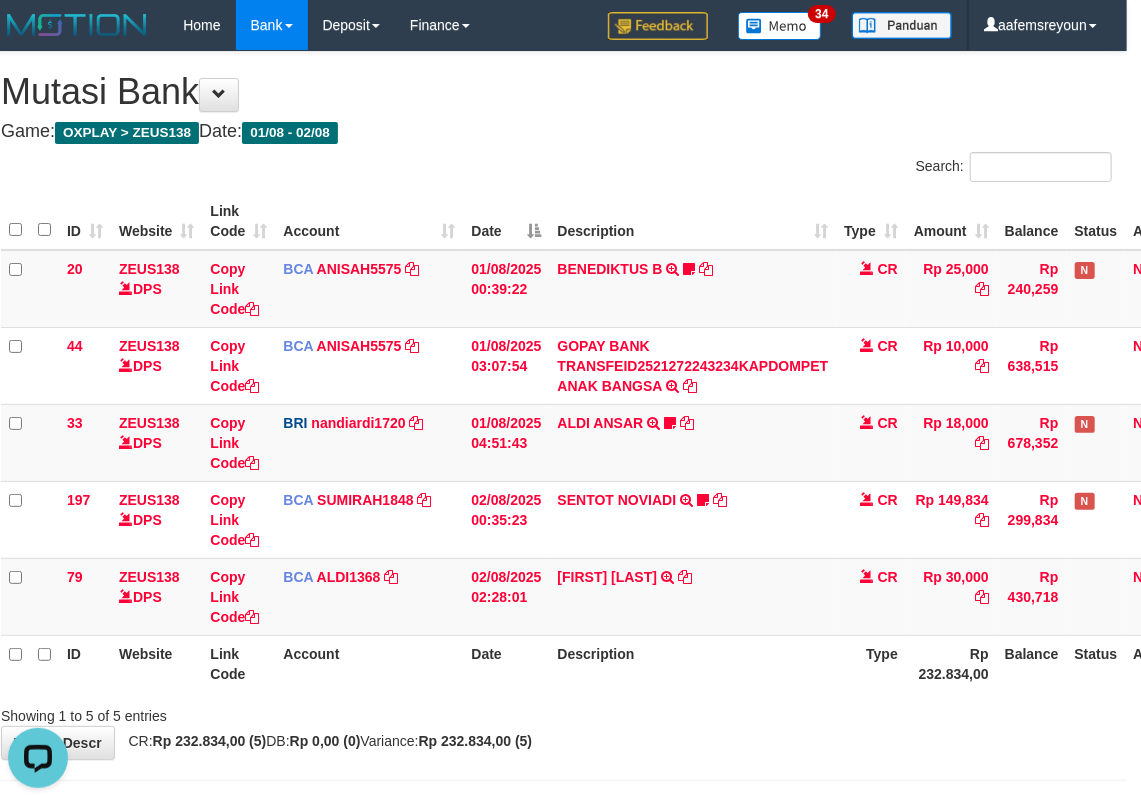 click on "Description" at bounding box center [693, 663] 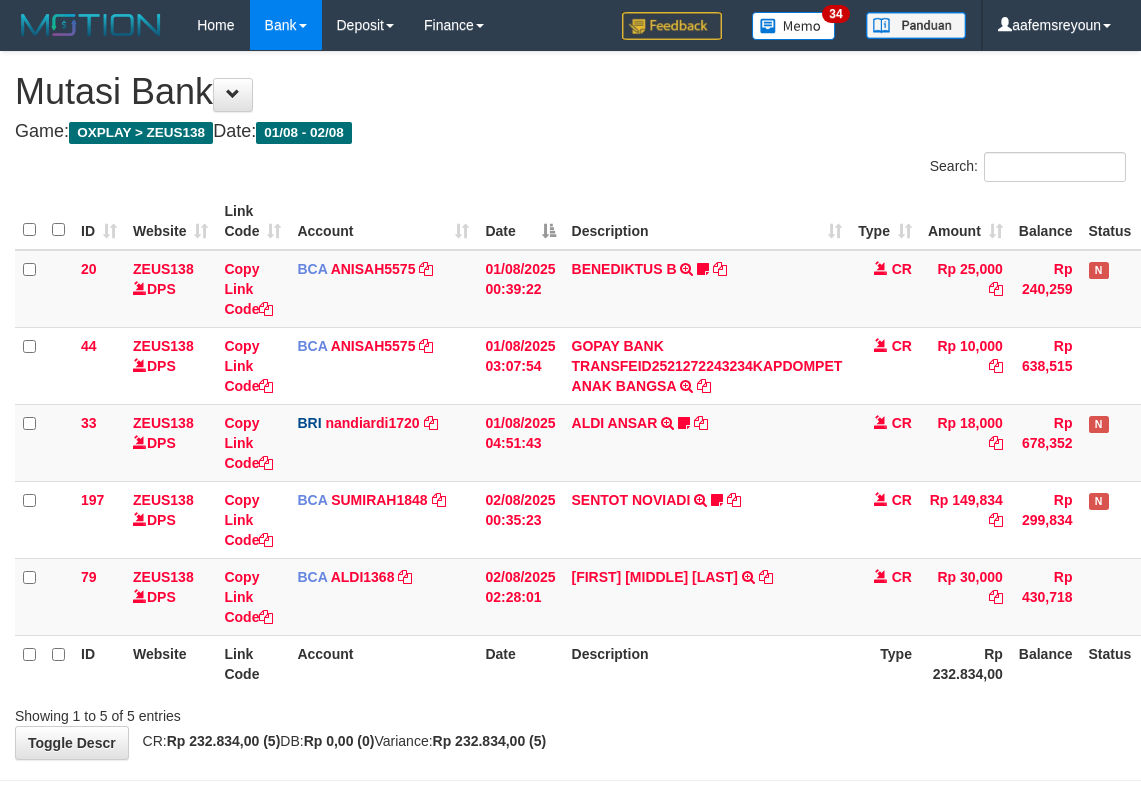 scroll, scrollTop: 0, scrollLeft: 14, axis: horizontal 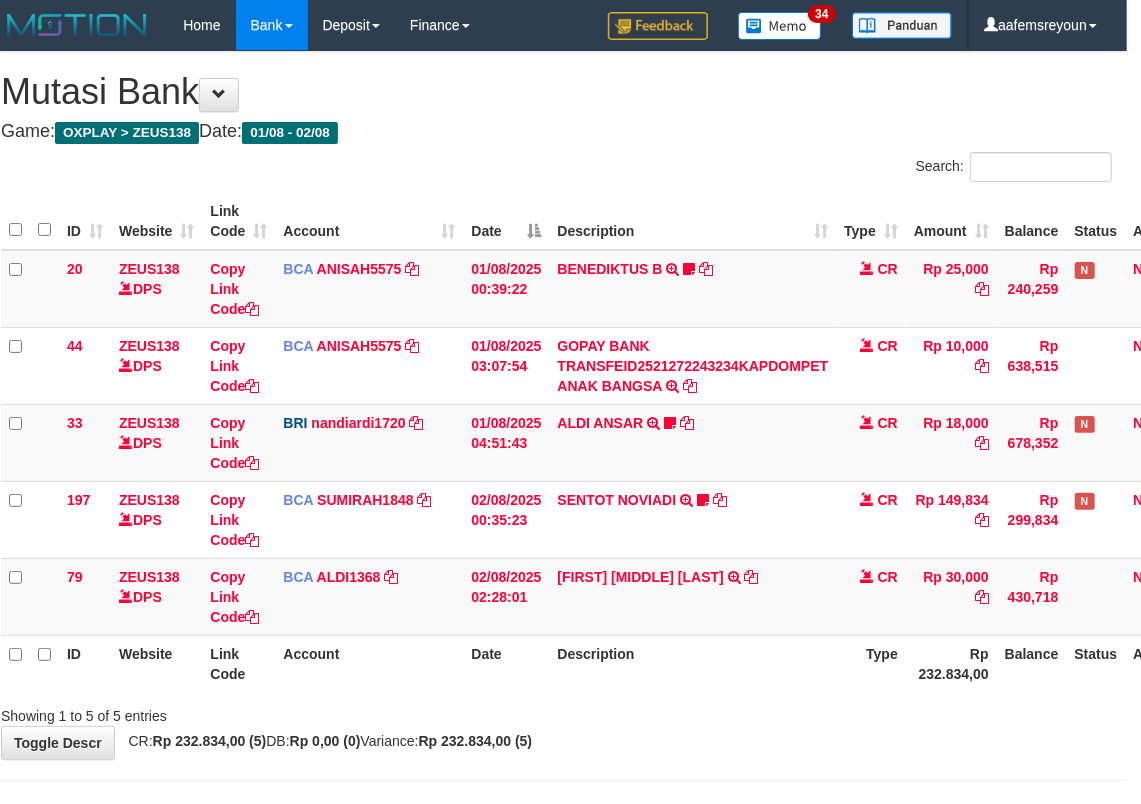 click on "Description" at bounding box center [693, 663] 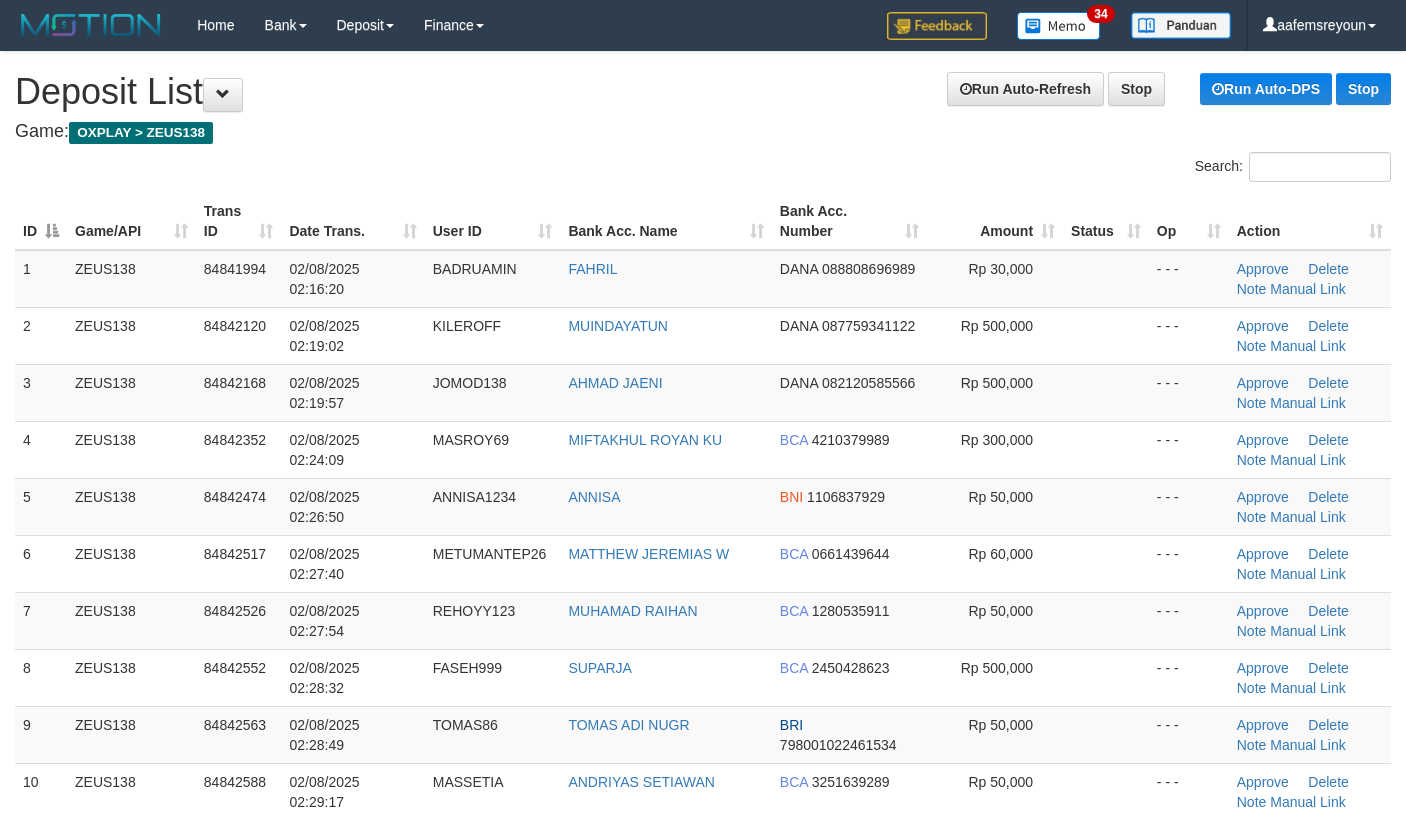 scroll, scrollTop: 70, scrollLeft: 0, axis: vertical 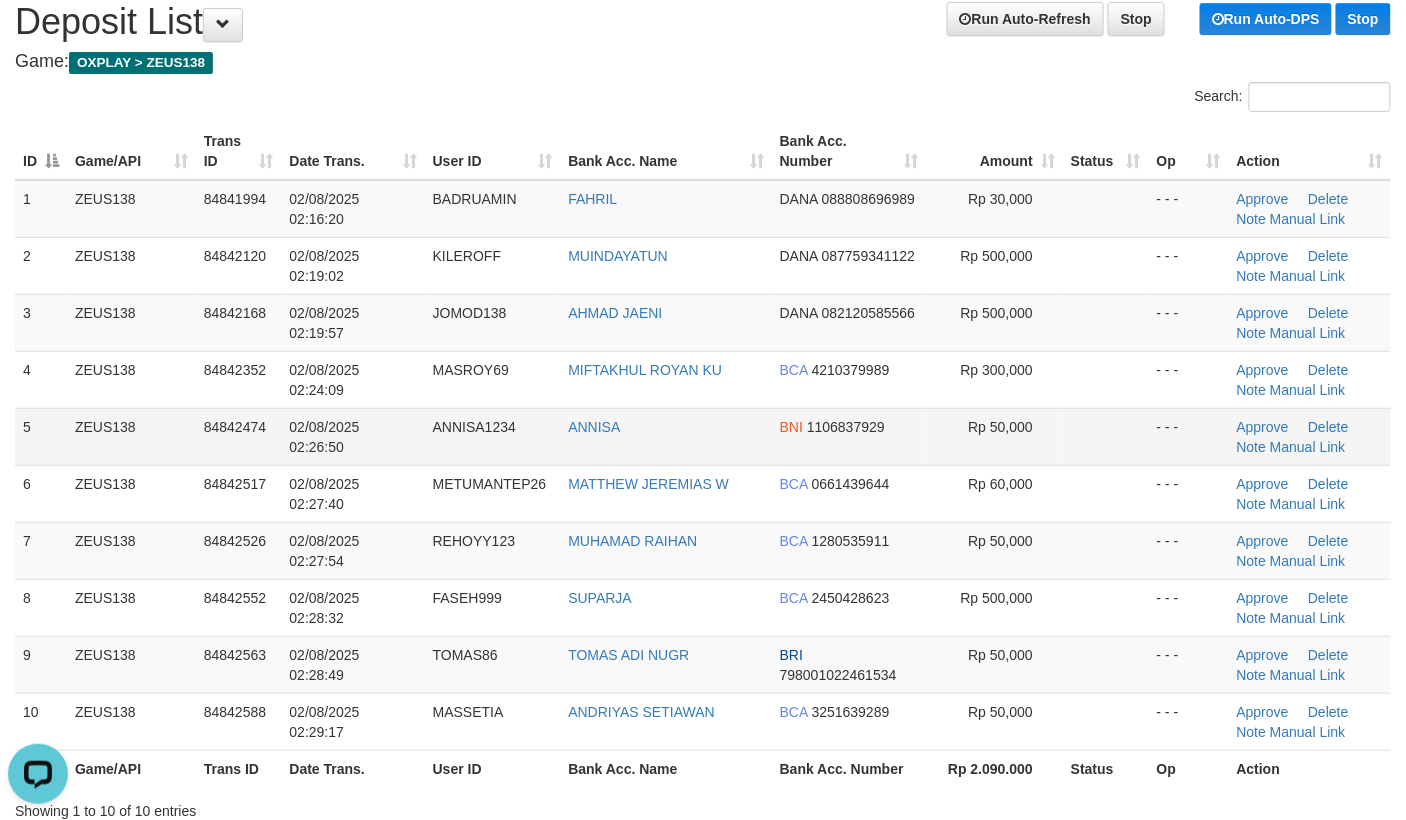 click at bounding box center (1106, 436) 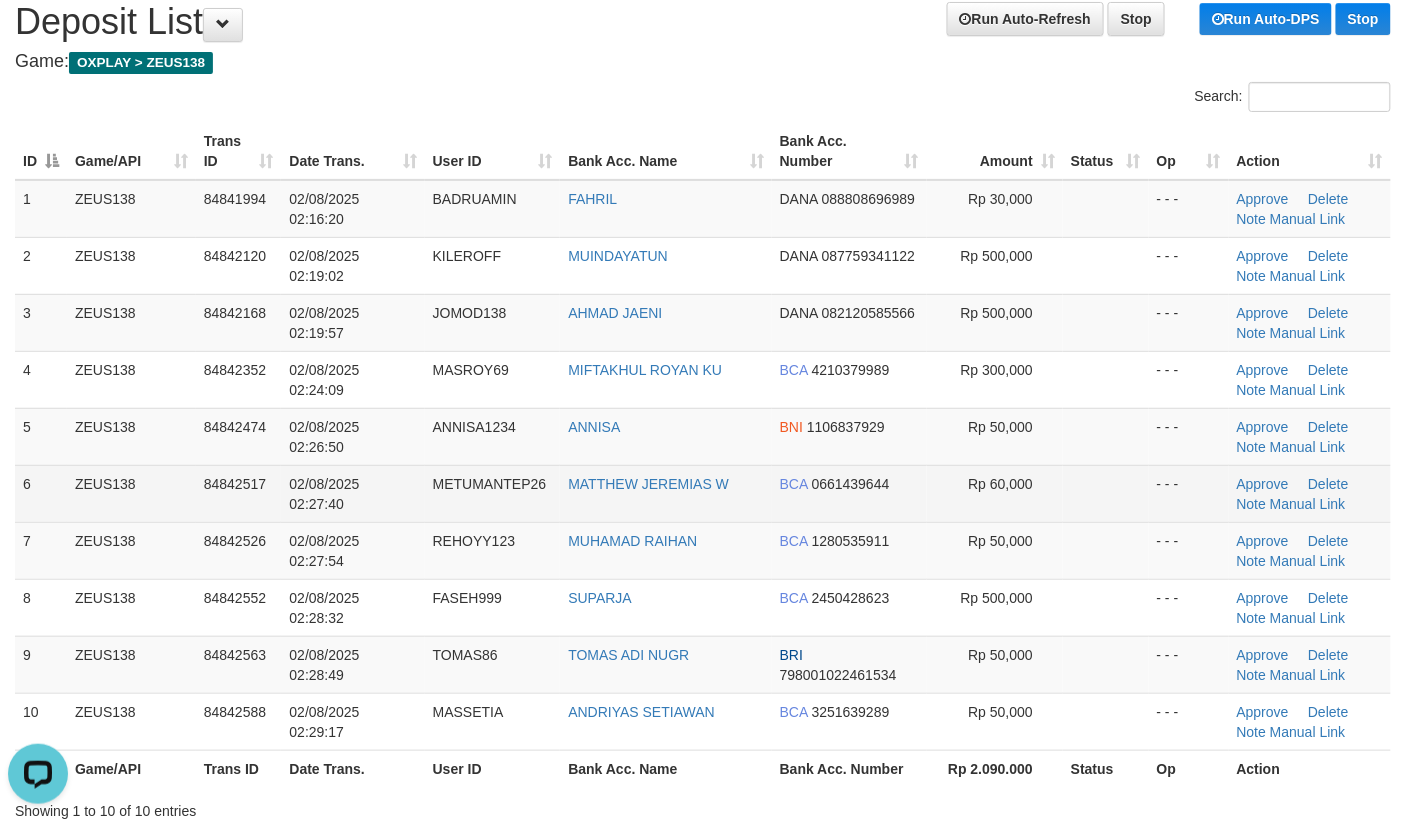 click on "BCA
0661439644" at bounding box center [849, 493] 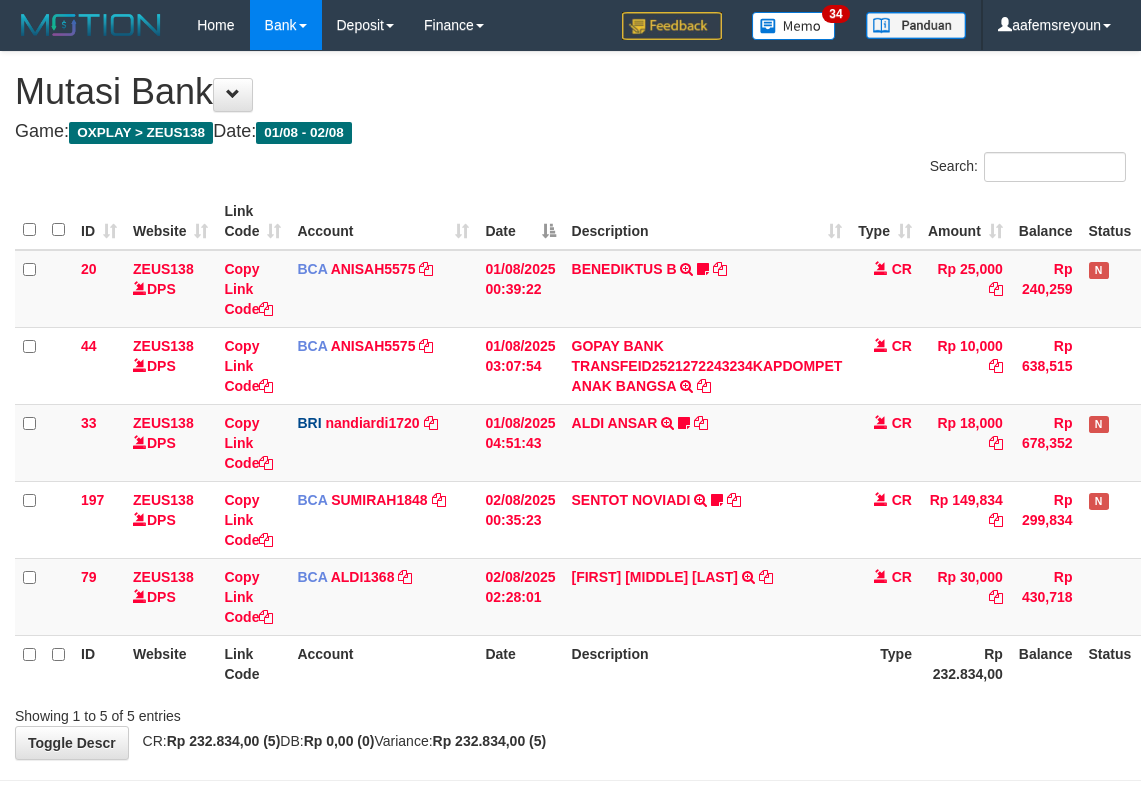 click on "ID Website Link Code Account Date Description Type Amount Balance Status Action
20
ZEUS138    DPS
Copy Link Code
BCA
ANISAH5575
DPS
ANISAH
mutasi_20250801_3827 | 20
mutasi_20250801_3827 | 20
01/08/2025 00:39:22
BENEDIKTUS B            TRSF E-BANKING CR 0108/FTSCY/WS95051
25000.002025080185043947 TRFDN-BENEDIKTUS BESPAY DEBIT INDONE    Asuk86 bantu bukti tf
CR
Rp 25,000
Rp 240,259
N
Note
44
ZEUS138    DPS
Copy Link Code
BCA
ANISAH5575" at bounding box center [570, 442] 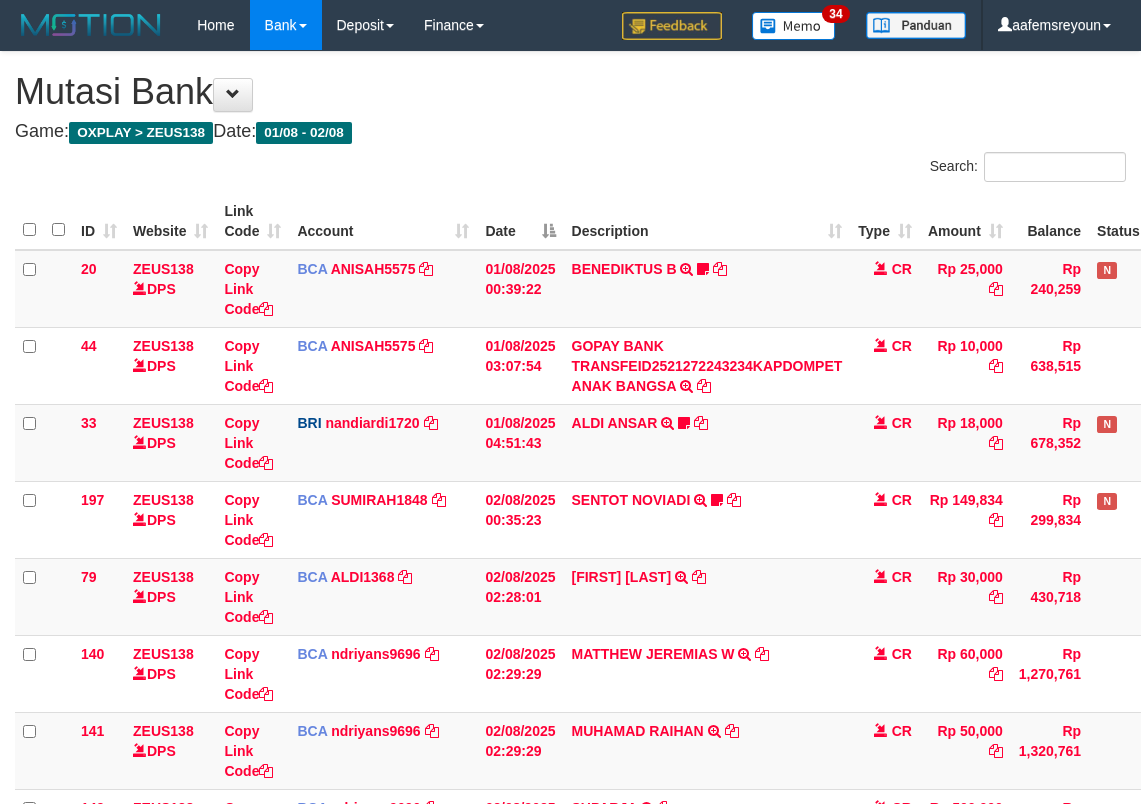 scroll, scrollTop: 10, scrollLeft: 14, axis: both 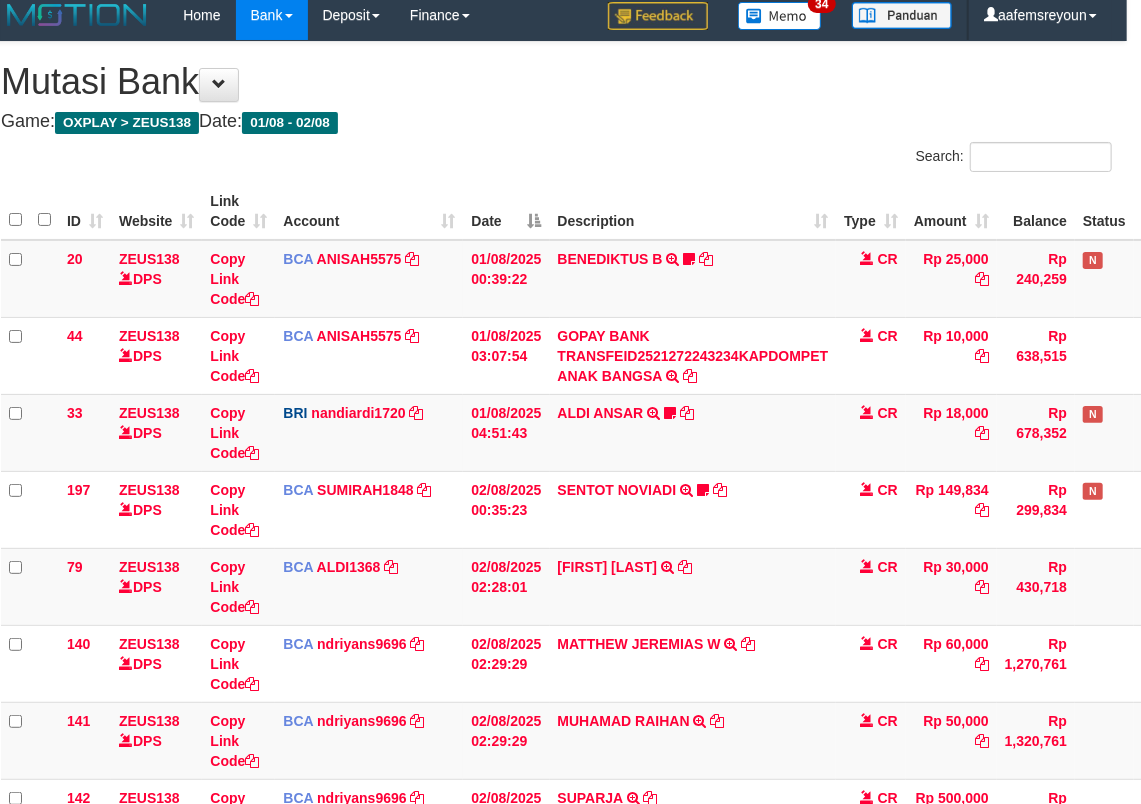 click on "MATTHEW JEREMIAS W         TRSF E-BANKING CR 0208/FTSCY/WS95271
60000.00MATTHEW JEREMIAS W" at bounding box center (693, 663) 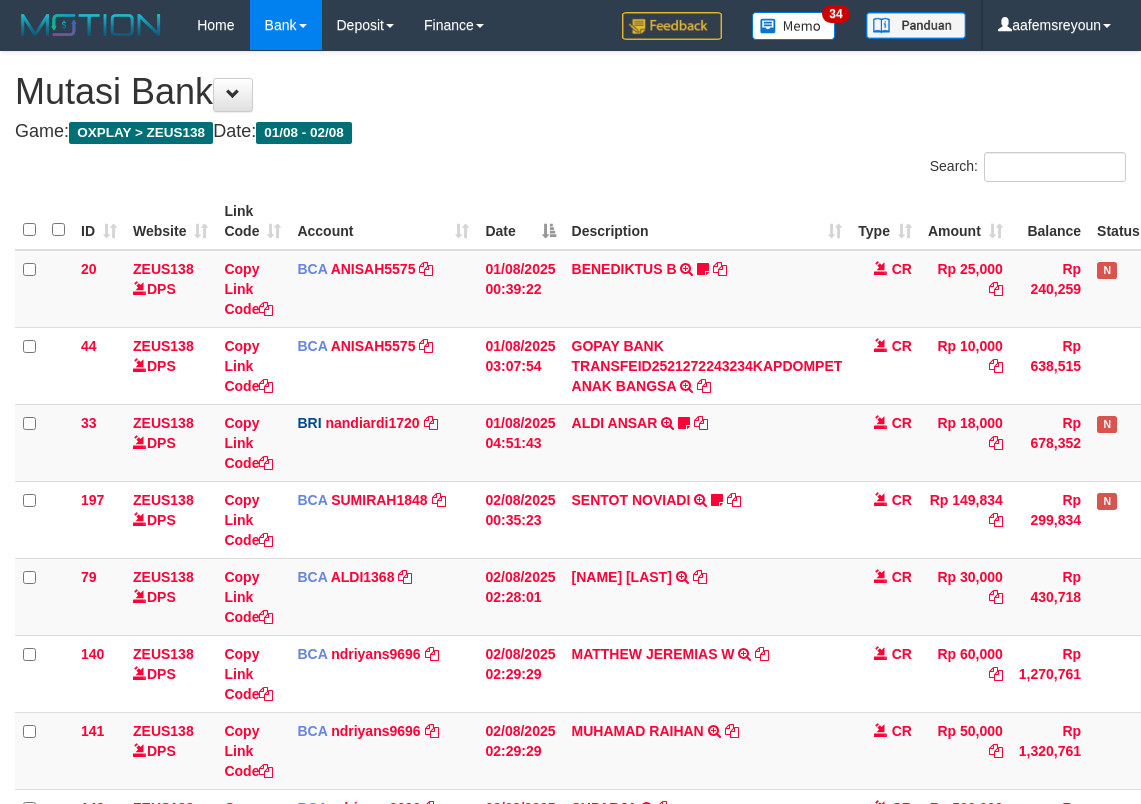 scroll, scrollTop: 378, scrollLeft: 14, axis: both 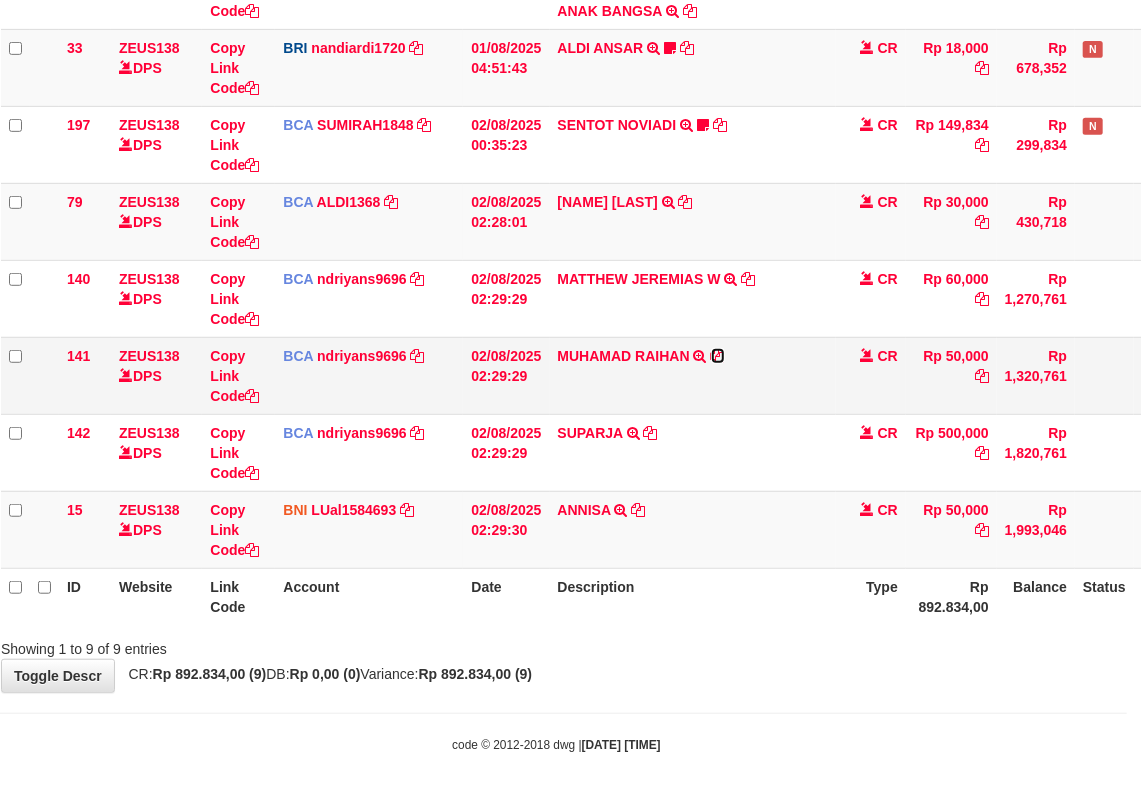 click at bounding box center [718, 356] 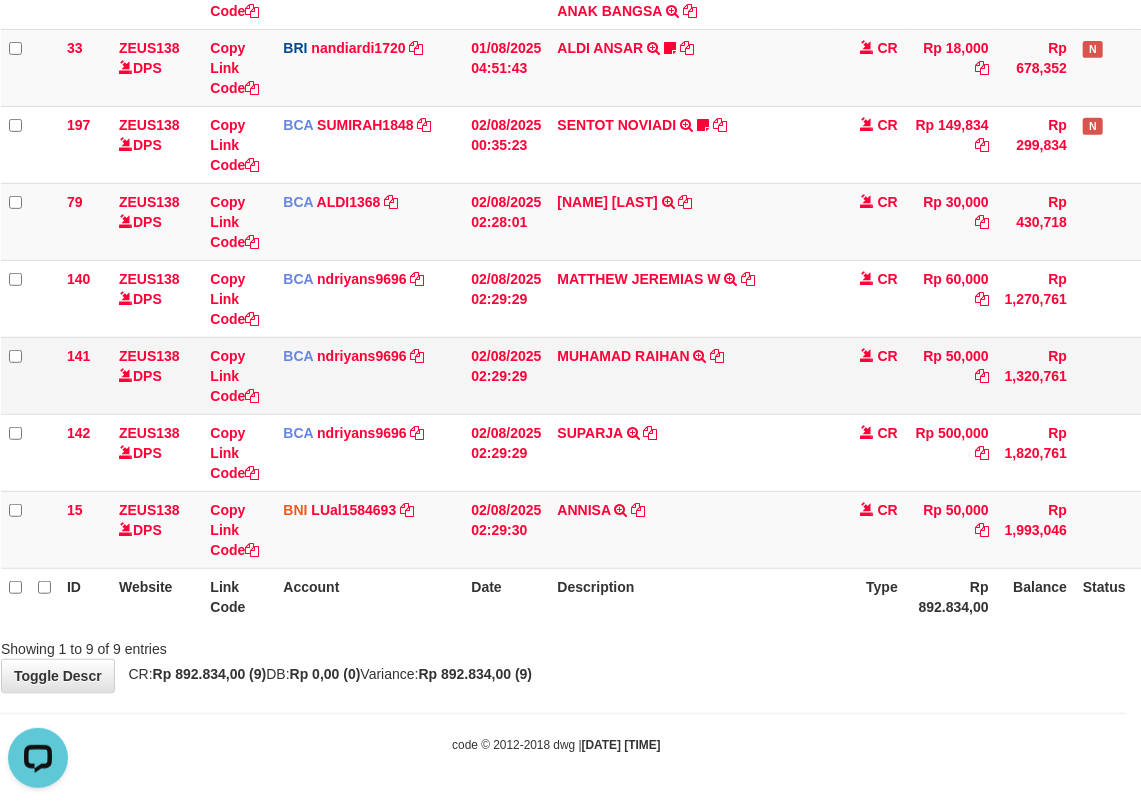 scroll, scrollTop: 0, scrollLeft: 0, axis: both 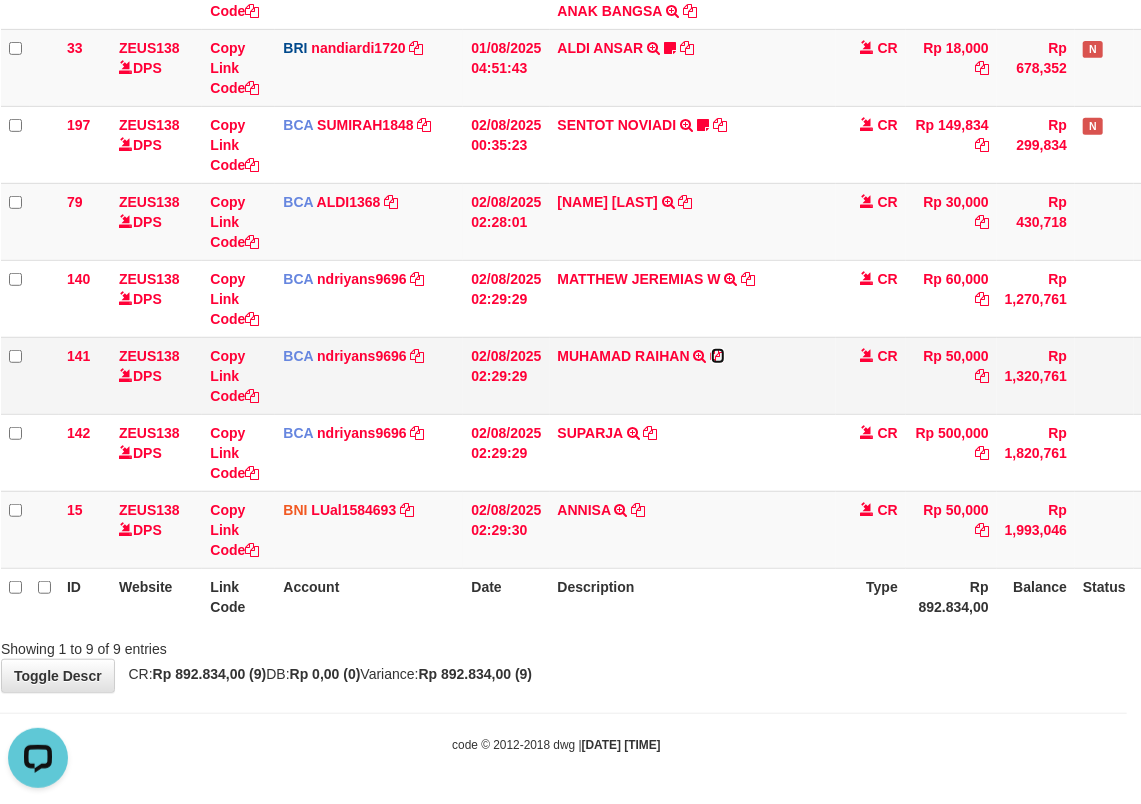 click at bounding box center (718, 356) 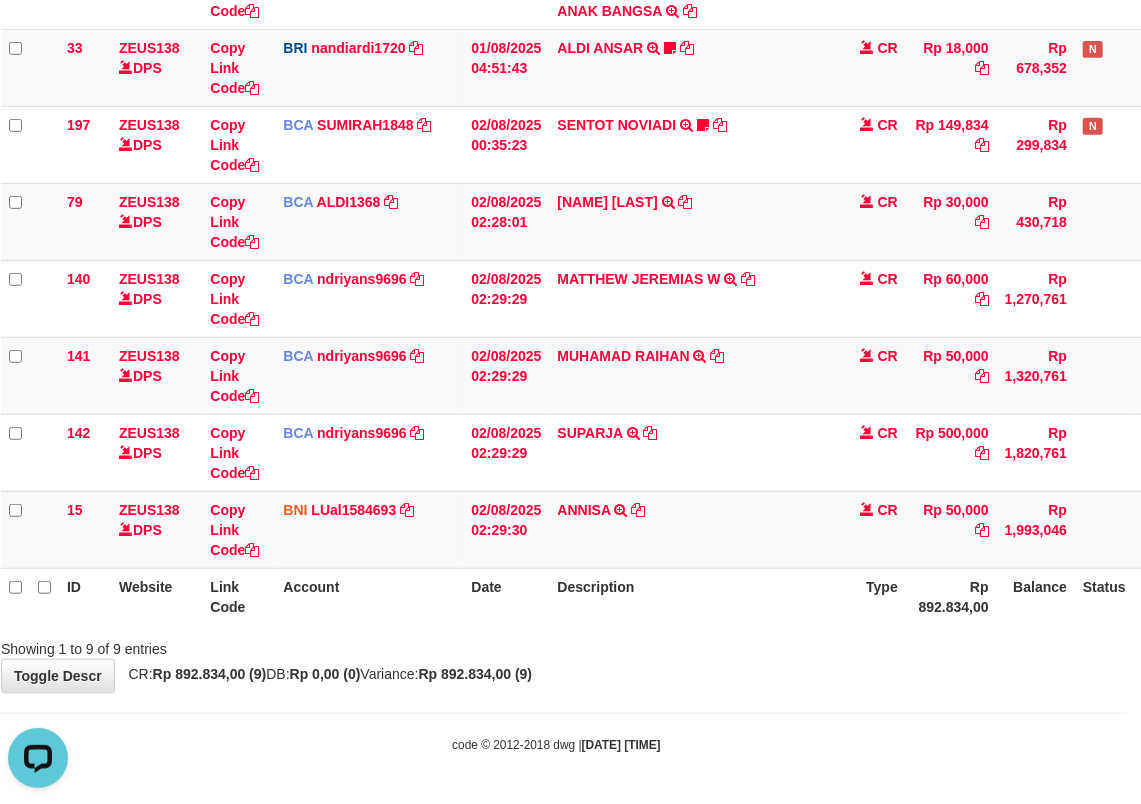 drag, startPoint x: 498, startPoint y: 617, endPoint x: 232, endPoint y: 600, distance: 266.5427 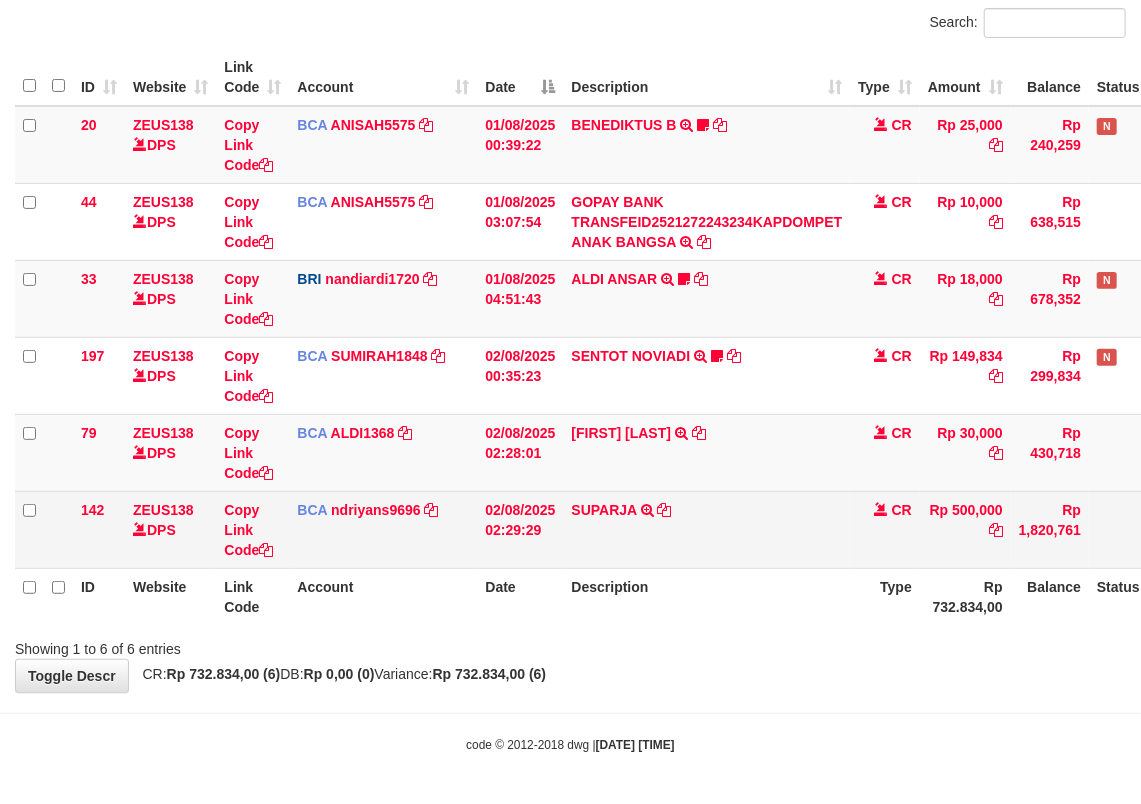 scroll, scrollTop: 146, scrollLeft: 0, axis: vertical 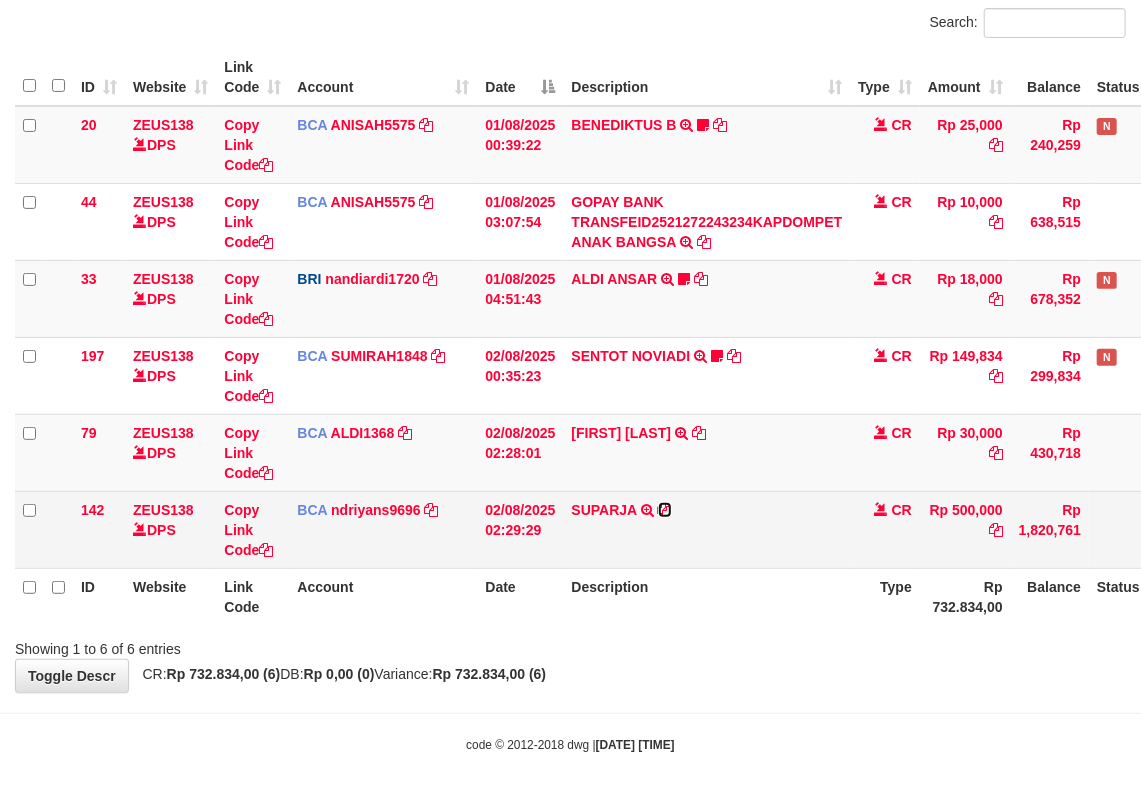 click at bounding box center [665, 510] 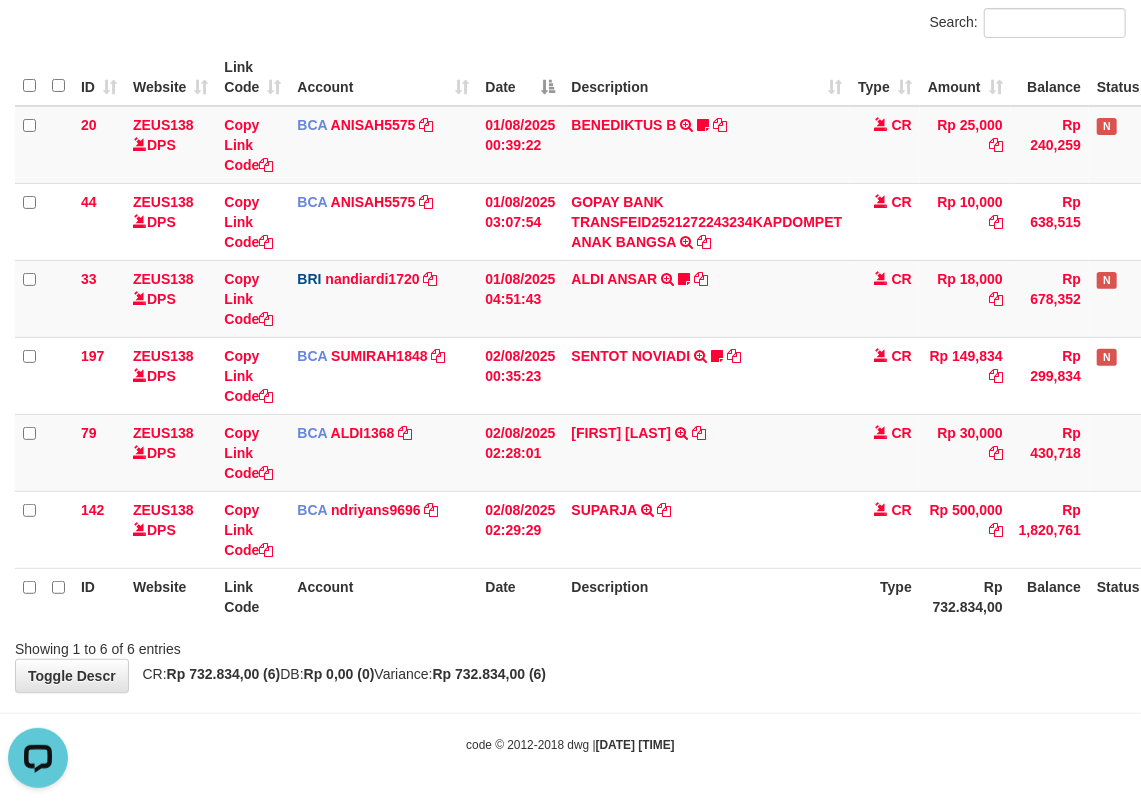 scroll, scrollTop: 0, scrollLeft: 0, axis: both 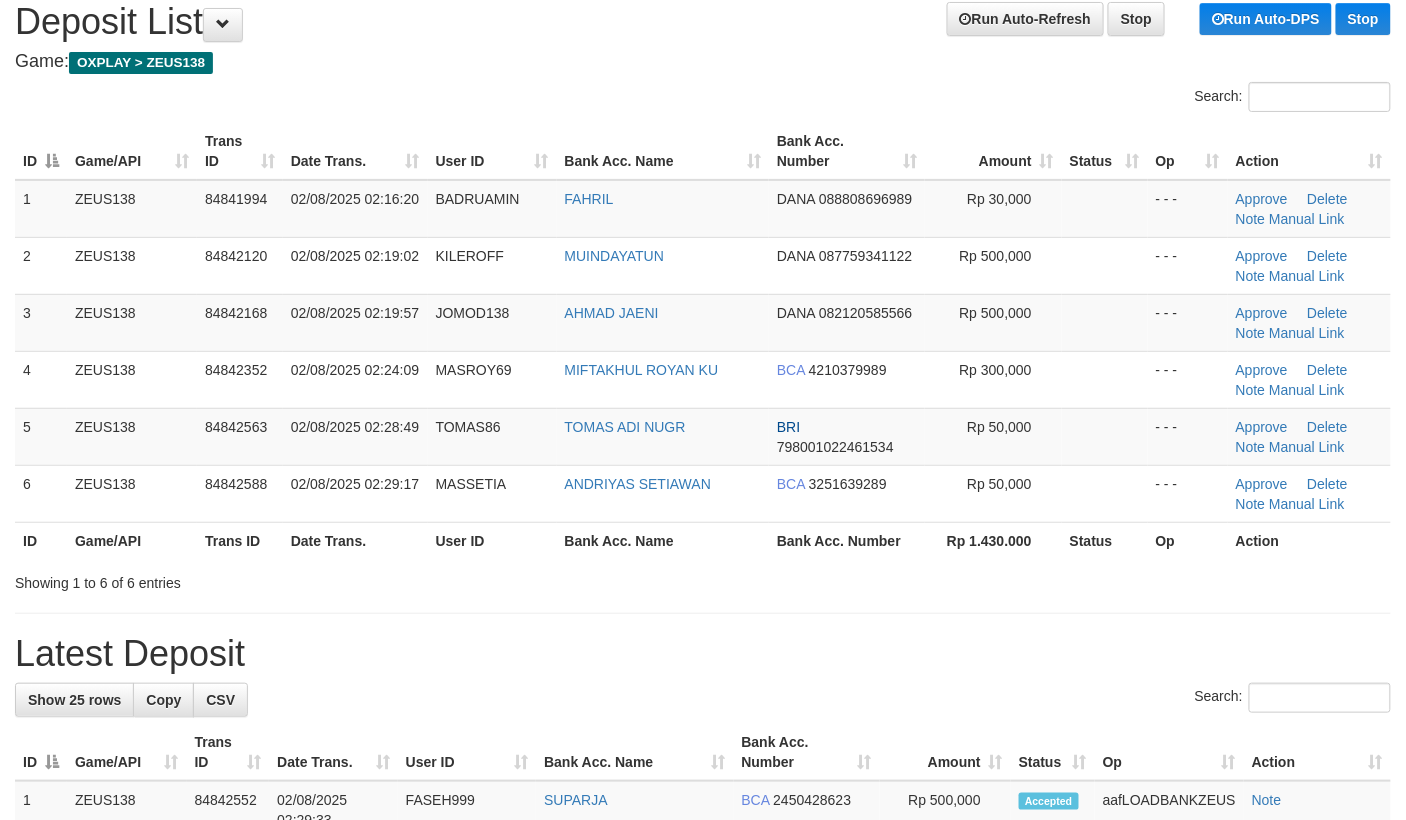 drag, startPoint x: 853, startPoint y: 613, endPoint x: 1032, endPoint y: 598, distance: 179.6274 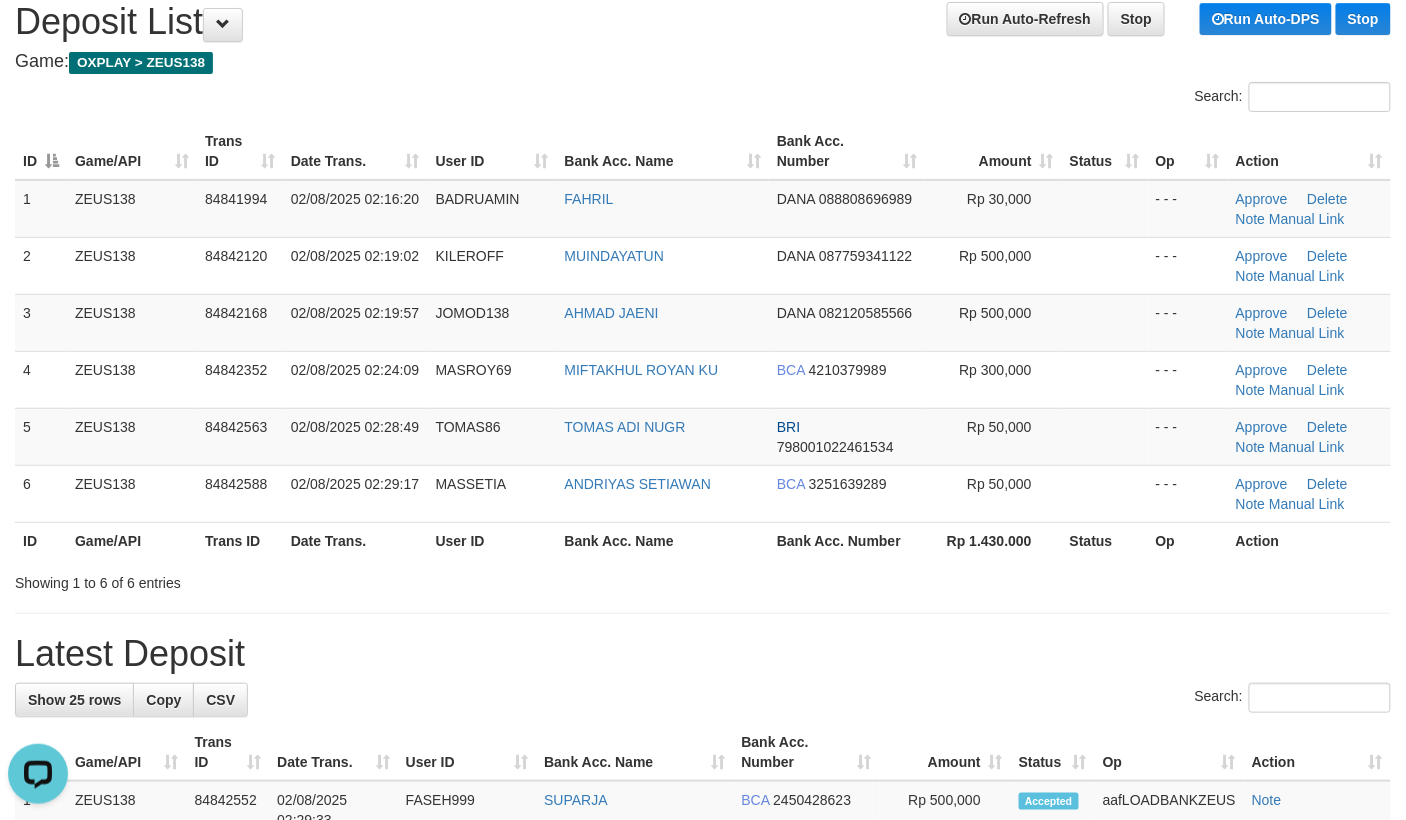 scroll, scrollTop: 0, scrollLeft: 0, axis: both 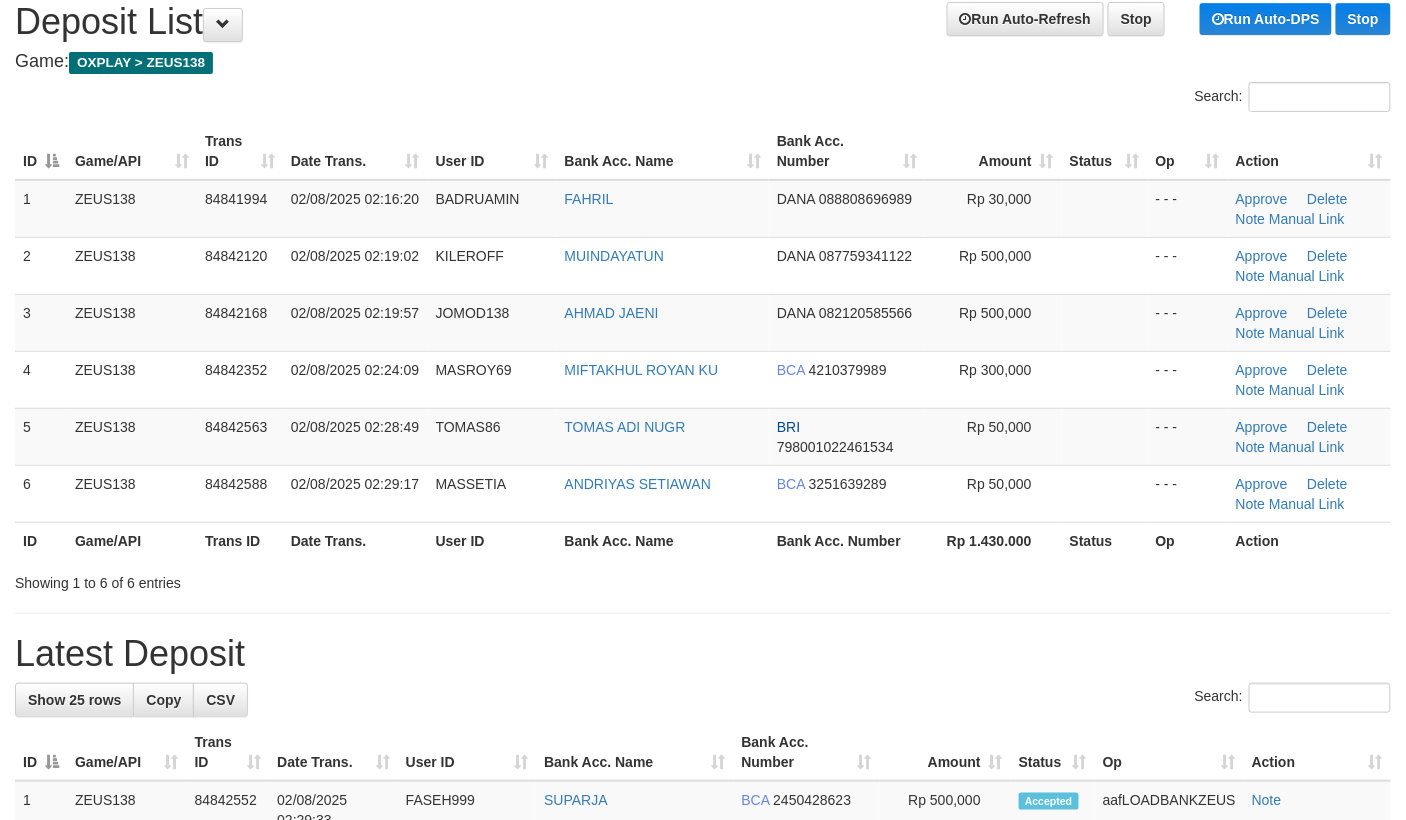 click at bounding box center [996, 565] 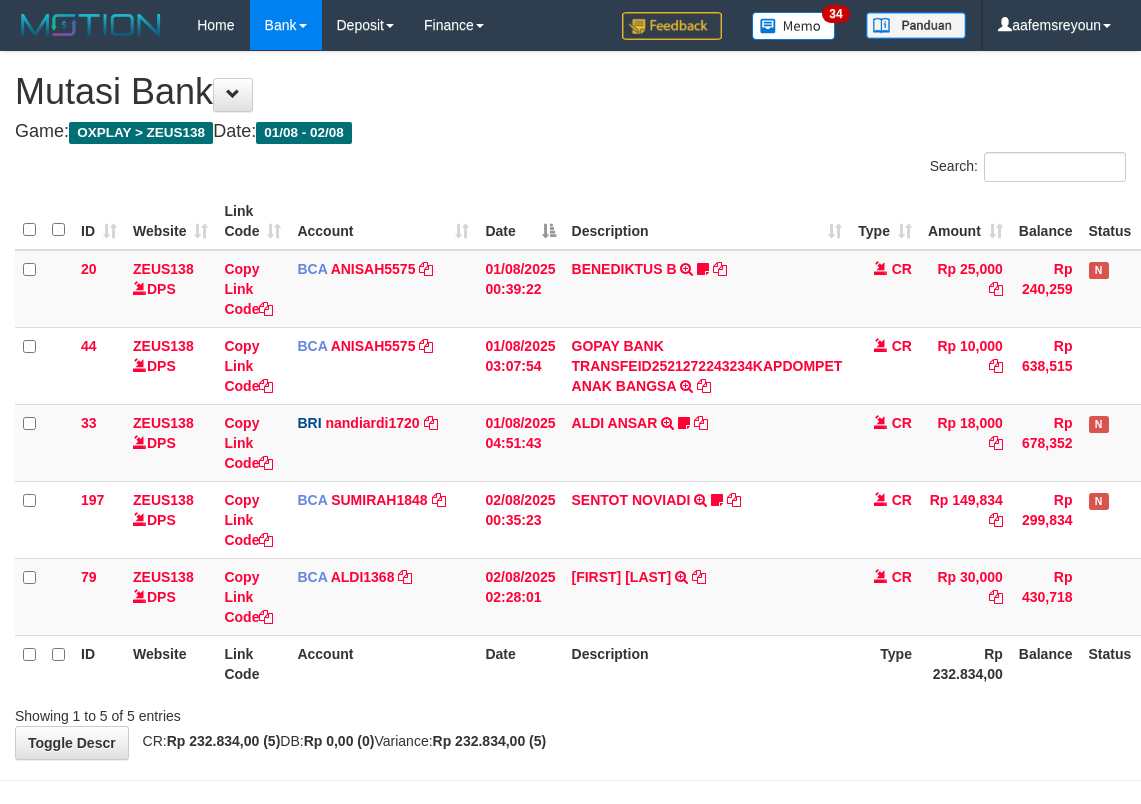 scroll, scrollTop: 0, scrollLeft: 0, axis: both 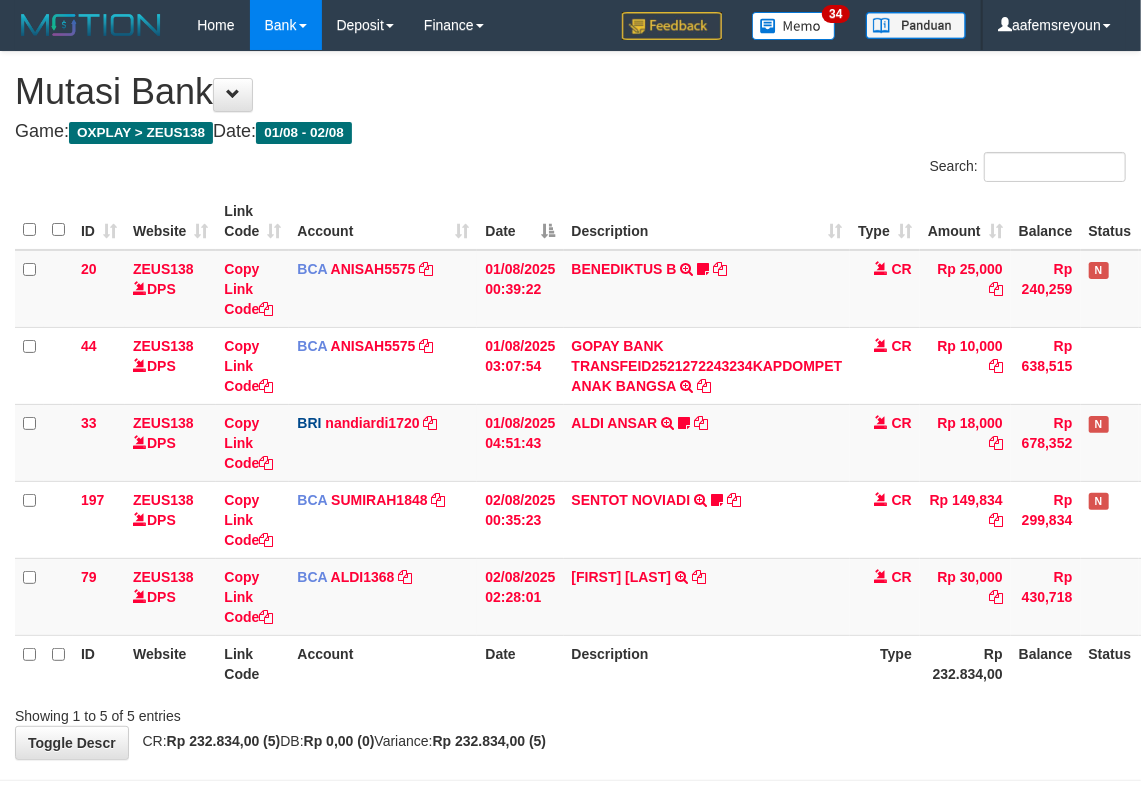 click on "Description" at bounding box center (707, 663) 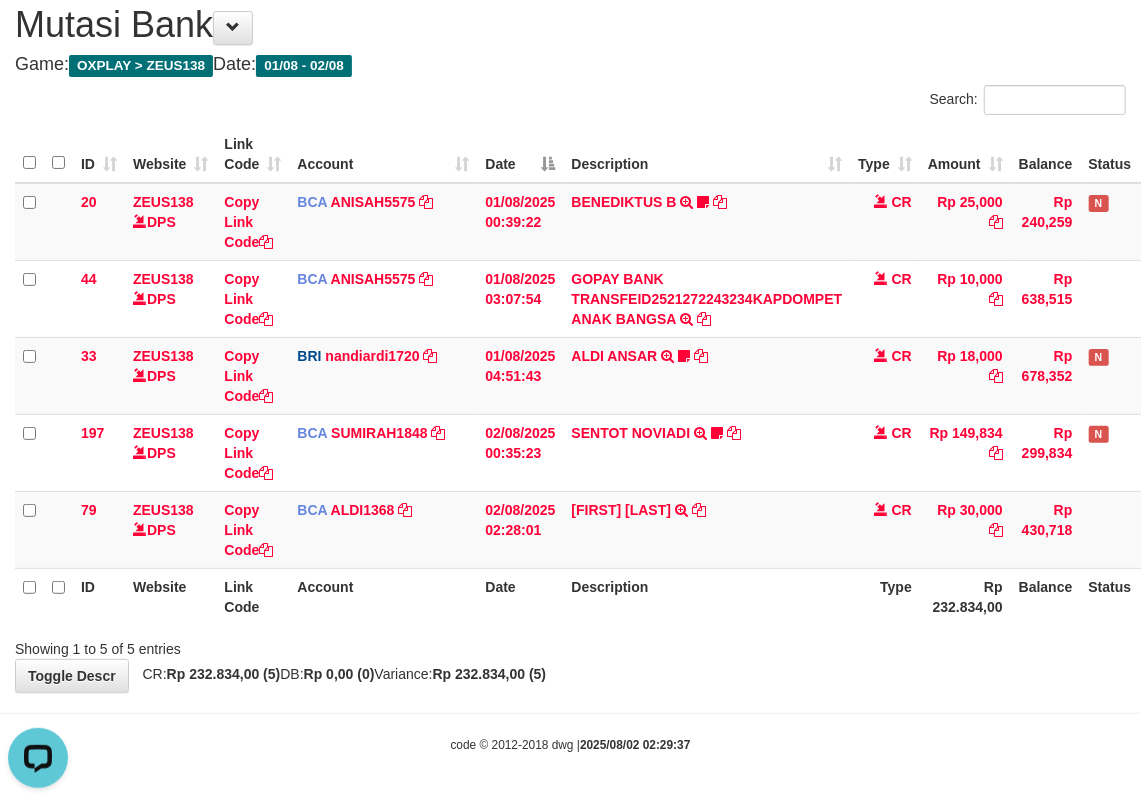 scroll, scrollTop: 0, scrollLeft: 0, axis: both 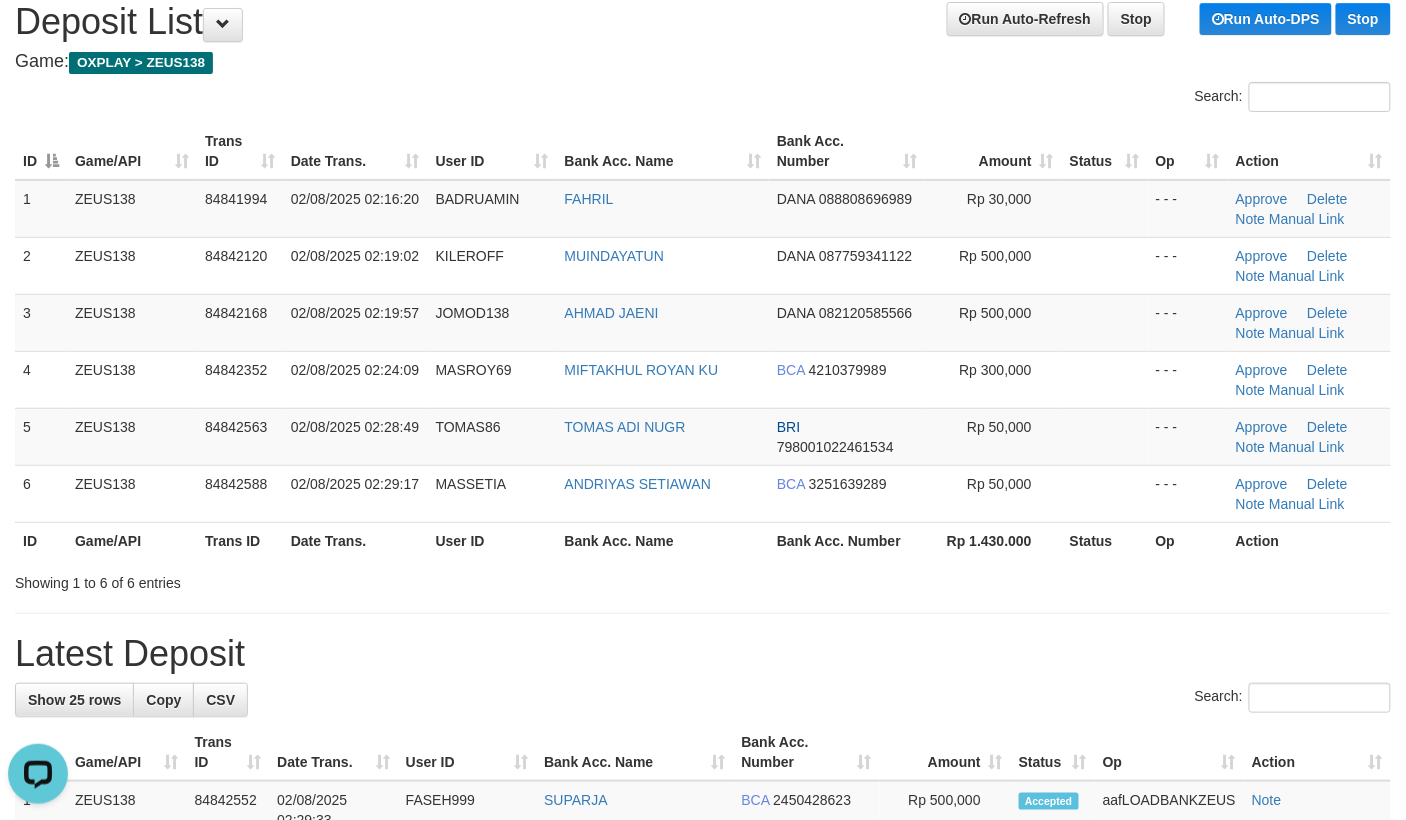 click on "Showing 1 to 6 of 6 entries" at bounding box center (703, 579) 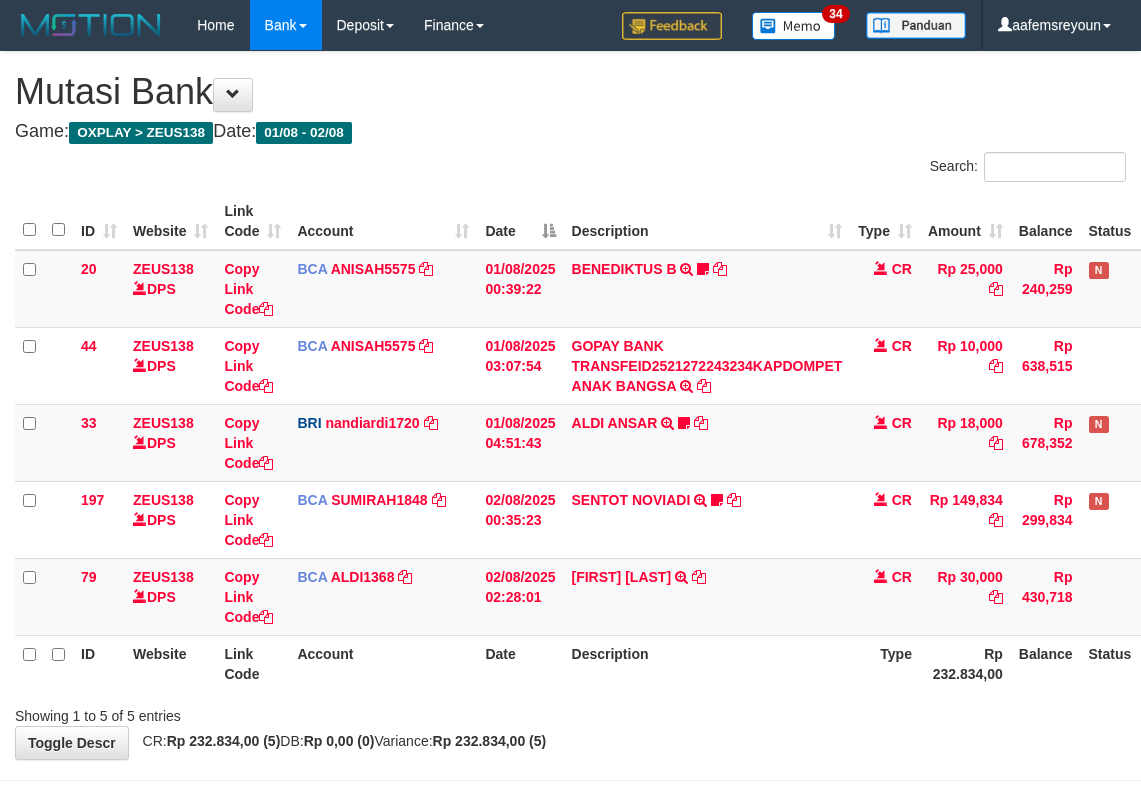 scroll, scrollTop: 69, scrollLeft: 0, axis: vertical 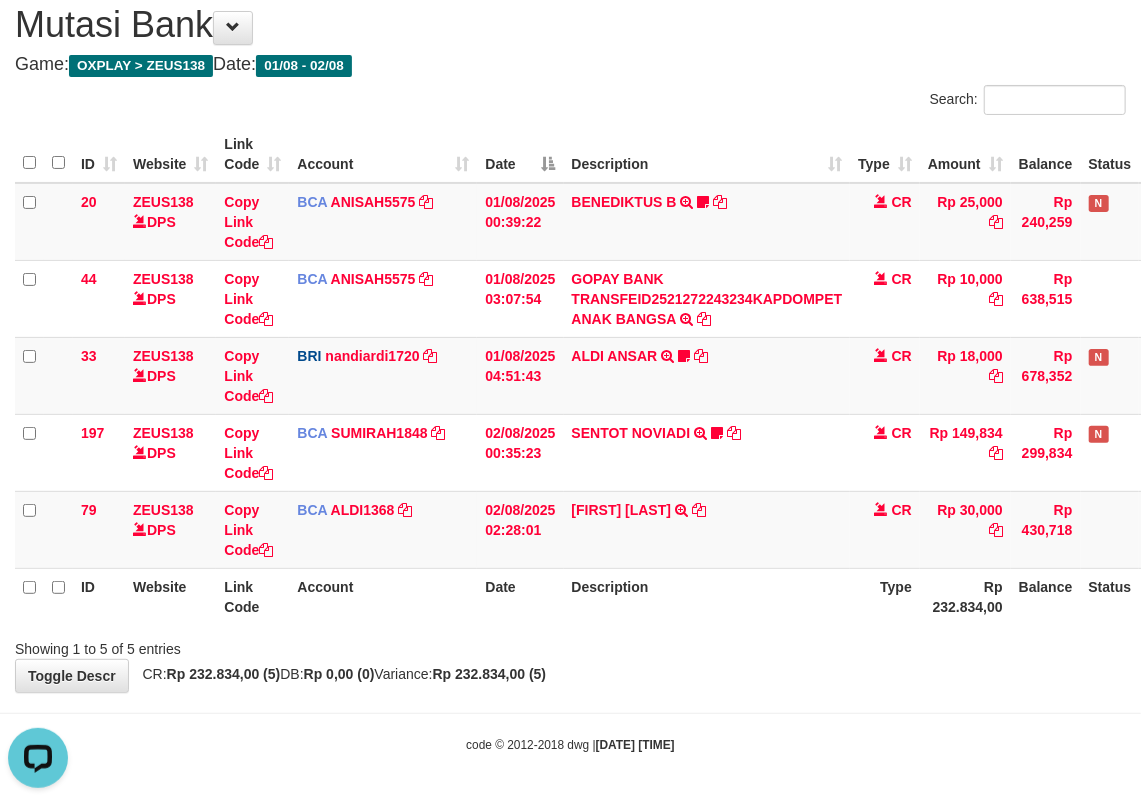 drag, startPoint x: 646, startPoint y: 636, endPoint x: 2, endPoint y: 596, distance: 645.241 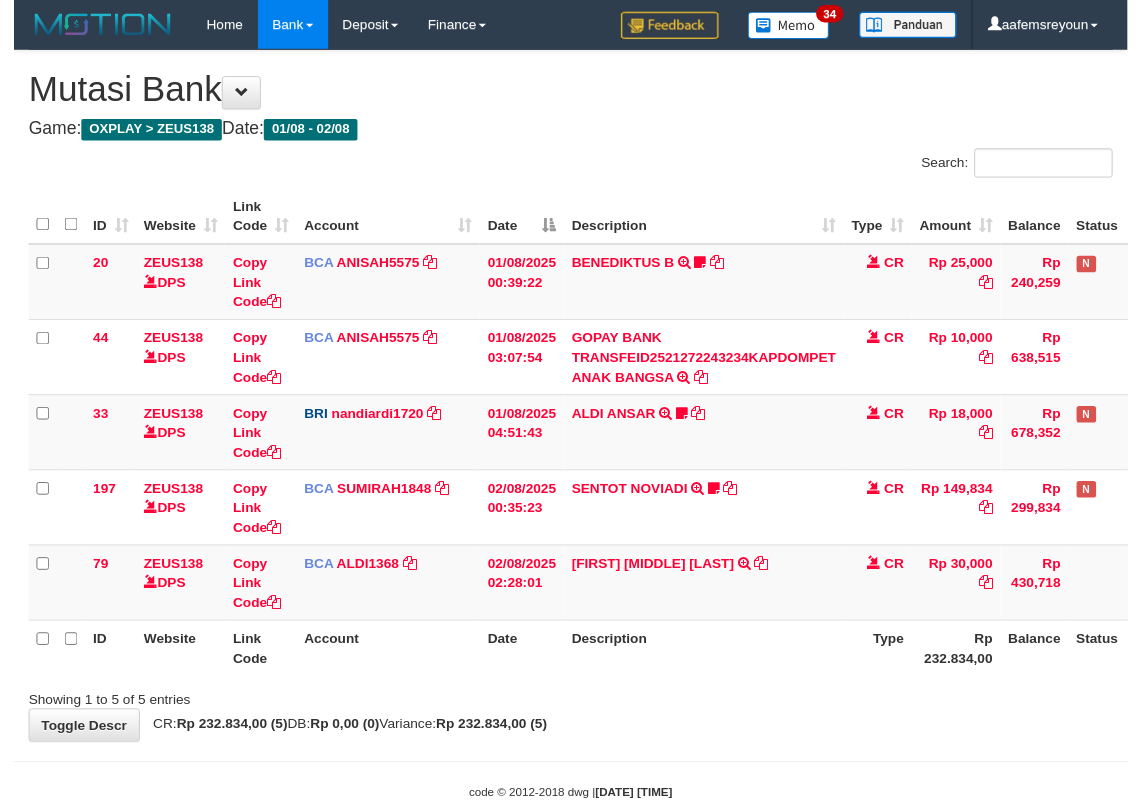 scroll, scrollTop: 69, scrollLeft: 0, axis: vertical 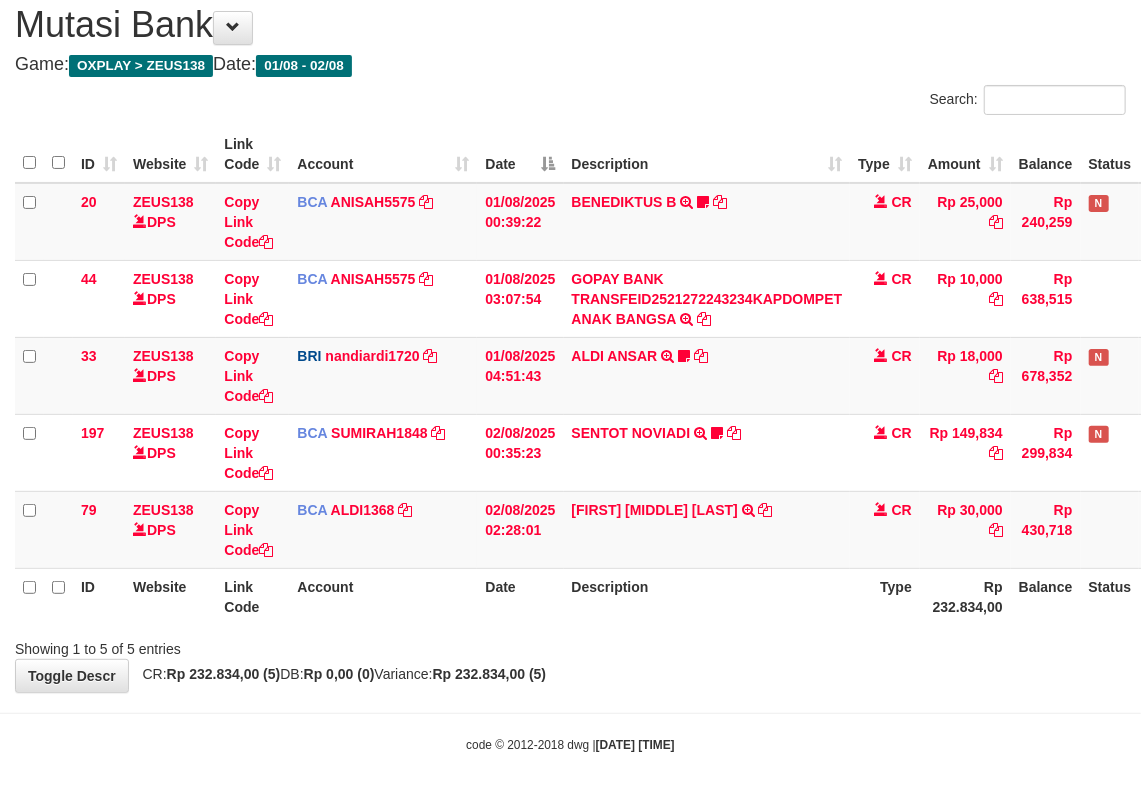 drag, startPoint x: 0, startPoint y: 0, endPoint x: 898, endPoint y: 670, distance: 1120.4034 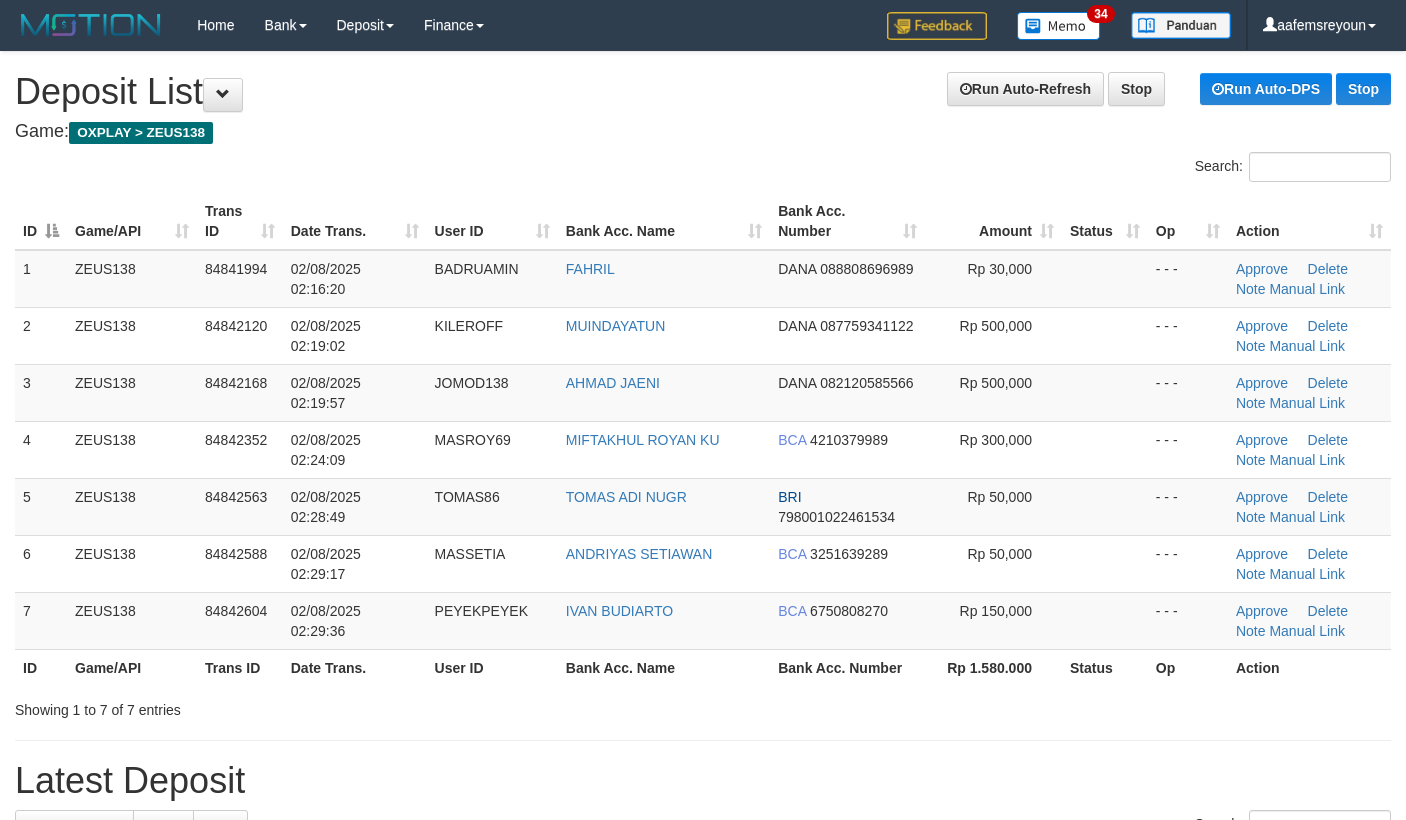 scroll, scrollTop: 70, scrollLeft: 0, axis: vertical 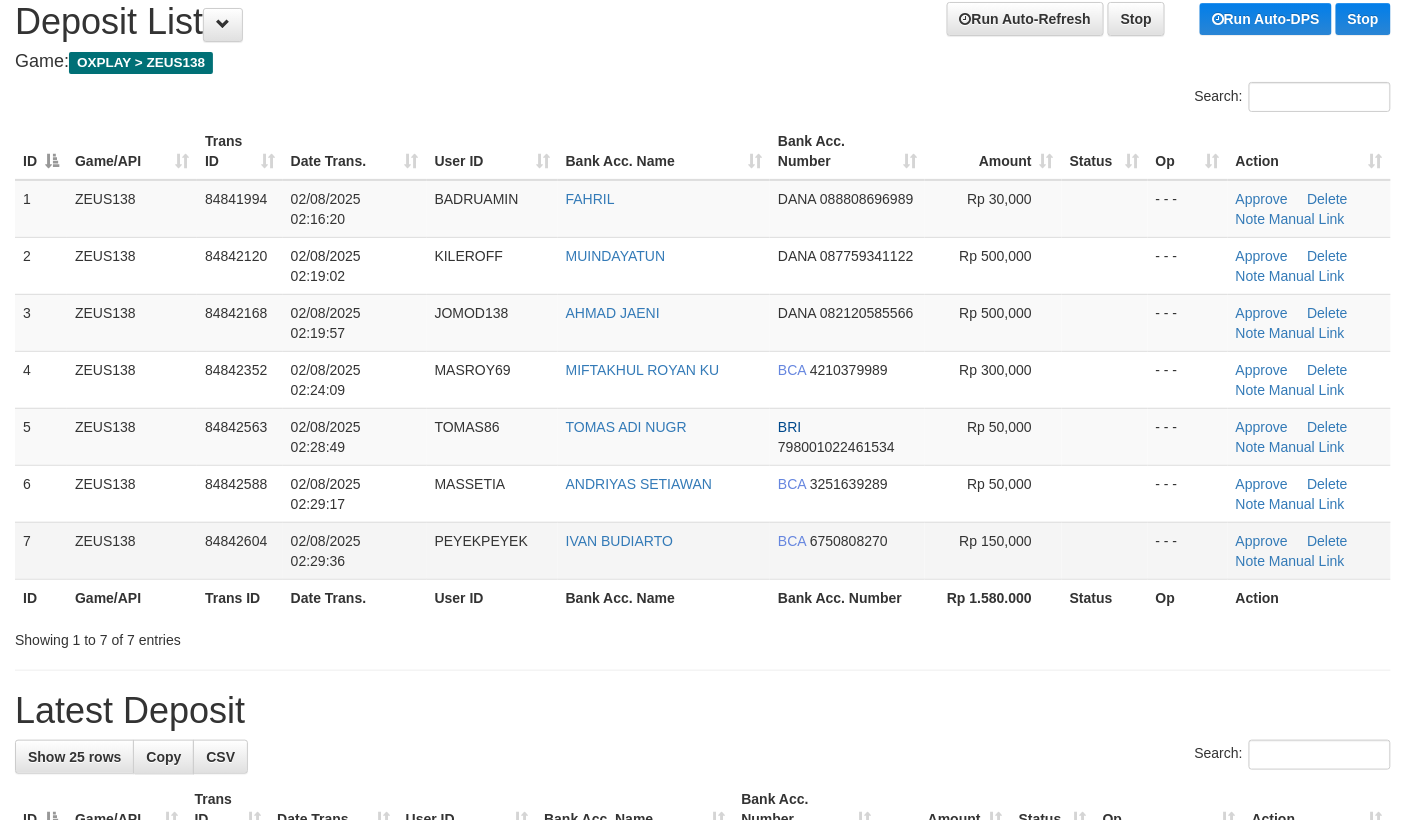 click on "Rp 150,000" at bounding box center [993, 550] 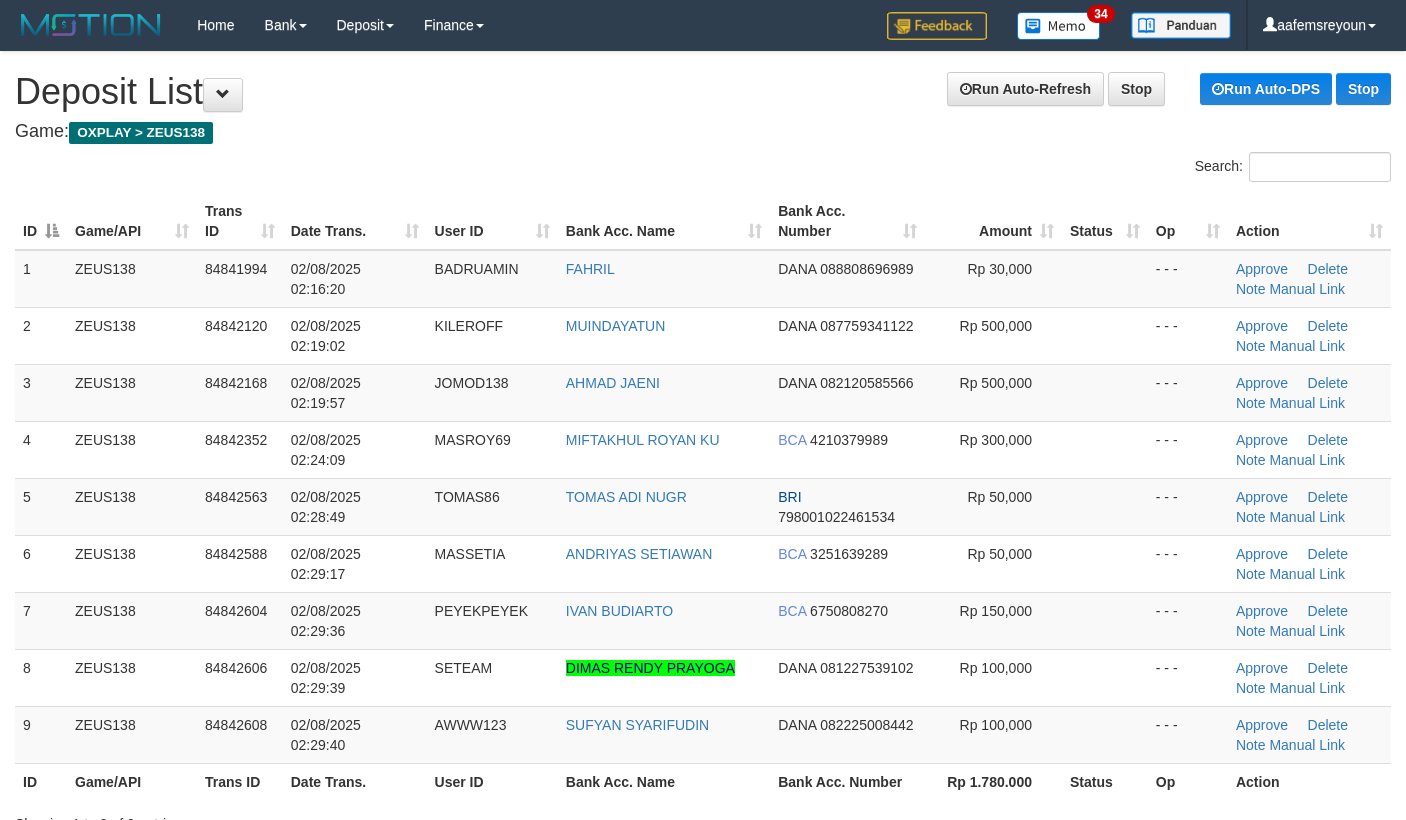 scroll, scrollTop: 70, scrollLeft: 0, axis: vertical 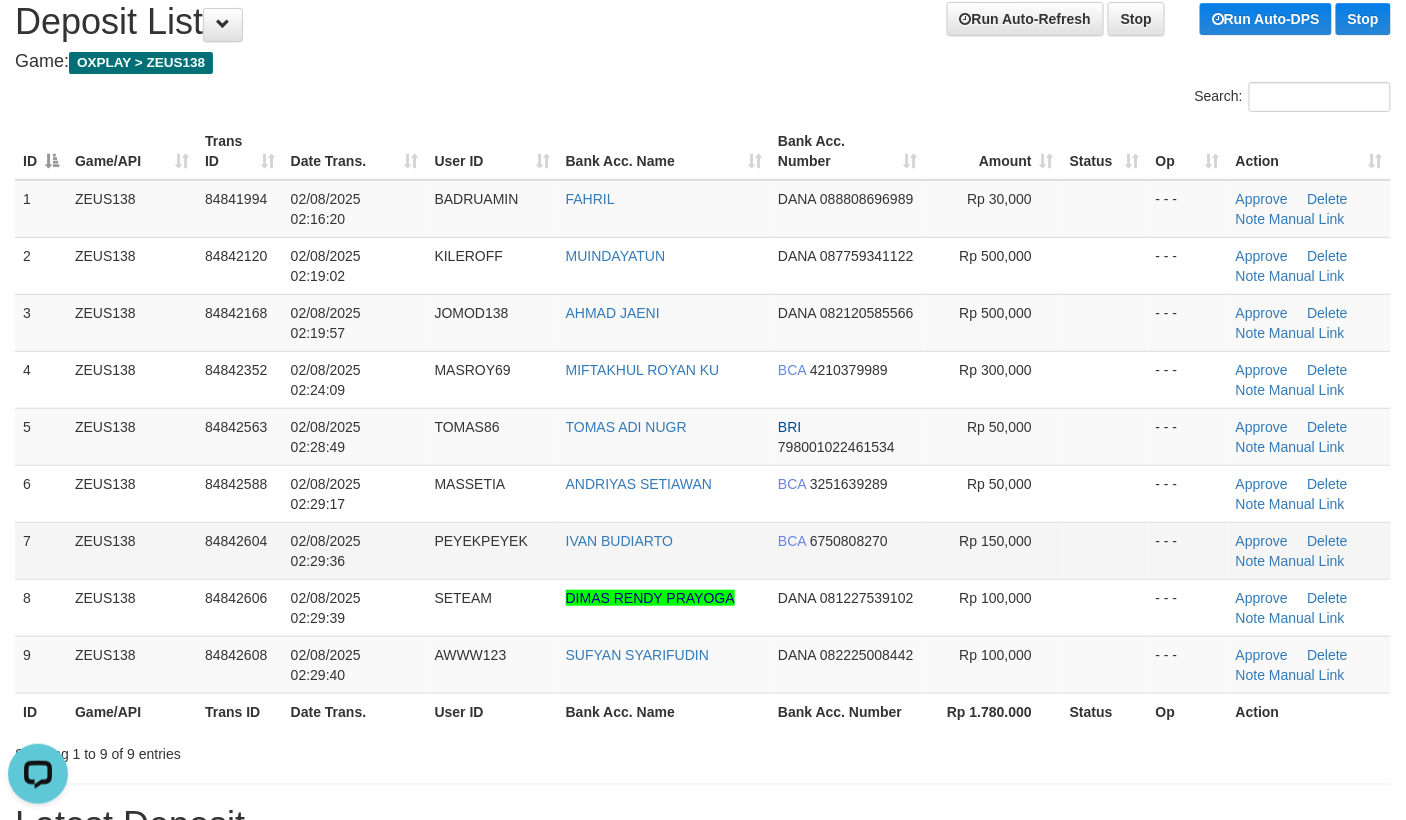 drag, startPoint x: 949, startPoint y: 552, endPoint x: 981, endPoint y: 553, distance: 32.01562 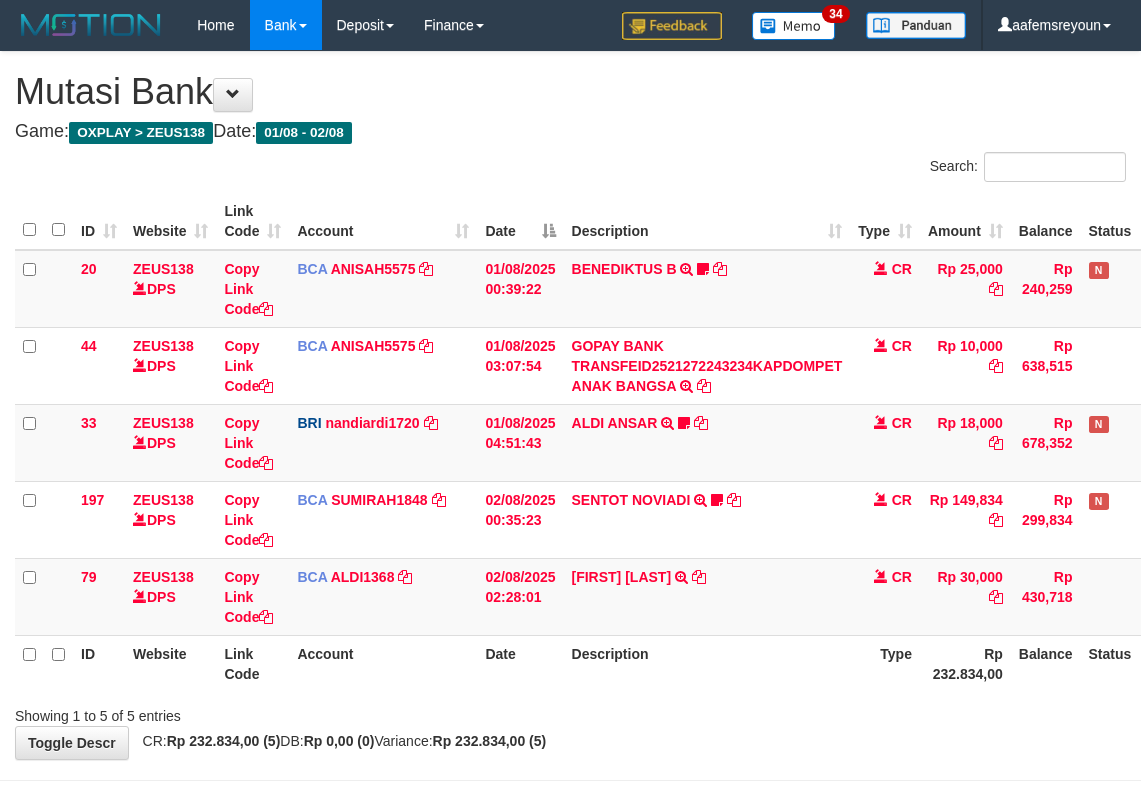 scroll, scrollTop: 69, scrollLeft: 0, axis: vertical 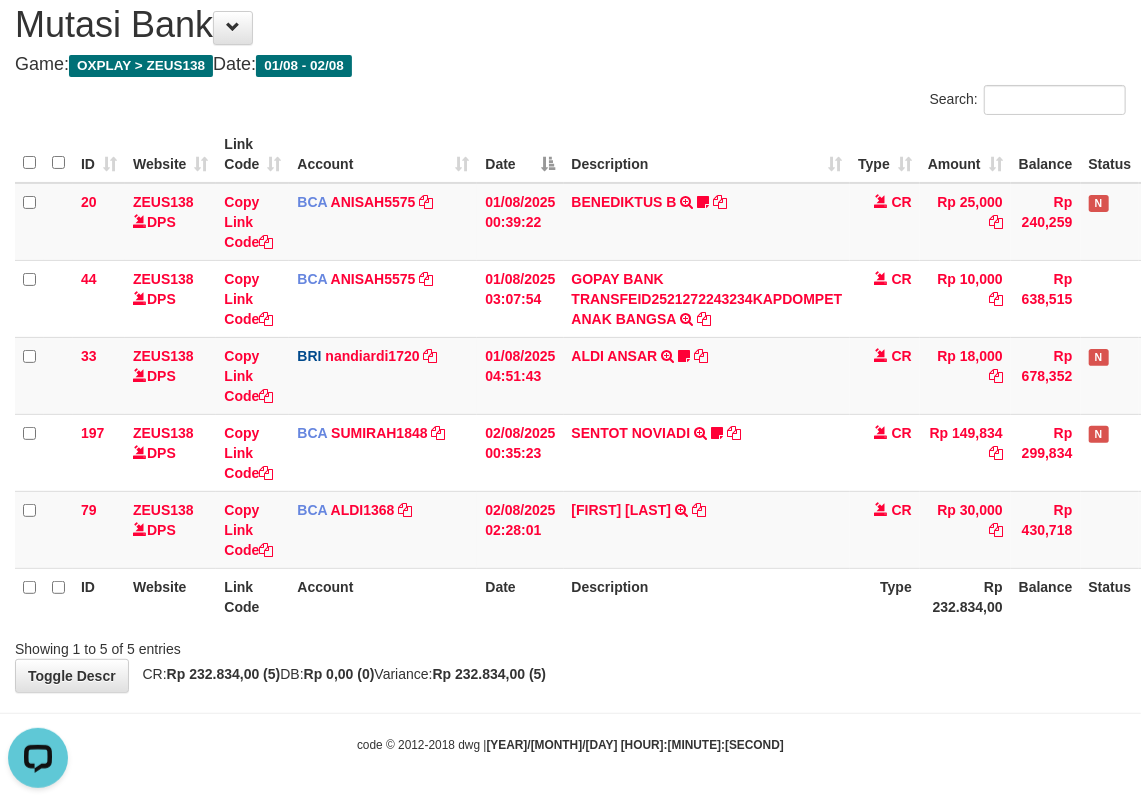 click on "Date" at bounding box center [520, 596] 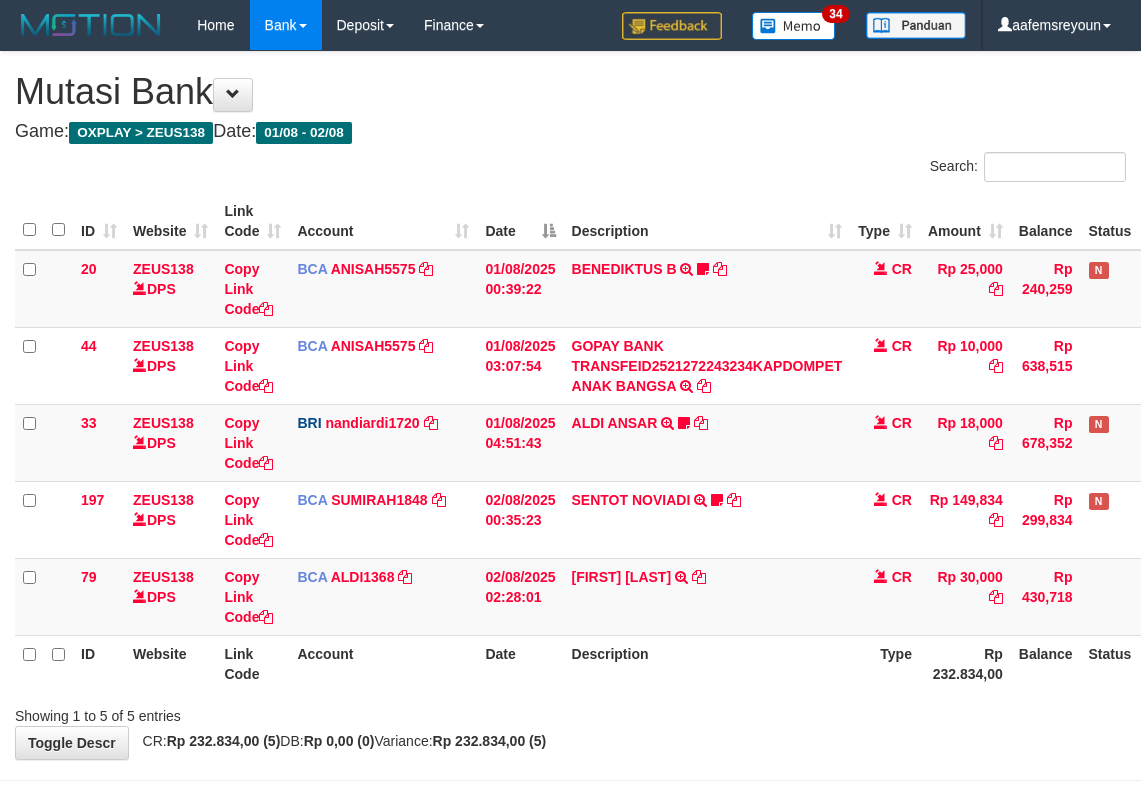 scroll, scrollTop: 69, scrollLeft: 0, axis: vertical 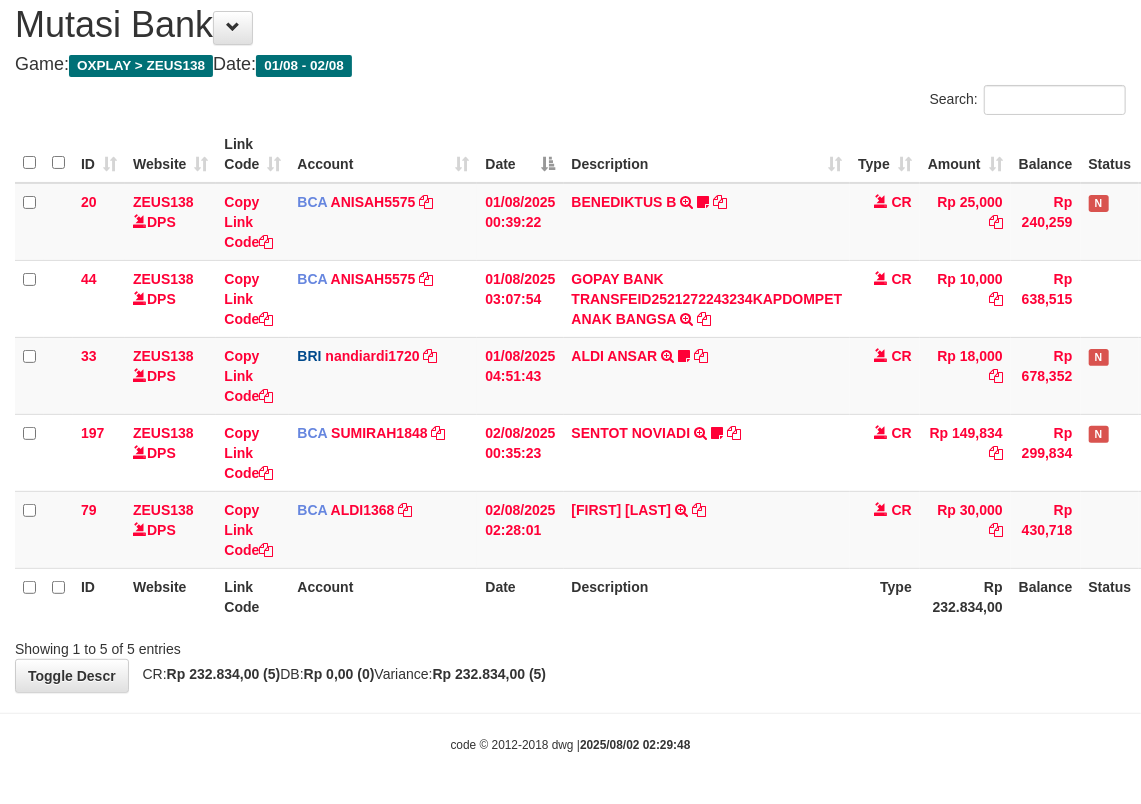 drag, startPoint x: 601, startPoint y: 590, endPoint x: 550, endPoint y: 588, distance: 51.0392 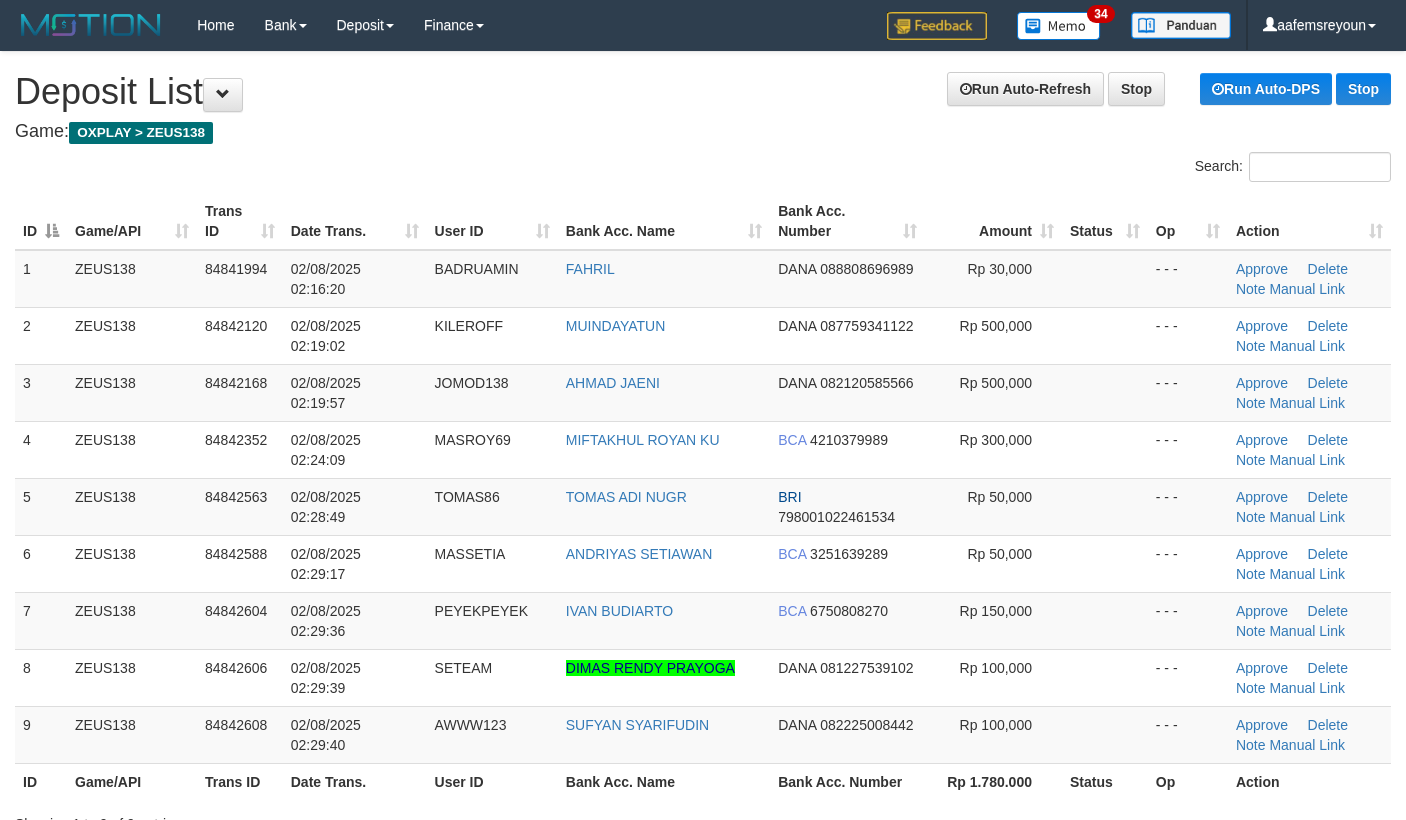 scroll, scrollTop: 70, scrollLeft: 0, axis: vertical 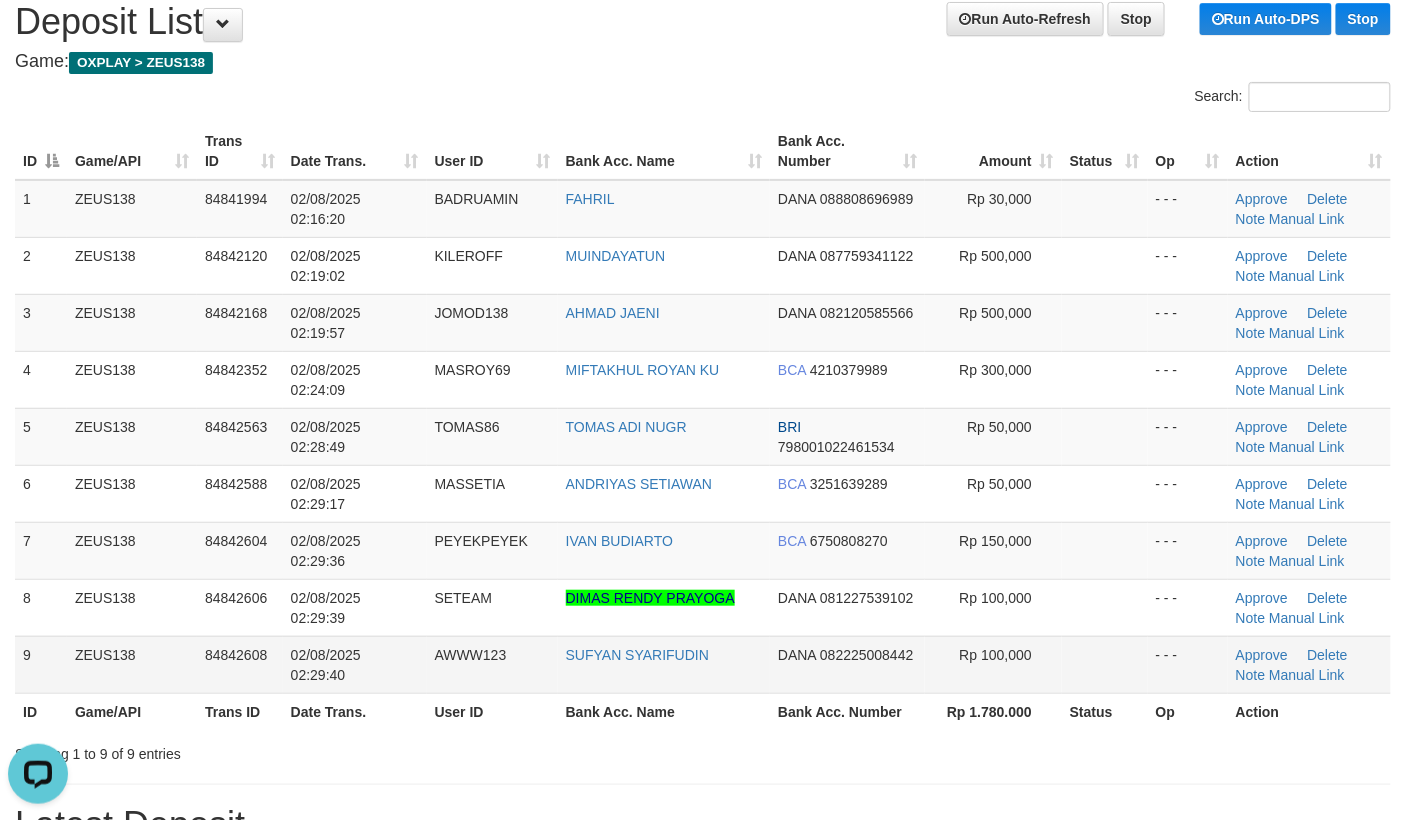 click on "Rp 100,000" at bounding box center (993, 664) 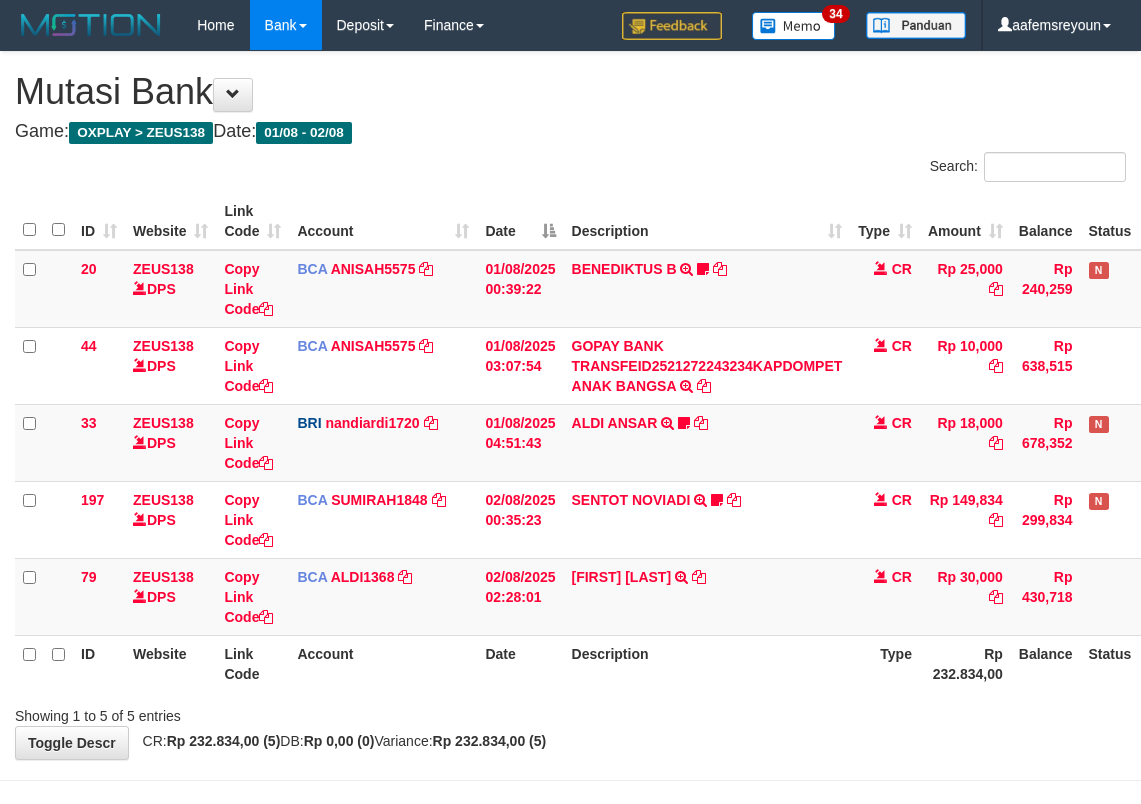 scroll, scrollTop: 69, scrollLeft: 0, axis: vertical 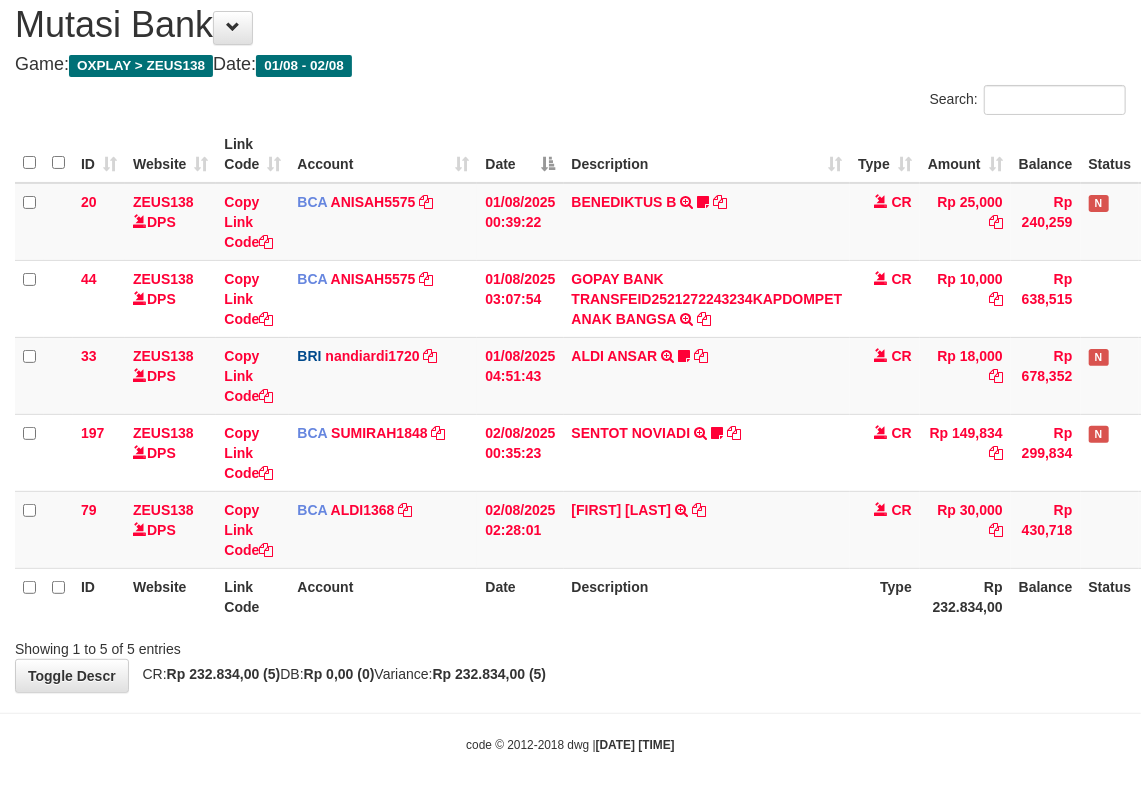 drag, startPoint x: 686, startPoint y: 656, endPoint x: 2, endPoint y: 664, distance: 684.04675 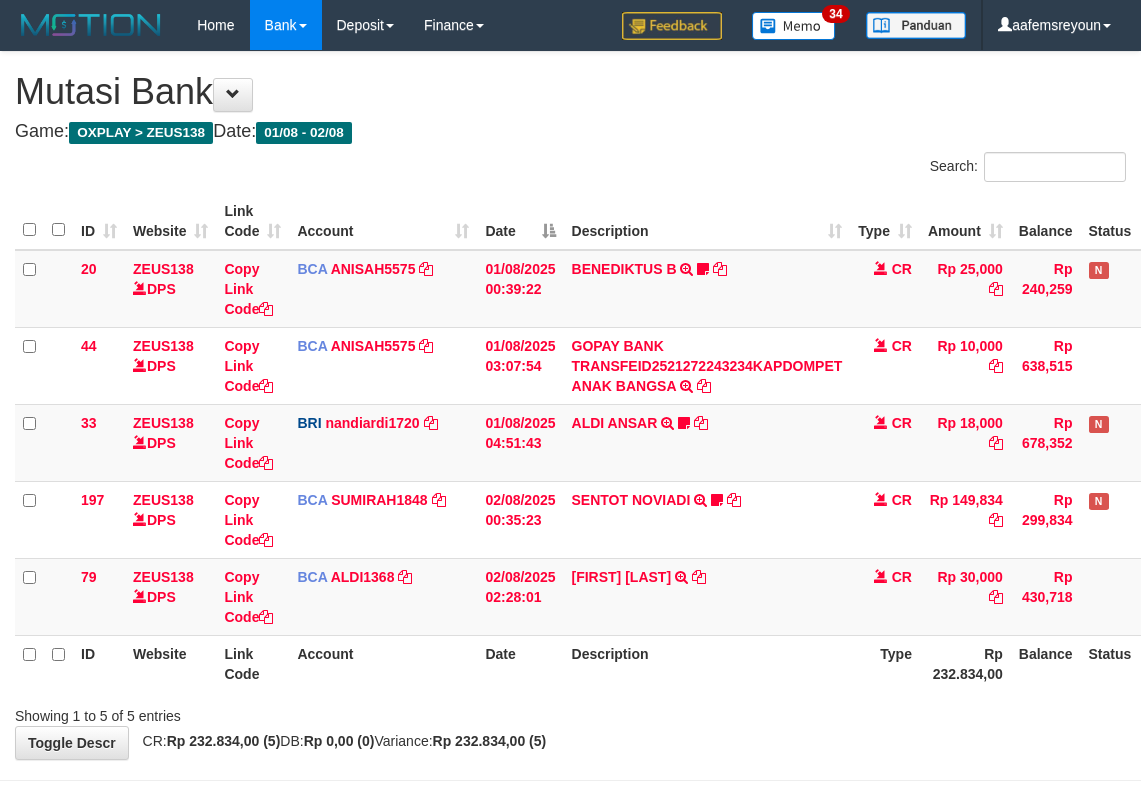 scroll, scrollTop: 69, scrollLeft: 0, axis: vertical 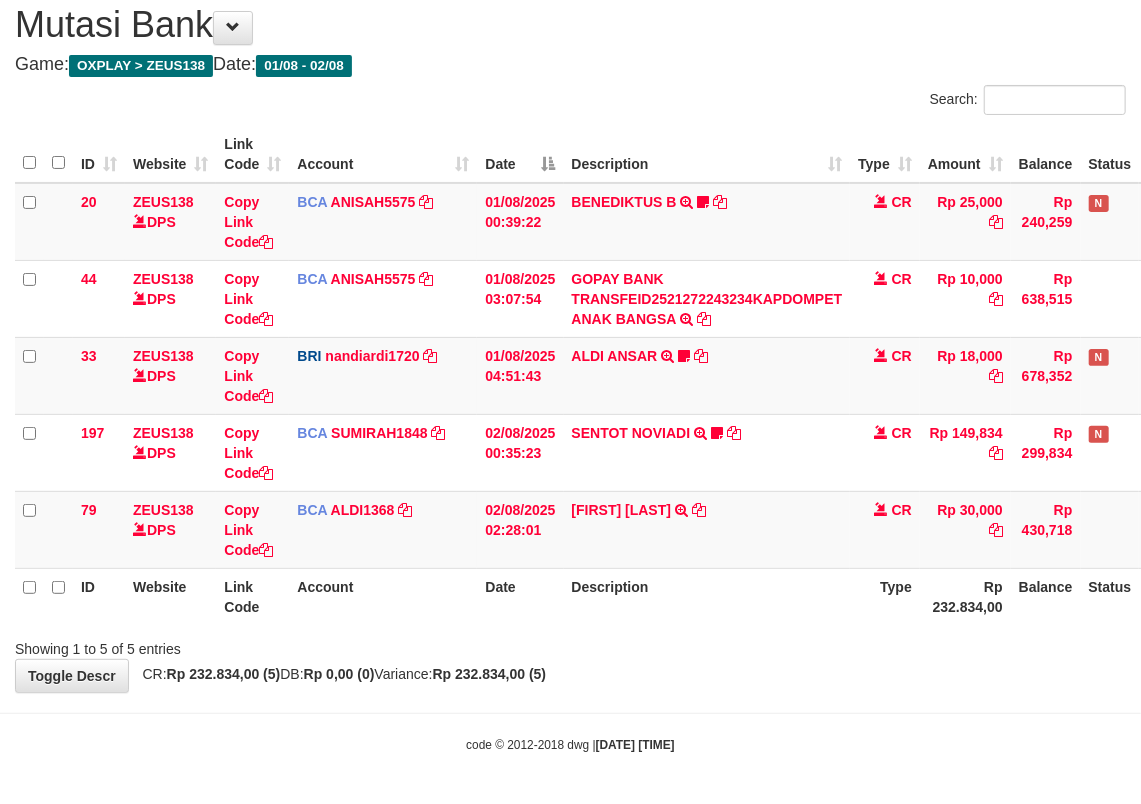 drag, startPoint x: 580, startPoint y: 664, endPoint x: 1148, endPoint y: 696, distance: 568.9007 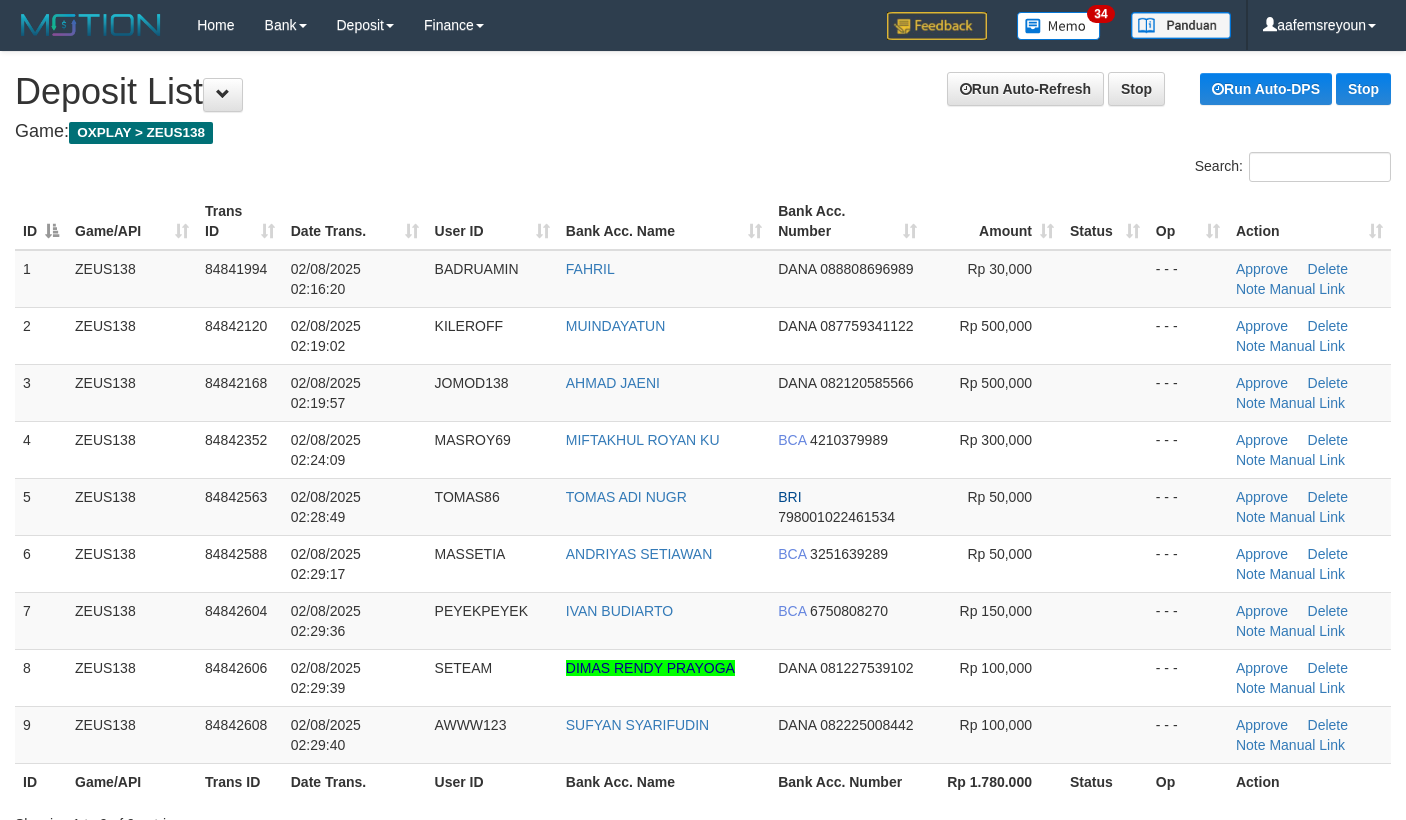scroll, scrollTop: 70, scrollLeft: 0, axis: vertical 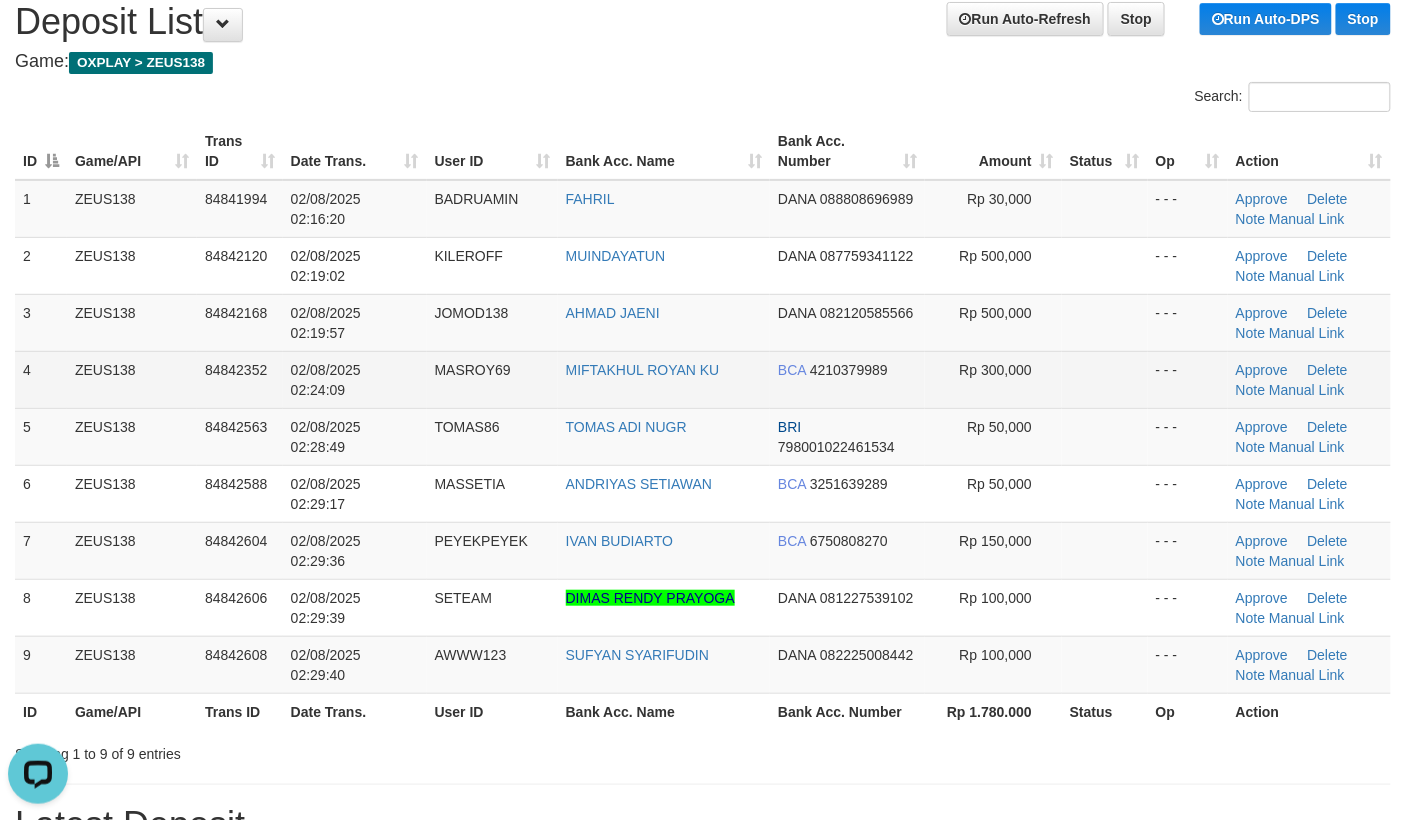 click at bounding box center (1105, 379) 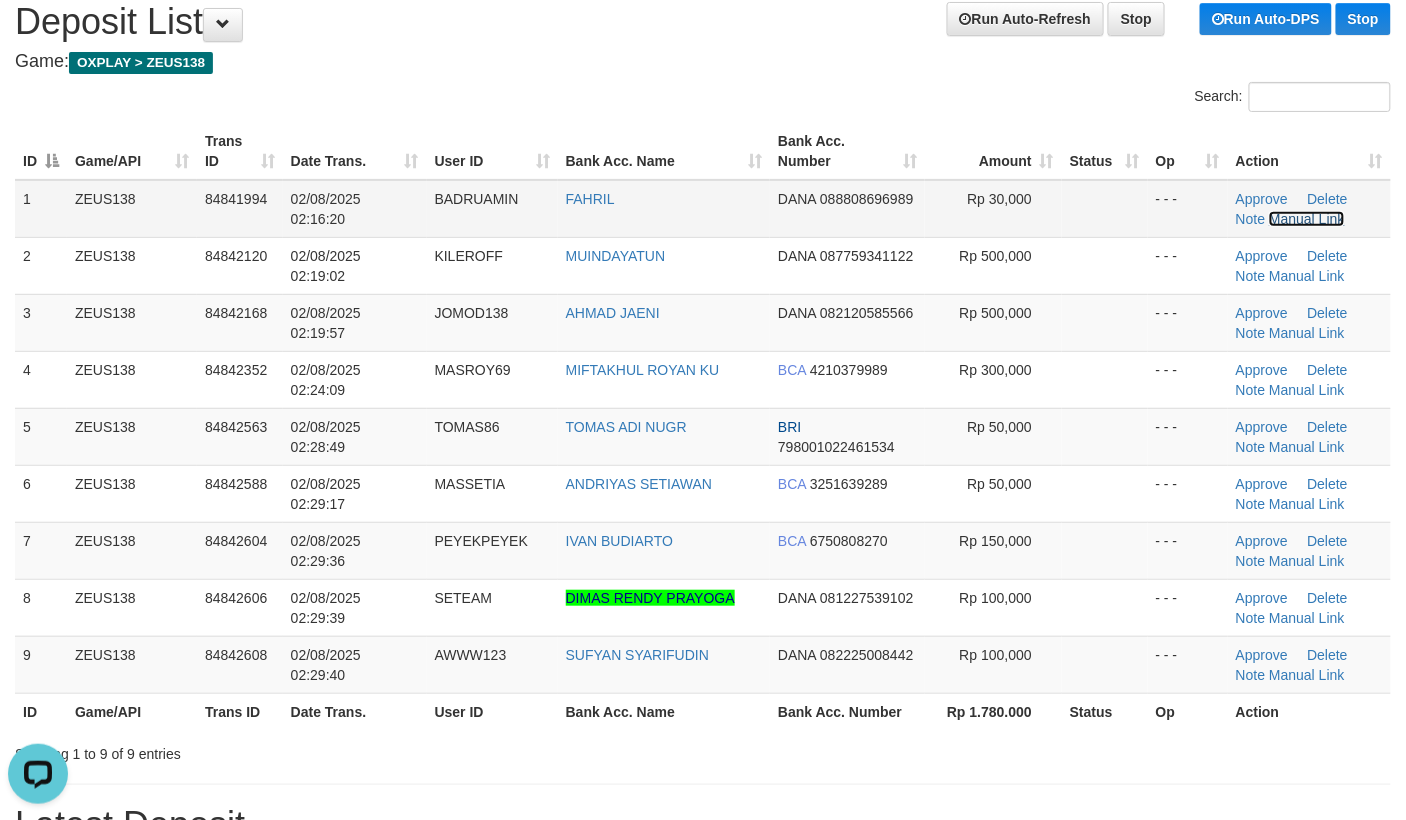 click on "Manual Link" at bounding box center [1307, 219] 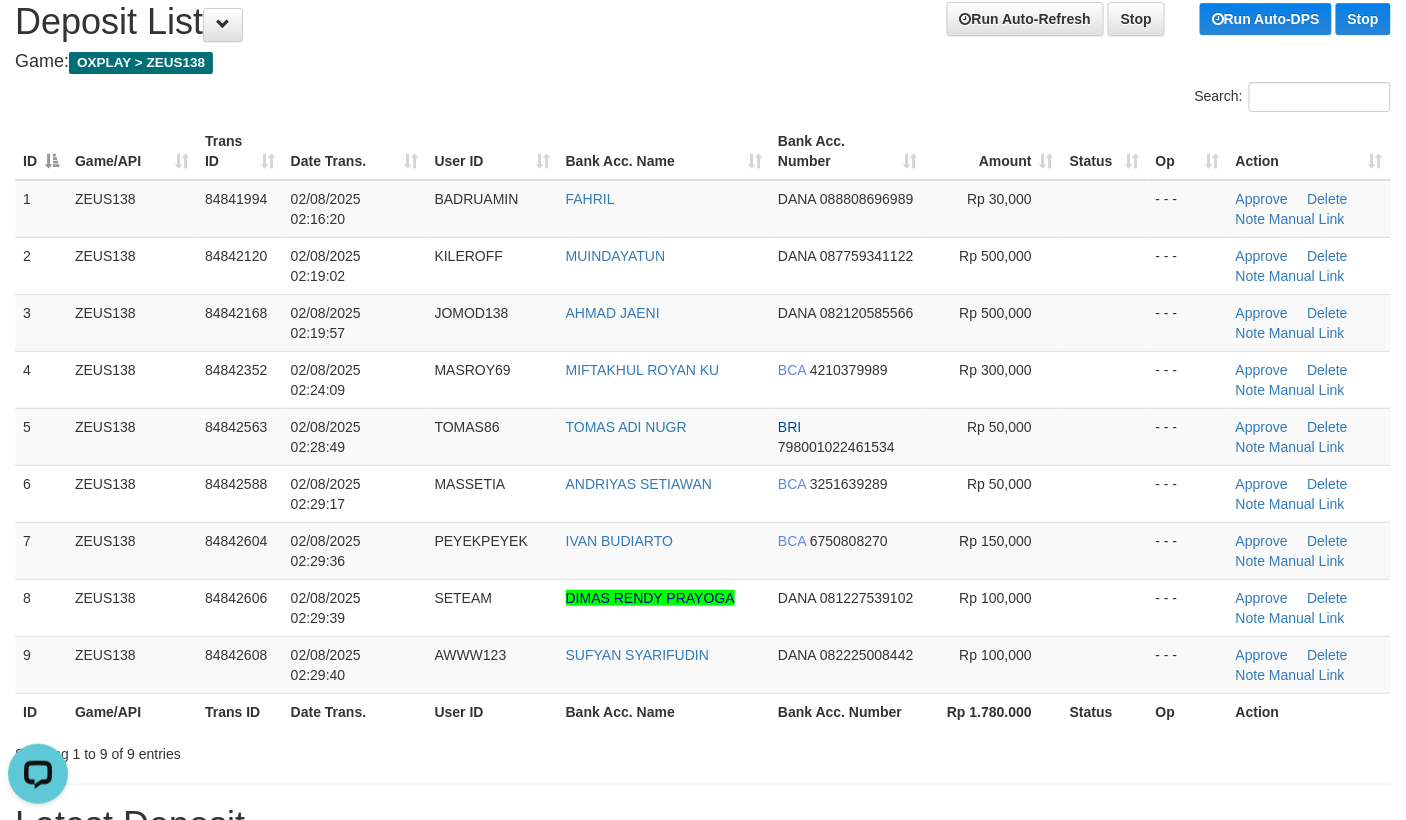 drag, startPoint x: 1144, startPoint y: 685, endPoint x: 1418, endPoint y: 653, distance: 275.86227 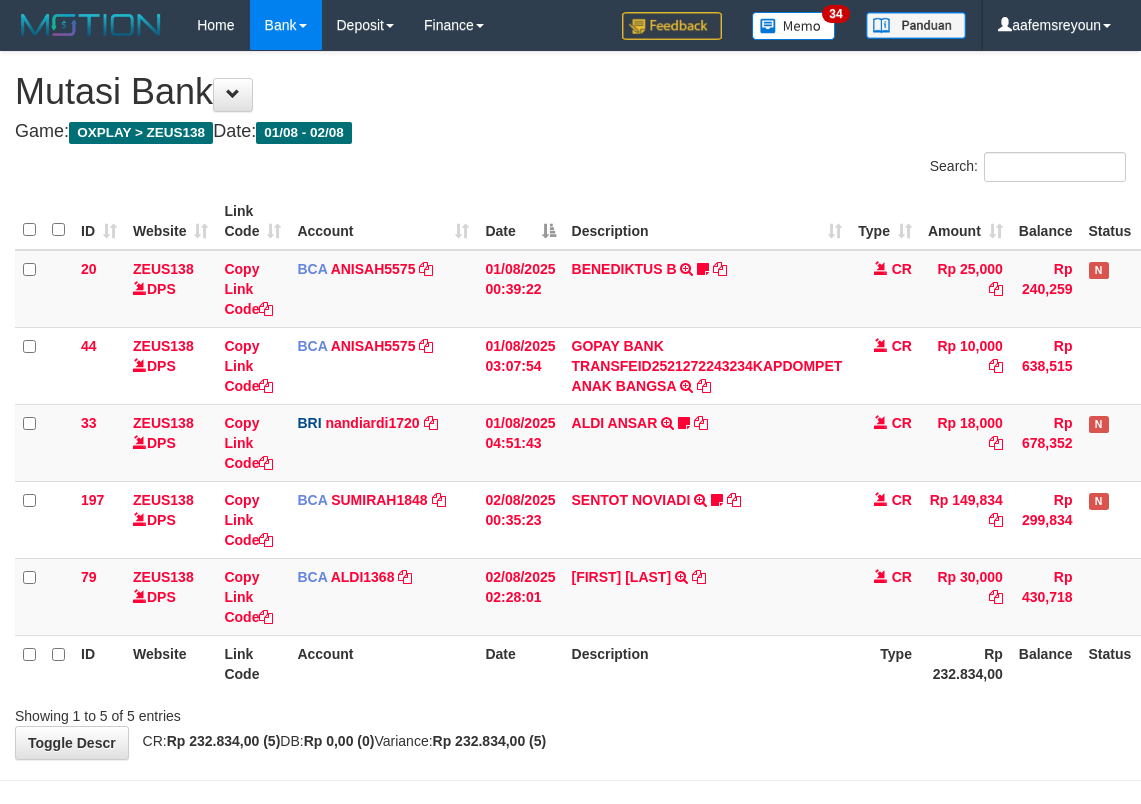 scroll, scrollTop: 69, scrollLeft: 0, axis: vertical 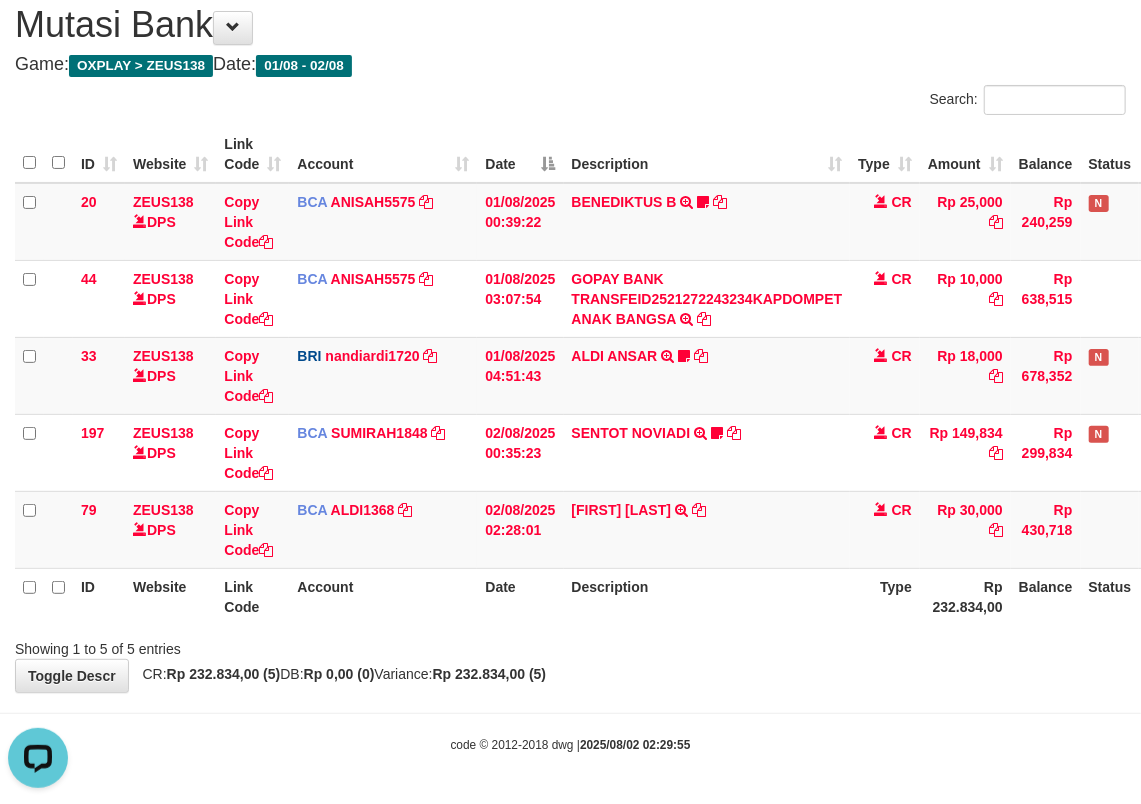 drag, startPoint x: 976, startPoint y: 642, endPoint x: 834, endPoint y: 626, distance: 142.89856 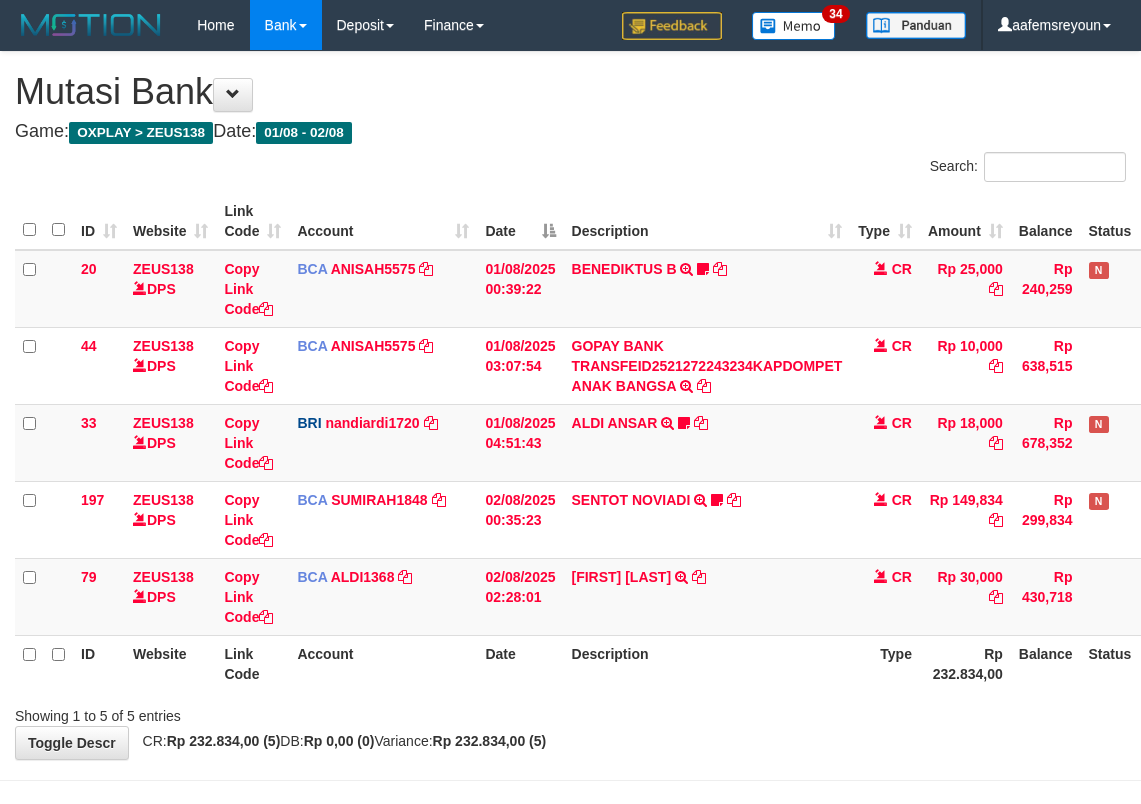 scroll, scrollTop: 69, scrollLeft: 0, axis: vertical 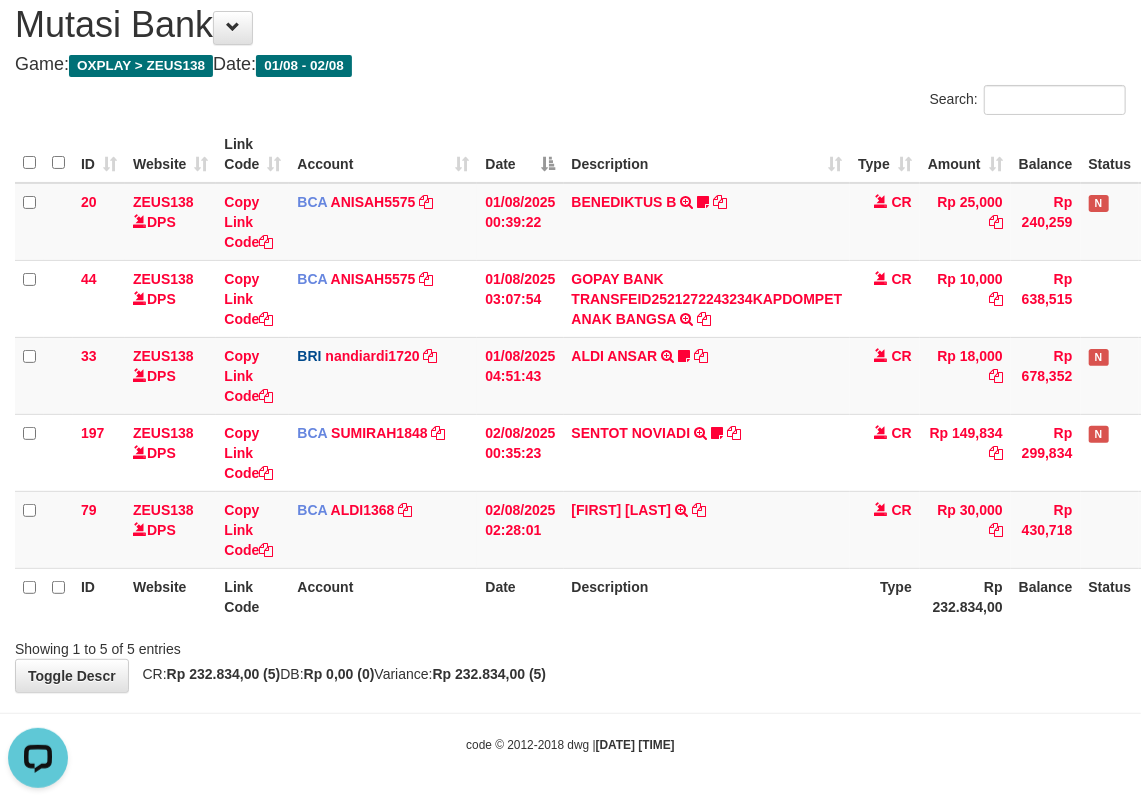 click on "Account" at bounding box center (383, 596) 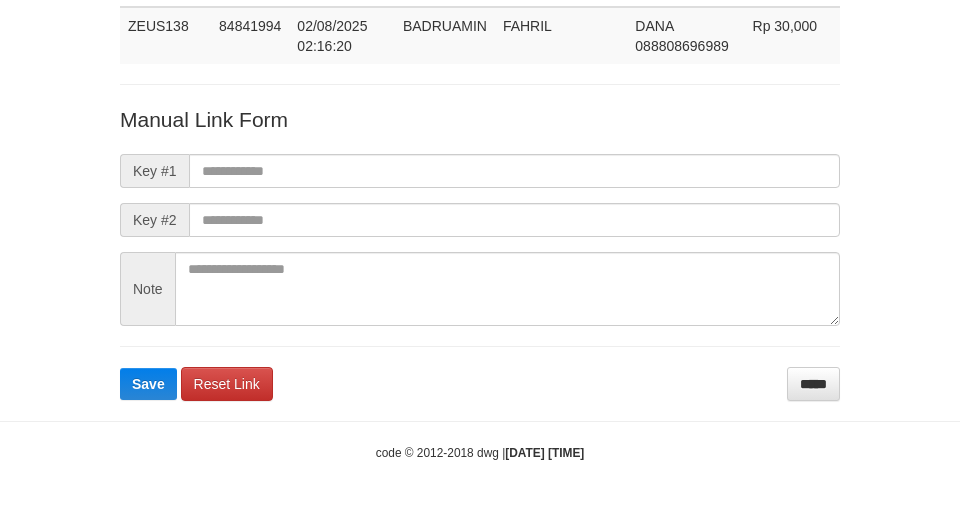 scroll, scrollTop: 146, scrollLeft: 0, axis: vertical 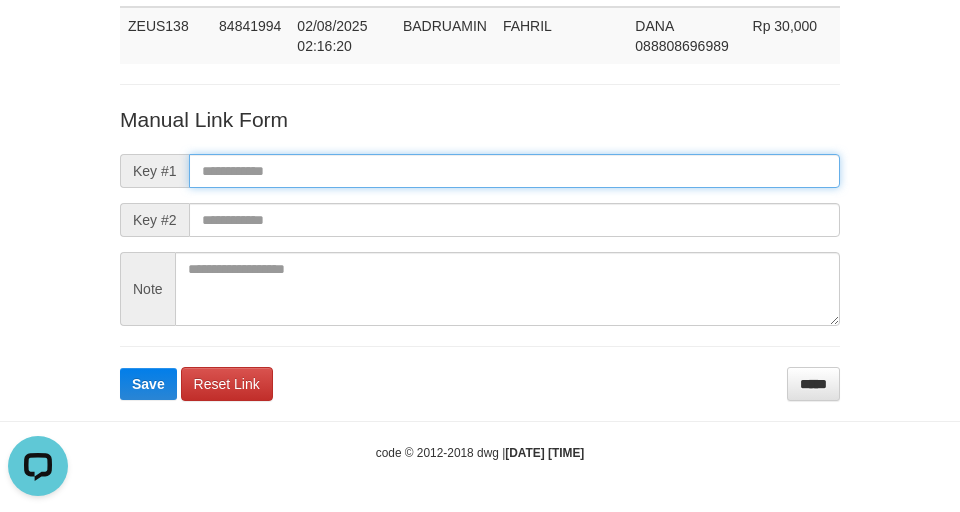 click at bounding box center (514, 171) 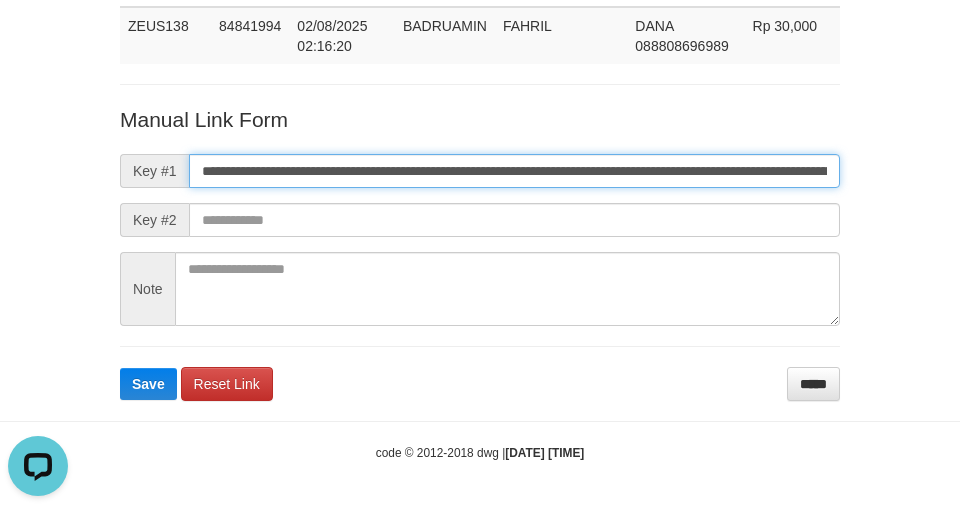 scroll, scrollTop: 0, scrollLeft: 1109, axis: horizontal 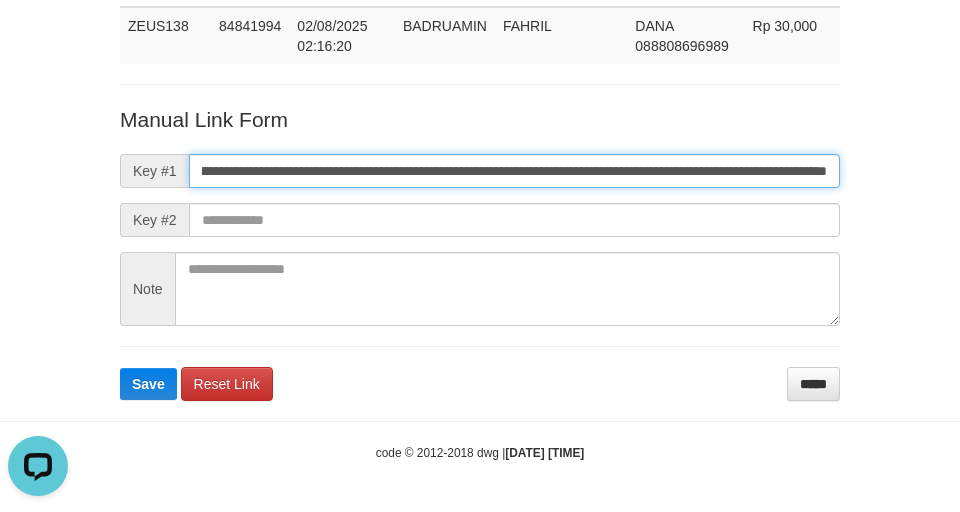 type on "**********" 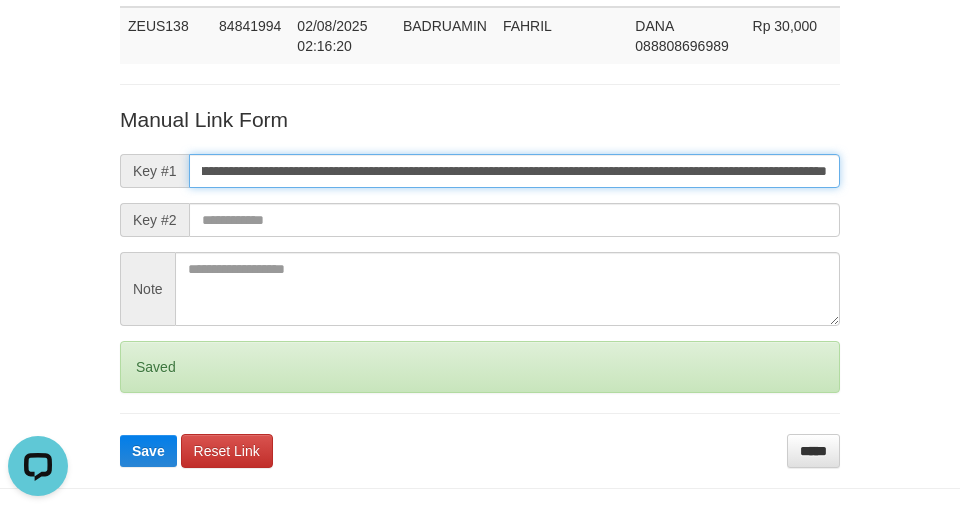 click on "Save" at bounding box center [148, 451] 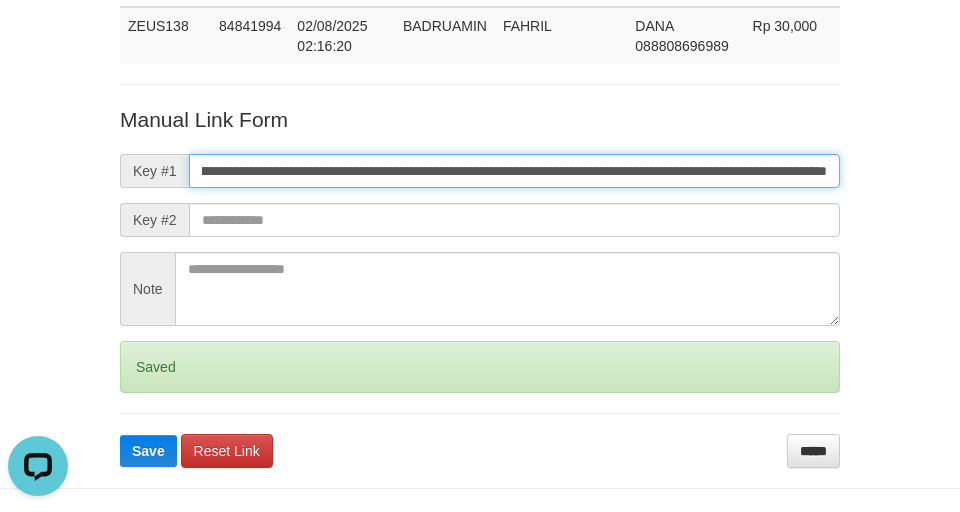 click on "Save" at bounding box center (148, 451) 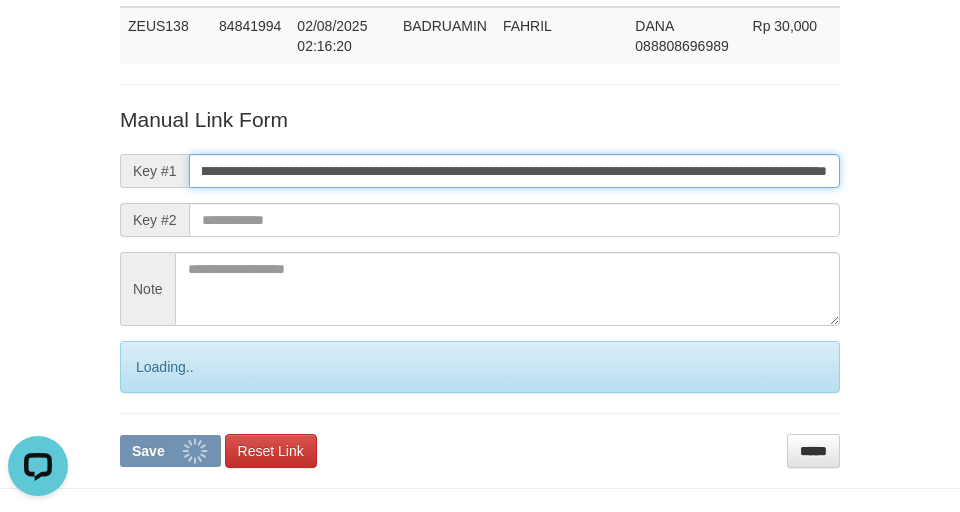 click on "Save" at bounding box center (170, 451) 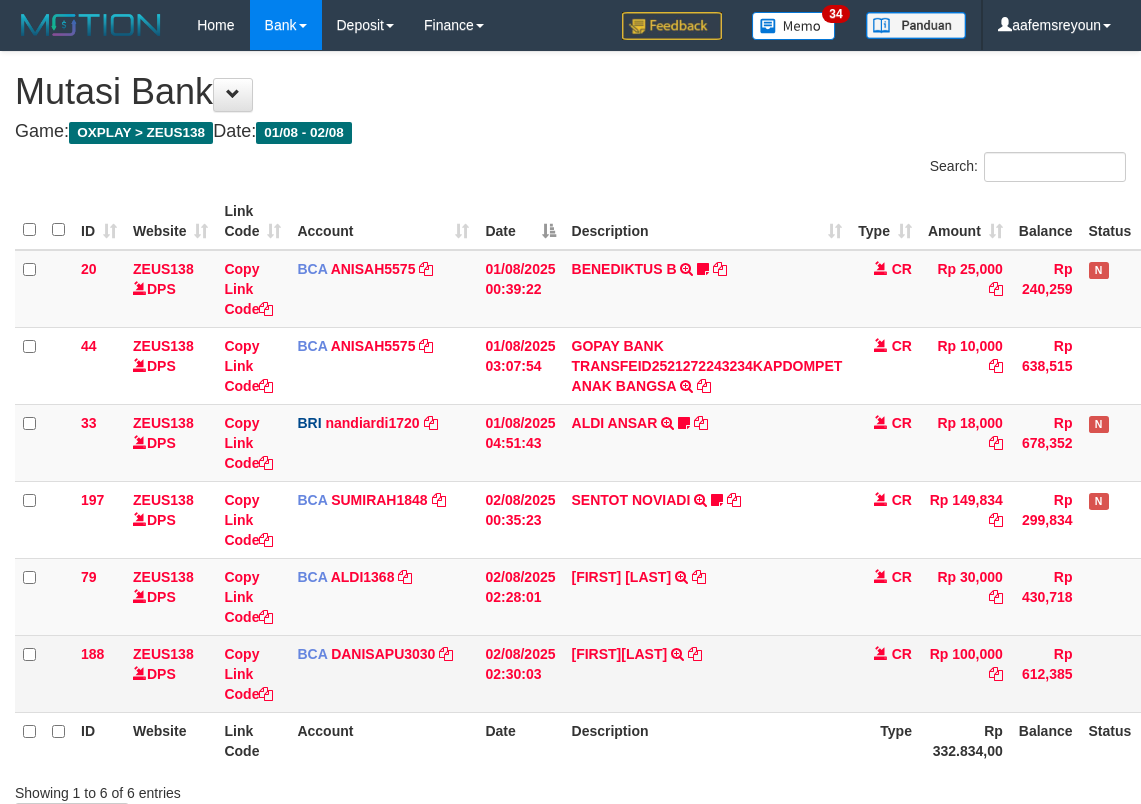 scroll, scrollTop: 69, scrollLeft: 0, axis: vertical 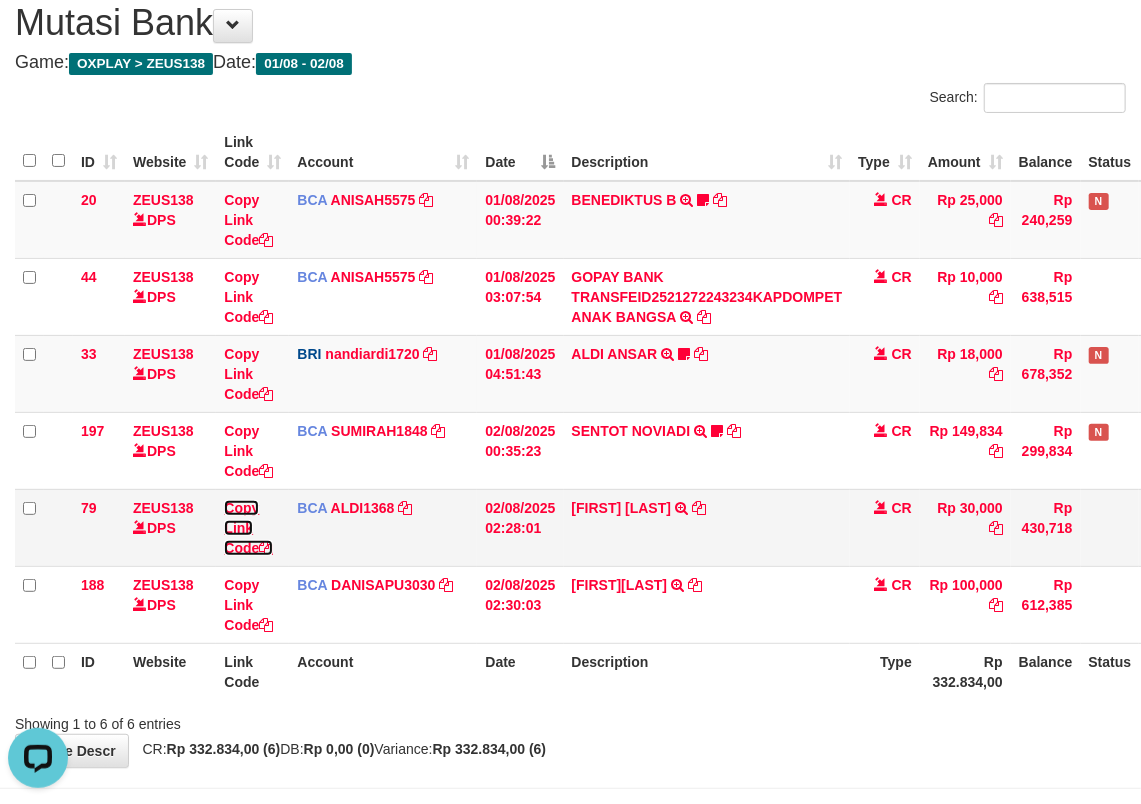 click on "Copy Link Code" at bounding box center [248, 528] 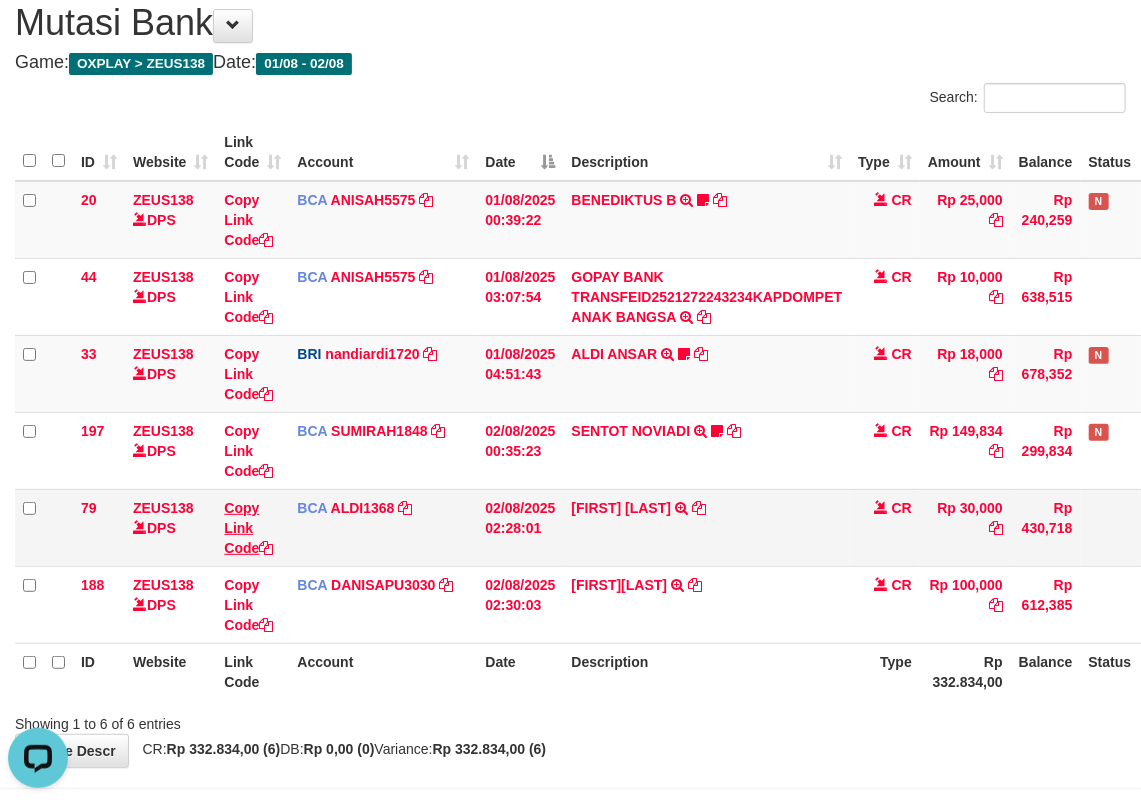 scroll, scrollTop: 0, scrollLeft: 0, axis: both 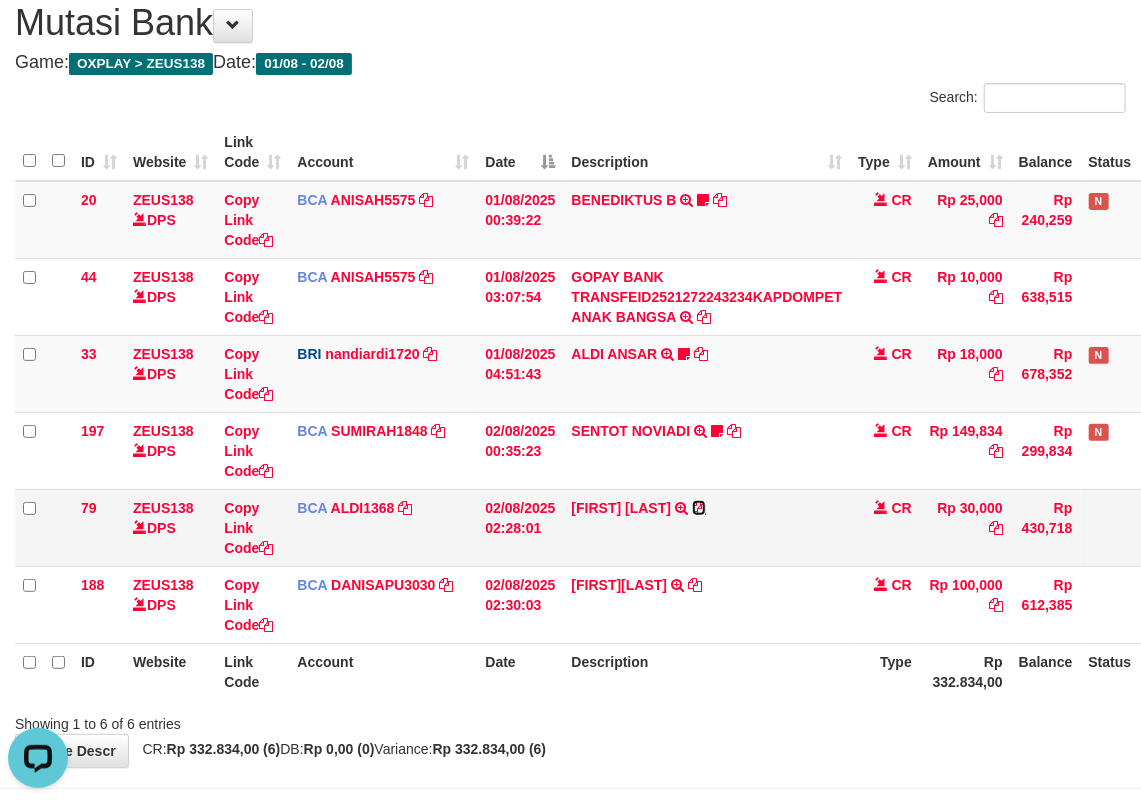click at bounding box center [699, 508] 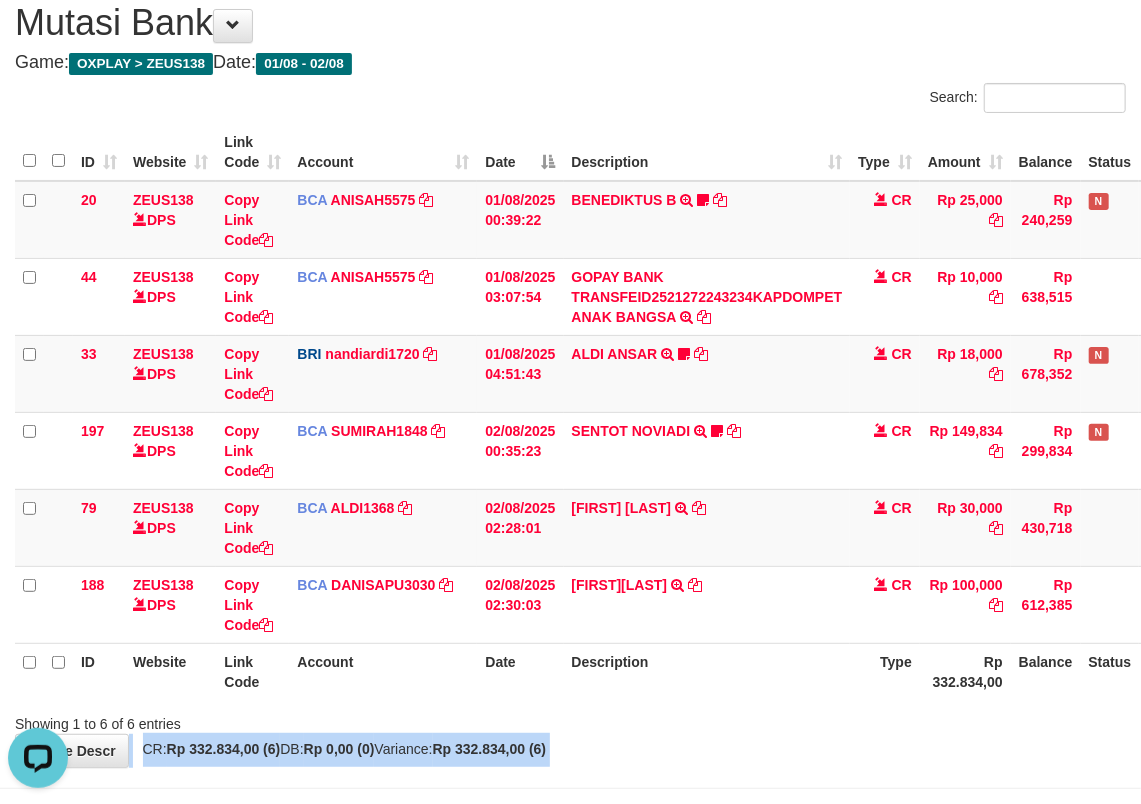 drag, startPoint x: 462, startPoint y: 740, endPoint x: 381, endPoint y: 729, distance: 81.7435 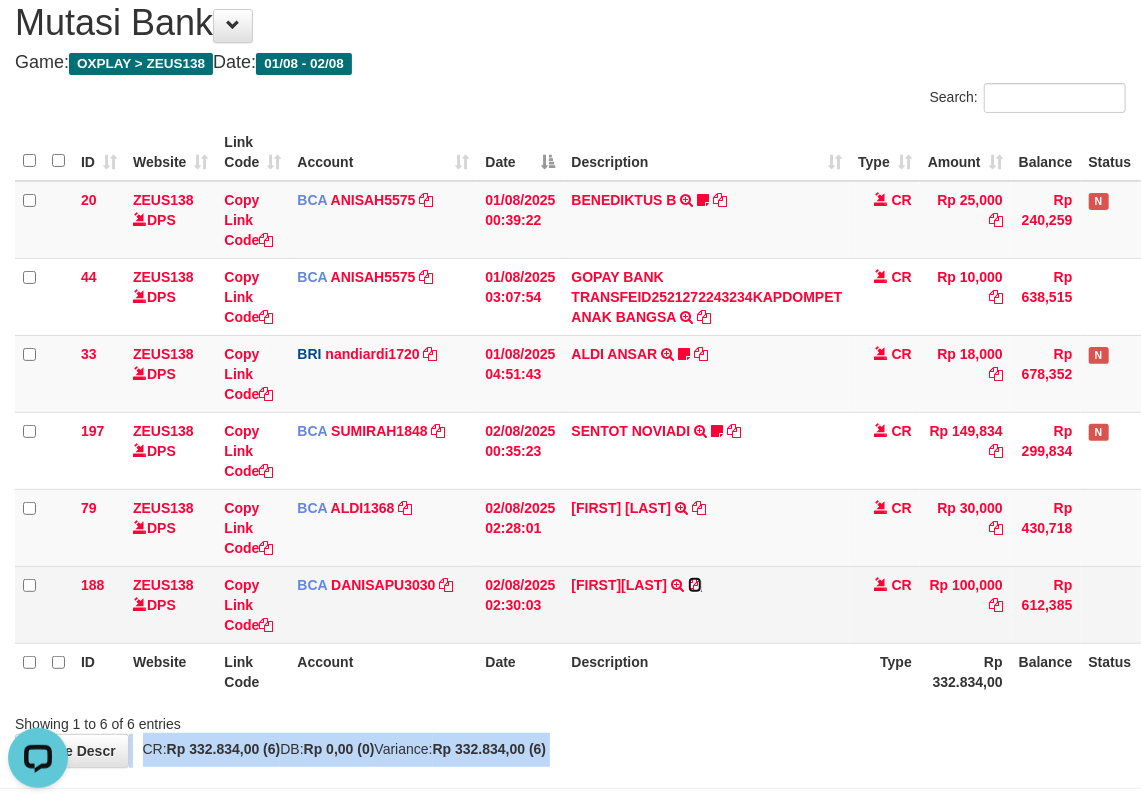 click at bounding box center [695, 585] 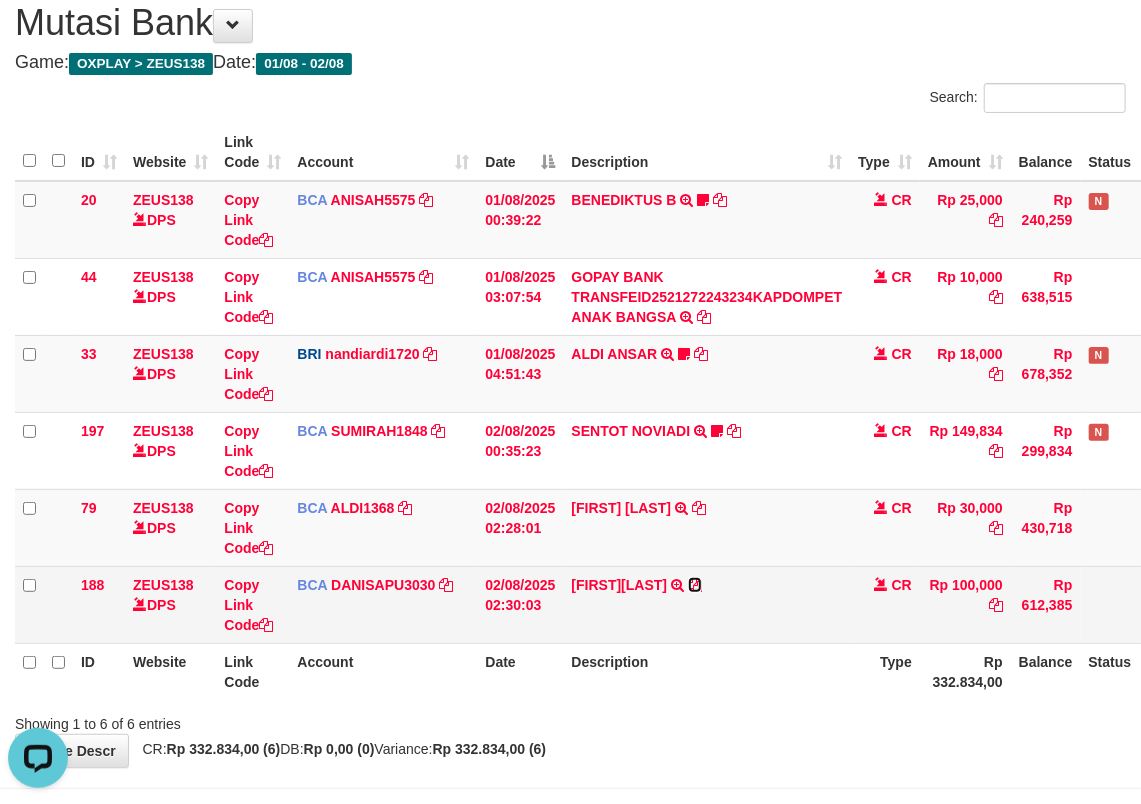 click at bounding box center (695, 585) 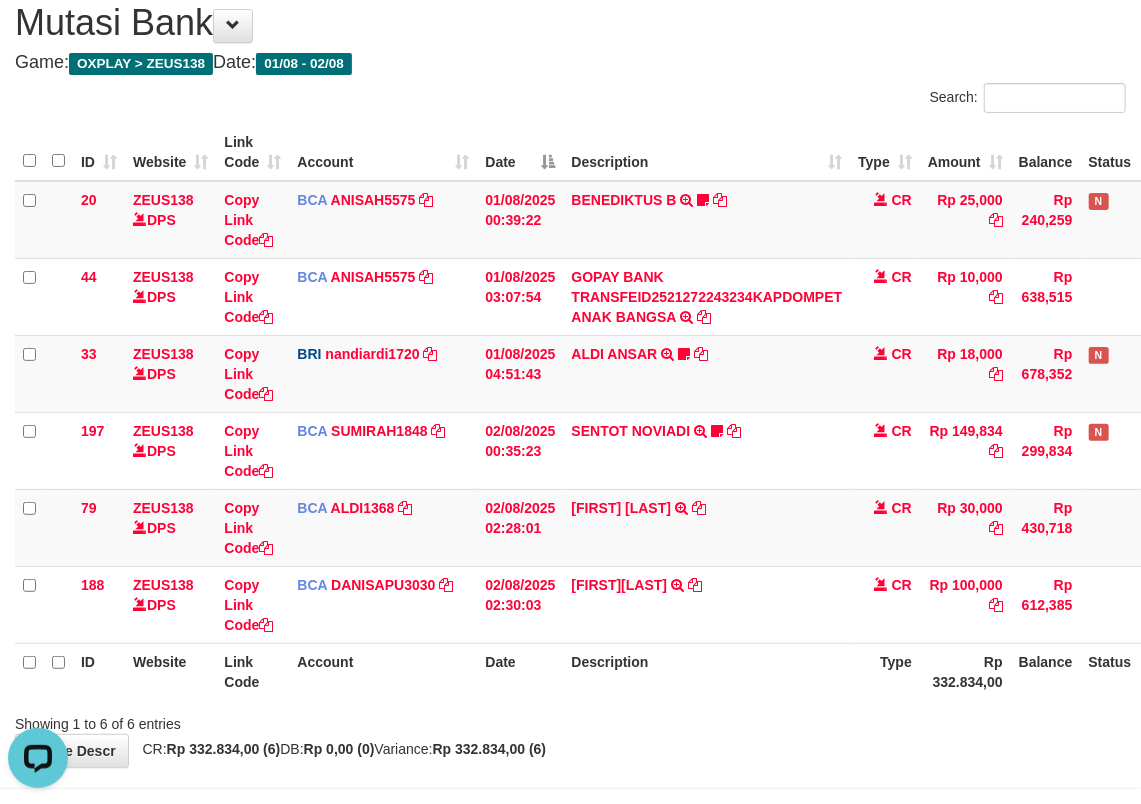 click on "ID Website Link Code Account Date Description Type Amount Balance Status Action
20
ZEUS138    DPS
Copy Link Code
BCA
ANISAH5575
DPS
ANISAH
mutasi_20250801_3827 | 20
mutasi_20250801_3827 | 20
01/08/2025 00:39:22
BENEDIKTUS B            TRSF E-BANKING CR 0108/FTSCY/WS95051
25000.002025080185043947 TRFDN-BENEDIKTUS BESPAY DEBIT INDONE    Asuk86 bantu bukti tf
CR
Rp 25,000
Rp 240,259
N
Note
44
ZEUS138    DPS
Copy Link Code
BCA
ANISAH5575" at bounding box center (570, 412) 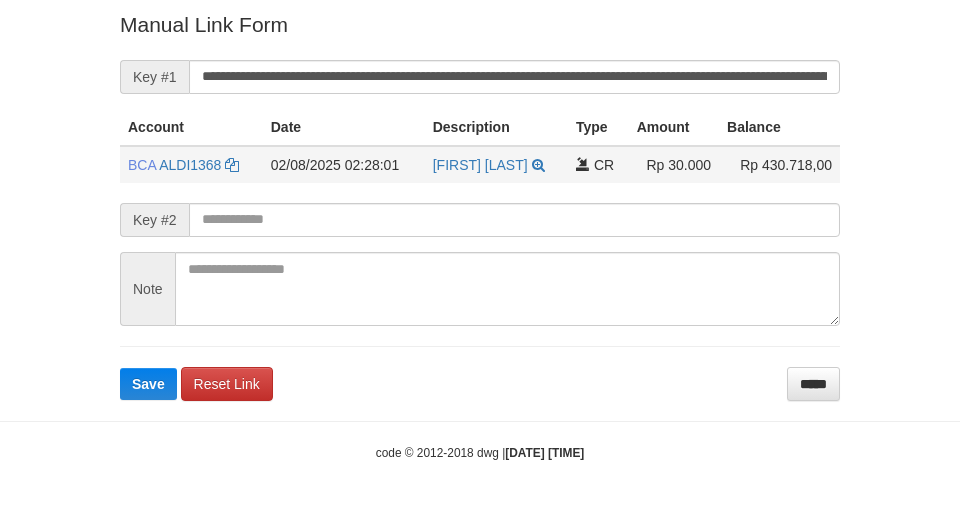 scroll, scrollTop: 404, scrollLeft: 0, axis: vertical 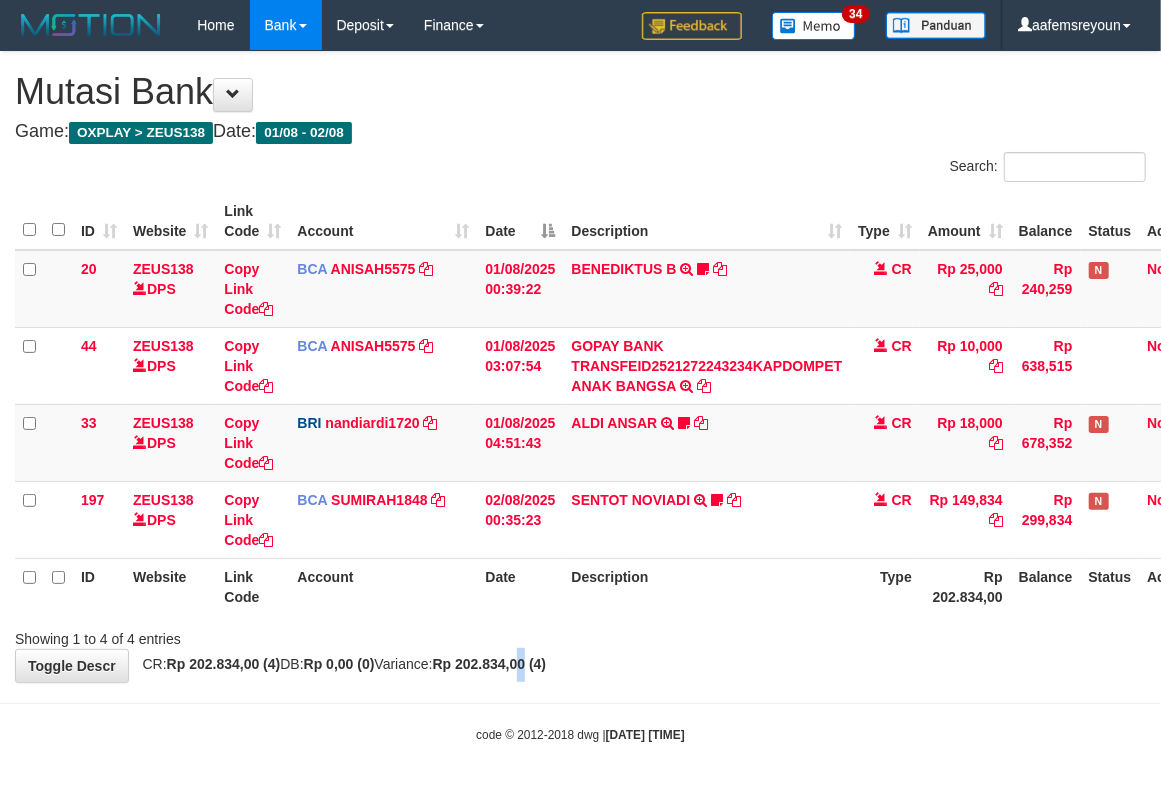 drag, startPoint x: 573, startPoint y: 676, endPoint x: 136, endPoint y: 636, distance: 438.82684 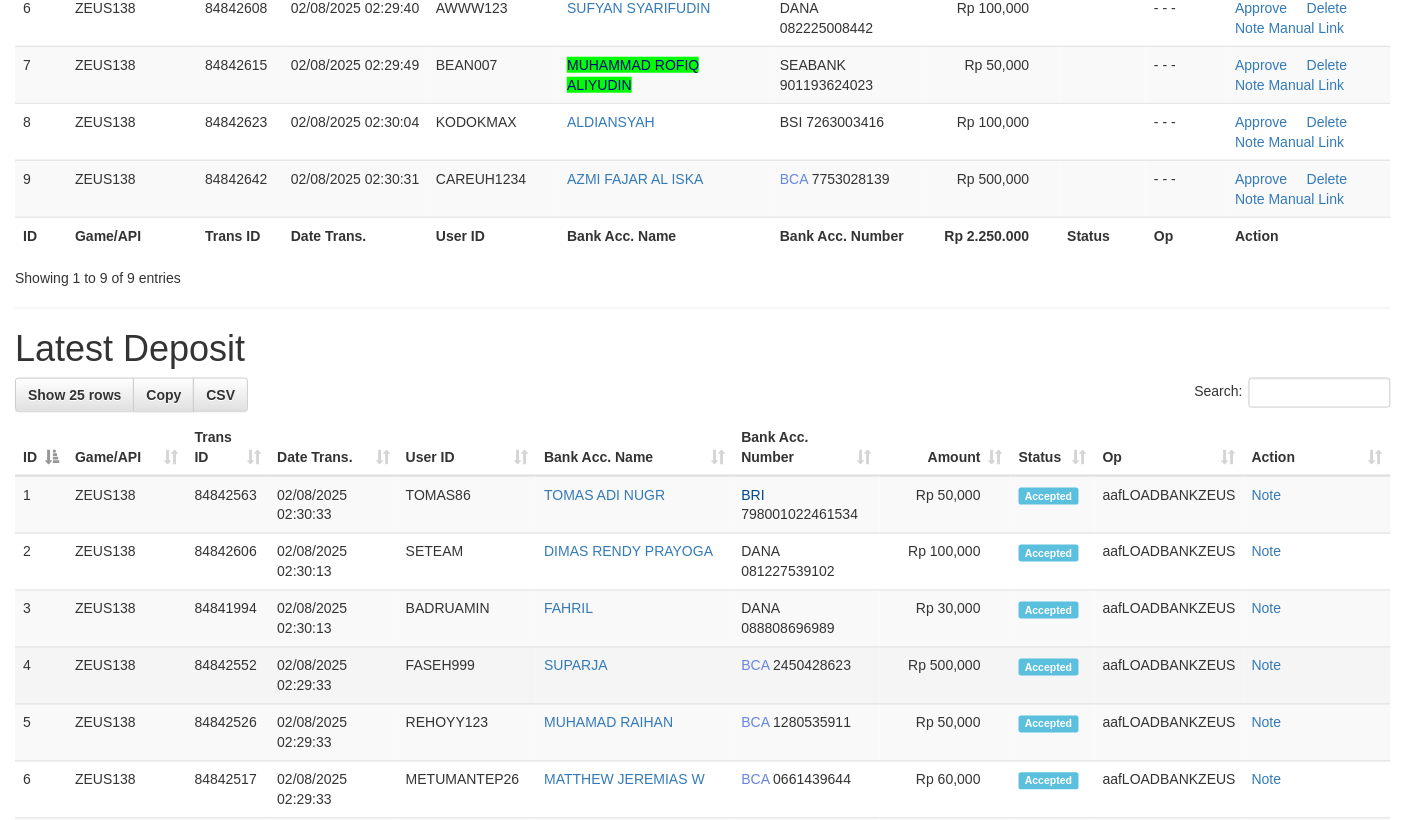 scroll, scrollTop: 290, scrollLeft: 0, axis: vertical 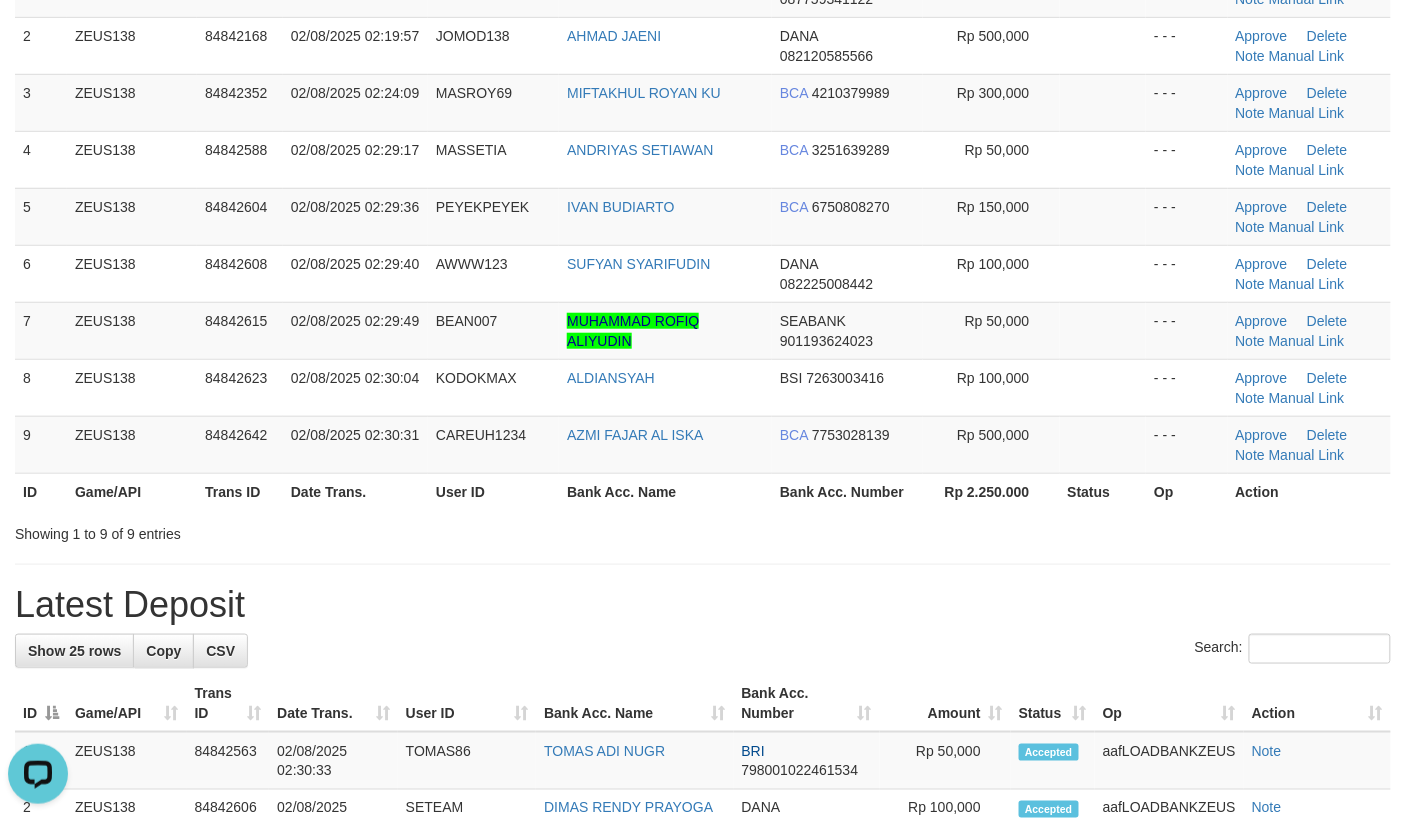 drag, startPoint x: 1078, startPoint y: 513, endPoint x: 1394, endPoint y: 557, distance: 319.04858 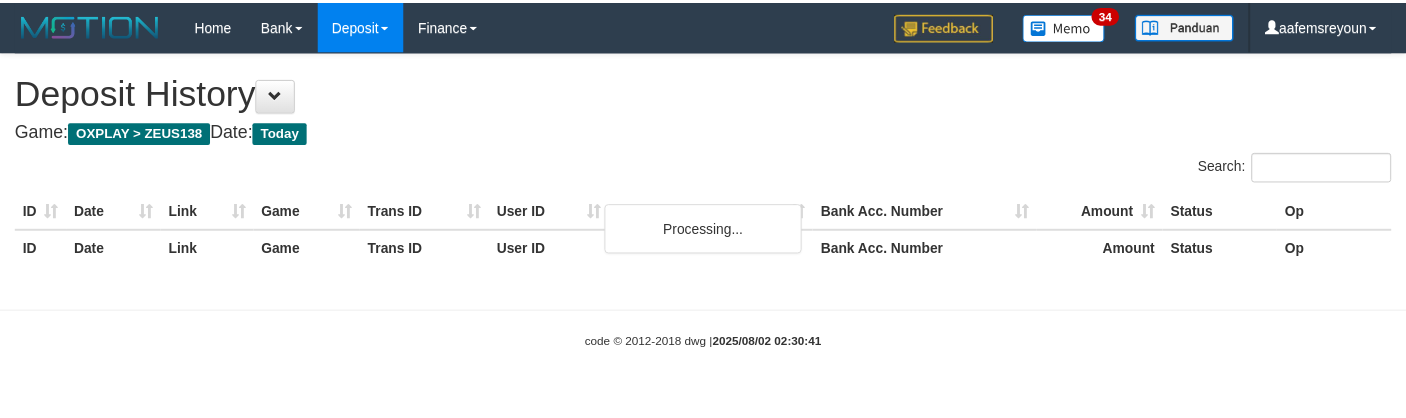 scroll, scrollTop: 0, scrollLeft: 0, axis: both 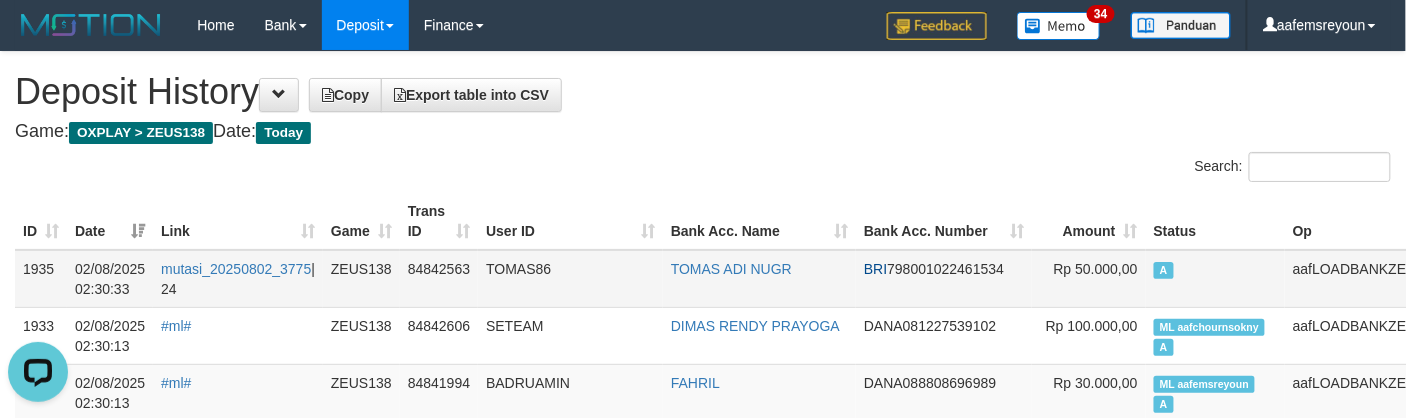 drag, startPoint x: 810, startPoint y: 186, endPoint x: 648, endPoint y: 288, distance: 191.43668 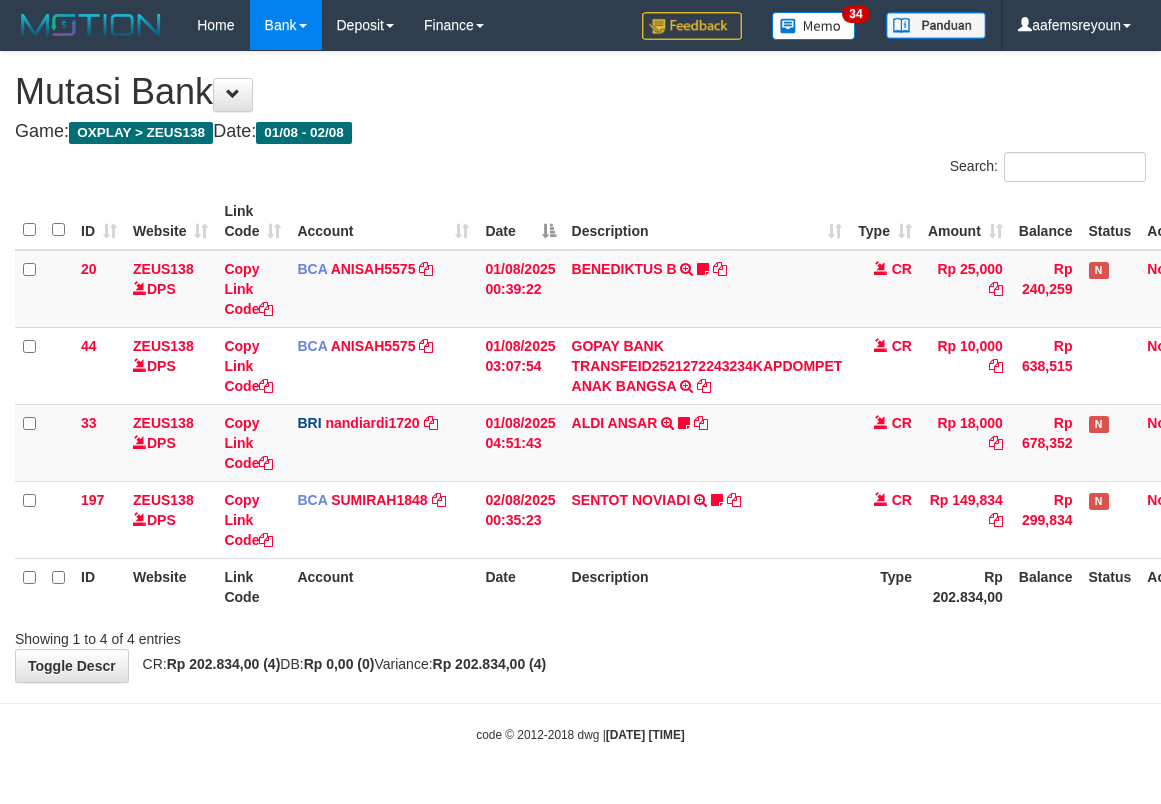 scroll, scrollTop: 0, scrollLeft: 0, axis: both 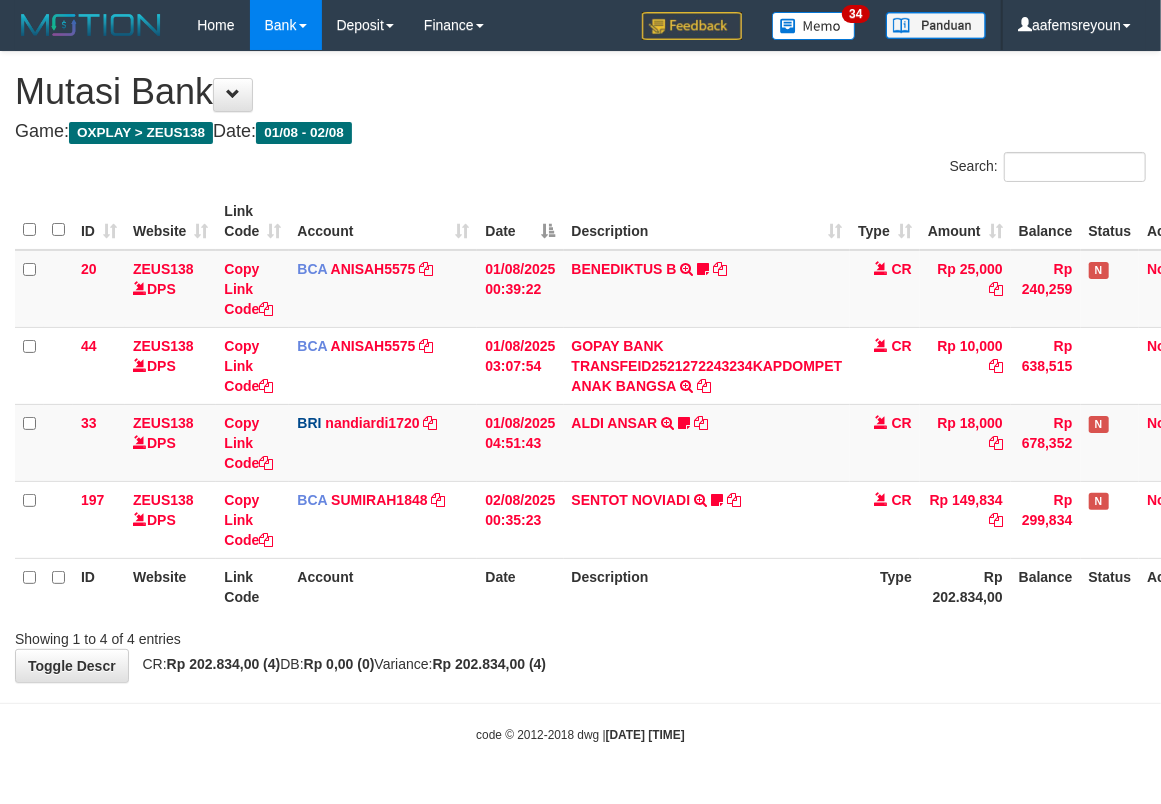 click on "Description" at bounding box center (707, 586) 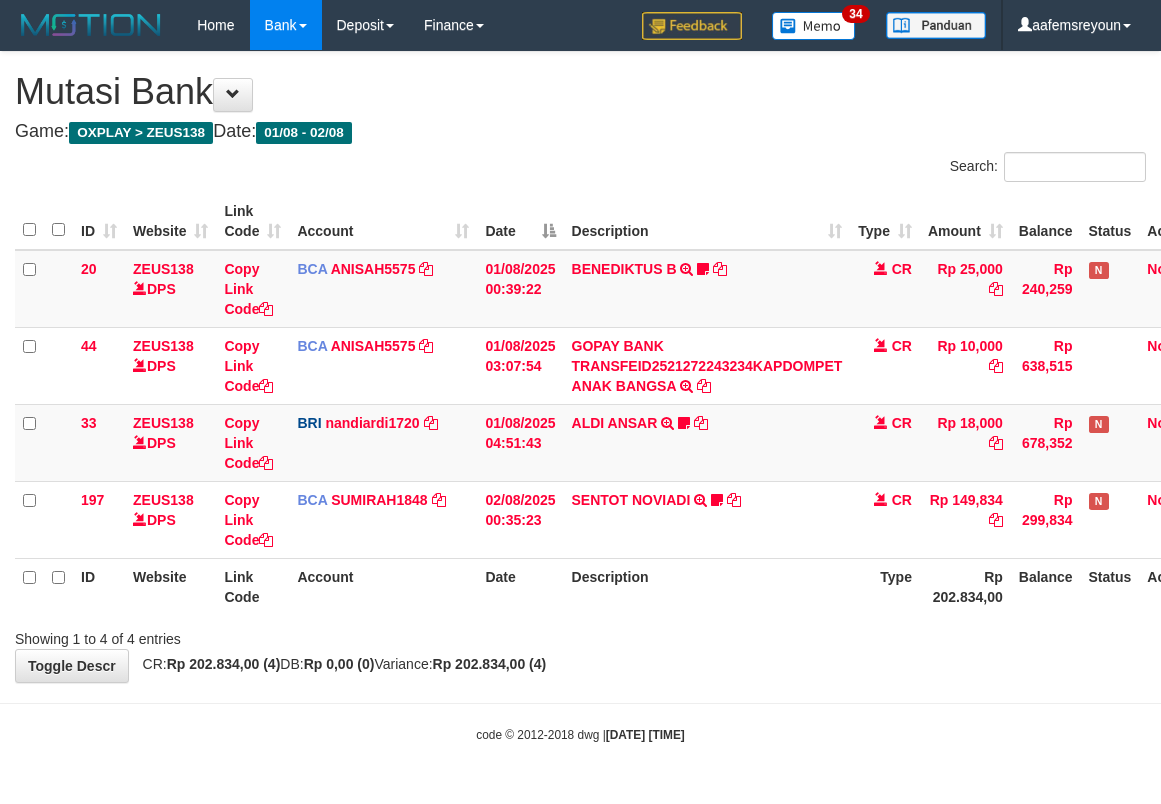scroll, scrollTop: 0, scrollLeft: 0, axis: both 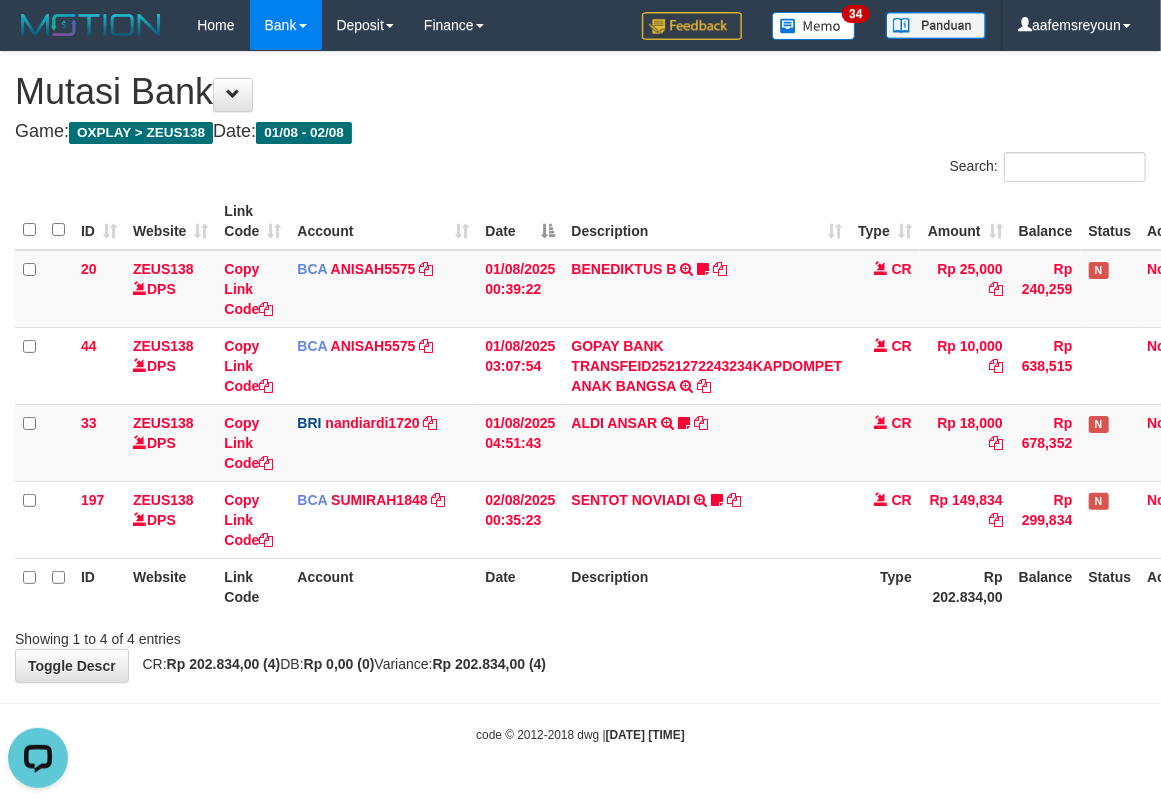 click on "Date" at bounding box center (520, 586) 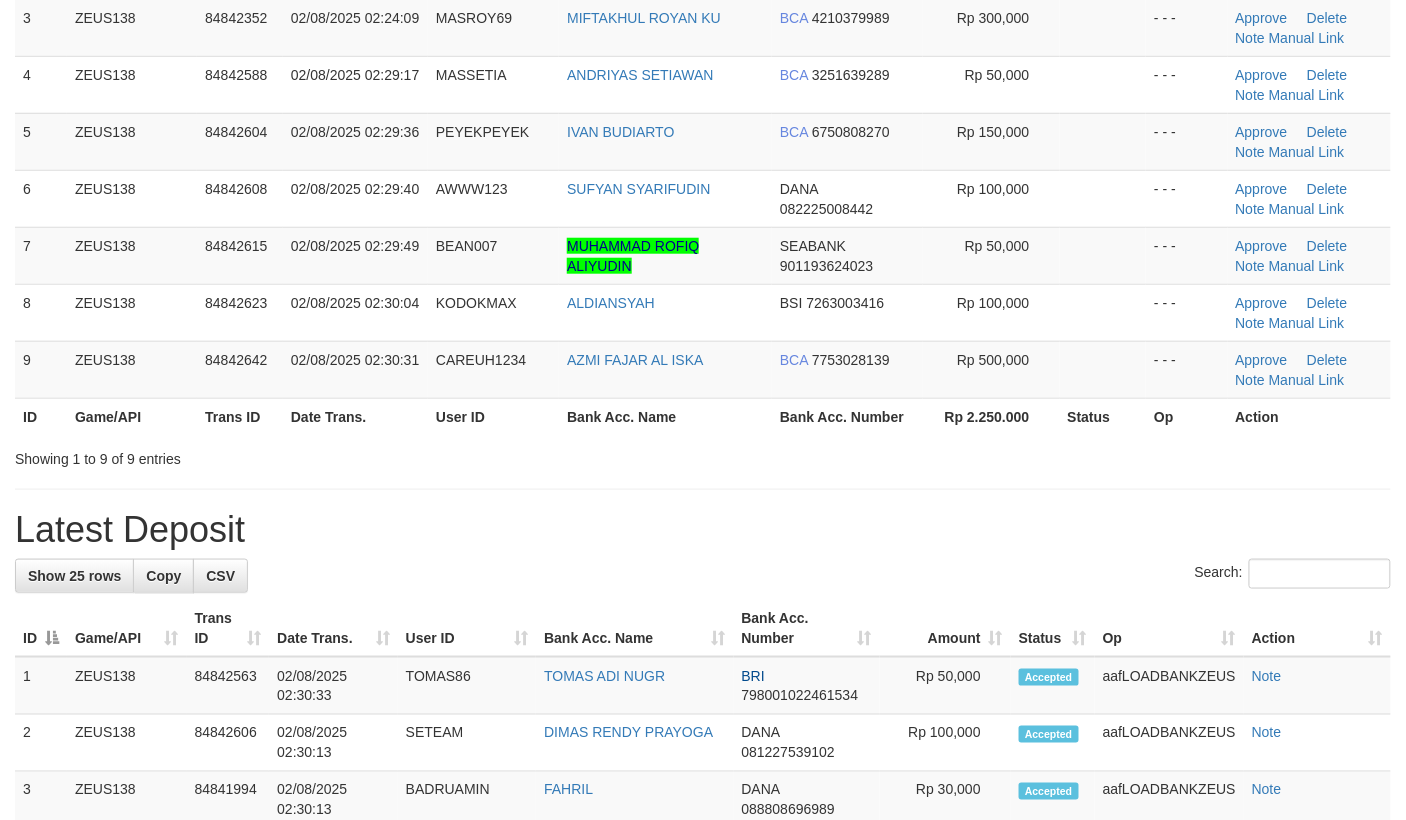 scroll, scrollTop: 290, scrollLeft: 0, axis: vertical 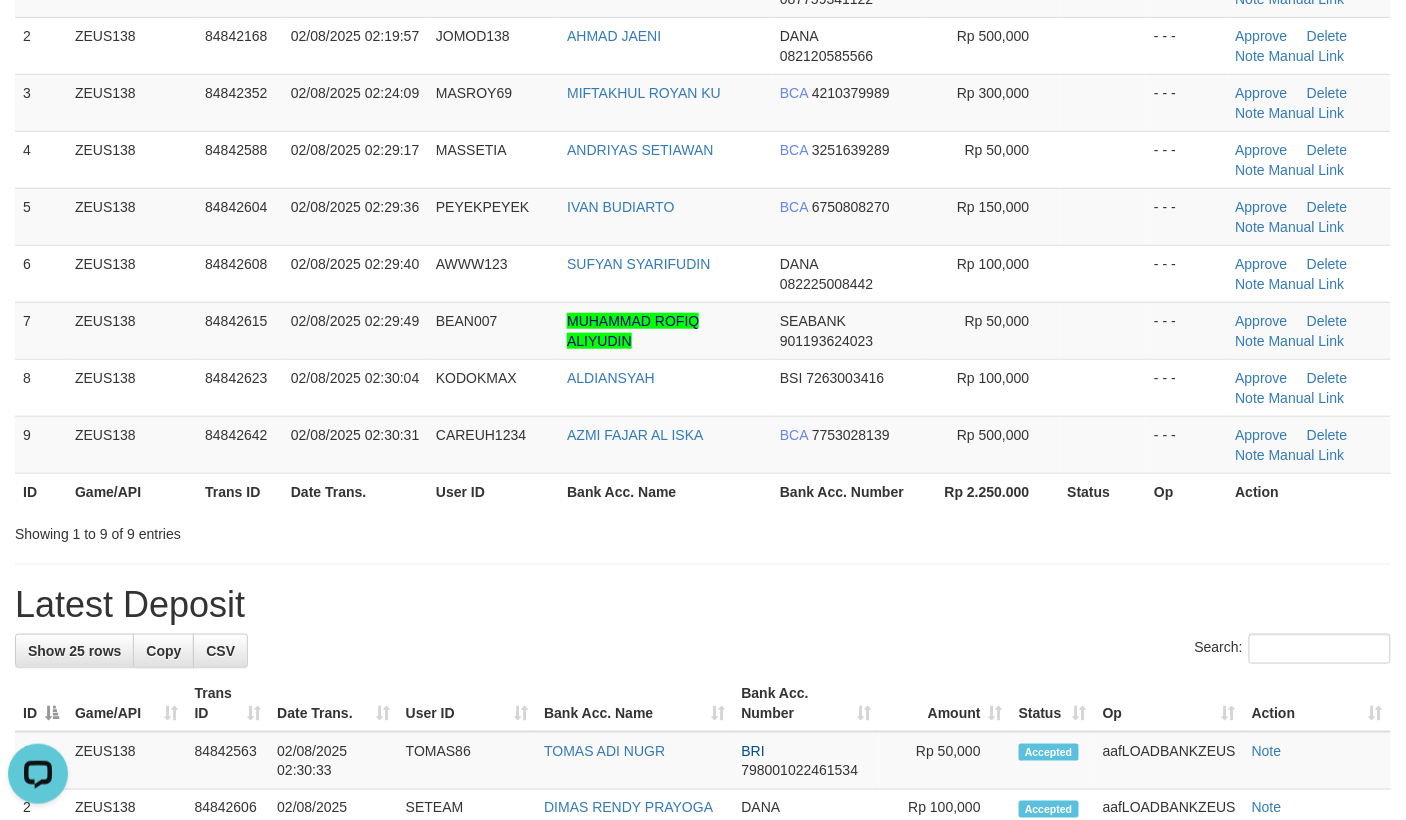 drag, startPoint x: 661, startPoint y: 593, endPoint x: 1418, endPoint y: 616, distance: 757.3493 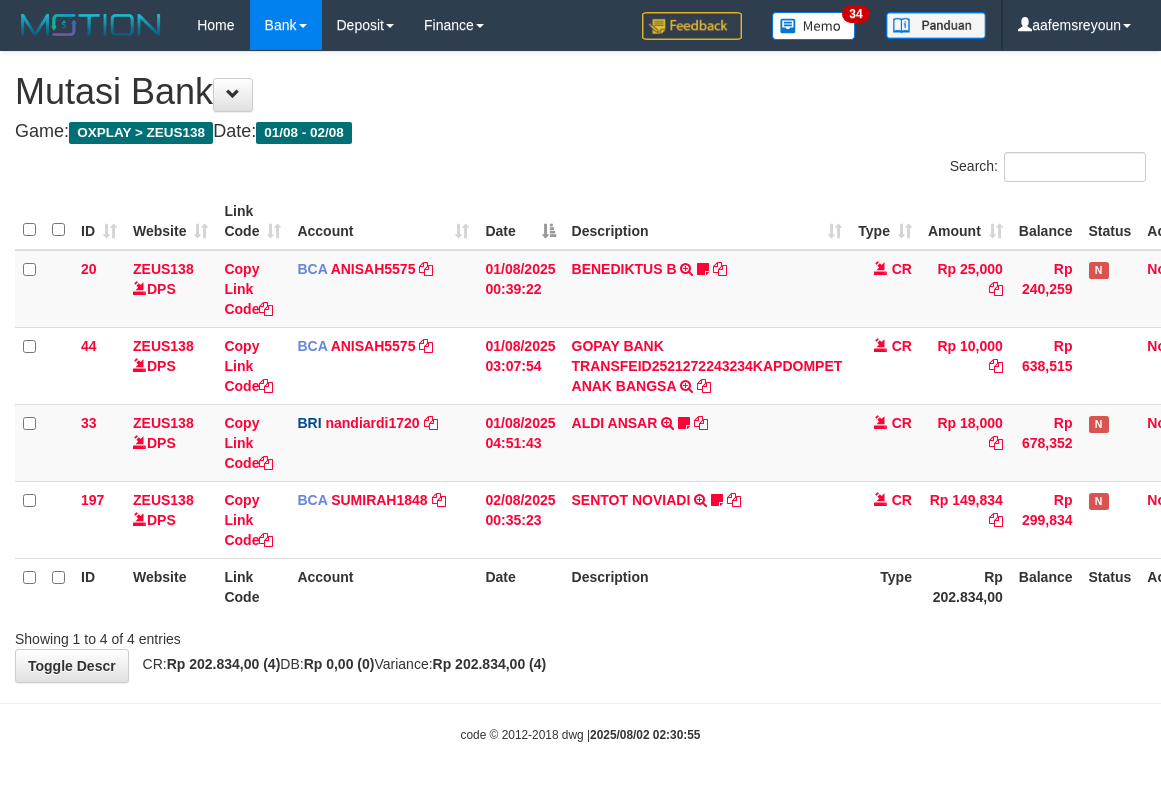 scroll, scrollTop: 0, scrollLeft: 0, axis: both 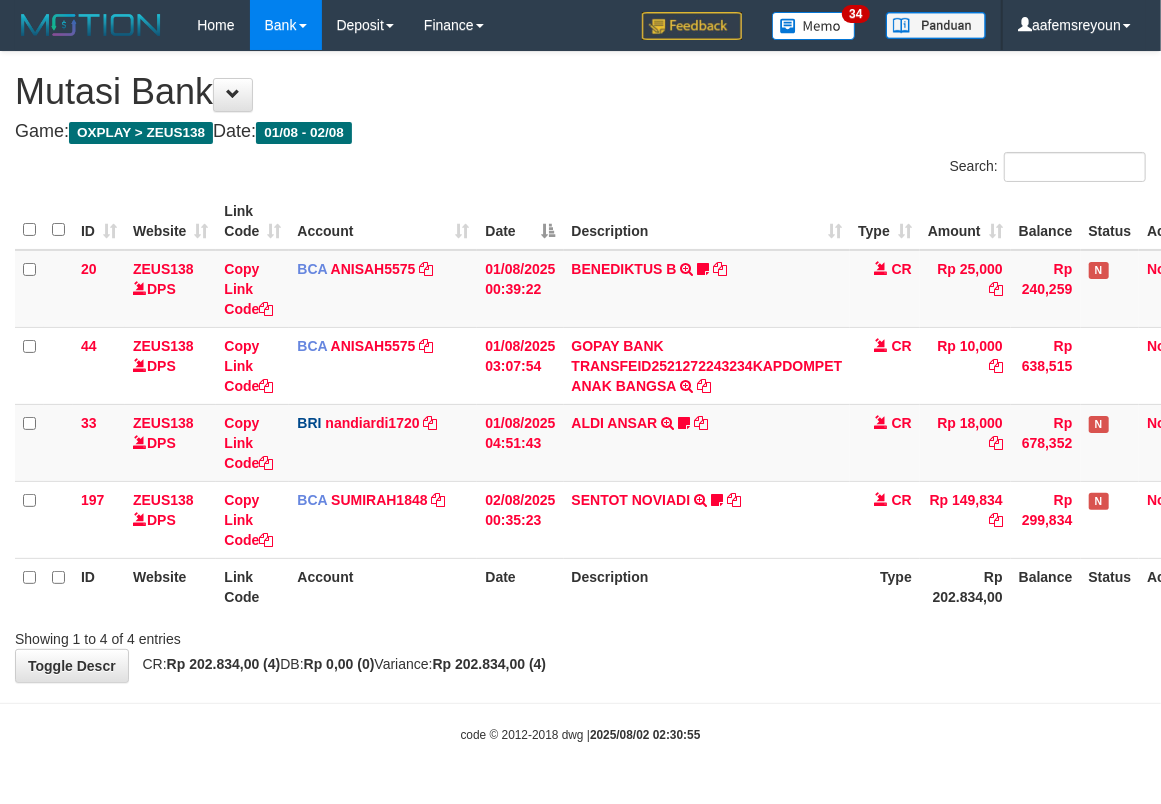 click on "Rp 202.834,00 (4)" at bounding box center (490, 664) 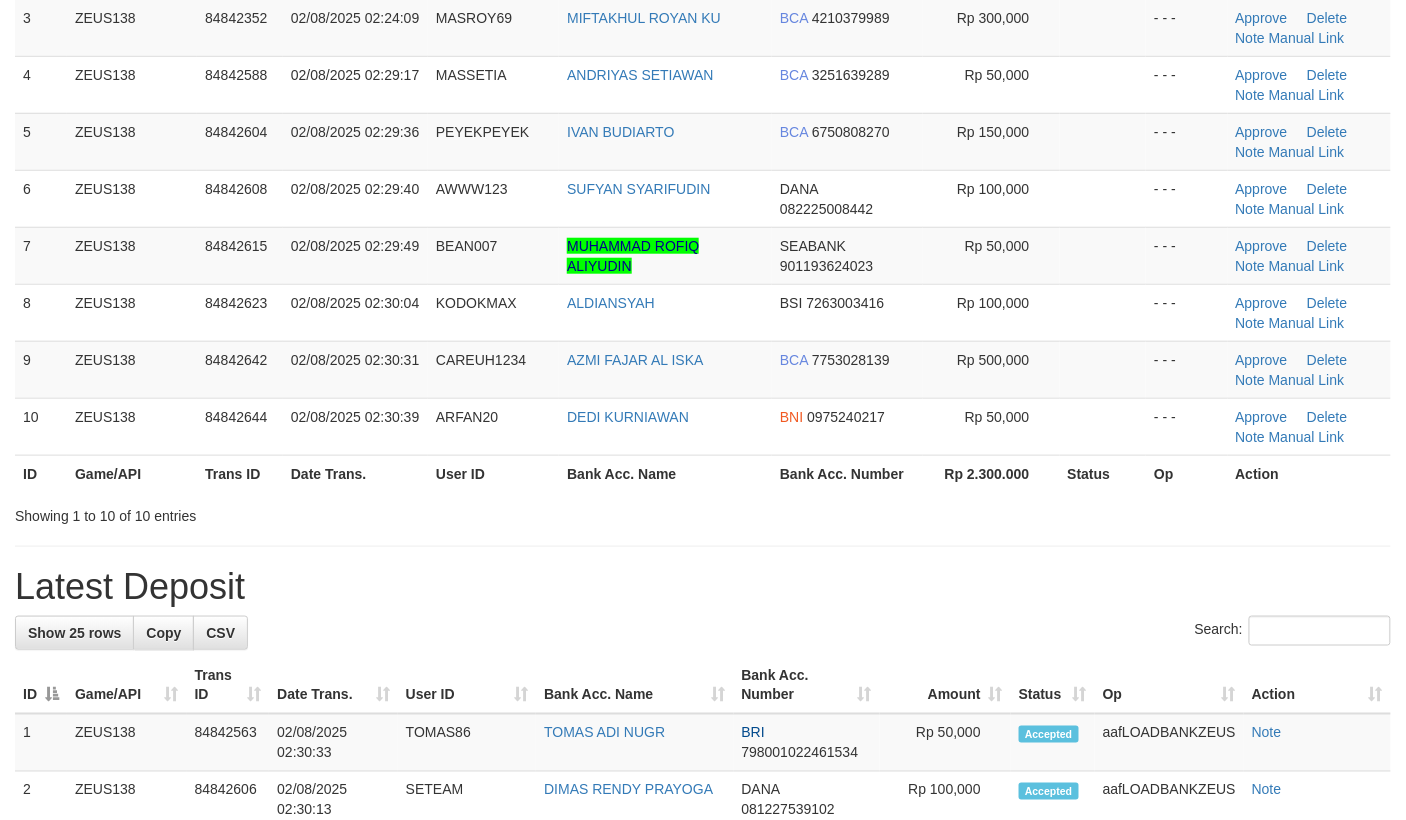 scroll, scrollTop: 290, scrollLeft: 0, axis: vertical 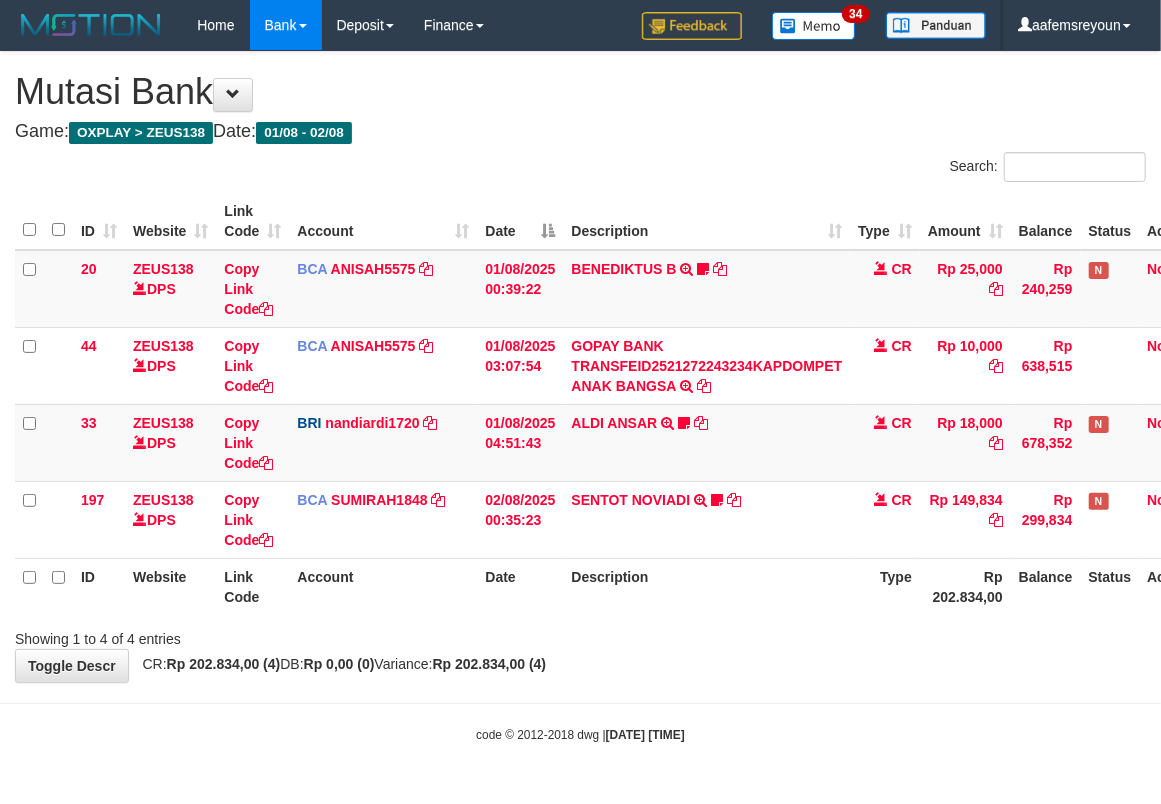 click on "Showing 1 to 4 of 4 entries" at bounding box center [580, 635] 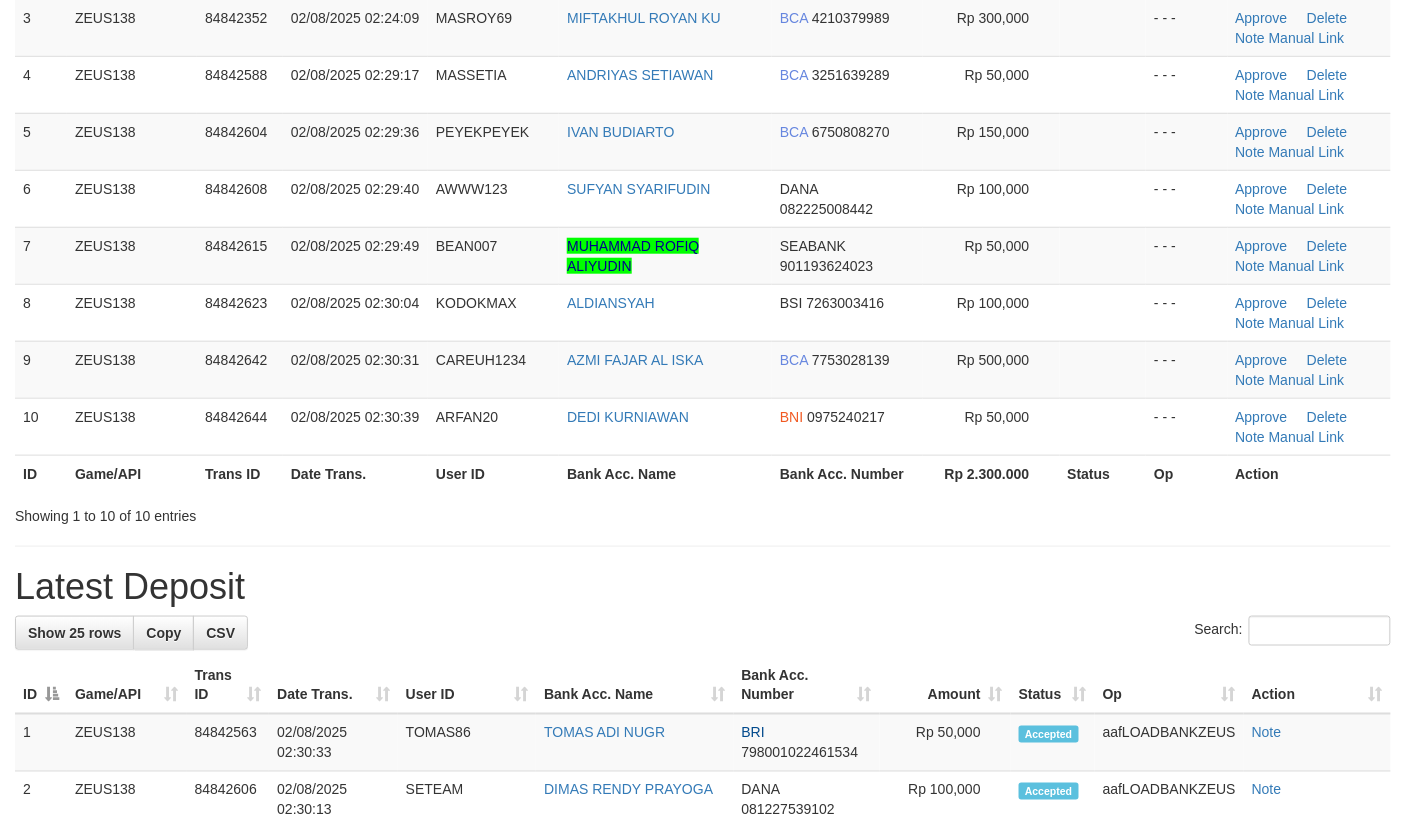 scroll, scrollTop: 290, scrollLeft: 0, axis: vertical 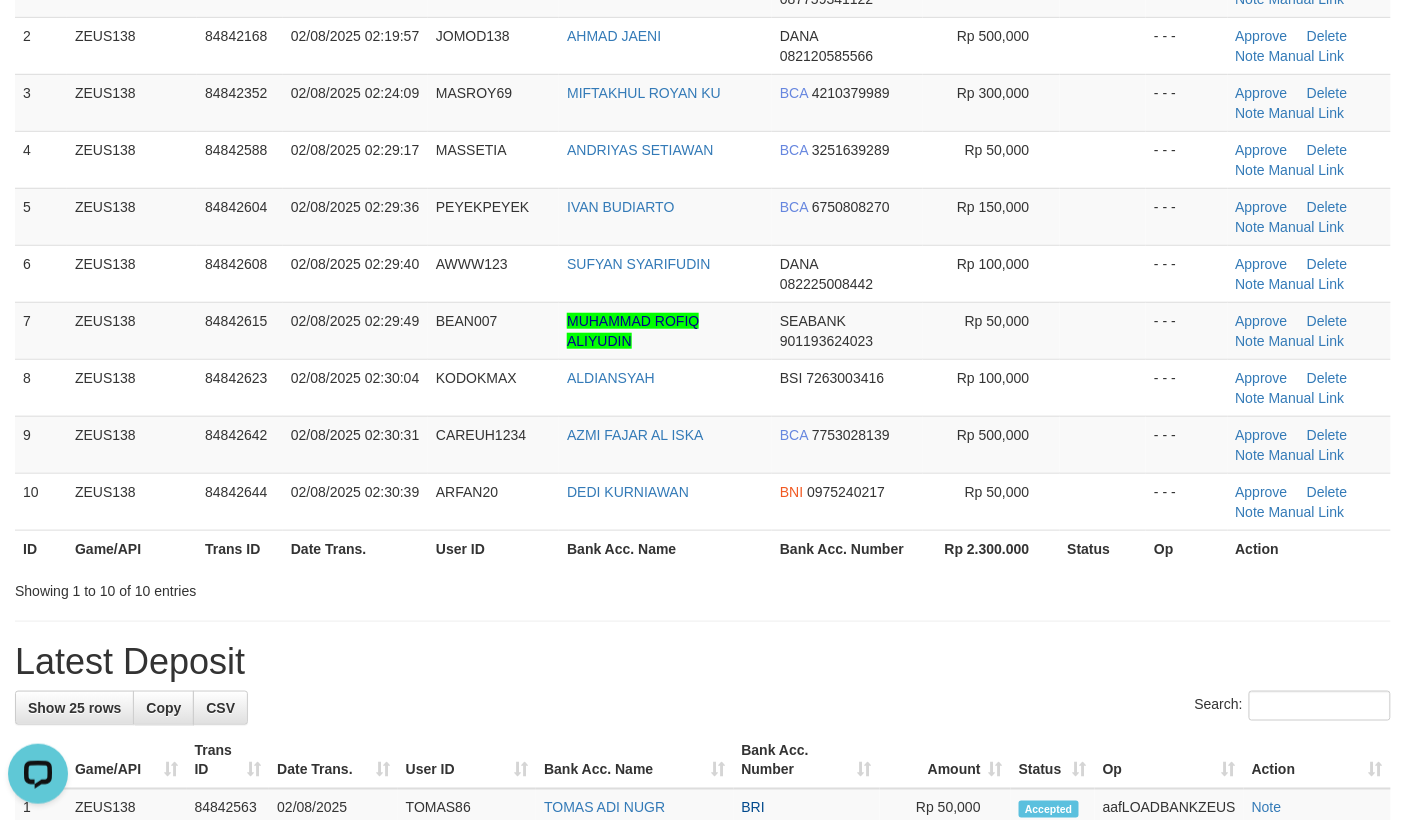 click on "Bank Acc. Number" at bounding box center (847, 548) 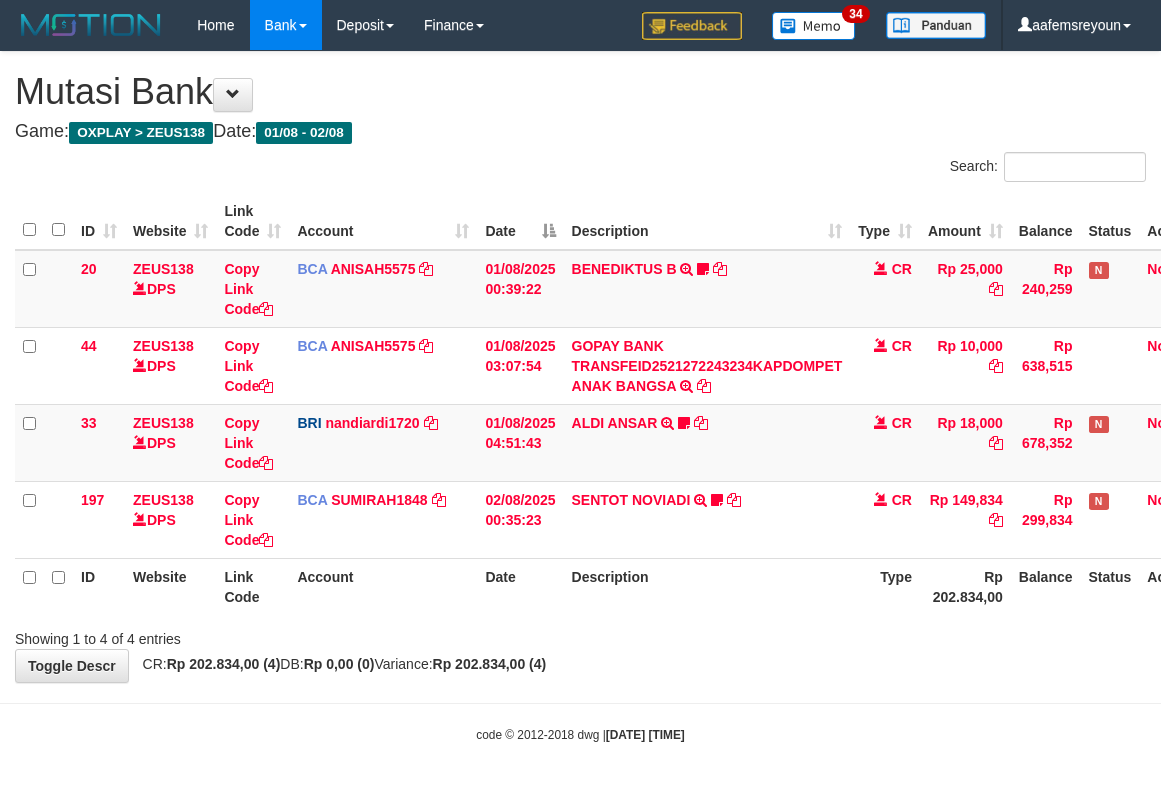 scroll, scrollTop: 0, scrollLeft: 0, axis: both 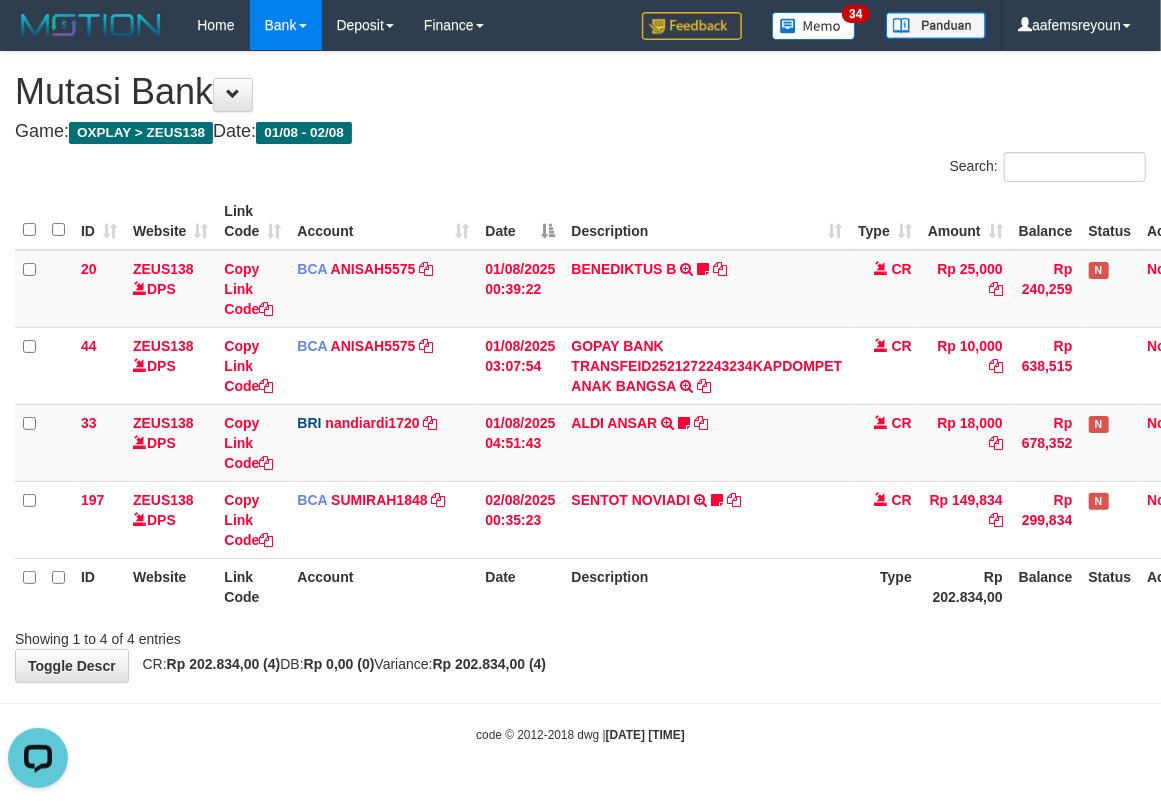 drag, startPoint x: 732, startPoint y: 597, endPoint x: 708, endPoint y: 602, distance: 24.5153 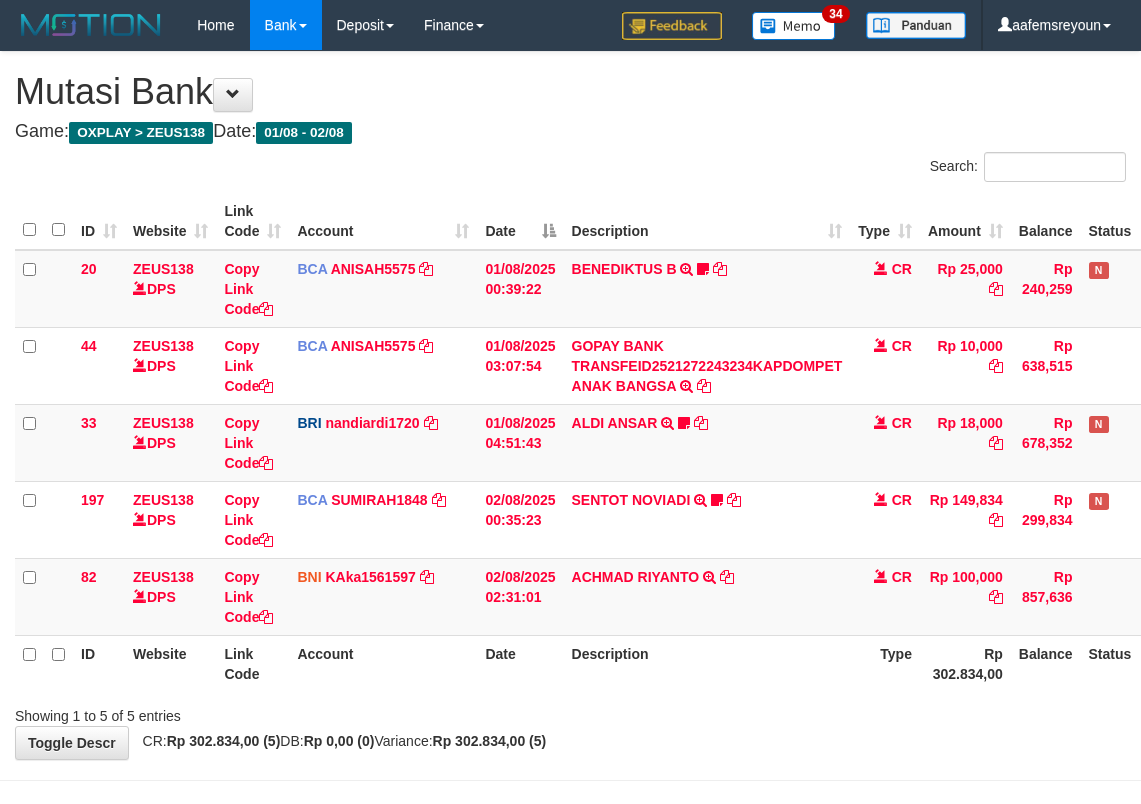 scroll, scrollTop: 0, scrollLeft: 0, axis: both 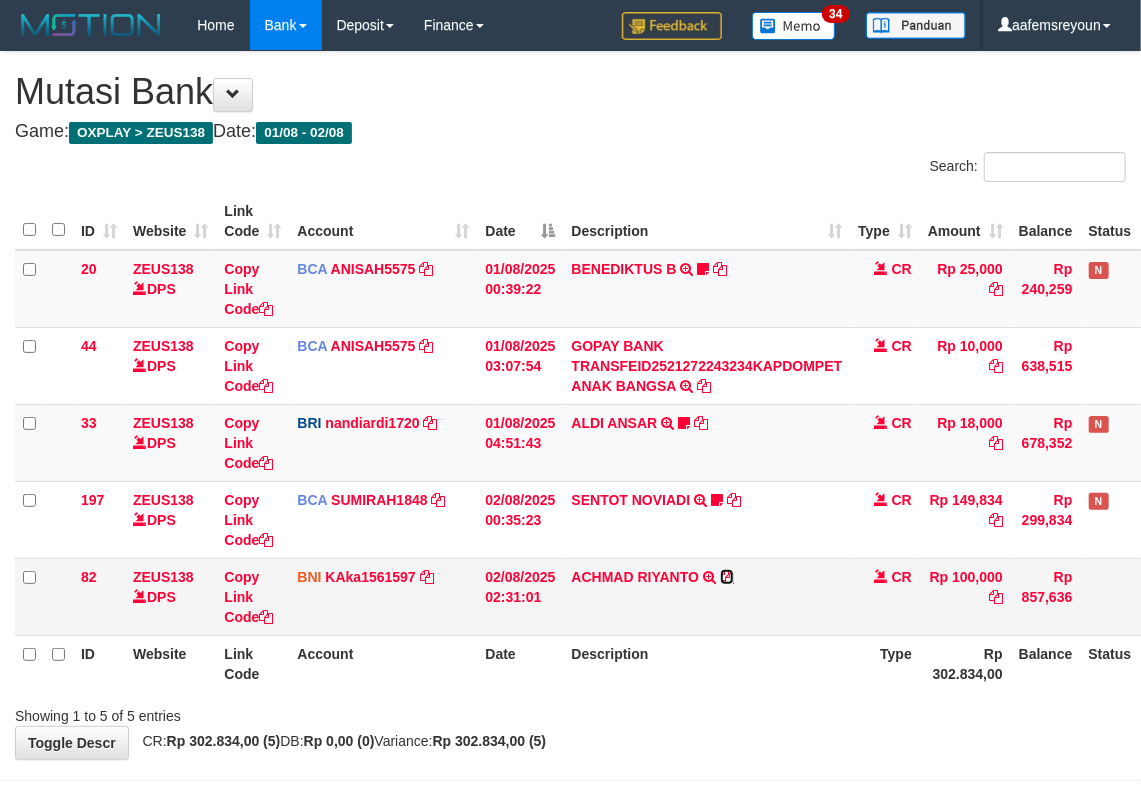 click at bounding box center [727, 577] 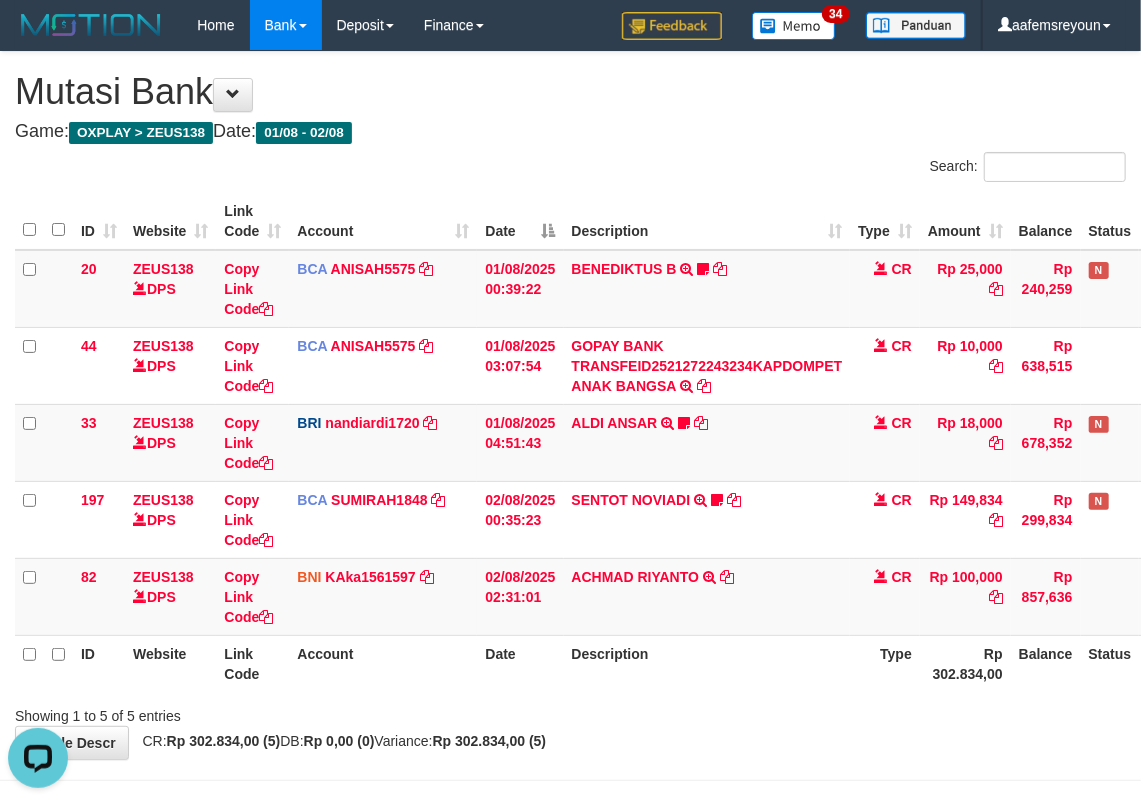 scroll, scrollTop: 0, scrollLeft: 0, axis: both 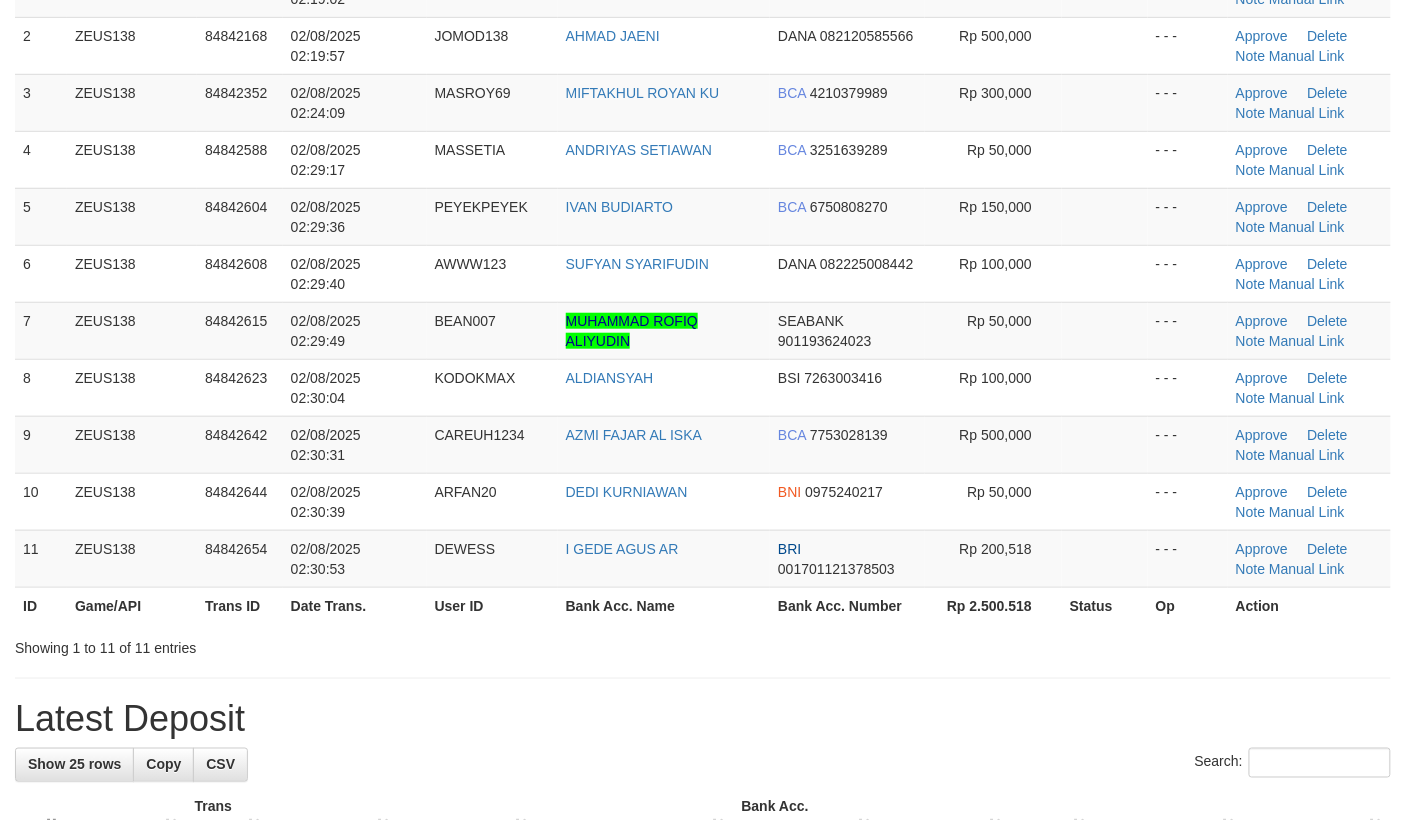 click at bounding box center (996, 630) 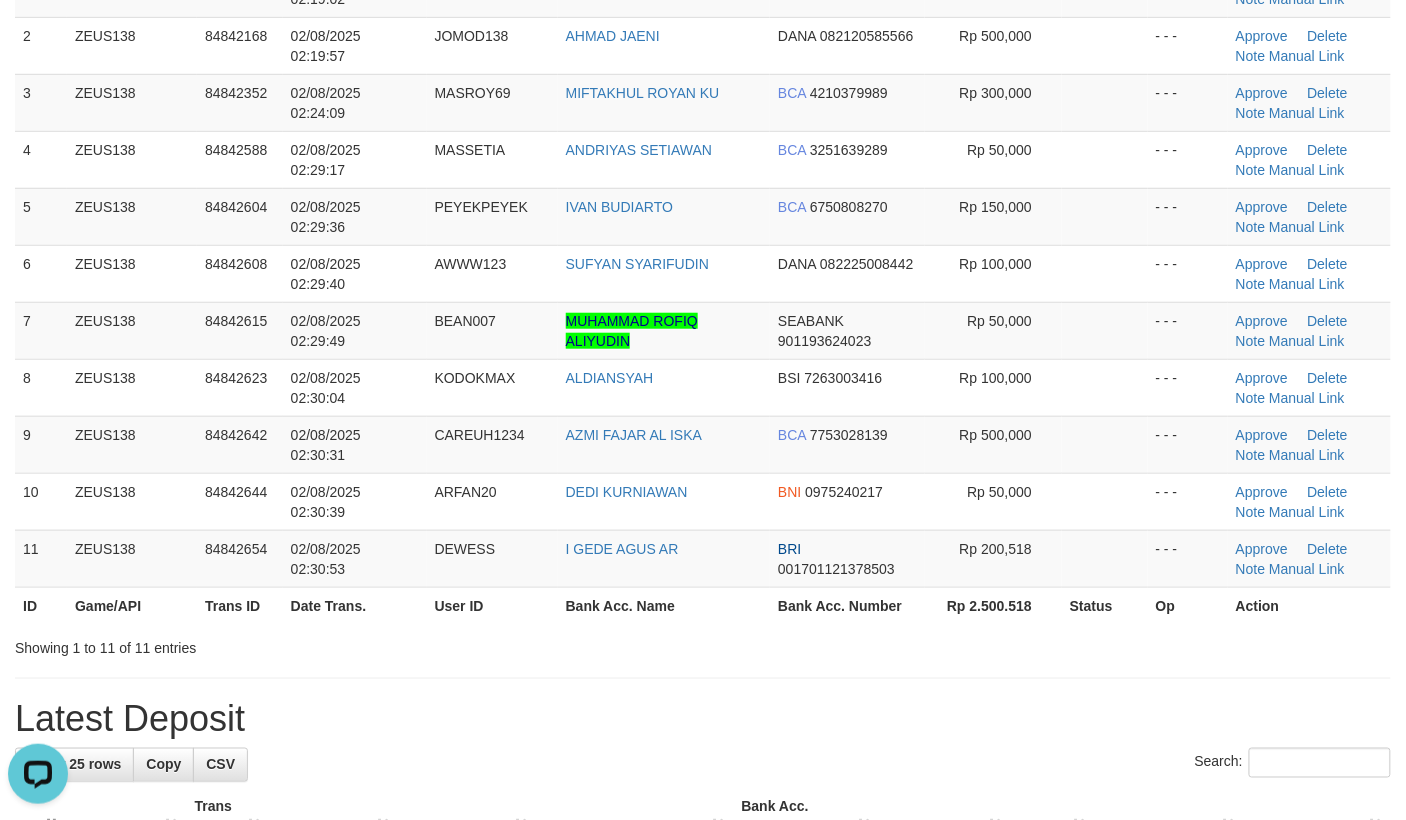 scroll, scrollTop: 0, scrollLeft: 0, axis: both 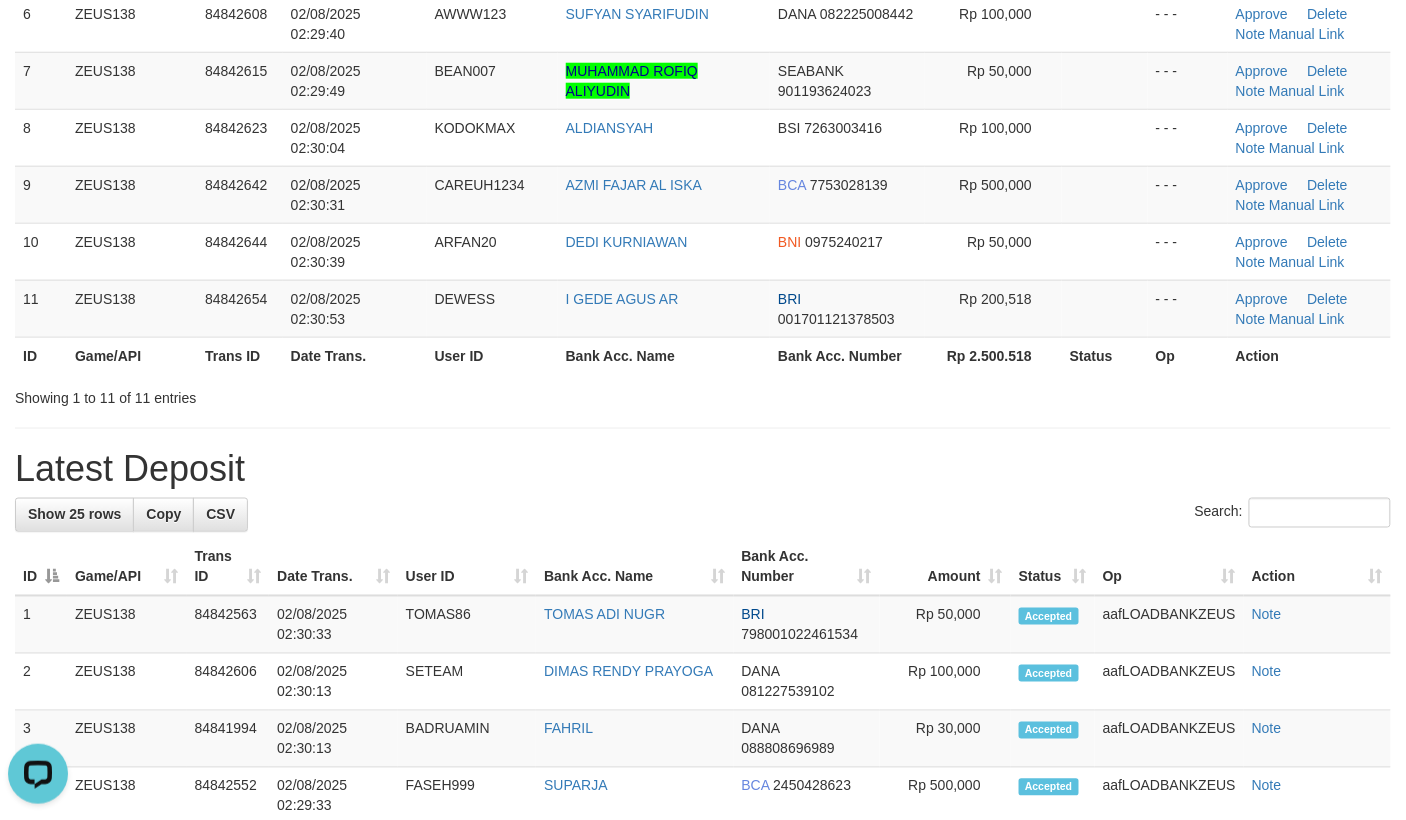 click on "**********" at bounding box center (703, 823) 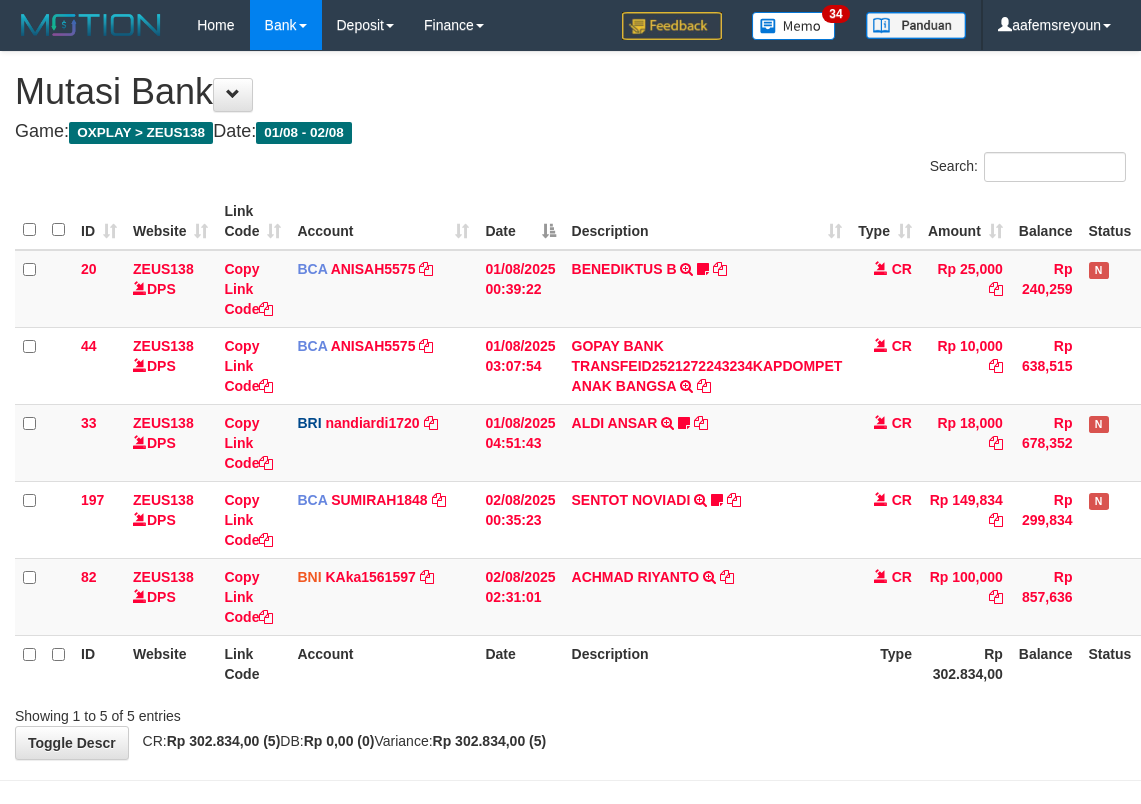 scroll, scrollTop: 0, scrollLeft: 0, axis: both 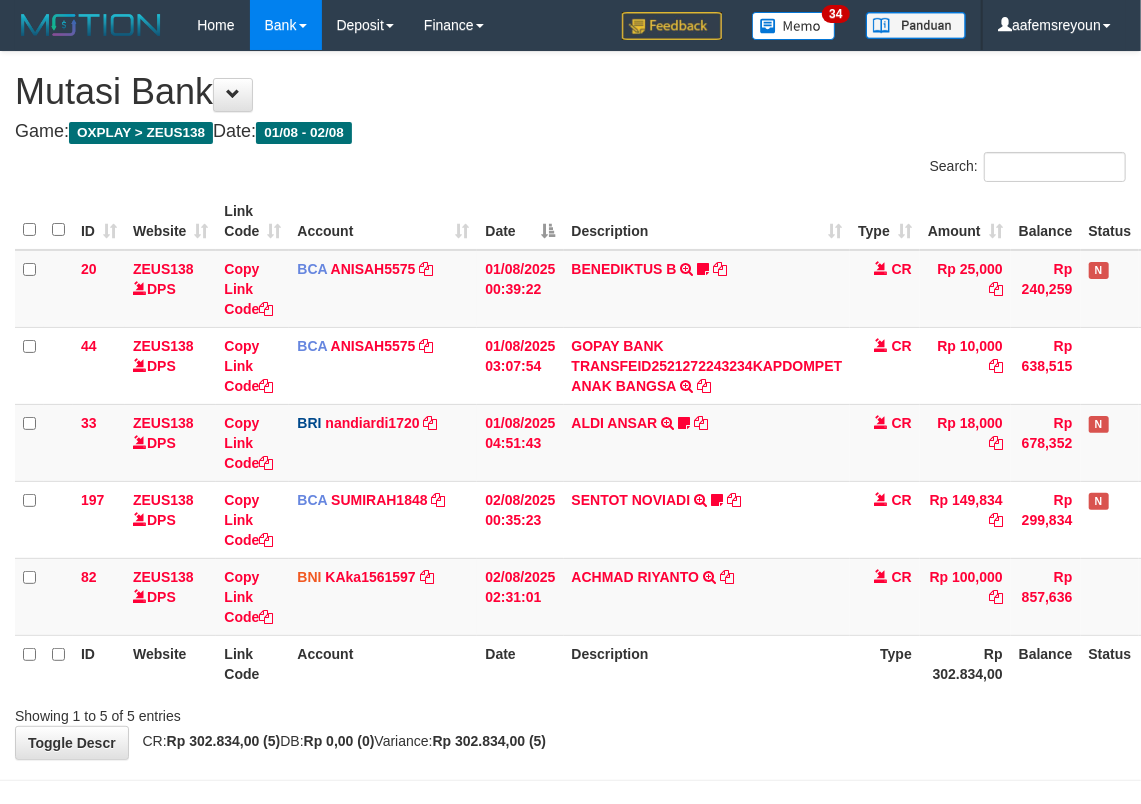 drag, startPoint x: 716, startPoint y: 680, endPoint x: 694, endPoint y: 677, distance: 22.203604 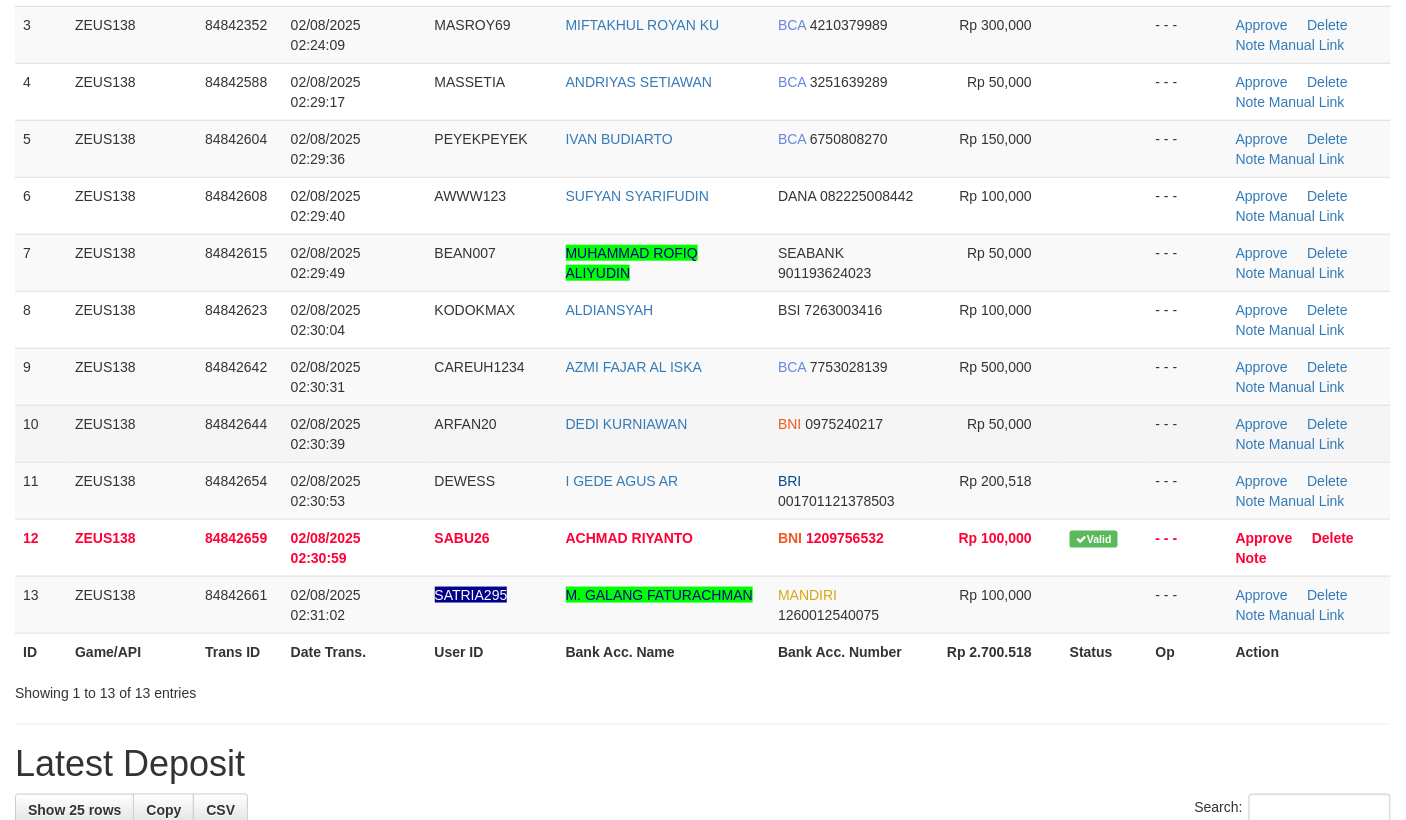 scroll, scrollTop: 348, scrollLeft: 0, axis: vertical 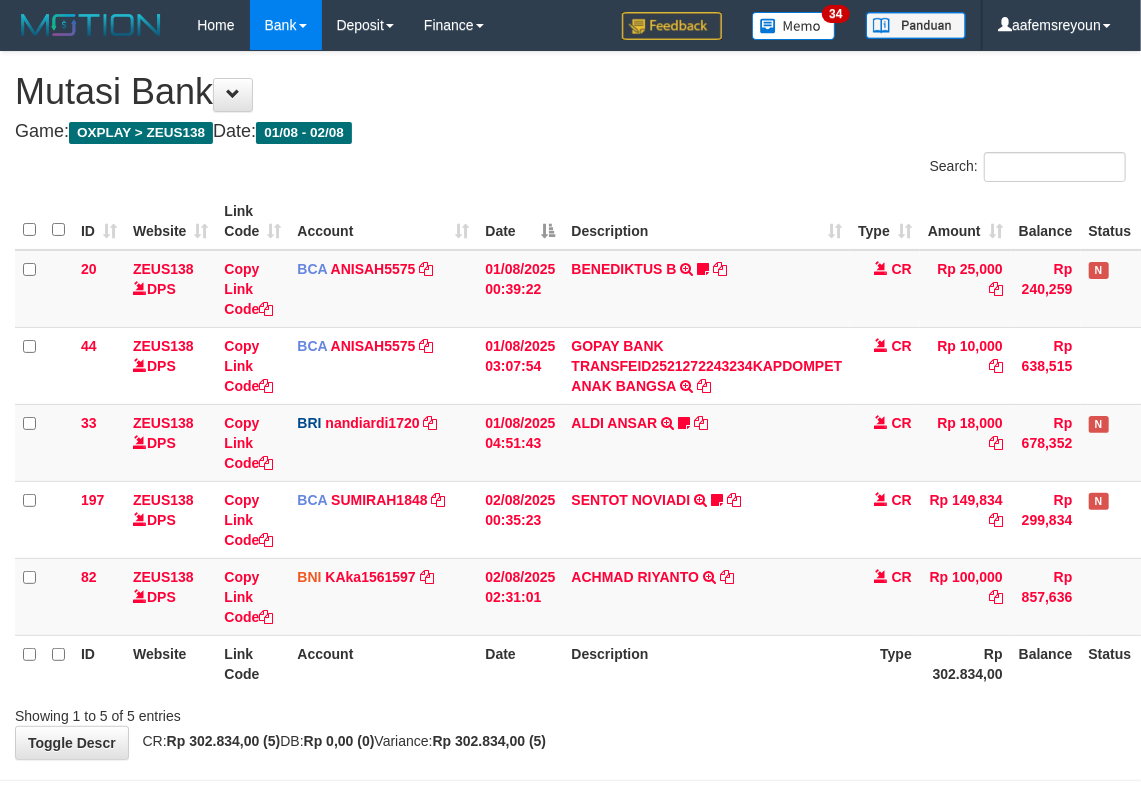 click on "Description" at bounding box center (707, 663) 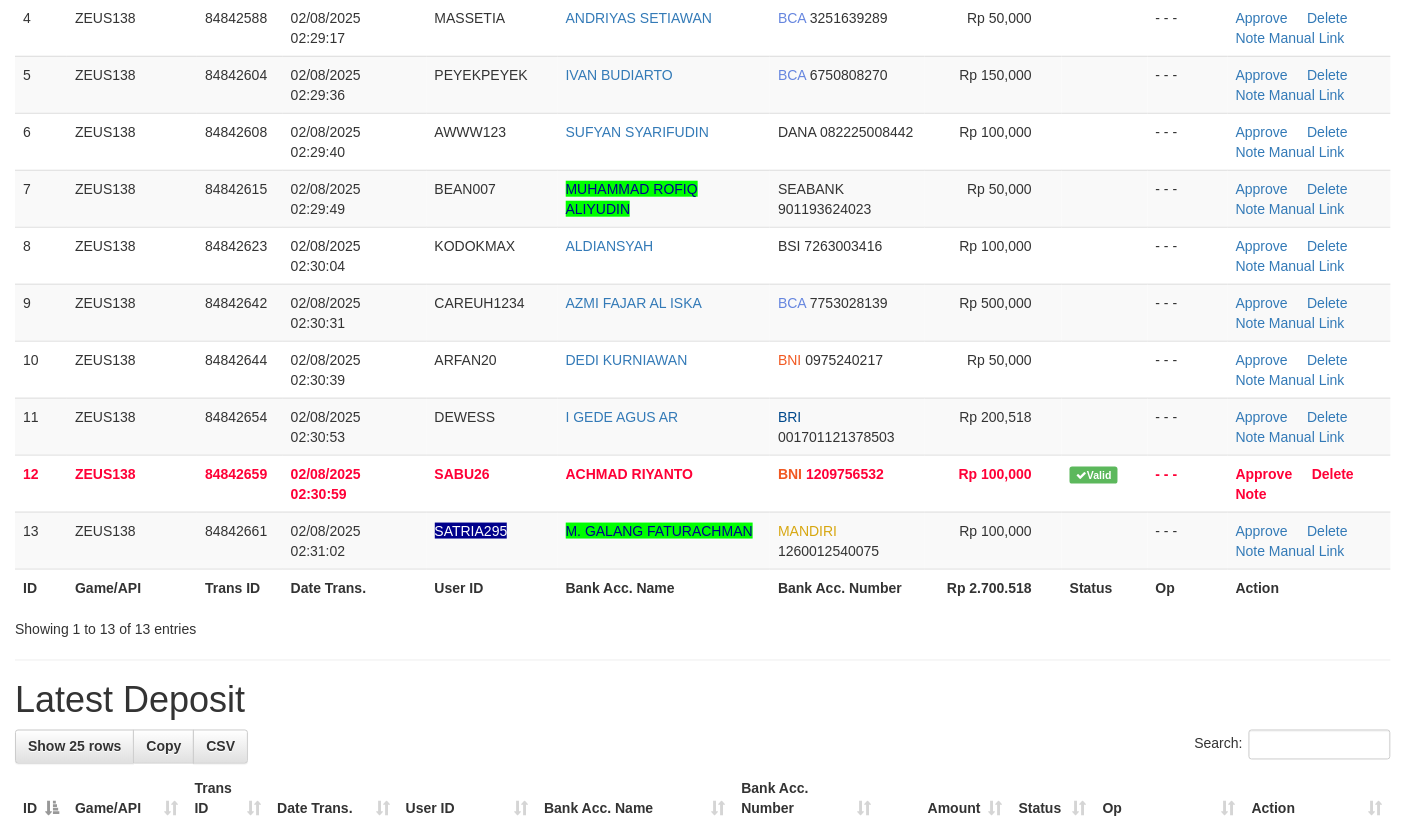 scroll, scrollTop: 348, scrollLeft: 0, axis: vertical 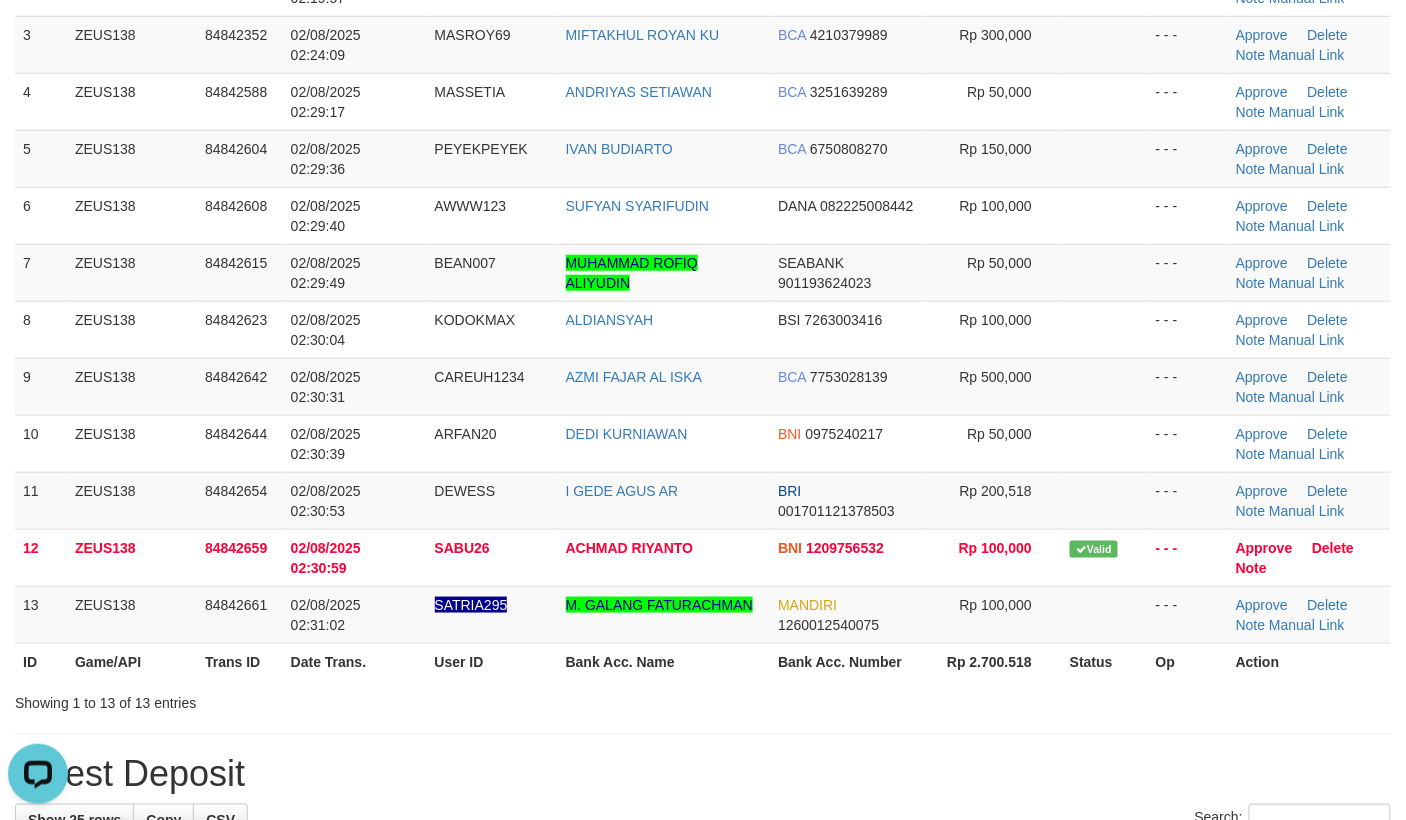 click on "Rp 2.700.518" at bounding box center (993, 661) 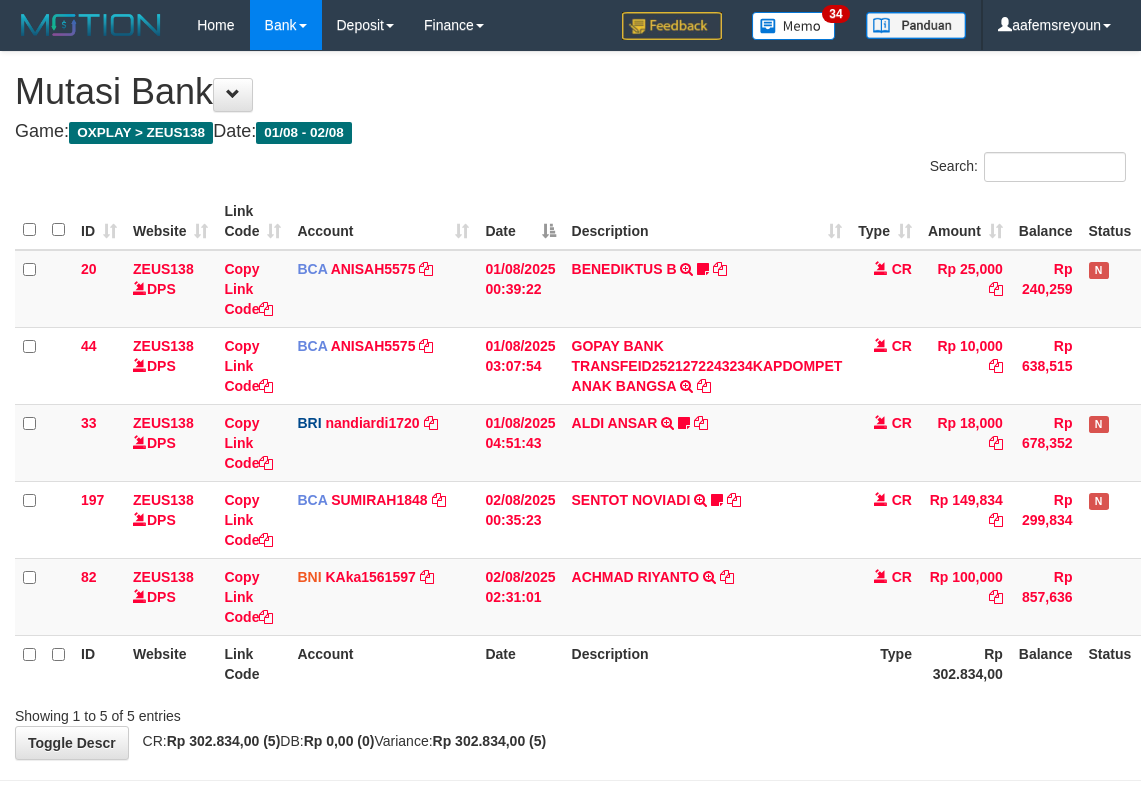 click on "Description" at bounding box center (707, 663) 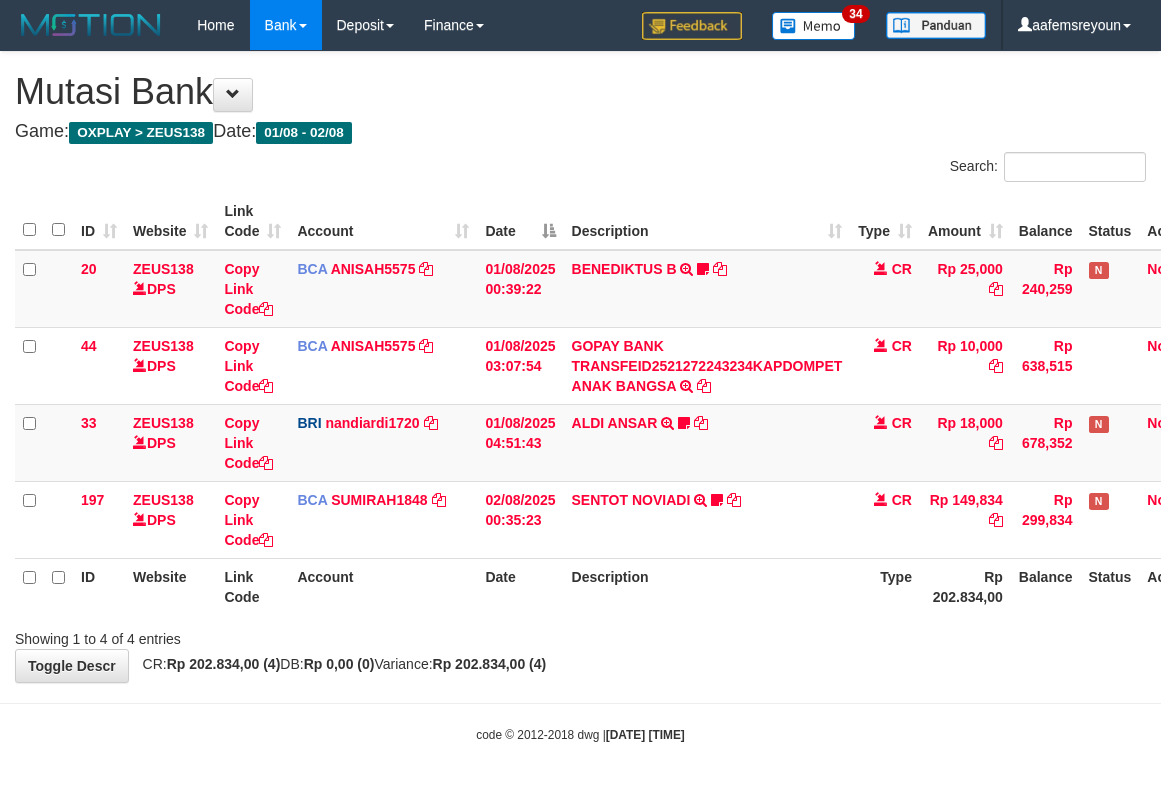 scroll, scrollTop: 0, scrollLeft: 0, axis: both 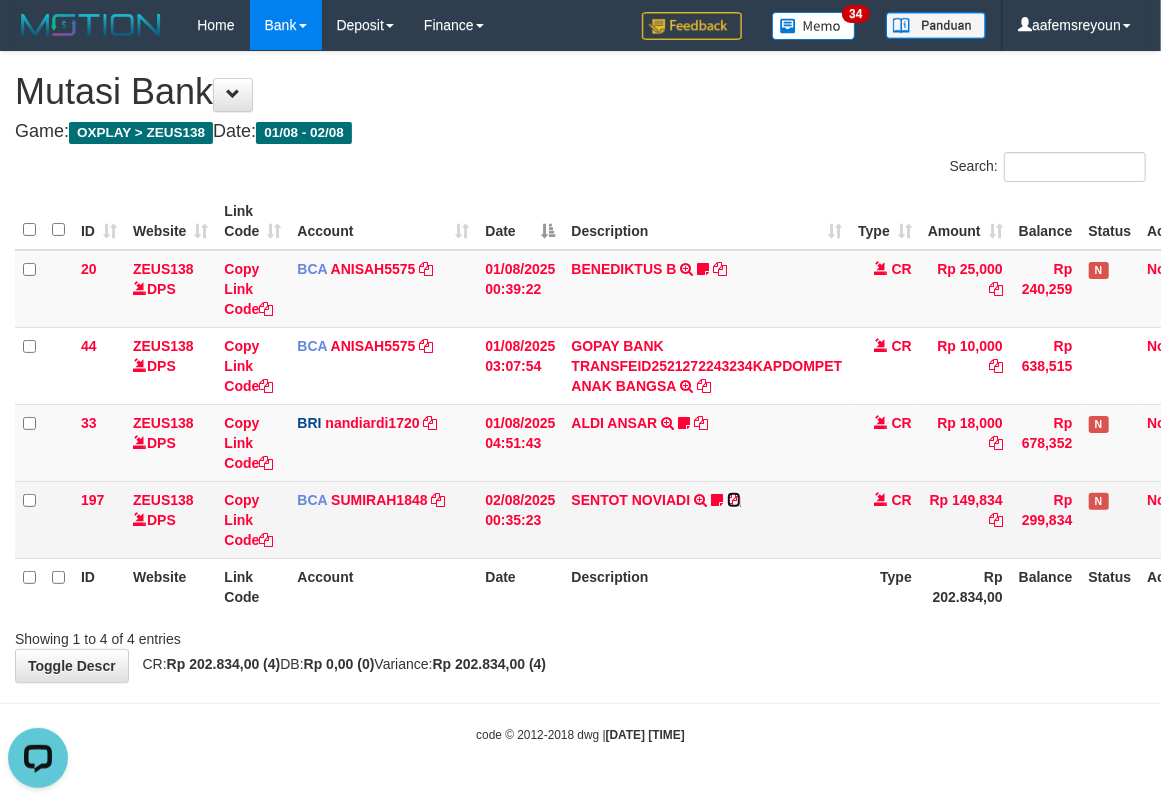 click at bounding box center [734, 500] 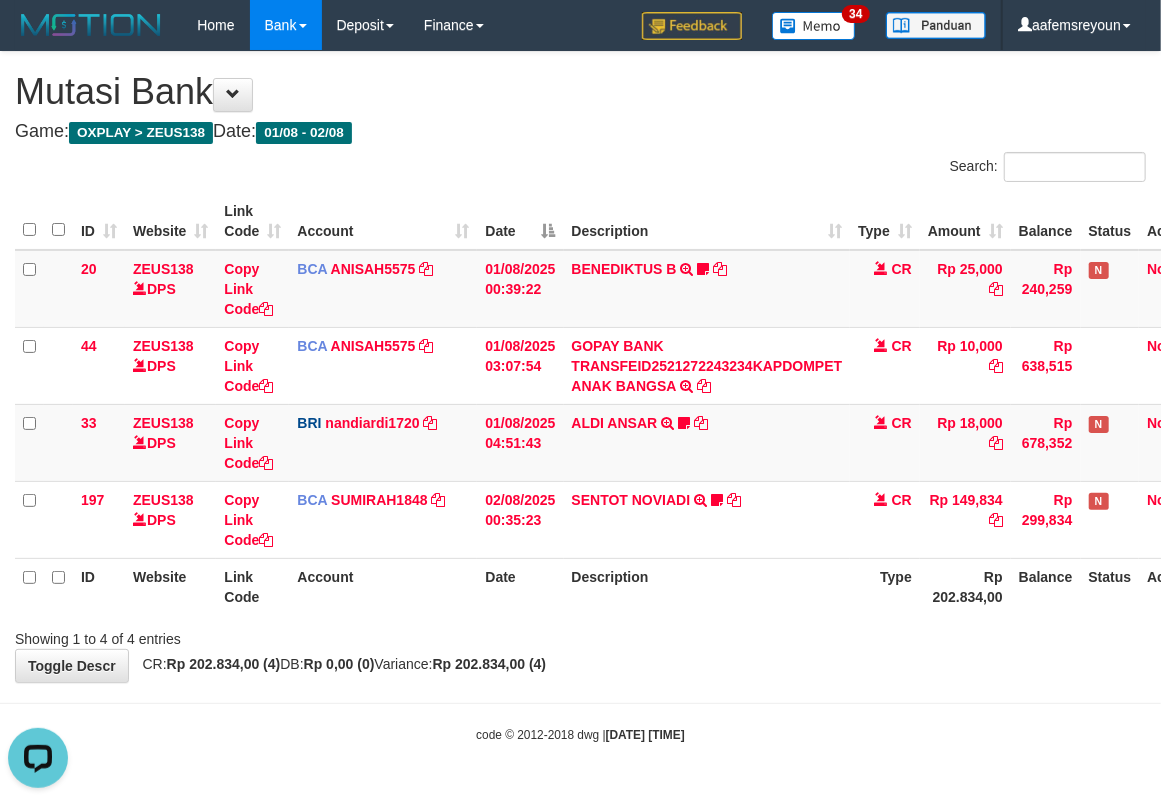 click on "Toggle navigation
Home
Bank
Account List
Mutasi Bank
Search
Sync
Note Mutasi
Deposit
DPS Fetch
DPS List
History
Note DPS
Finance
Financial Data
aafemsreyoun
My Profile
Log Out" at bounding box center (580, 397) 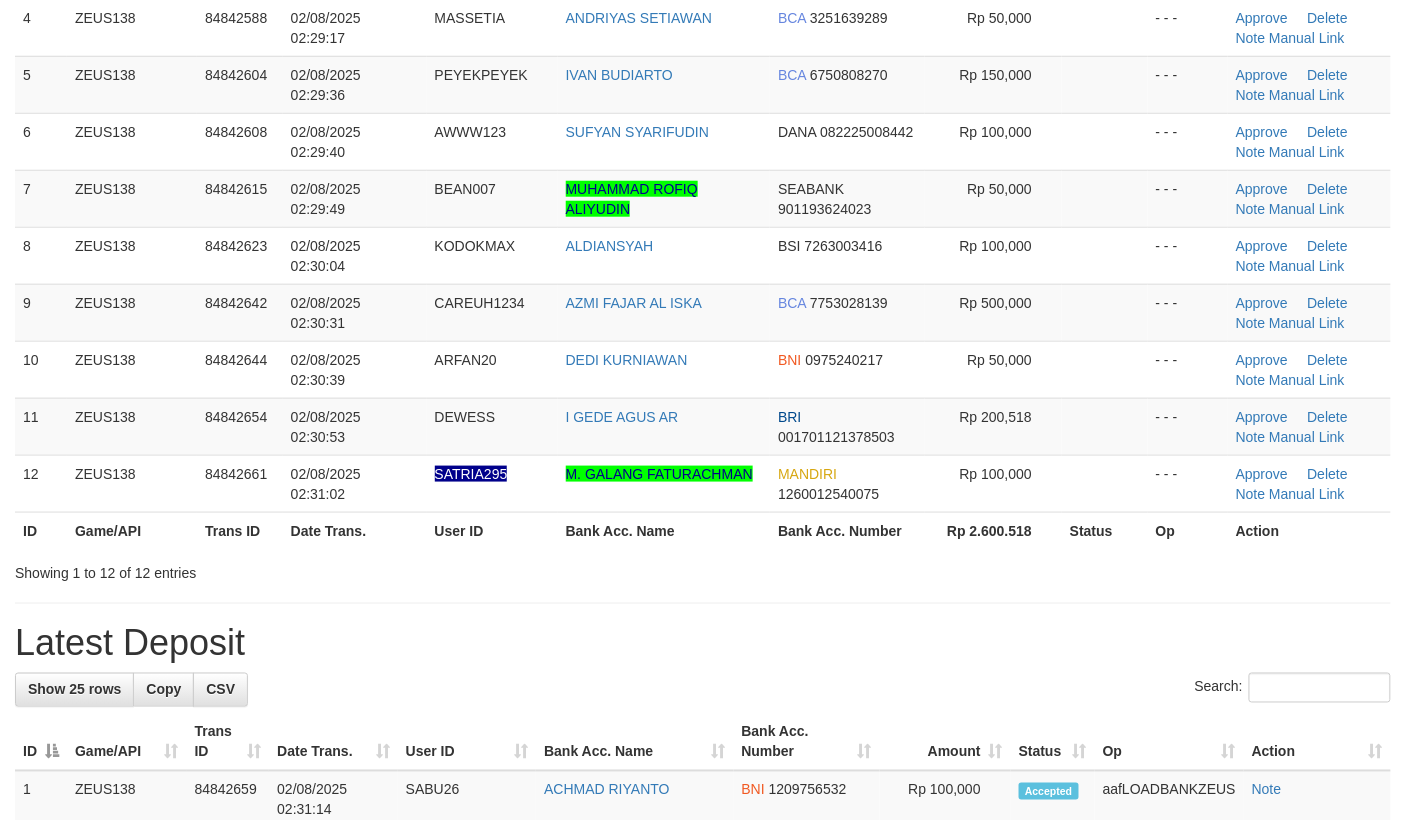 scroll, scrollTop: 348, scrollLeft: 0, axis: vertical 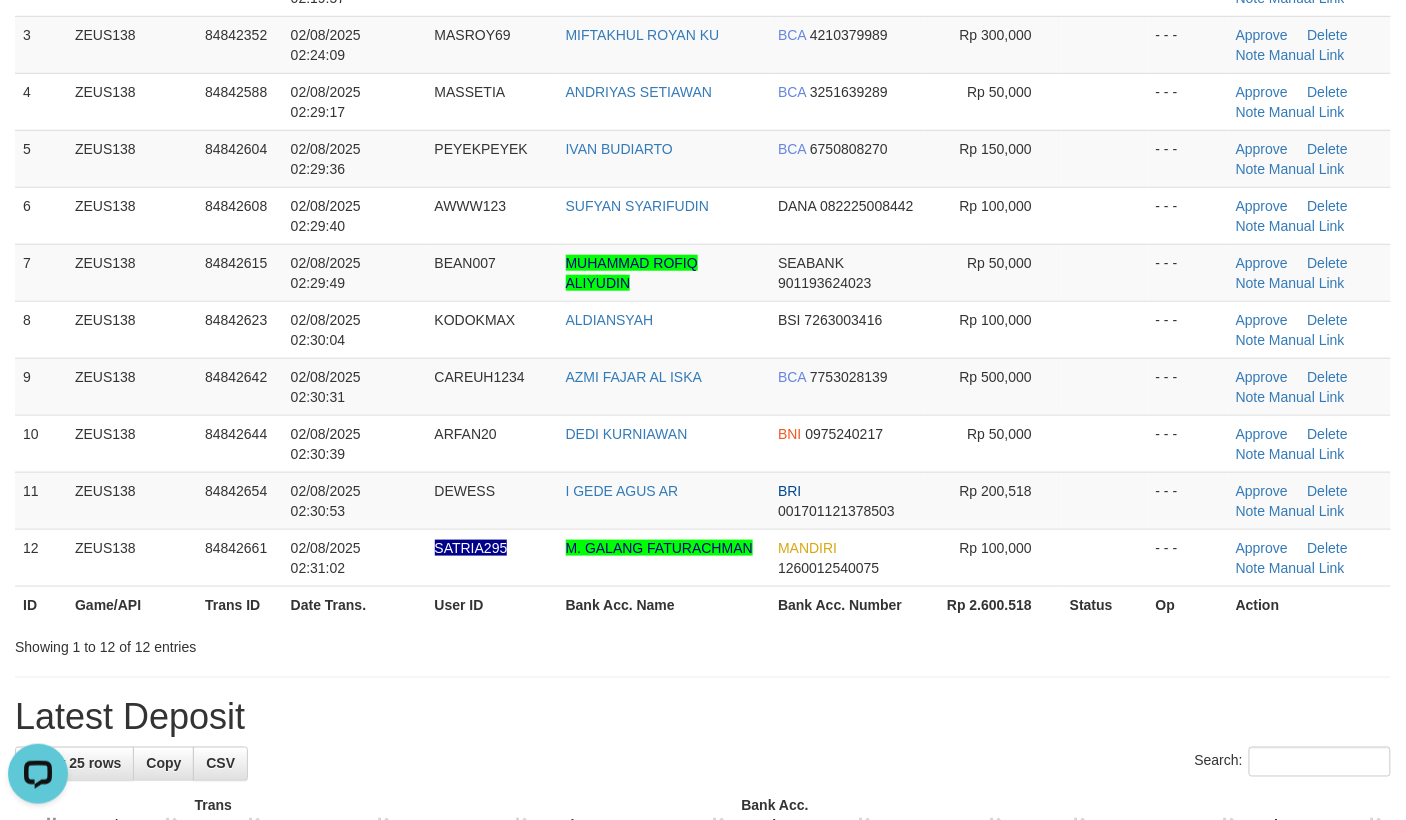 click on "Showing 1 to 12 of 12 entries" at bounding box center [703, 643] 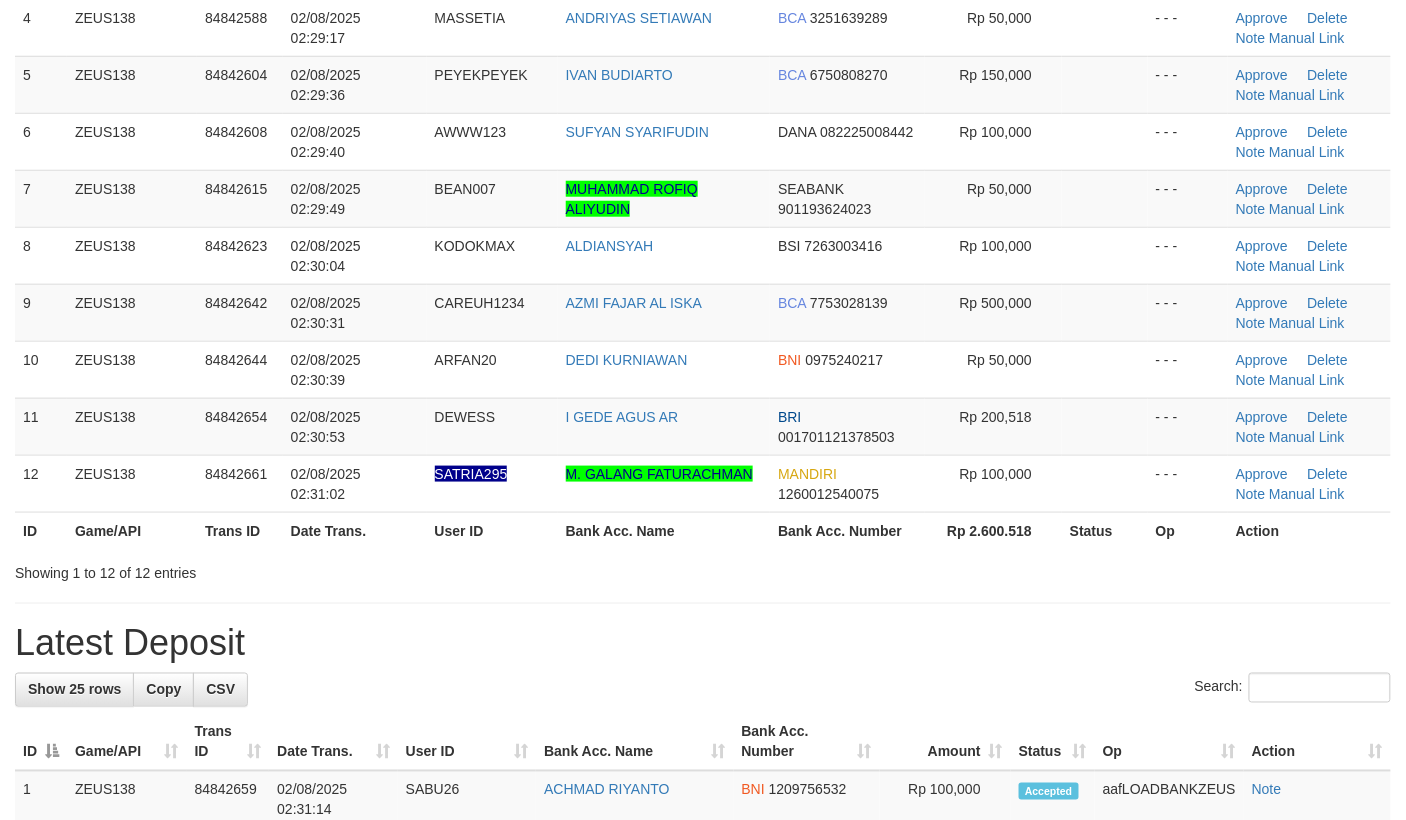 scroll, scrollTop: 348, scrollLeft: 0, axis: vertical 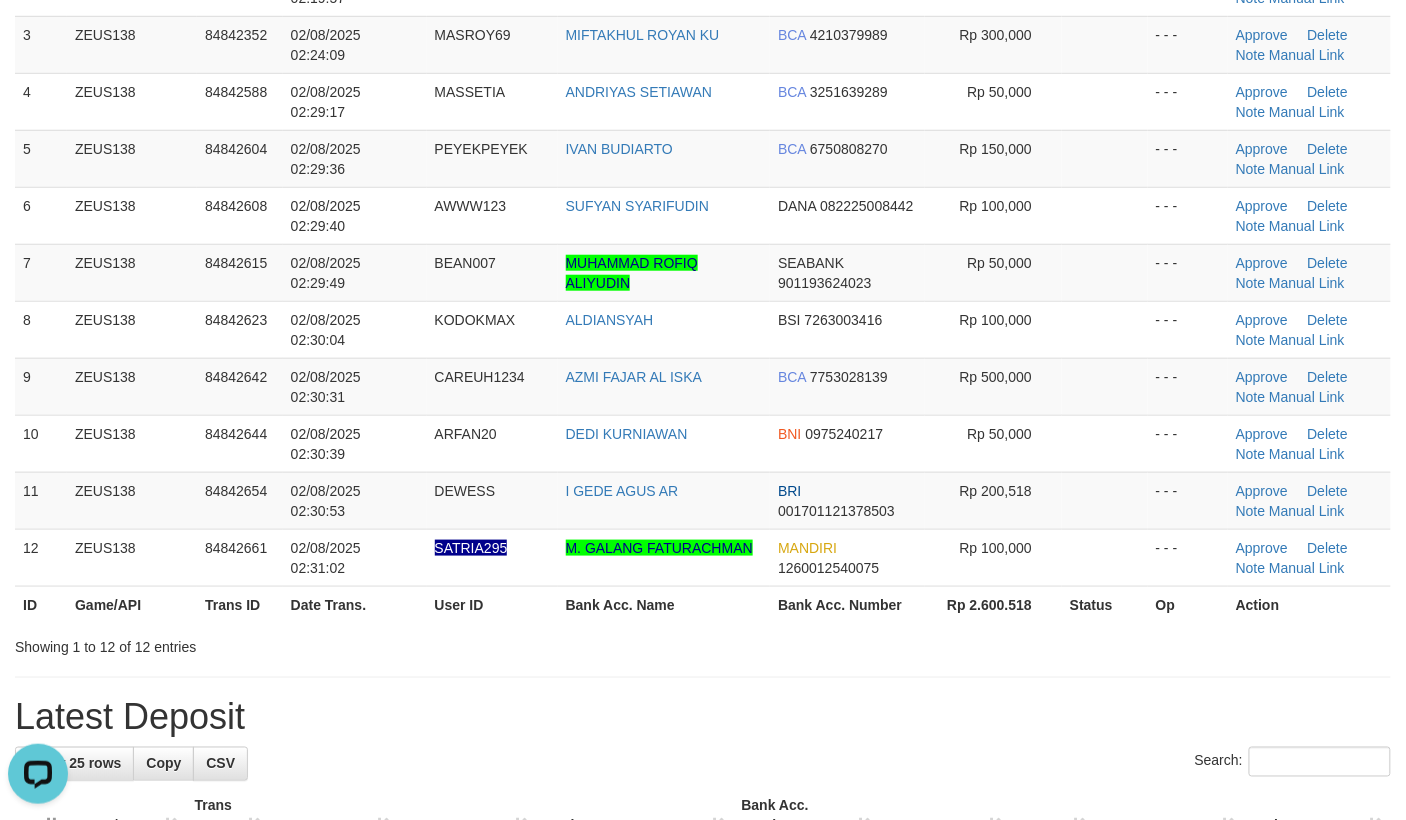 click on "Bank Acc. Name" at bounding box center (664, 604) 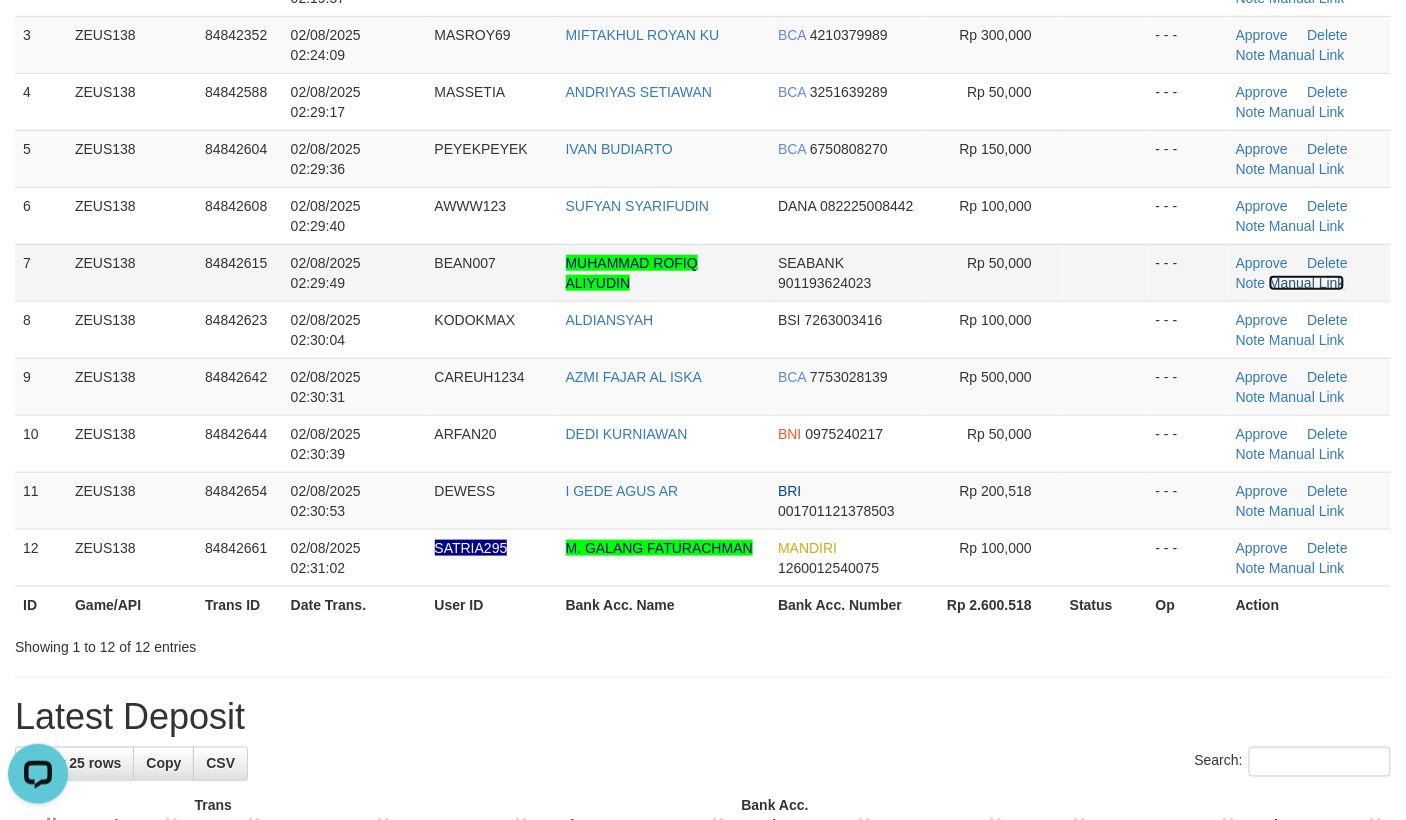 click on "Manual Link" at bounding box center [1307, 283] 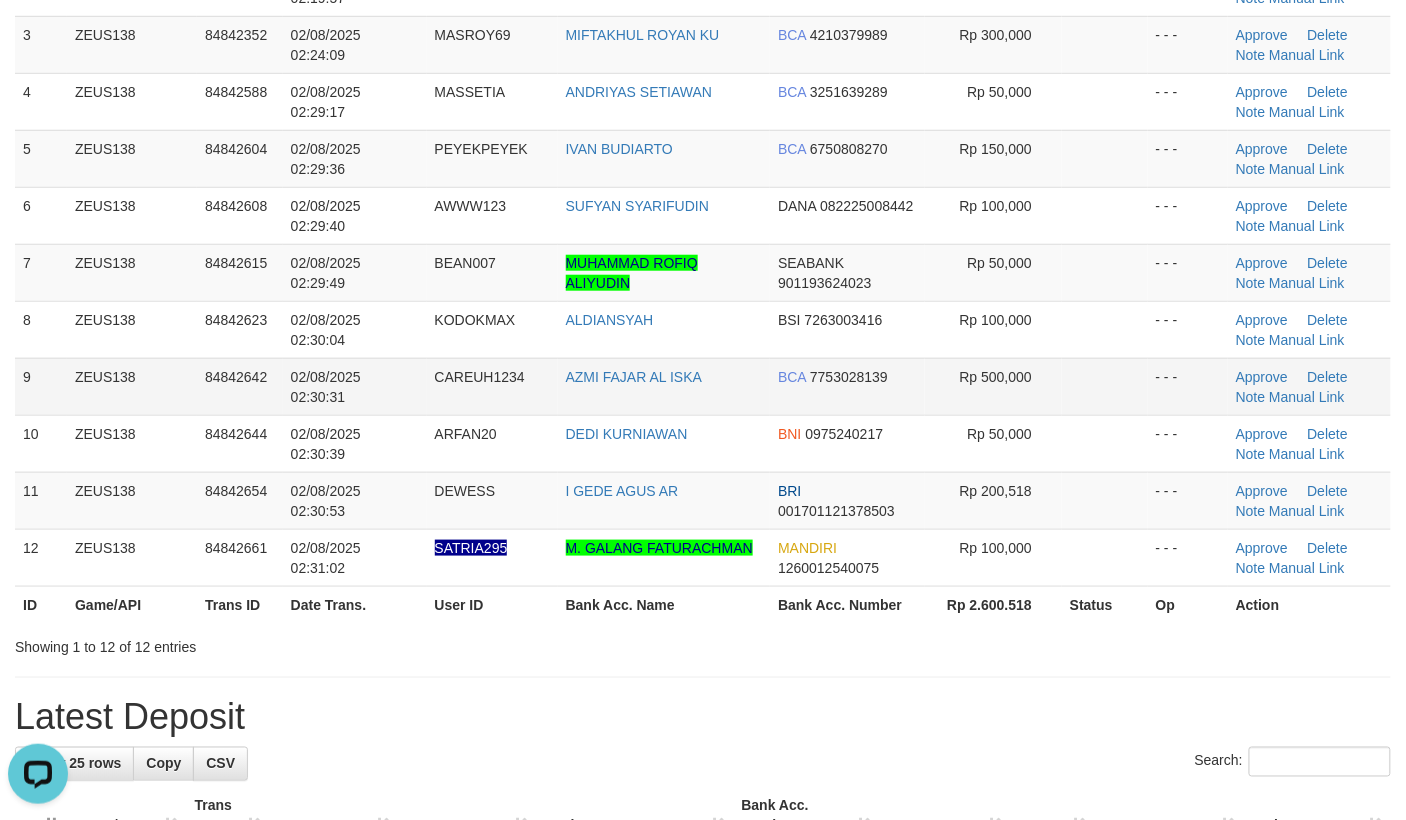 drag, startPoint x: 1074, startPoint y: 344, endPoint x: 1210, endPoint y: 373, distance: 139.05754 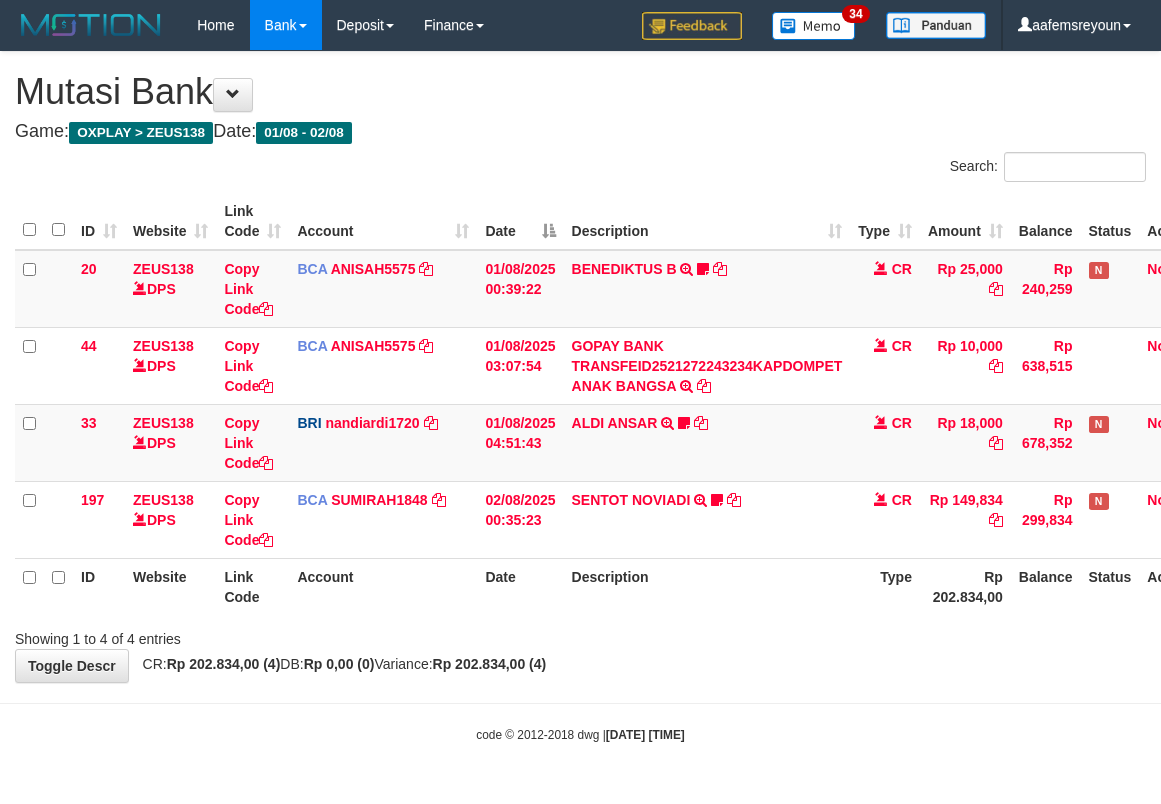 scroll, scrollTop: 0, scrollLeft: 0, axis: both 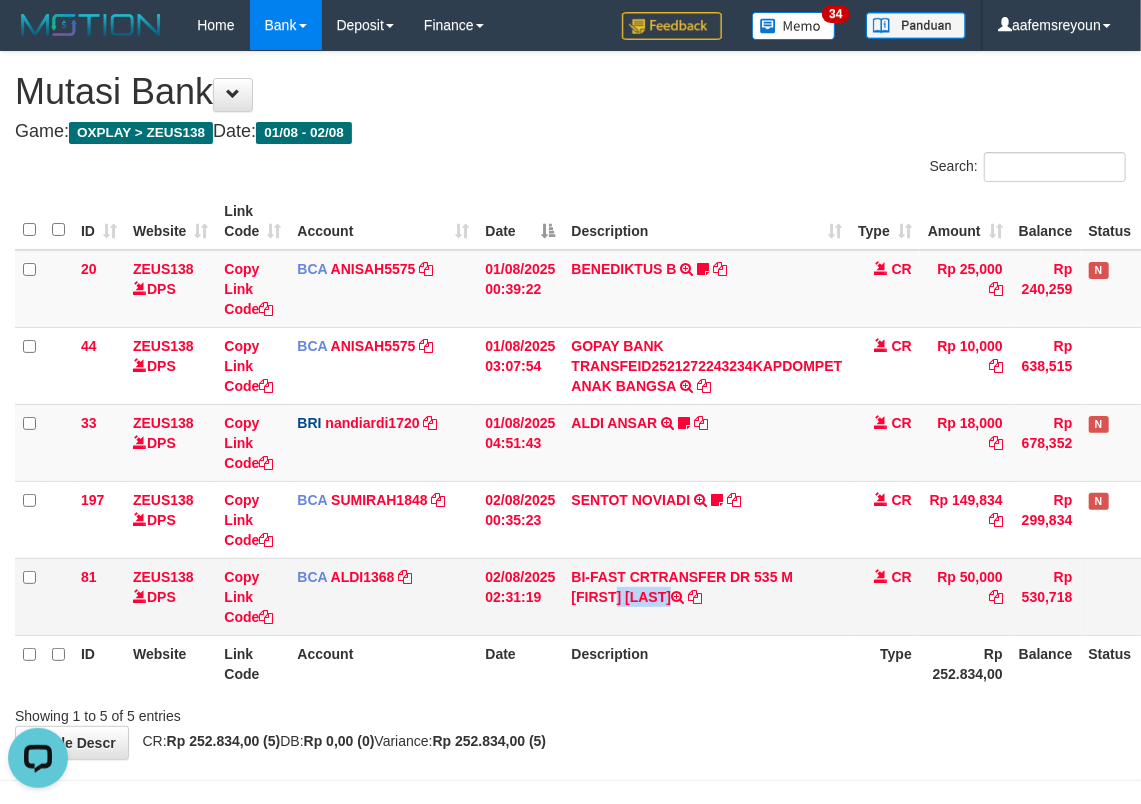drag, startPoint x: 566, startPoint y: 613, endPoint x: 725, endPoint y: 610, distance: 159.0283 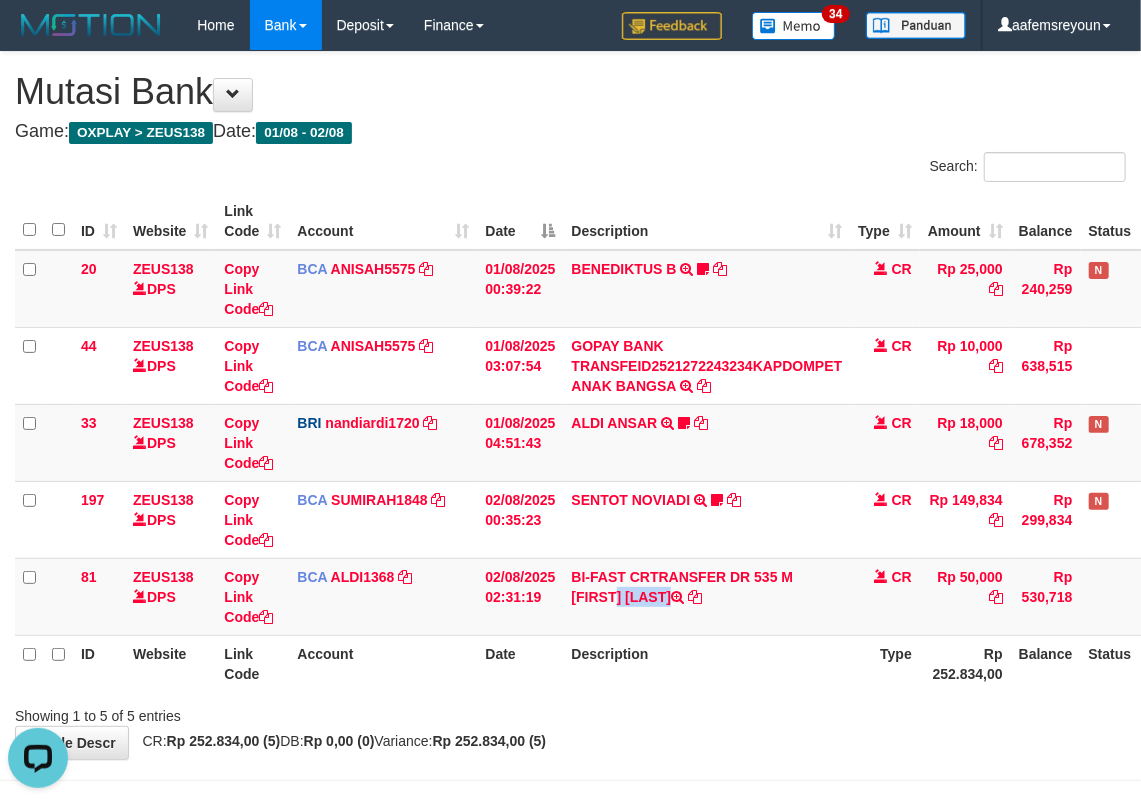 copy on "UHAMMAD ROFIQ AL" 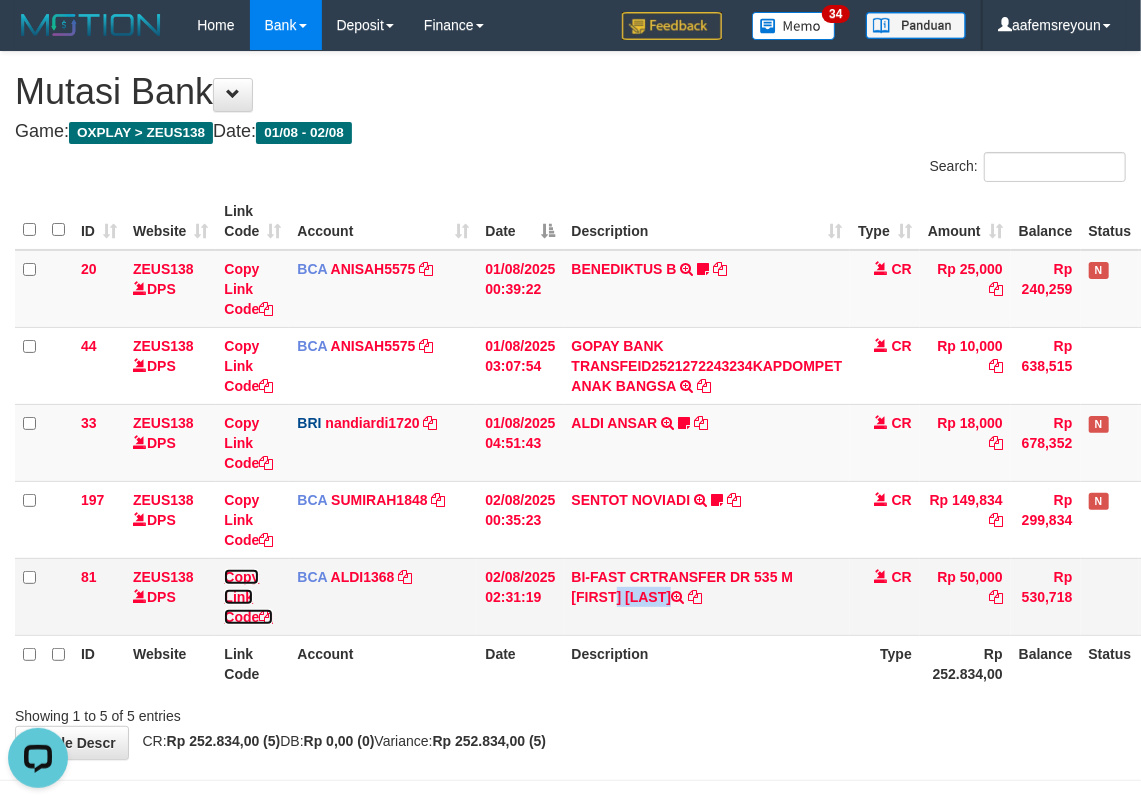 click on "Copy Link Code" at bounding box center [248, 597] 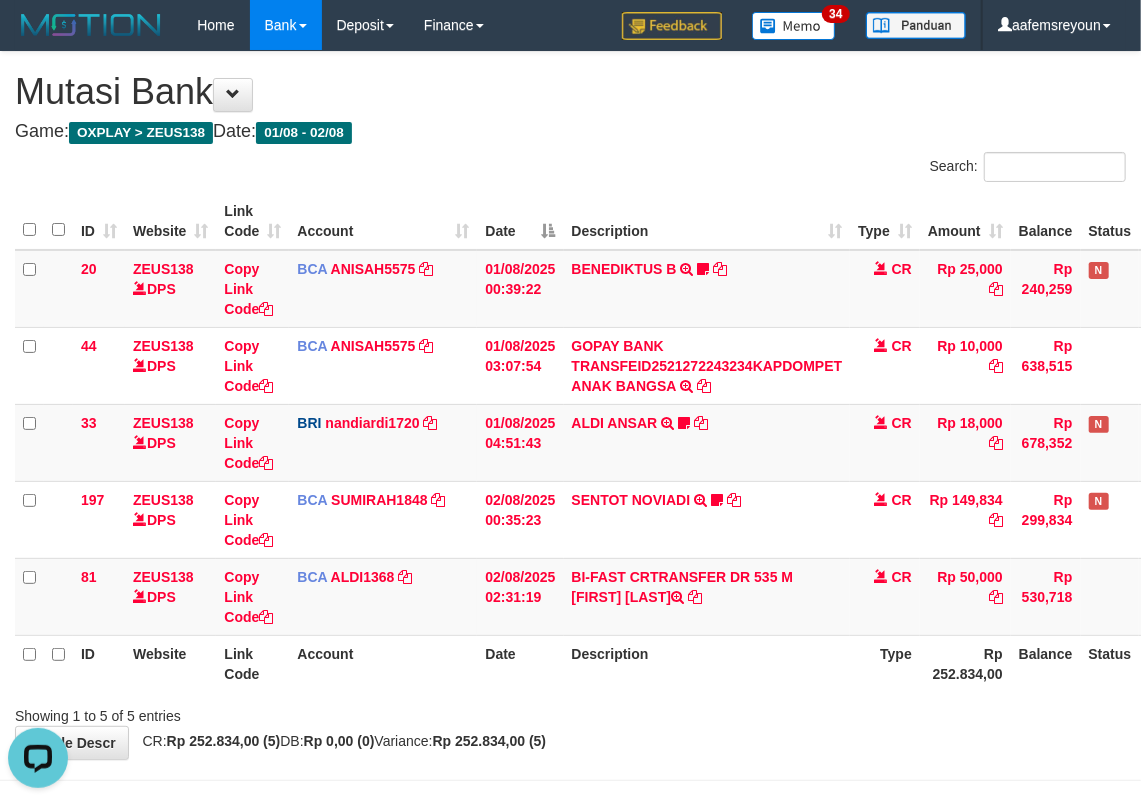 scroll, scrollTop: 274, scrollLeft: 0, axis: vertical 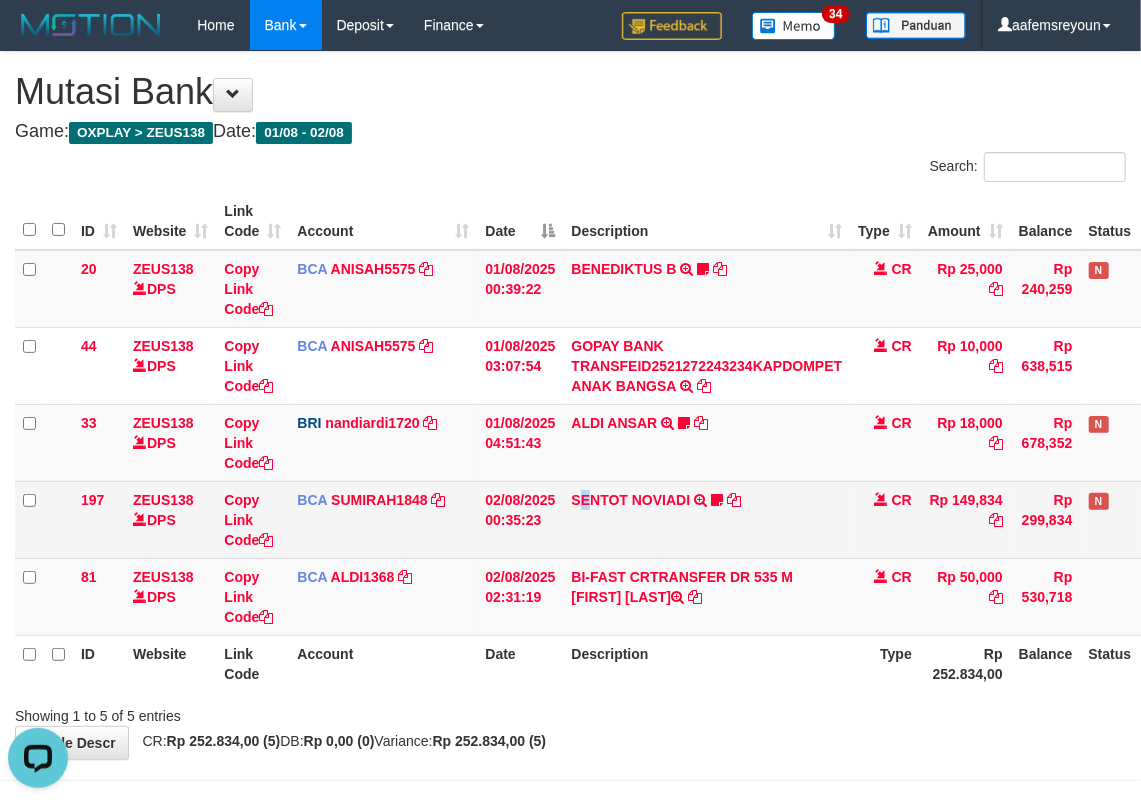 click on "SENTOT NOVIADI            TRSF E-BANKING CR 0208/FTSCY/WS95271
149834.00SENTOT NOVIADI    Seno2023" at bounding box center [707, 519] 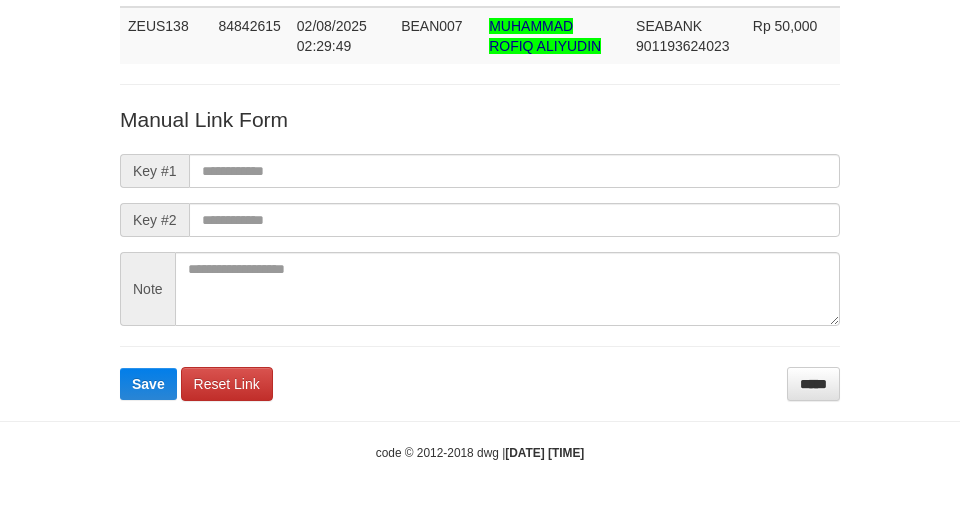 scroll, scrollTop: 146, scrollLeft: 0, axis: vertical 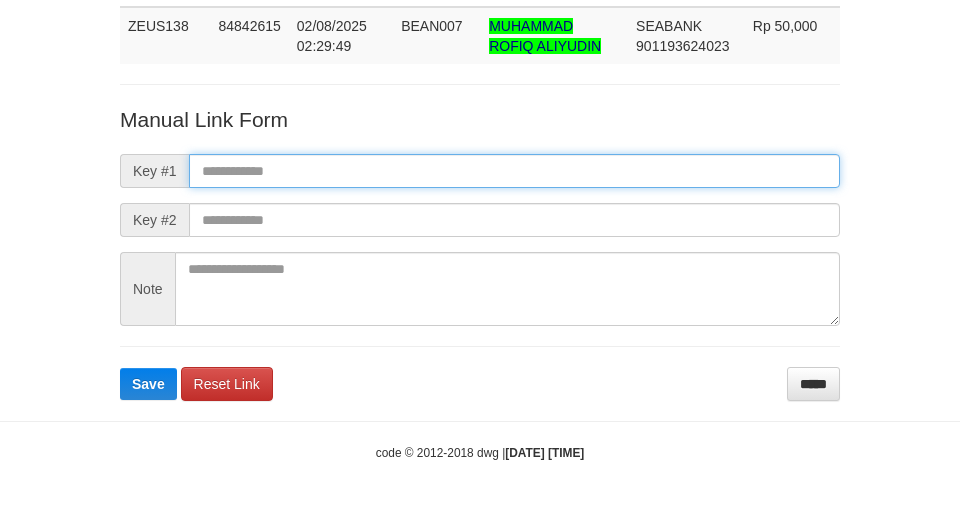 paste on "**********" 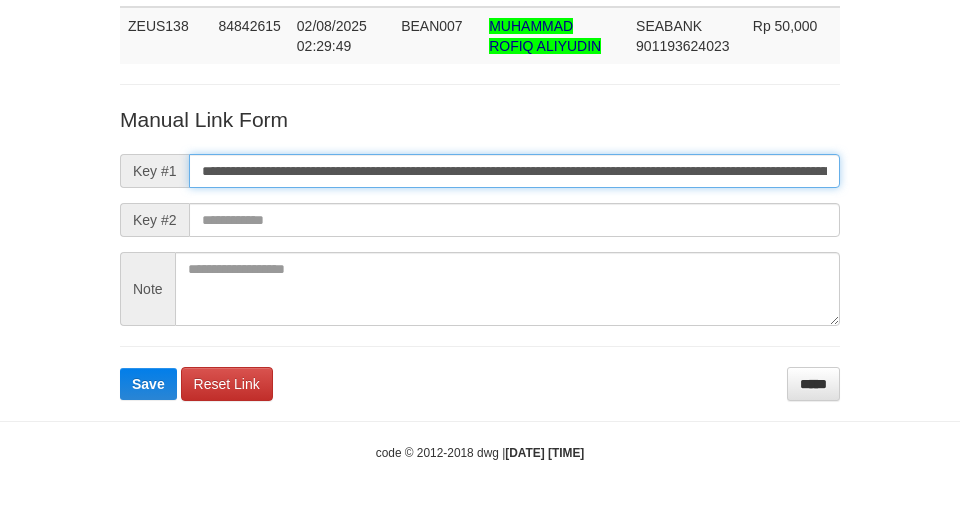 scroll, scrollTop: 0, scrollLeft: 1176, axis: horizontal 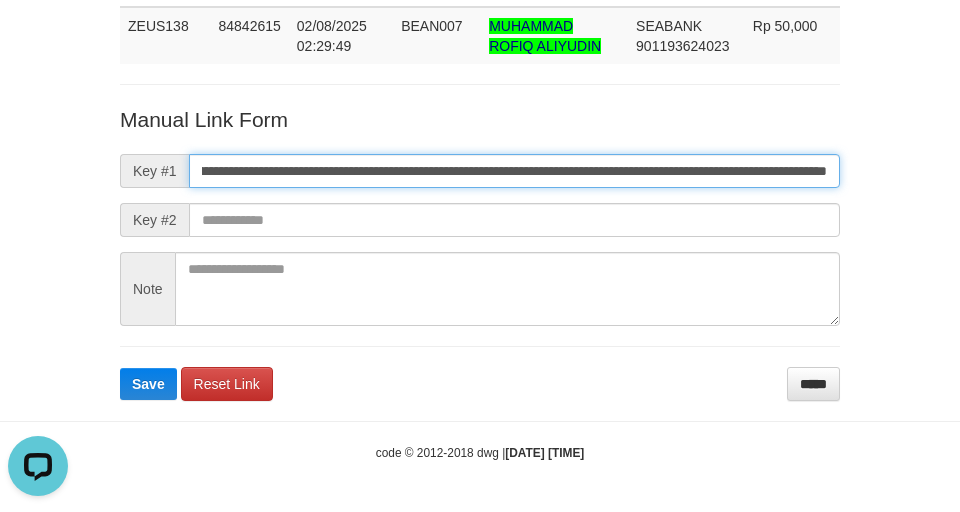 type on "**********" 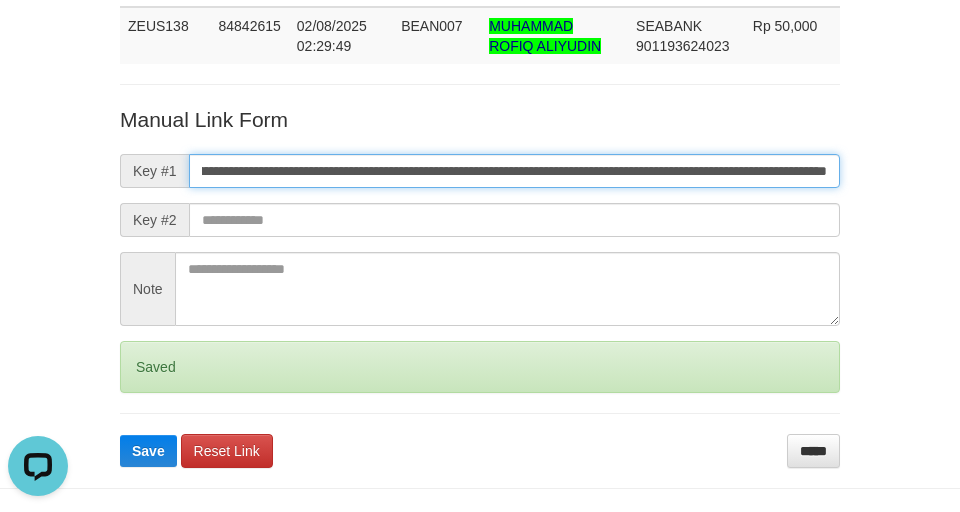 click on "Save" at bounding box center [148, 451] 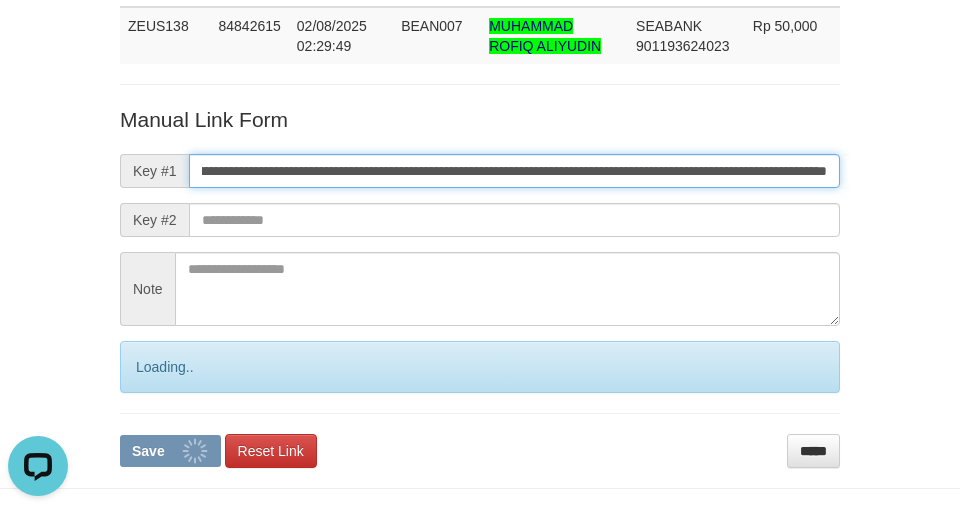 click on "Save" at bounding box center (170, 451) 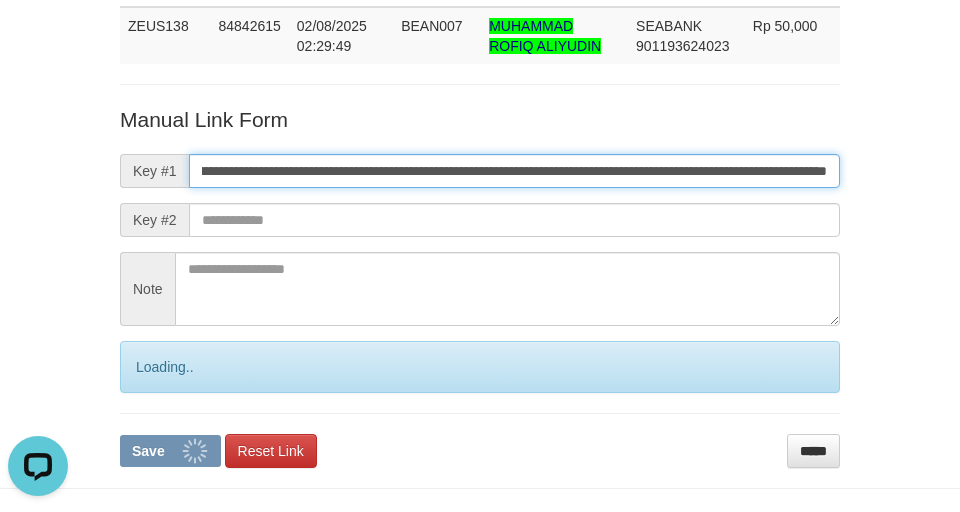 click on "Save" at bounding box center [170, 451] 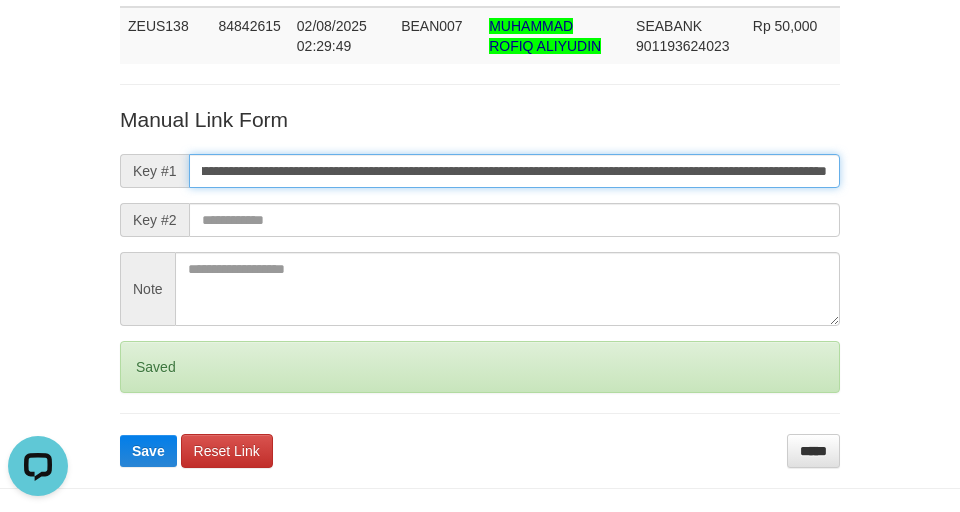 click on "Save" at bounding box center [148, 451] 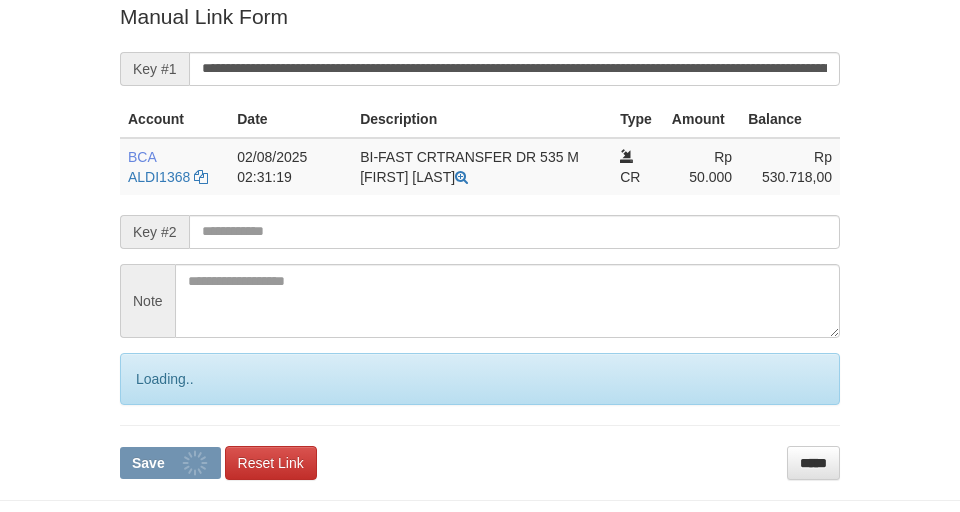 click at bounding box center (514, 232) 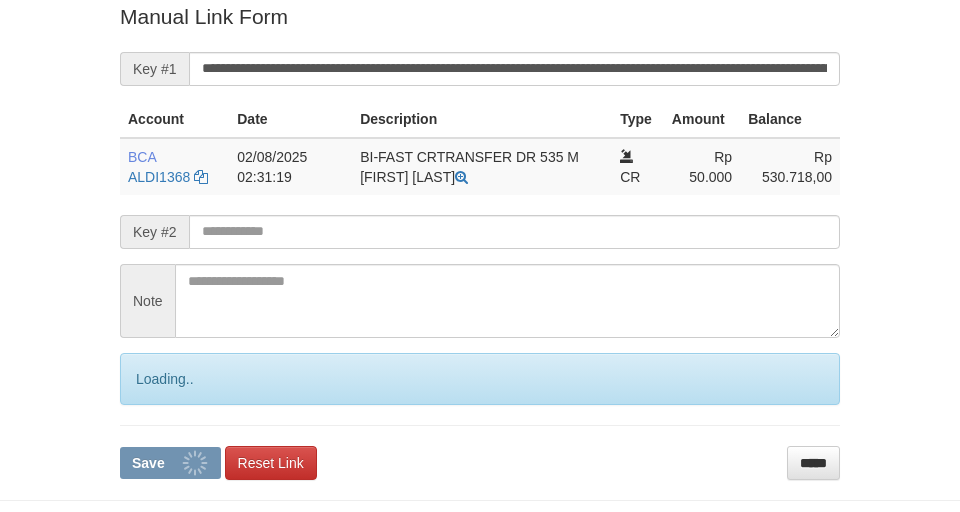 click at bounding box center (514, 232) 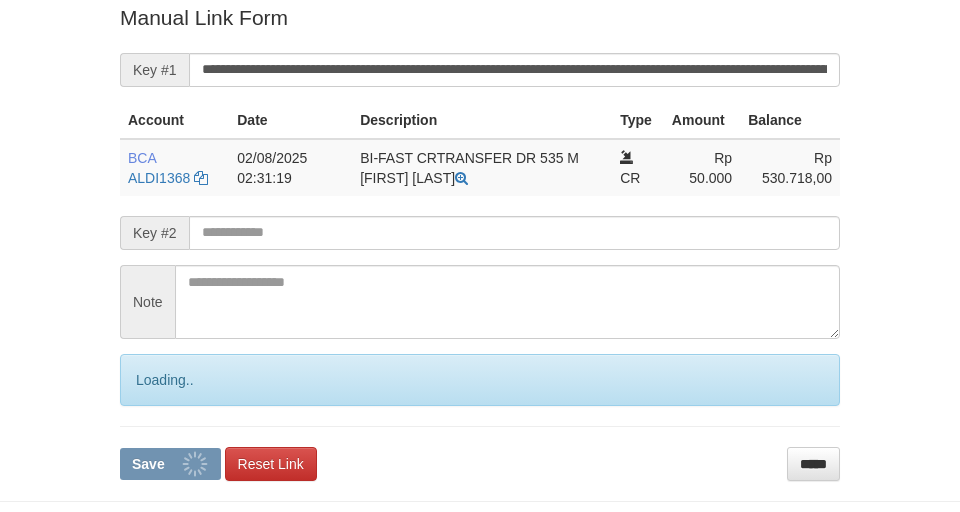 click on "Save" at bounding box center [170, 464] 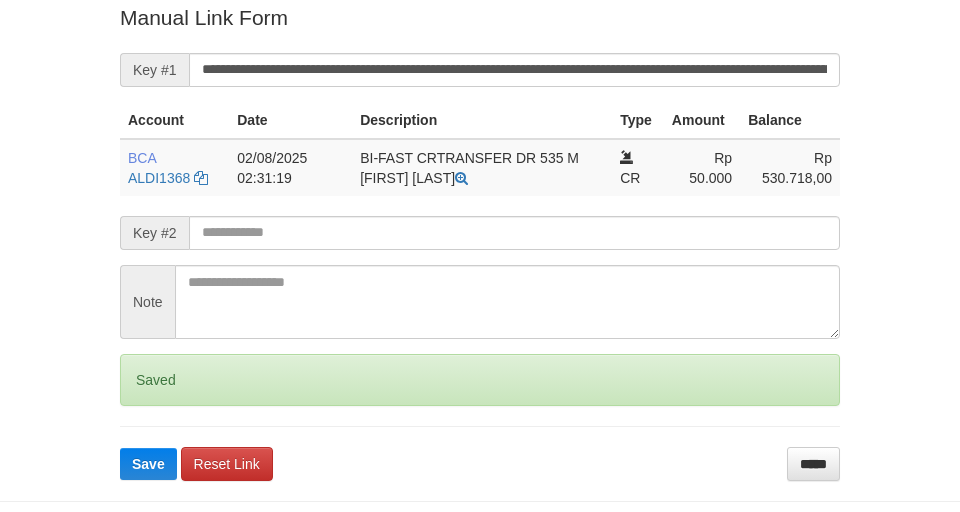 click on "Save" at bounding box center [148, 464] 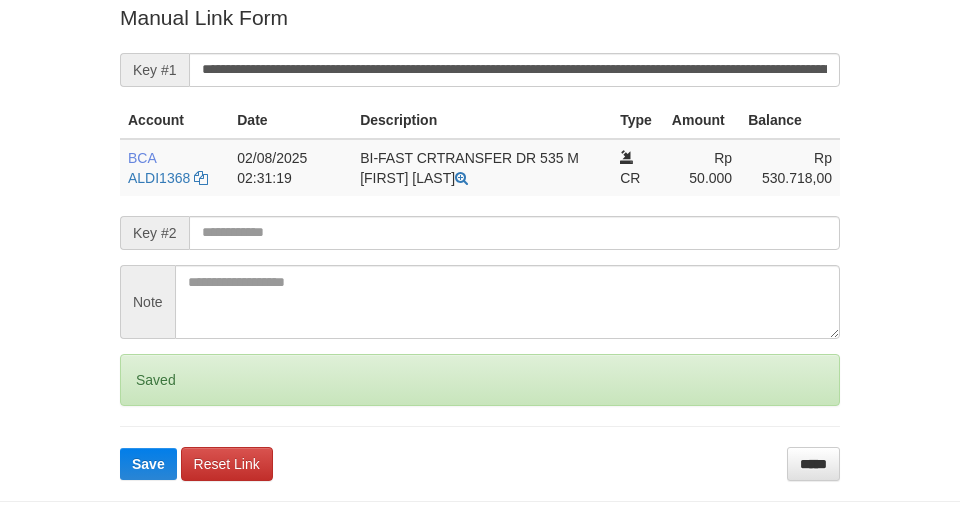click at bounding box center (514, 233) 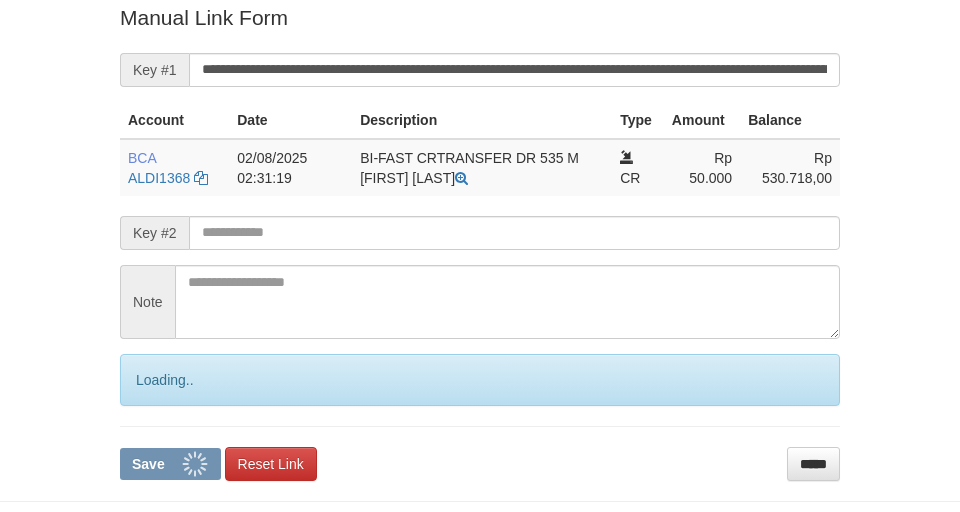 click on "Save" at bounding box center [170, 464] 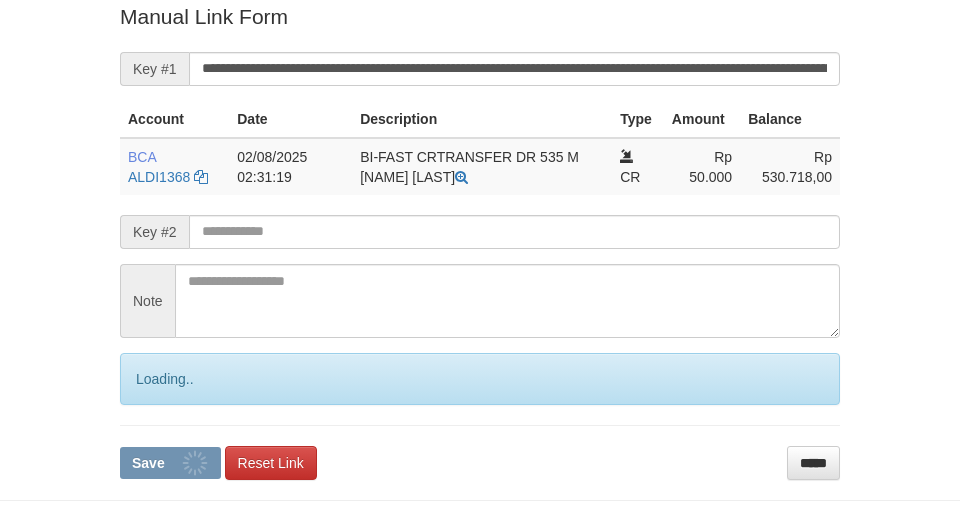 click at bounding box center (514, 232) 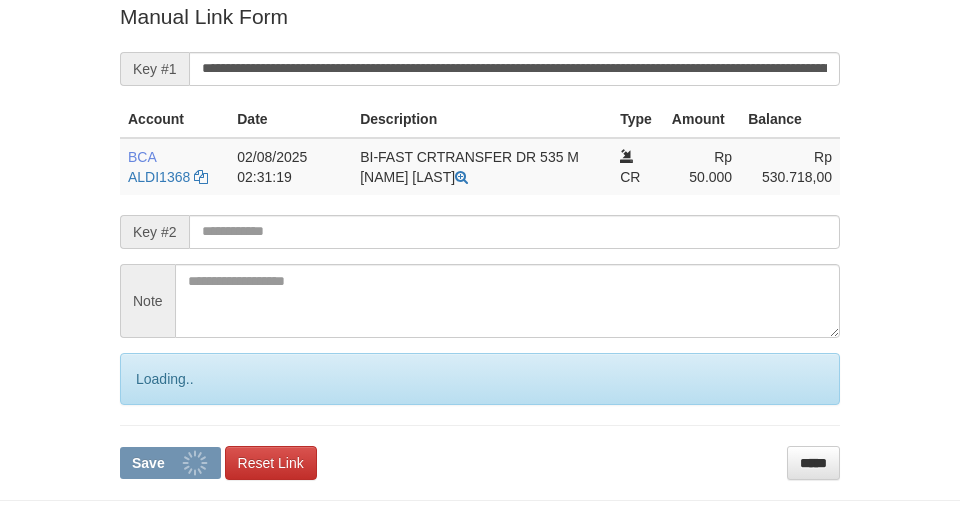 scroll, scrollTop: 412, scrollLeft: 0, axis: vertical 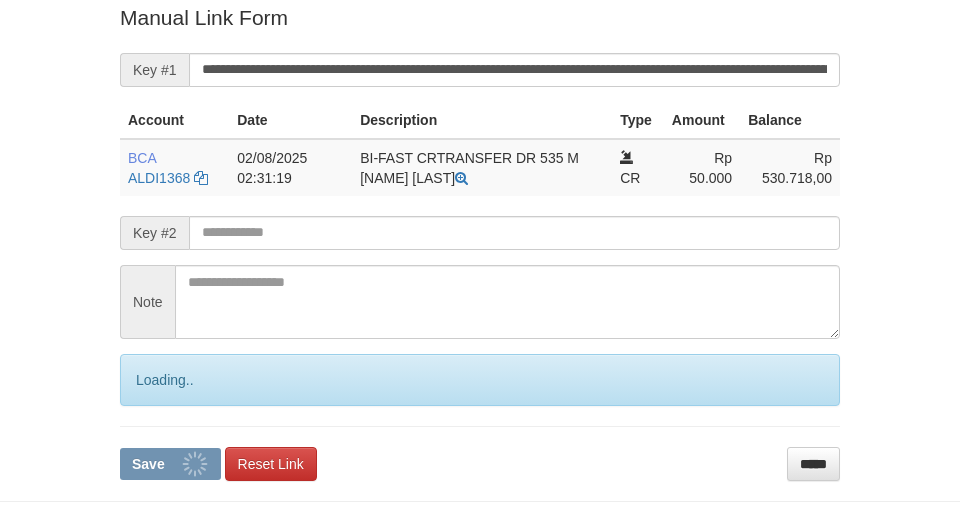 click on "Save" at bounding box center (170, 464) 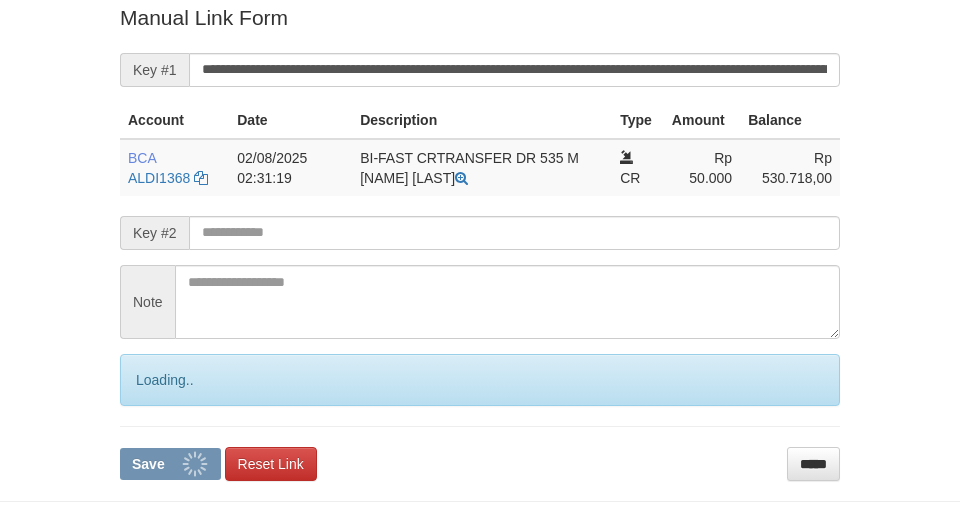 click on "Save" at bounding box center [170, 464] 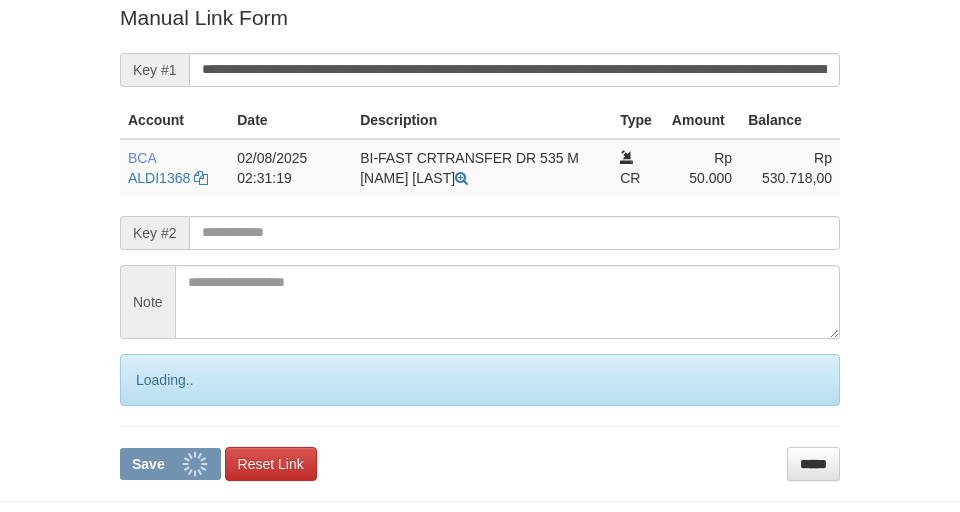 click on "Save" at bounding box center [170, 464] 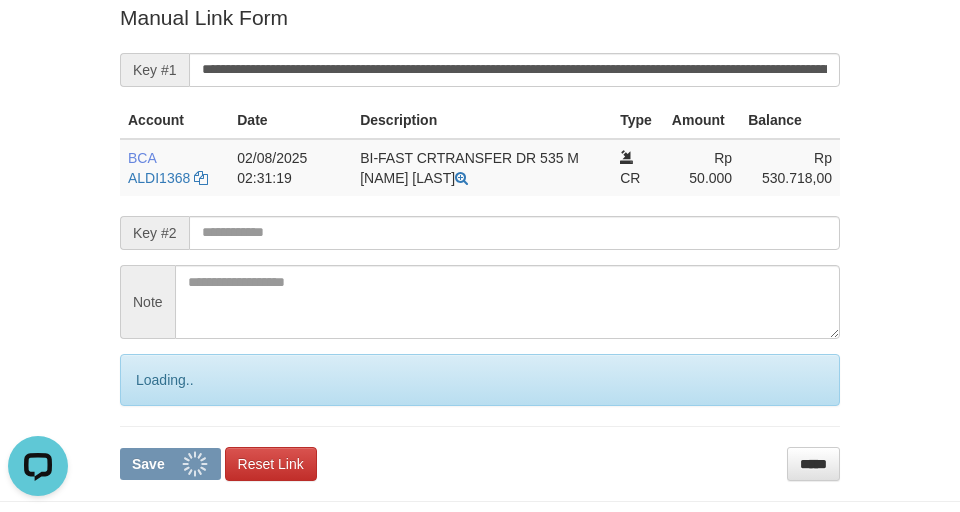 scroll, scrollTop: 0, scrollLeft: 0, axis: both 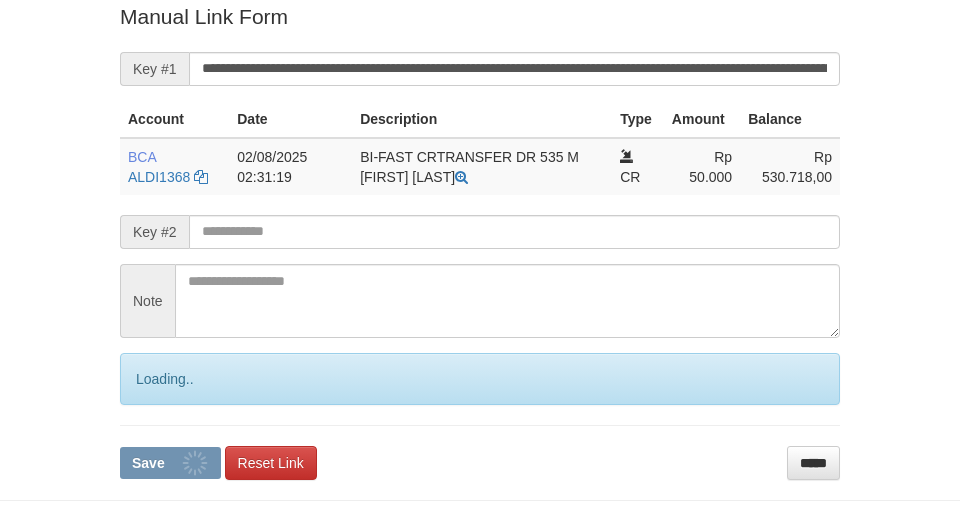 drag, startPoint x: 0, startPoint y: 0, endPoint x: 638, endPoint y: 233, distance: 679.21497 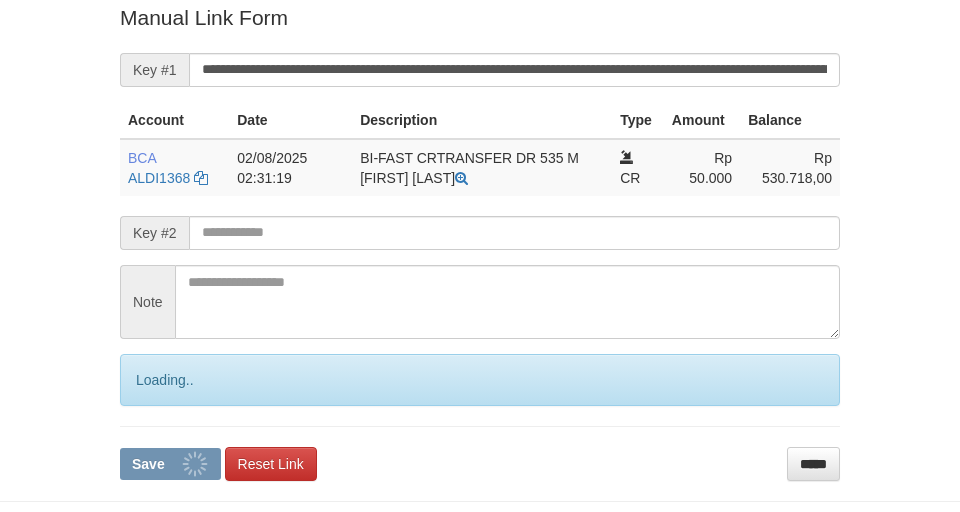 click on "Save" at bounding box center (170, 464) 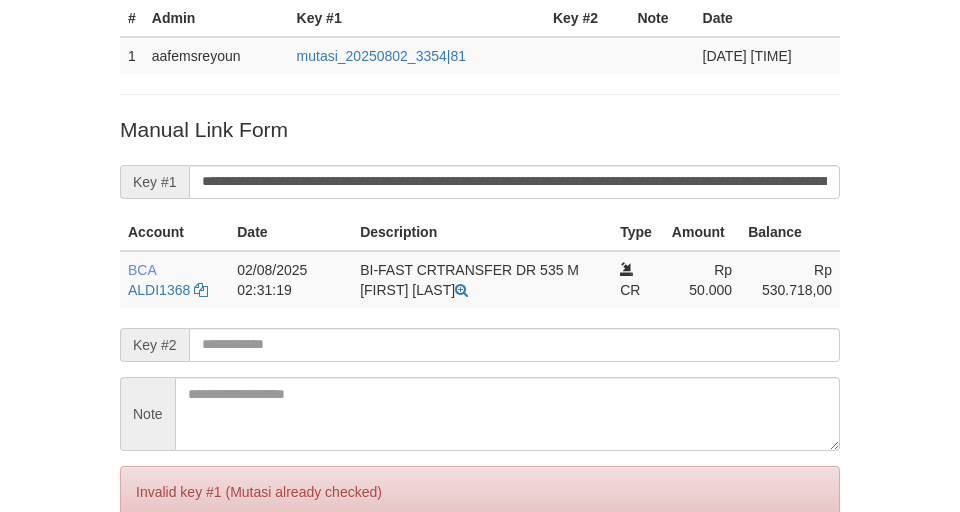 scroll, scrollTop: 145, scrollLeft: 0, axis: vertical 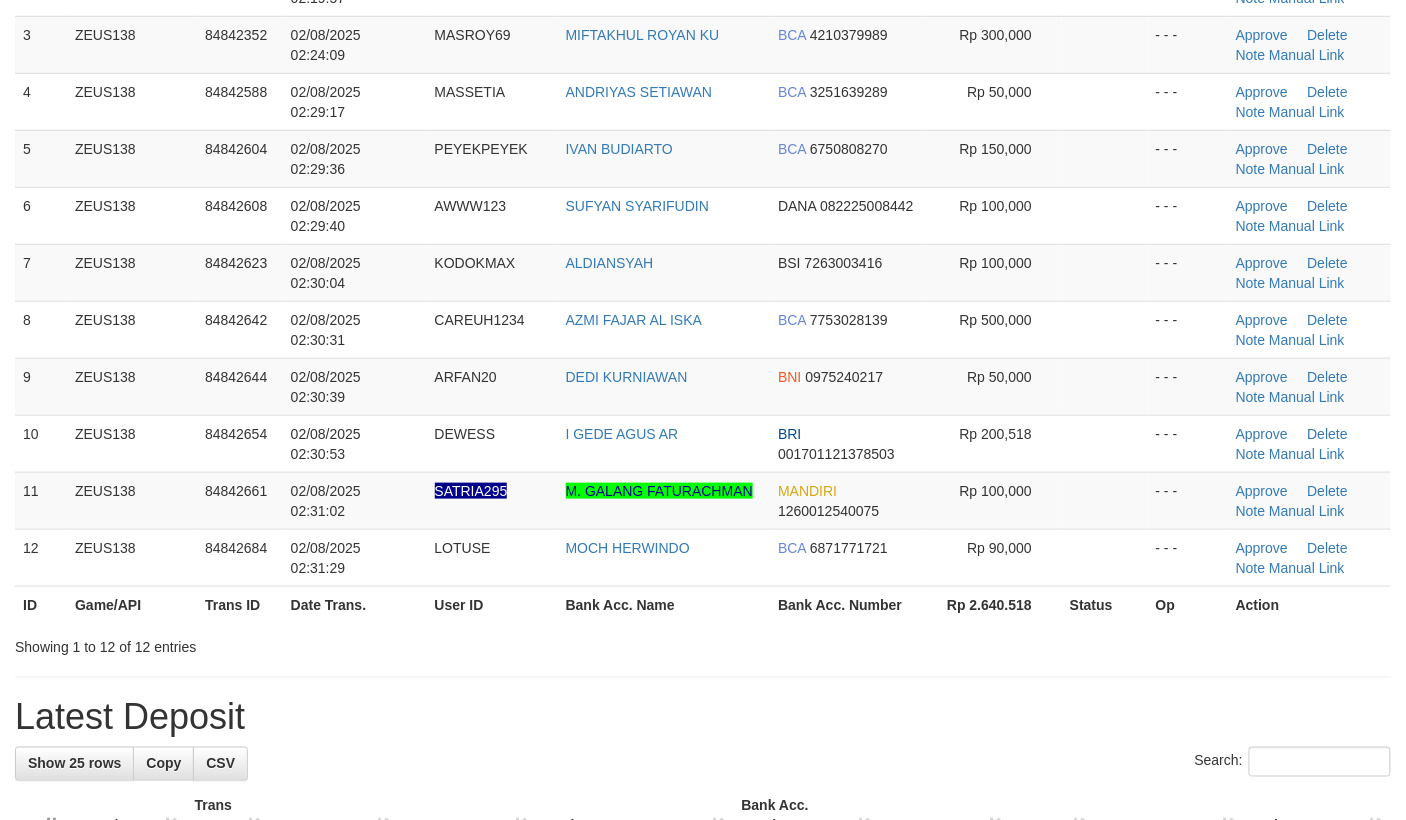 drag, startPoint x: 757, startPoint y: 578, endPoint x: 1417, endPoint y: 608, distance: 660.68146 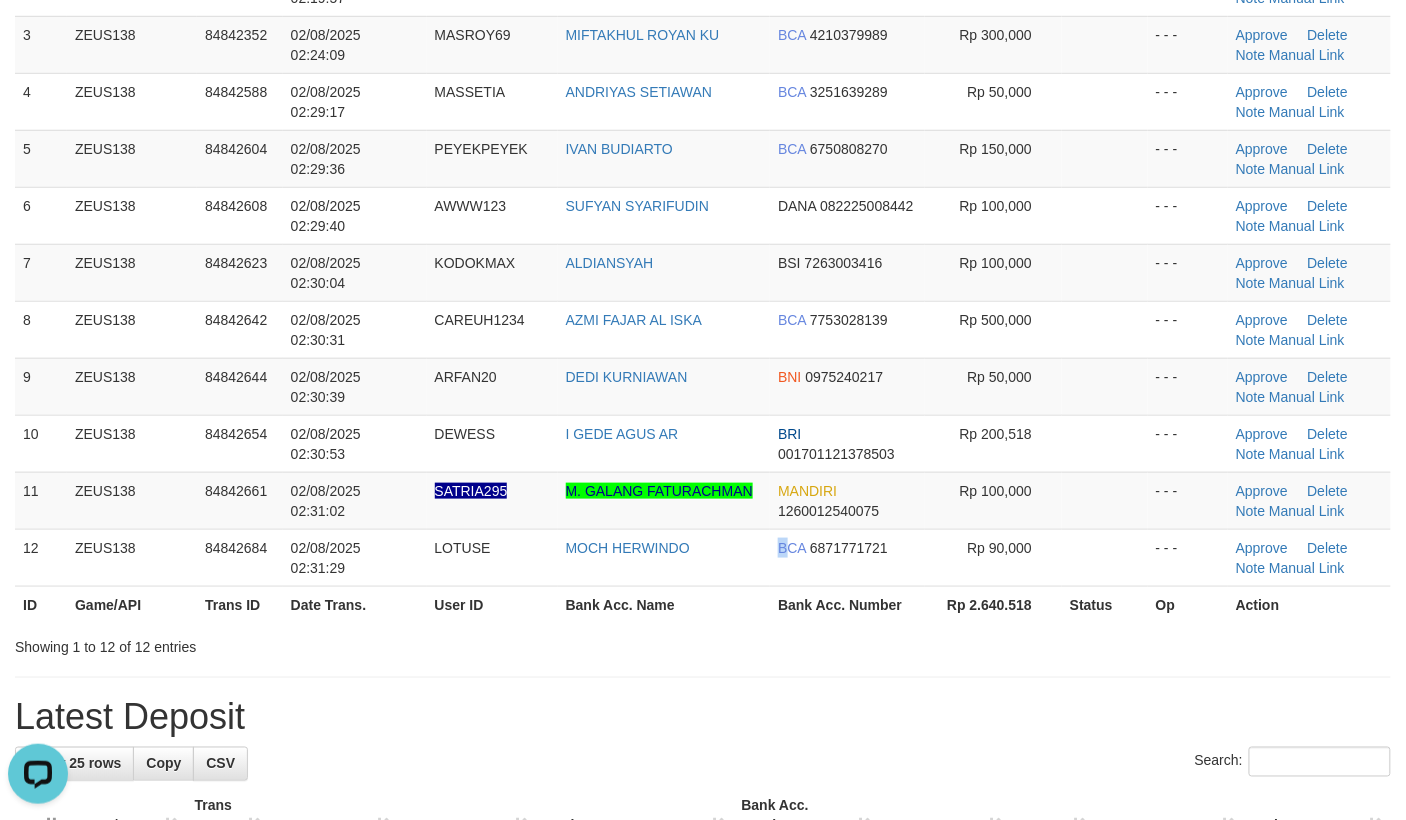 scroll, scrollTop: 0, scrollLeft: 0, axis: both 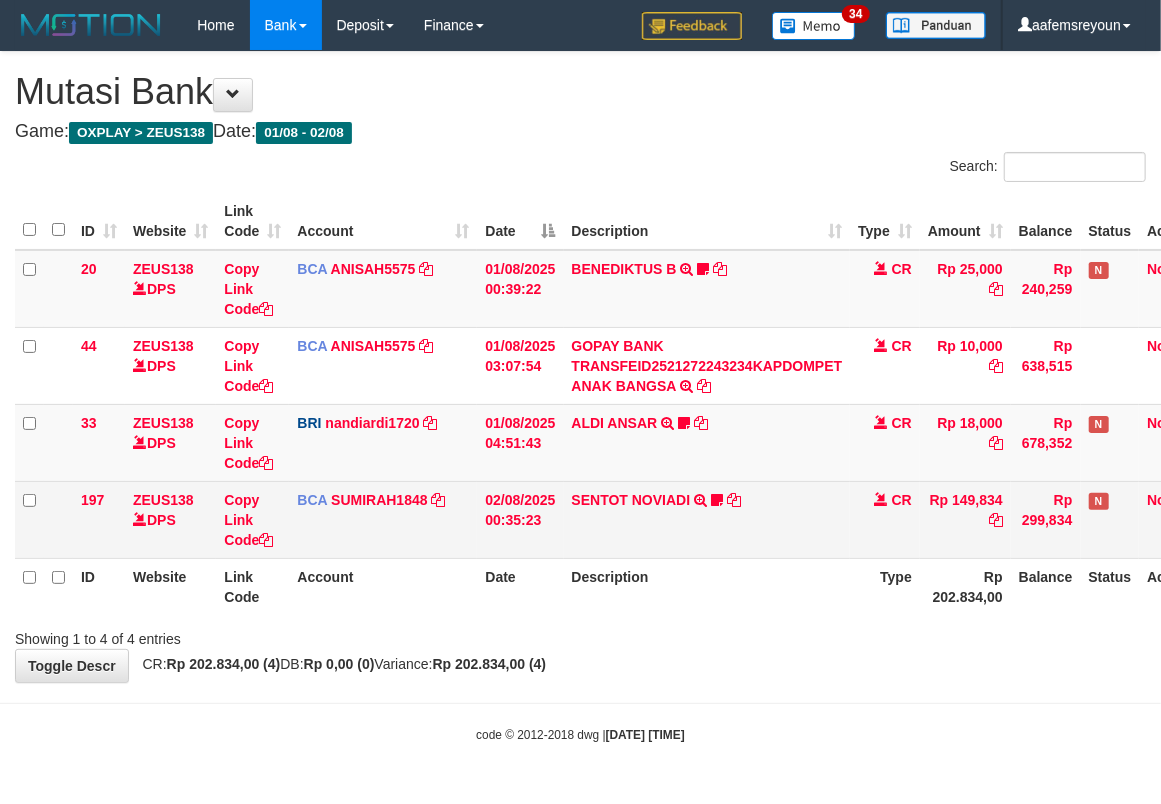 click on "CR" at bounding box center [885, 519] 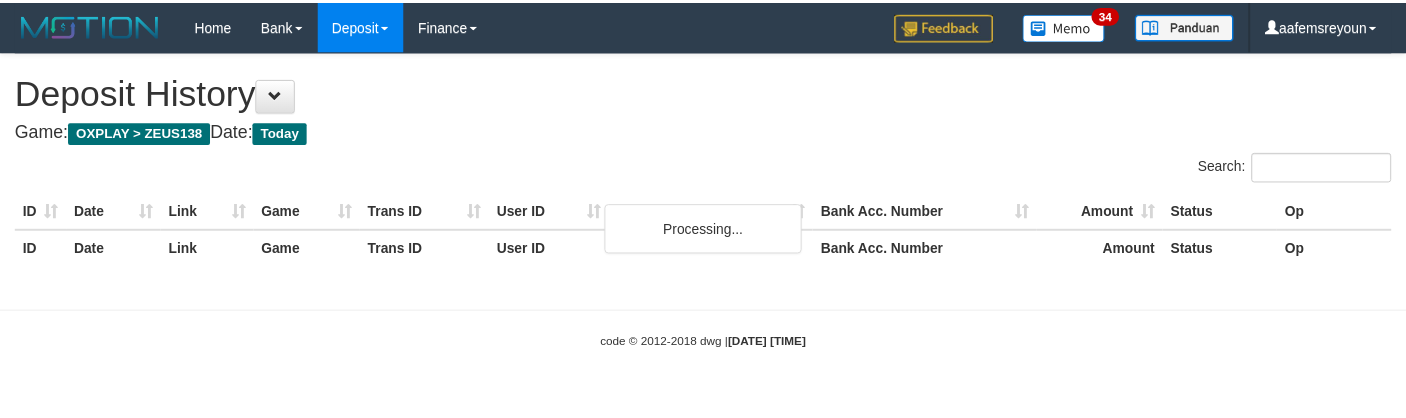 scroll, scrollTop: 0, scrollLeft: 0, axis: both 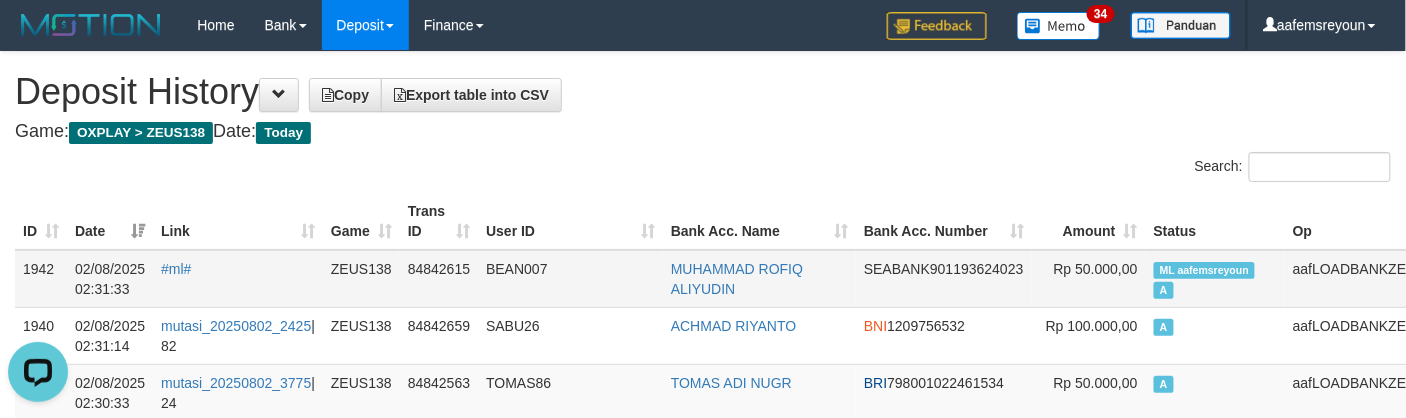 click on "ML aafemsreyoun" at bounding box center (1205, 270) 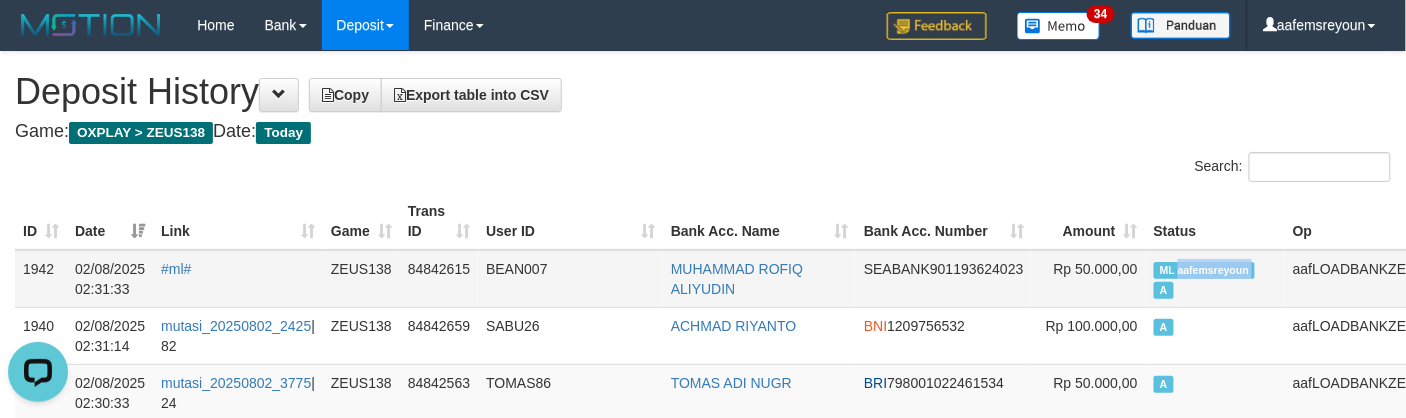 click on "ML aafemsreyoun" at bounding box center [1205, 270] 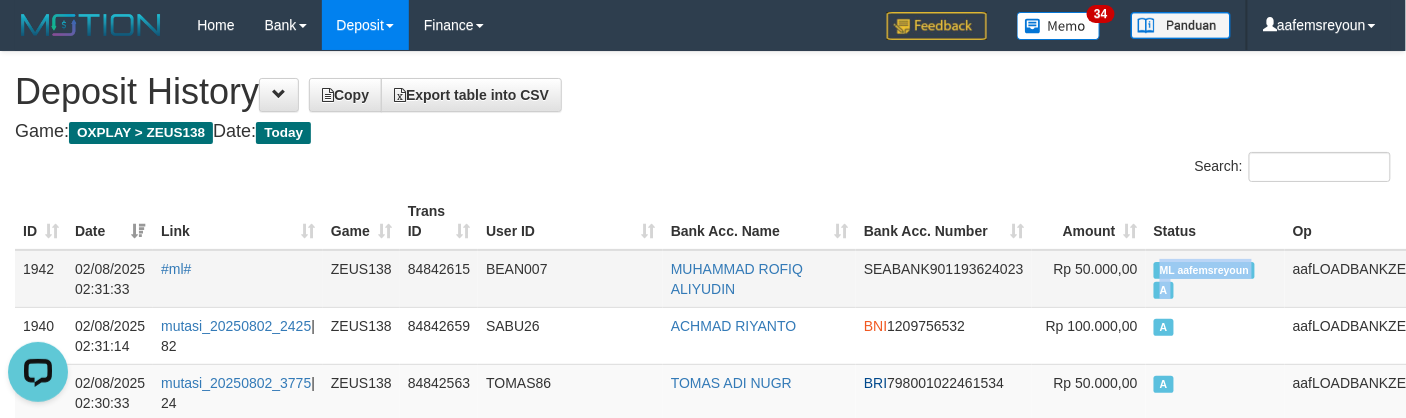 click on "ML aafemsreyoun" at bounding box center (1205, 270) 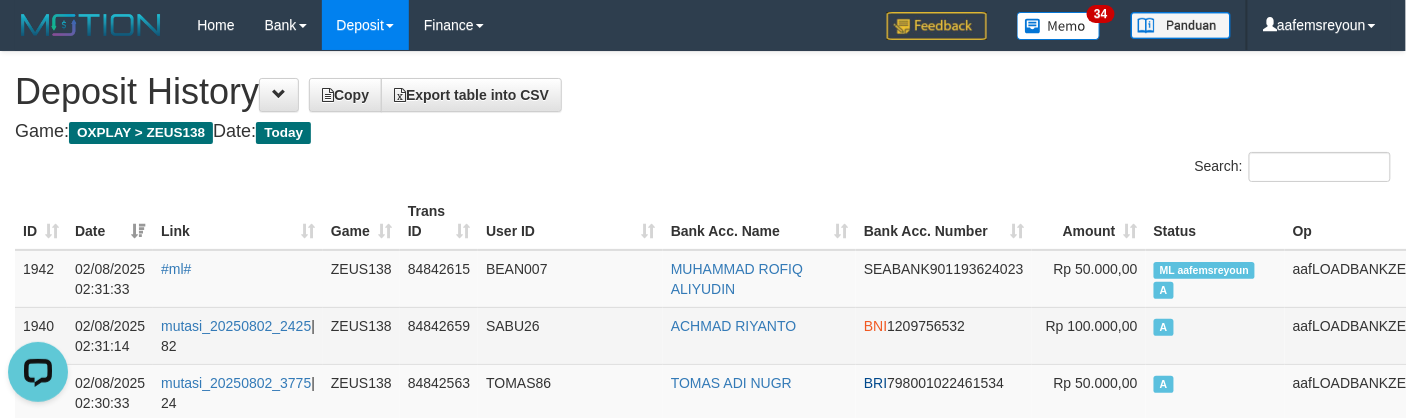 click on "A" at bounding box center [1215, 335] 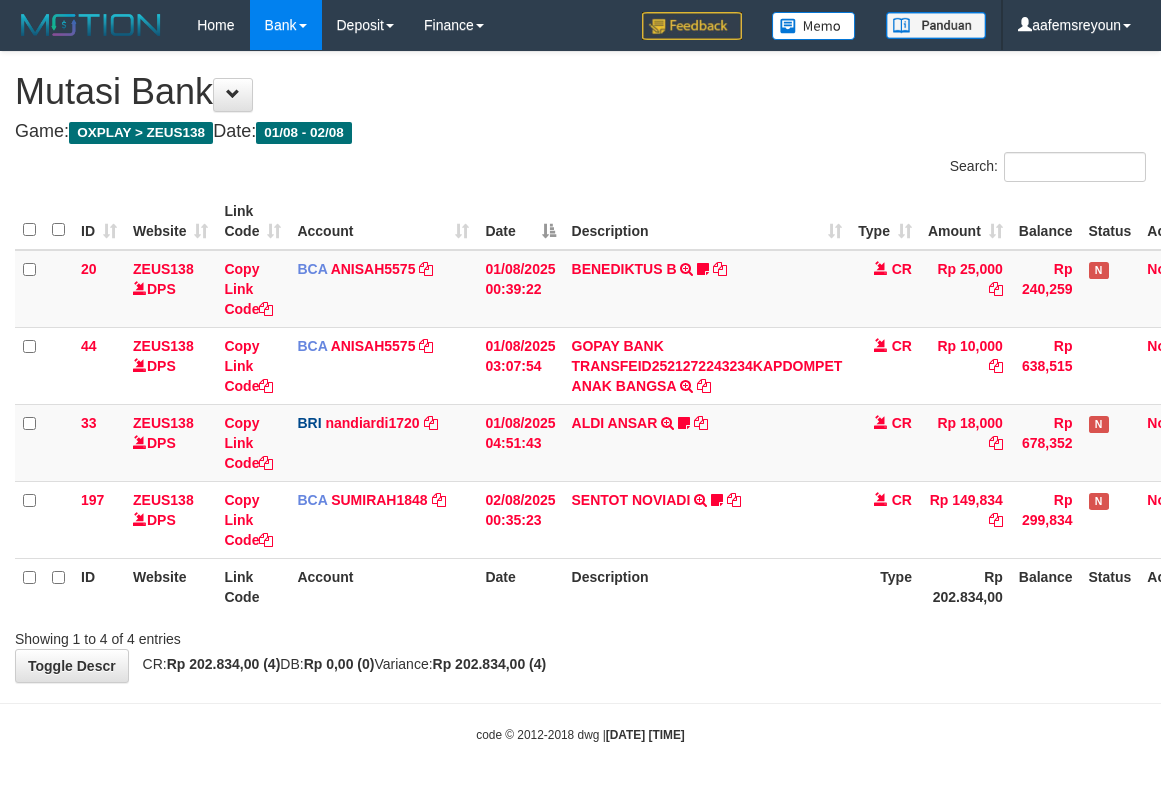 scroll, scrollTop: 0, scrollLeft: 0, axis: both 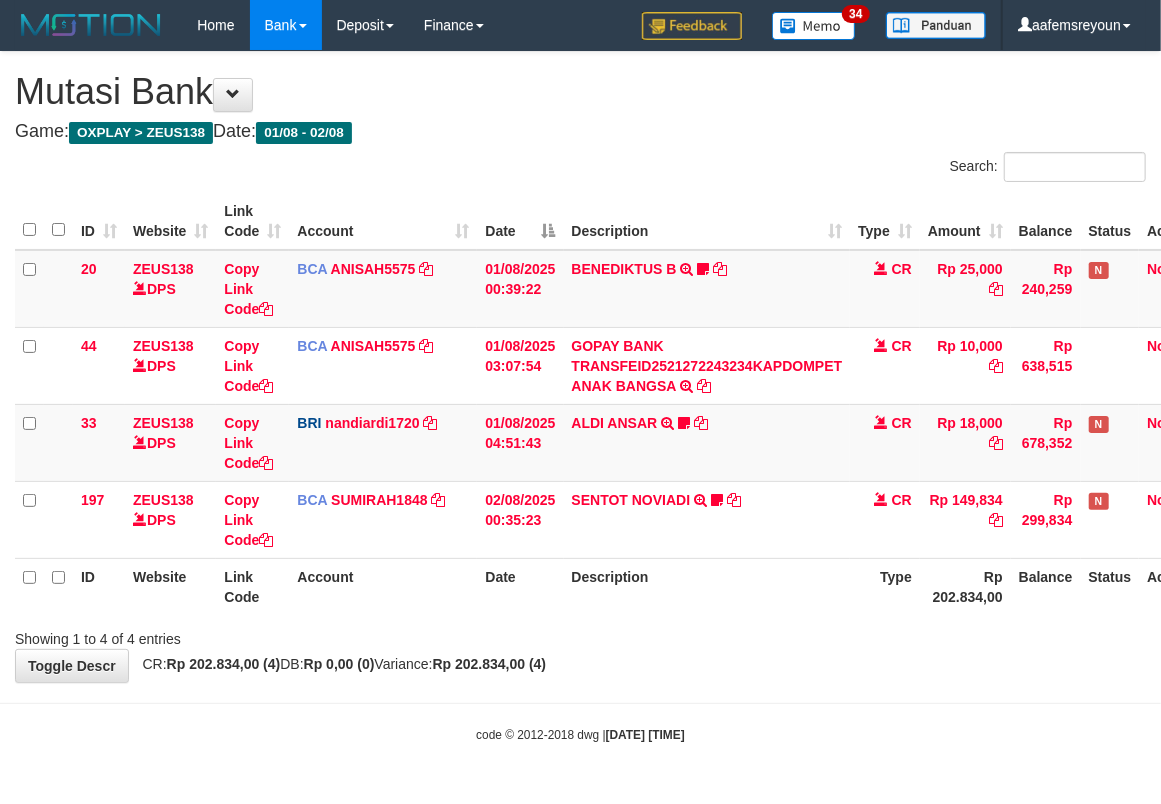 drag, startPoint x: 650, startPoint y: 634, endPoint x: 4, endPoint y: 646, distance: 646.11145 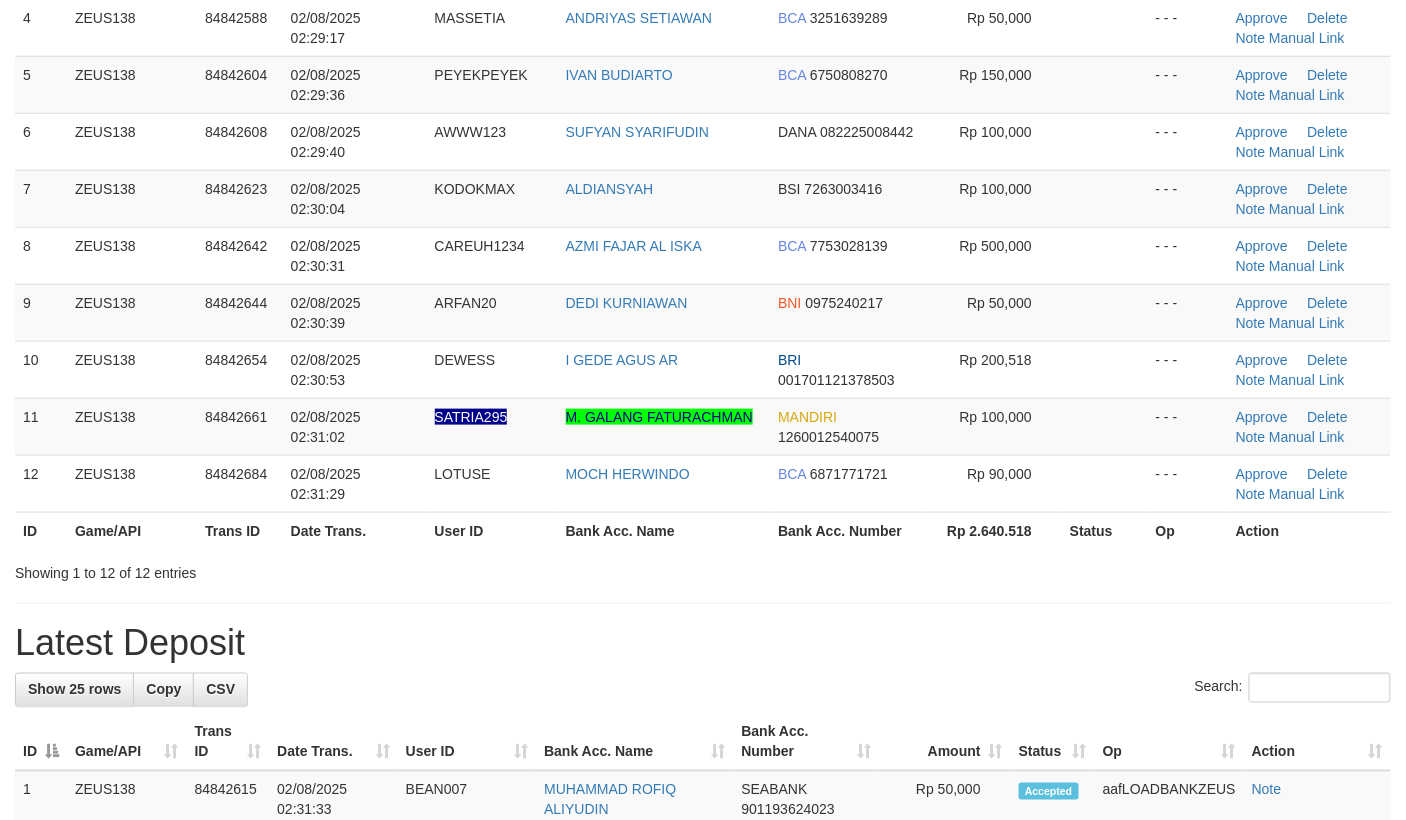 scroll, scrollTop: 348, scrollLeft: 0, axis: vertical 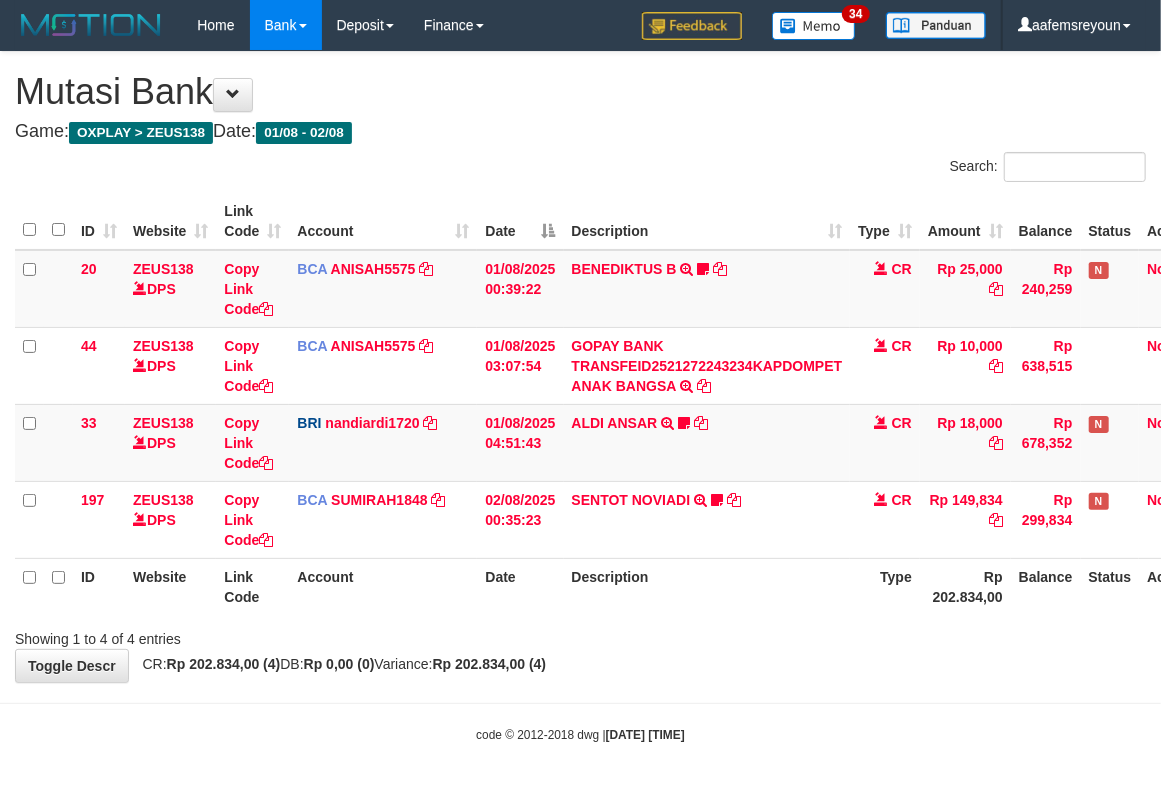 click on "**********" at bounding box center (580, 367) 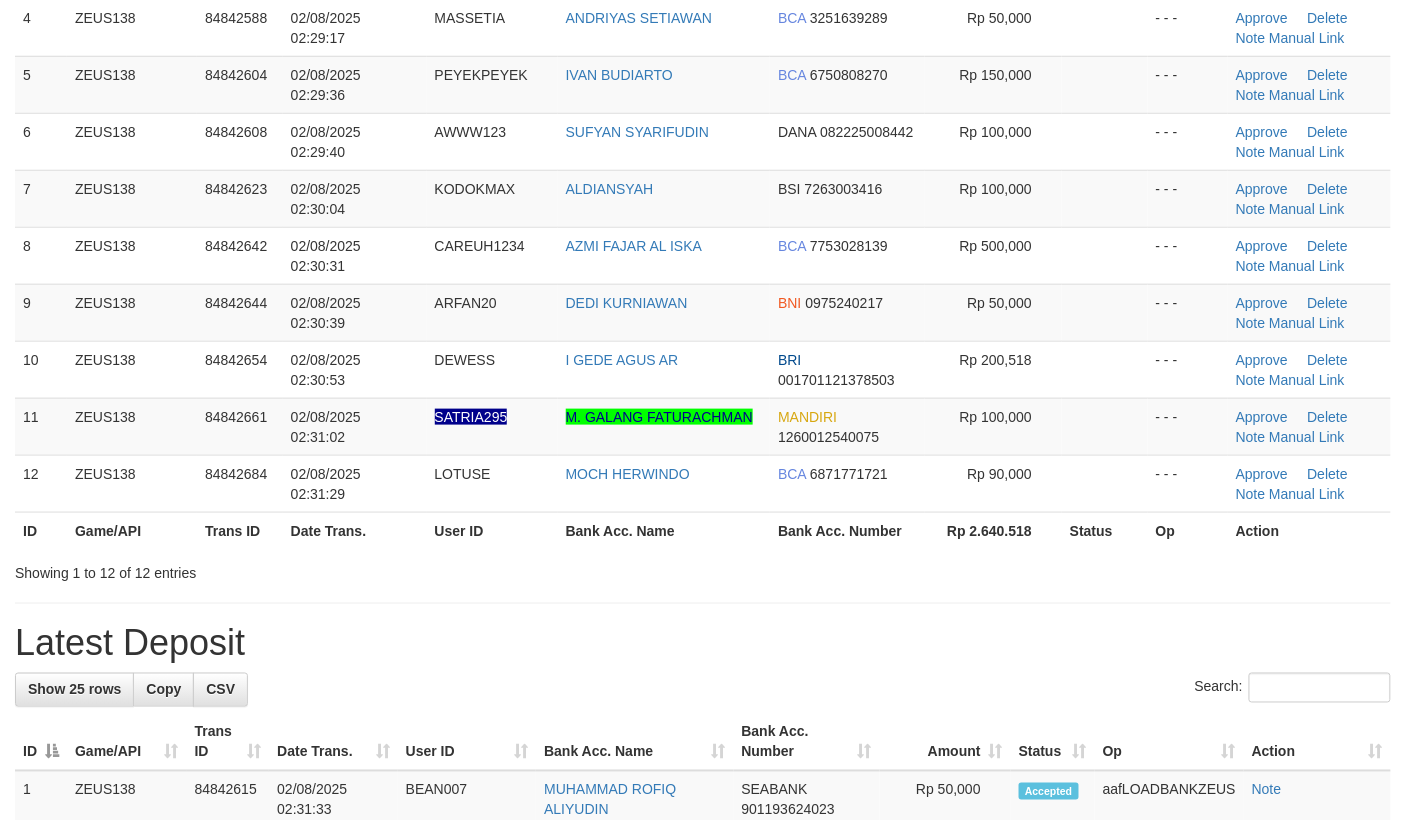 scroll, scrollTop: 348, scrollLeft: 0, axis: vertical 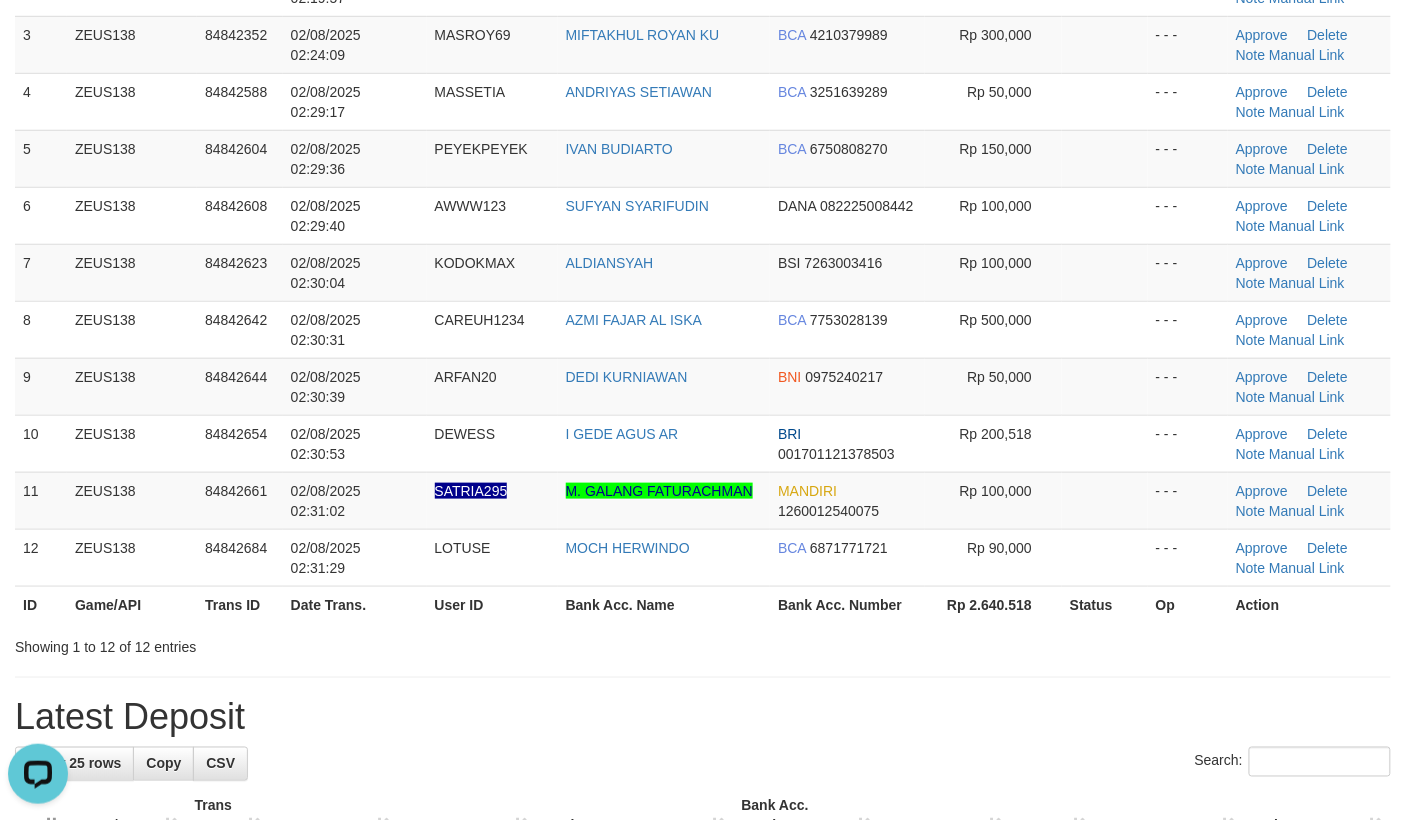 drag, startPoint x: 904, startPoint y: 702, endPoint x: 1073, endPoint y: 678, distance: 170.69563 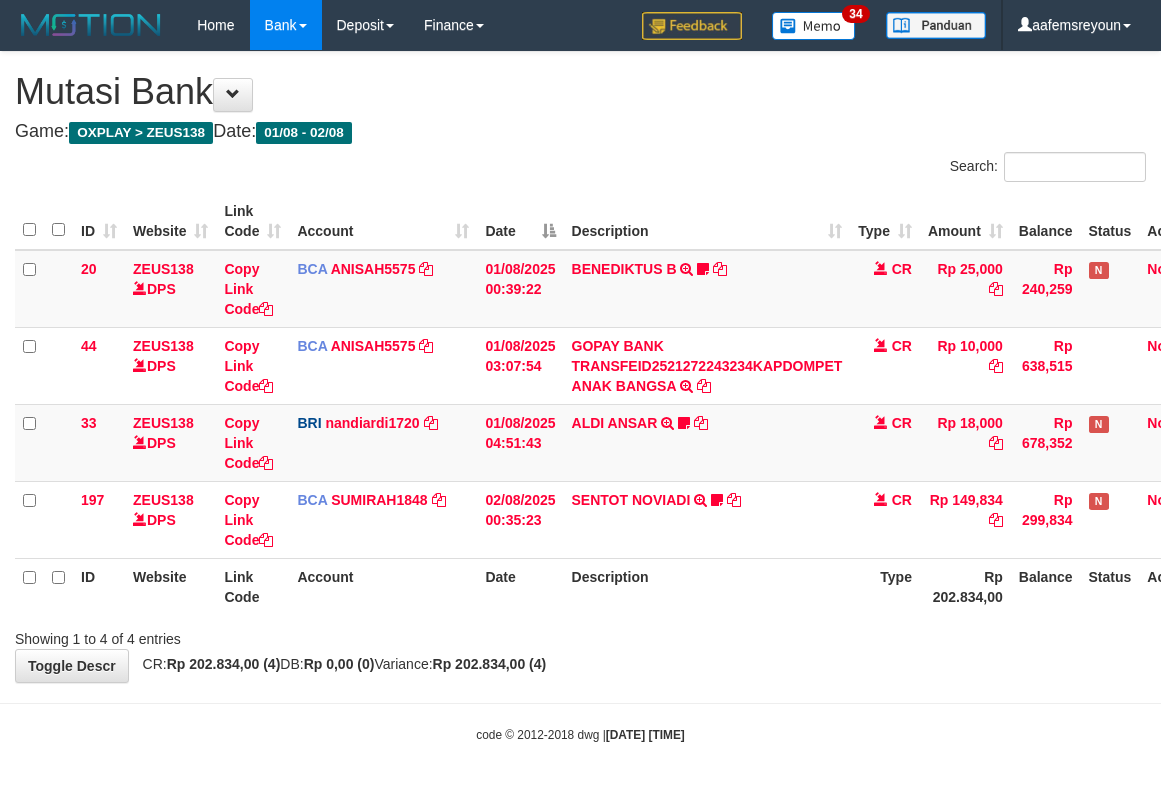 scroll, scrollTop: 0, scrollLeft: 0, axis: both 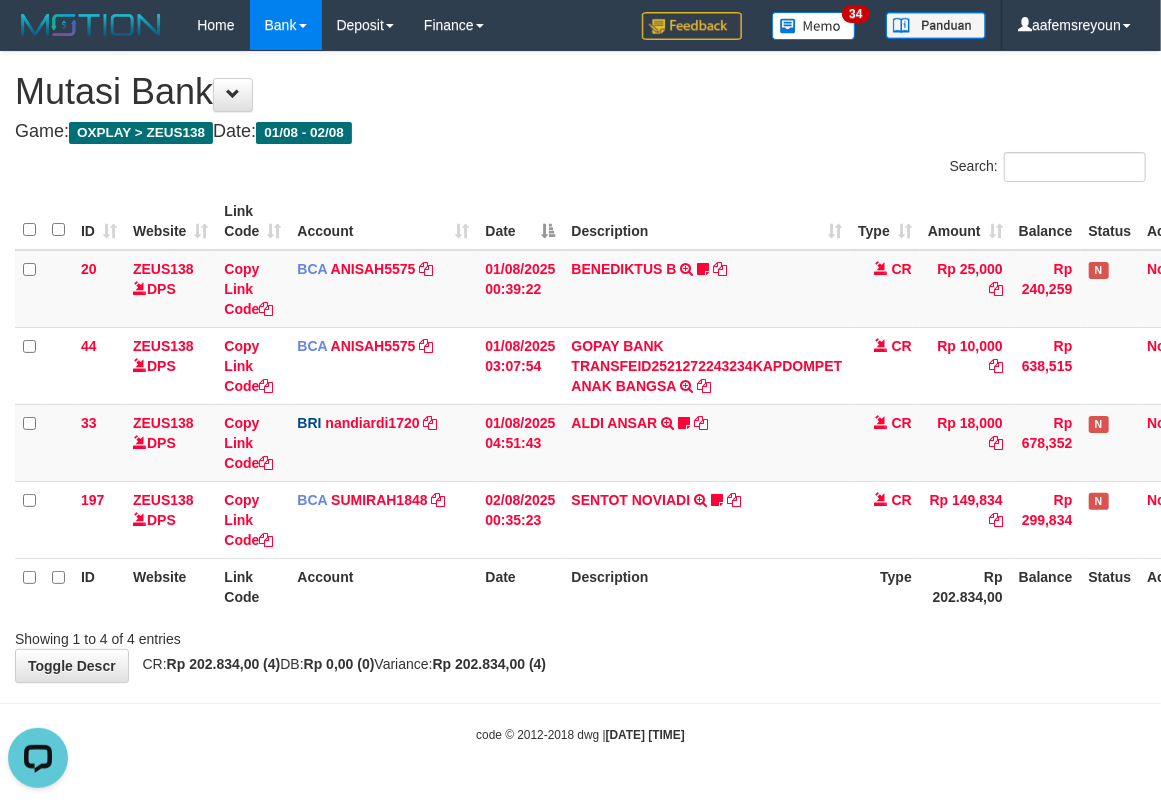 drag, startPoint x: 332, startPoint y: 642, endPoint x: 236, endPoint y: 653, distance: 96.62815 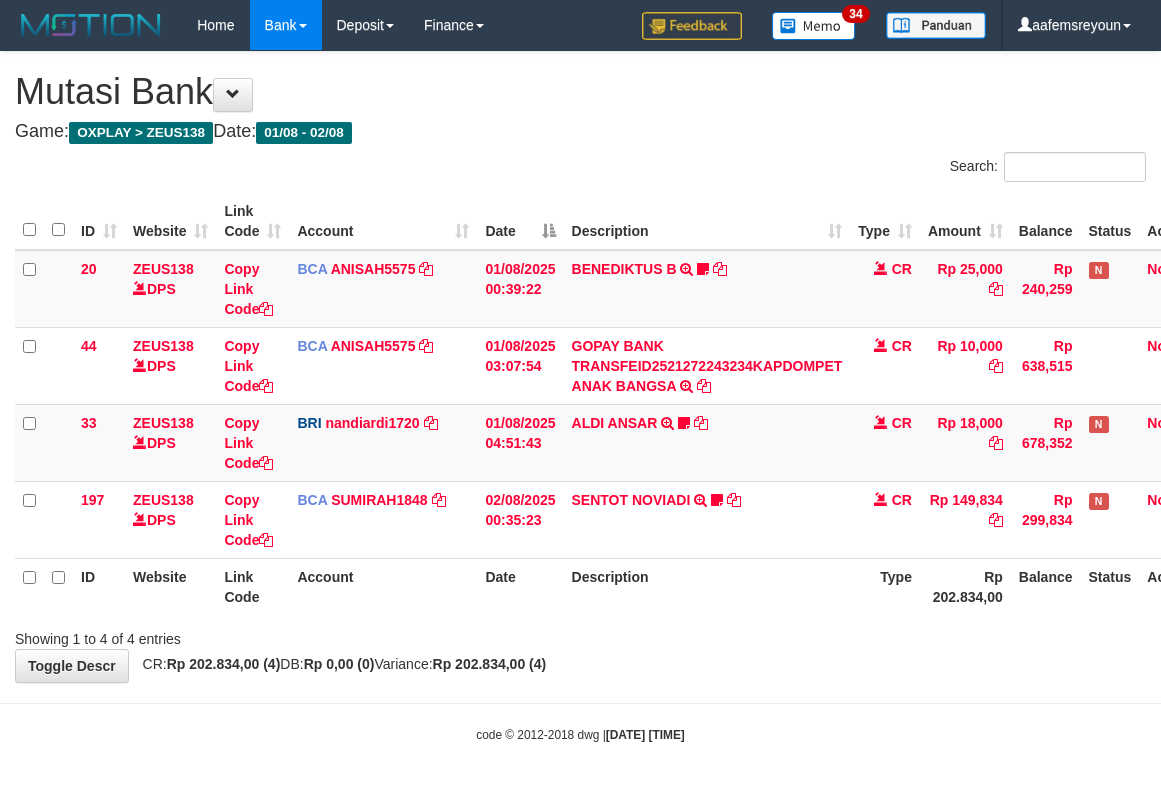 scroll, scrollTop: 0, scrollLeft: 0, axis: both 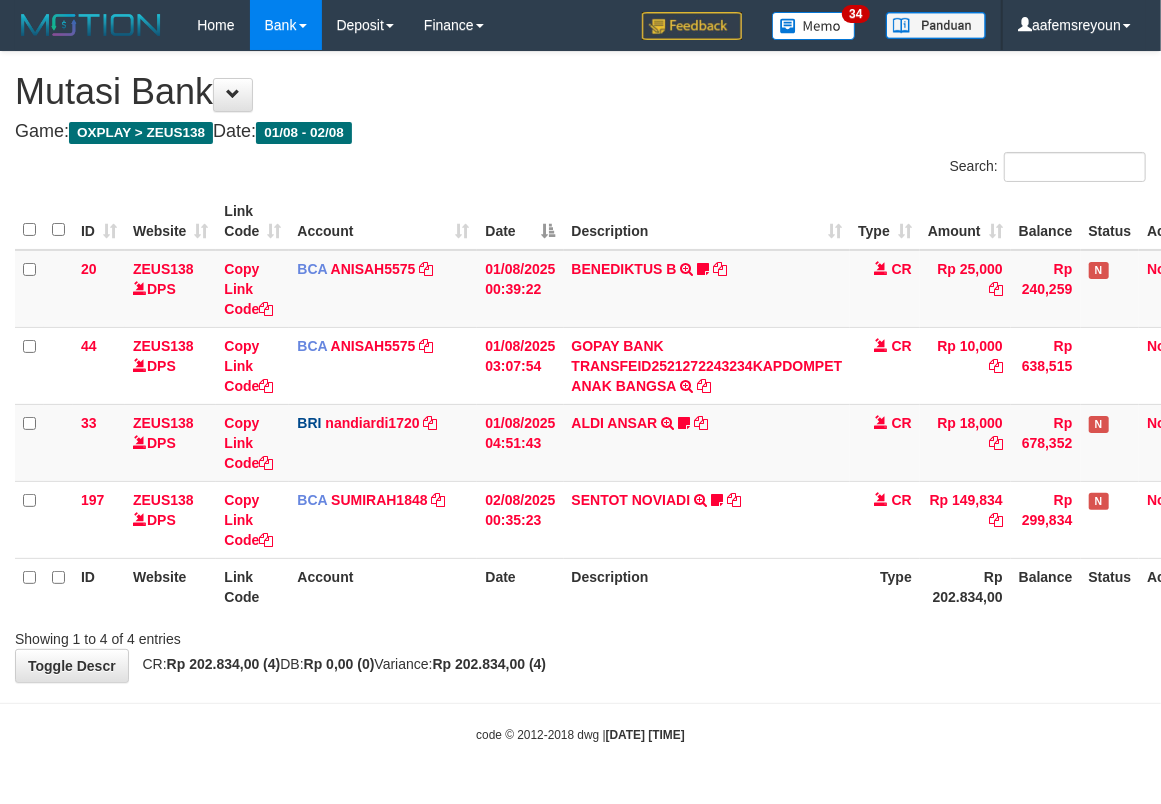 drag, startPoint x: 553, startPoint y: 654, endPoint x: 469, endPoint y: 661, distance: 84.29116 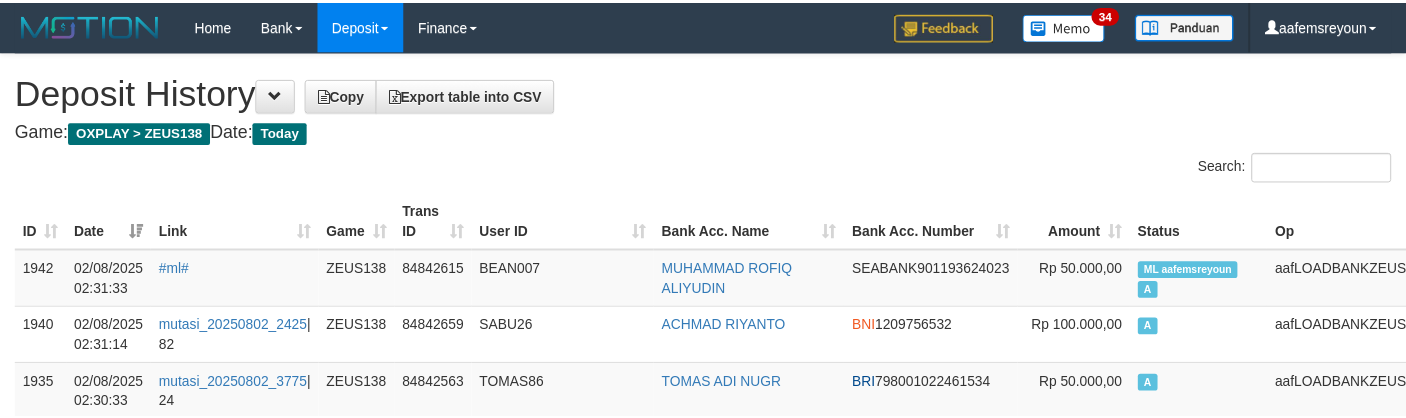 scroll, scrollTop: 0, scrollLeft: 0, axis: both 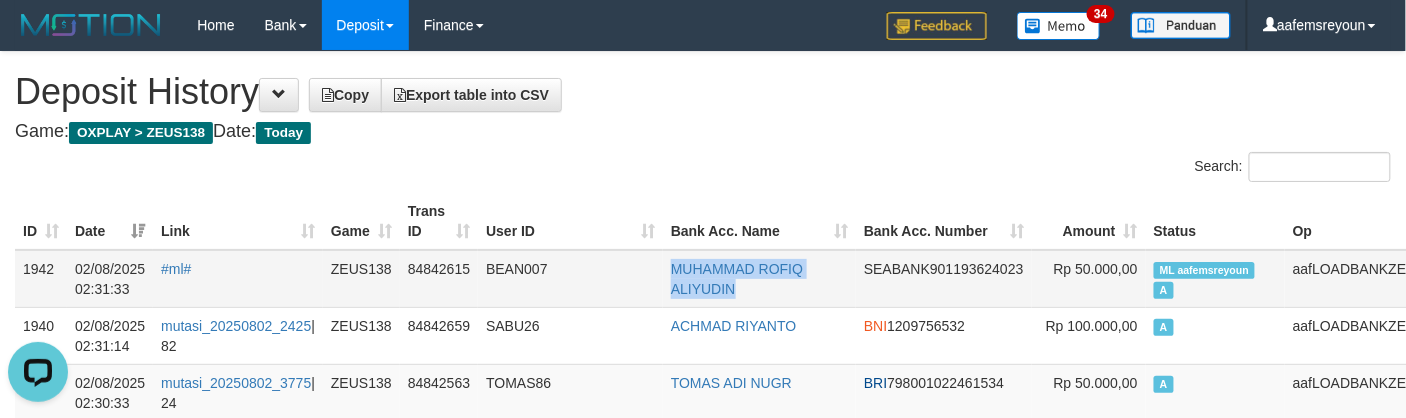 copy on "MUHAMMAD ROFIQ ALIYUDIN" 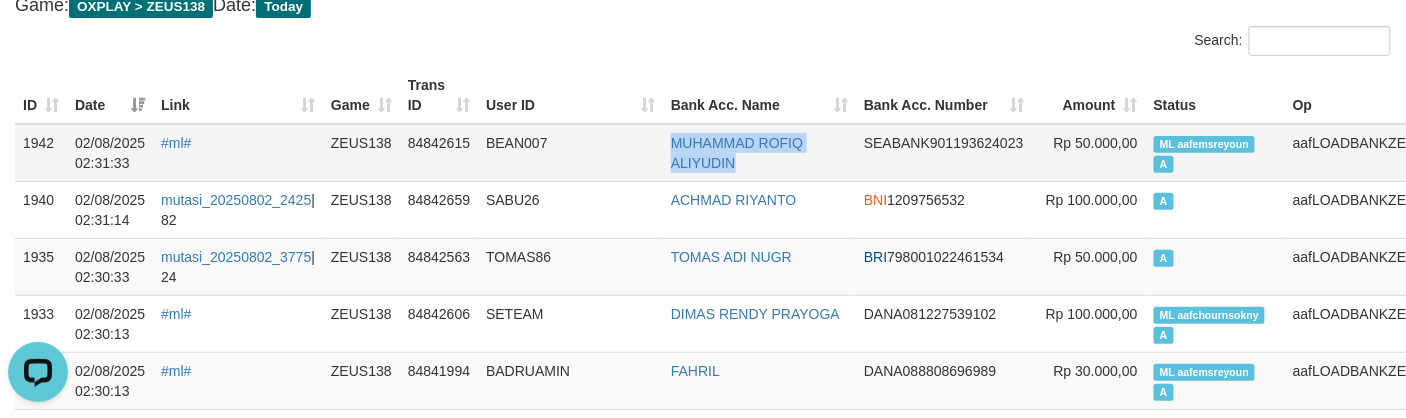 scroll, scrollTop: 266, scrollLeft: 0, axis: vertical 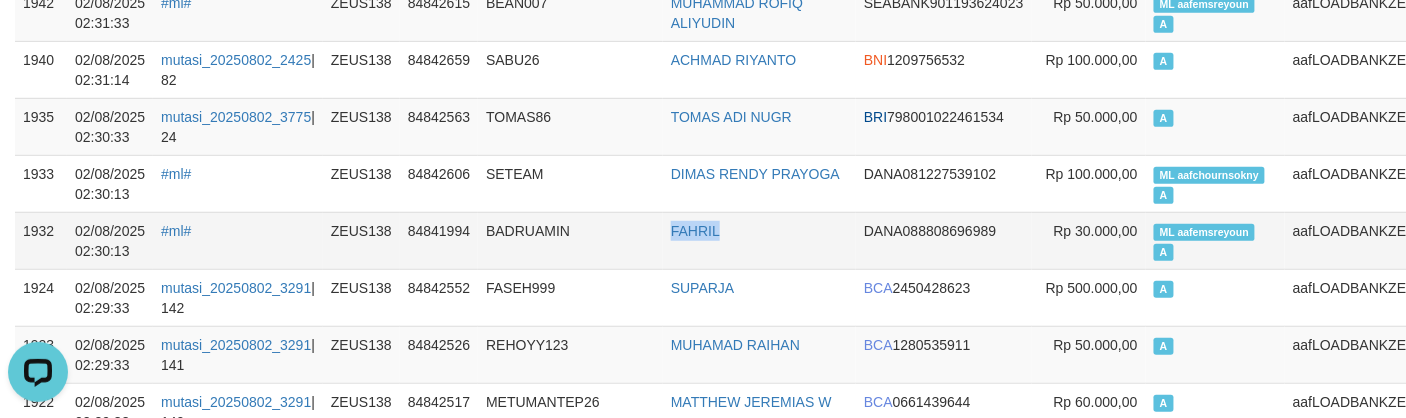 drag, startPoint x: 670, startPoint y: 256, endPoint x: 722, endPoint y: 253, distance: 52.086468 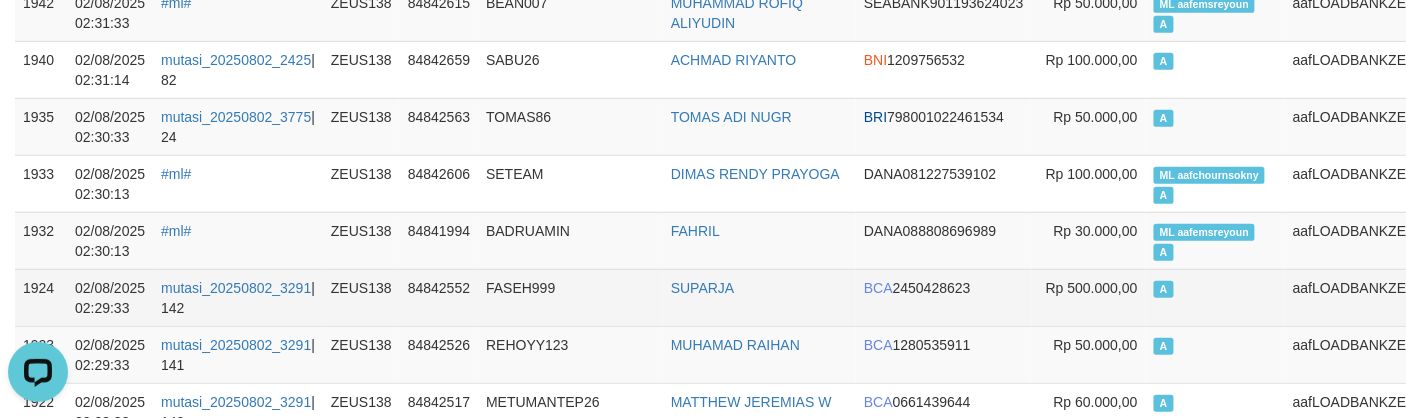 click on "FASEH999" at bounding box center [570, 297] 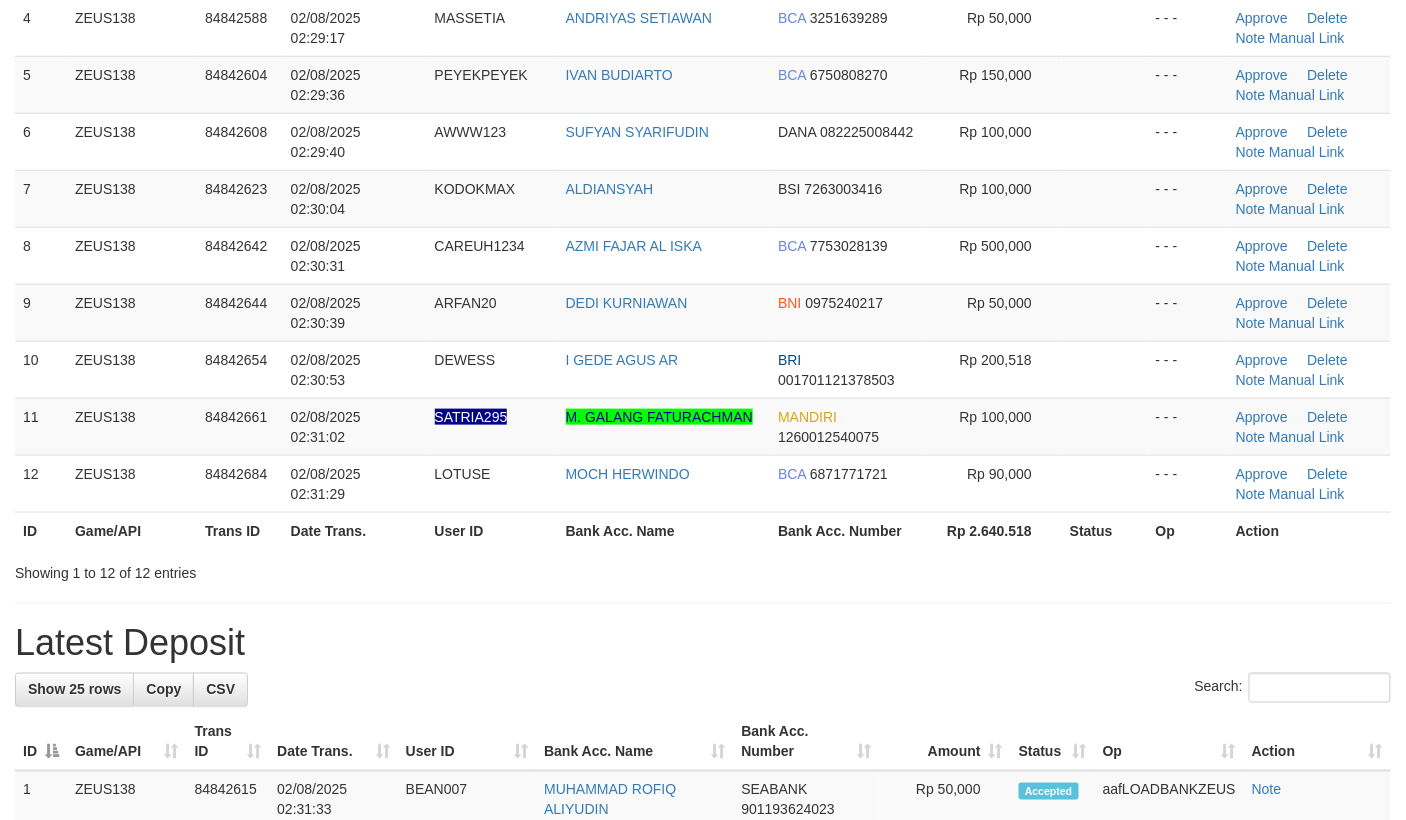 scroll, scrollTop: 348, scrollLeft: 0, axis: vertical 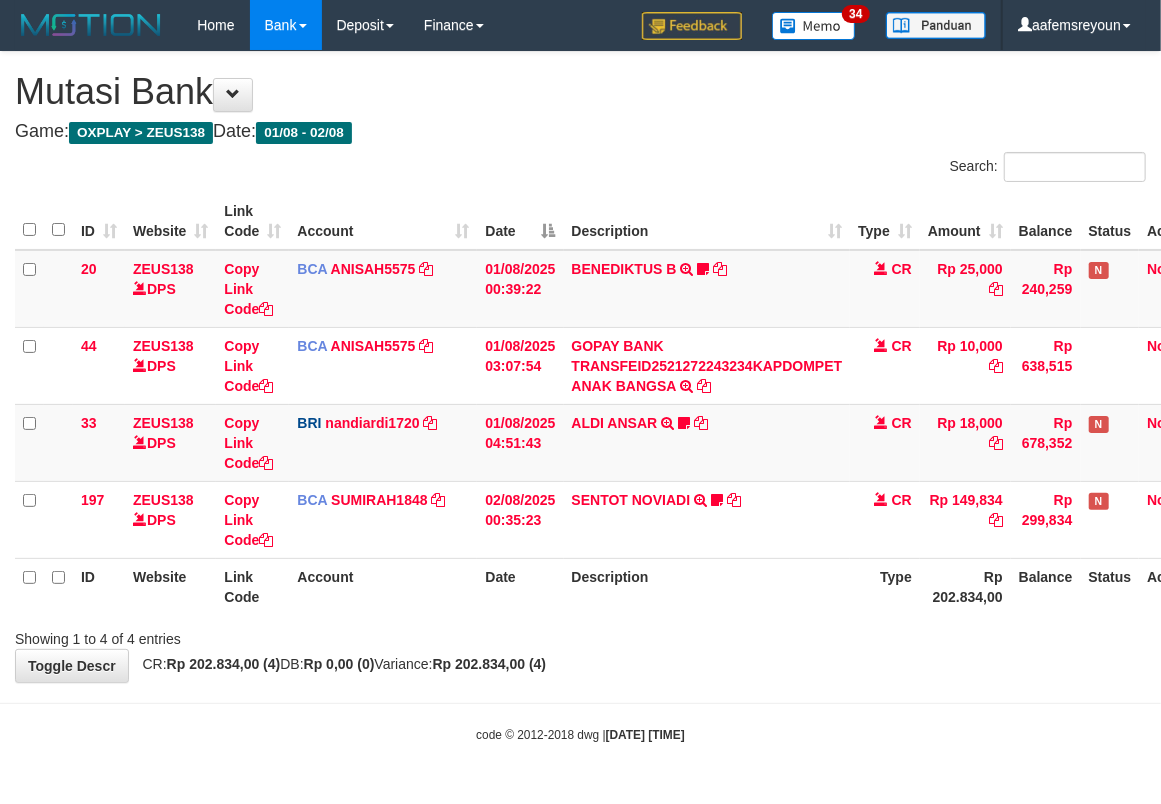 drag, startPoint x: 0, startPoint y: 0, endPoint x: 474, endPoint y: 620, distance: 780.4332 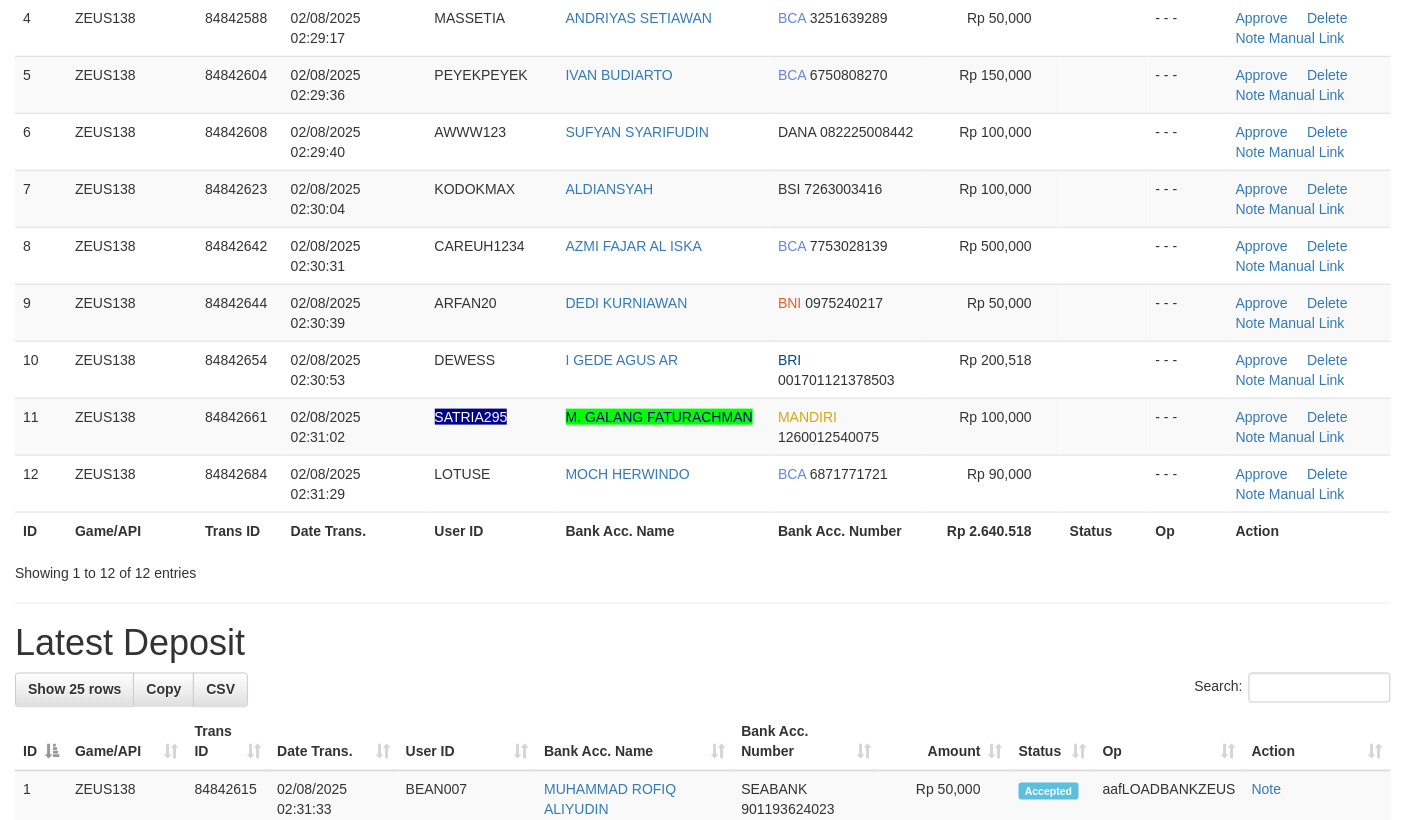 scroll, scrollTop: 348, scrollLeft: 0, axis: vertical 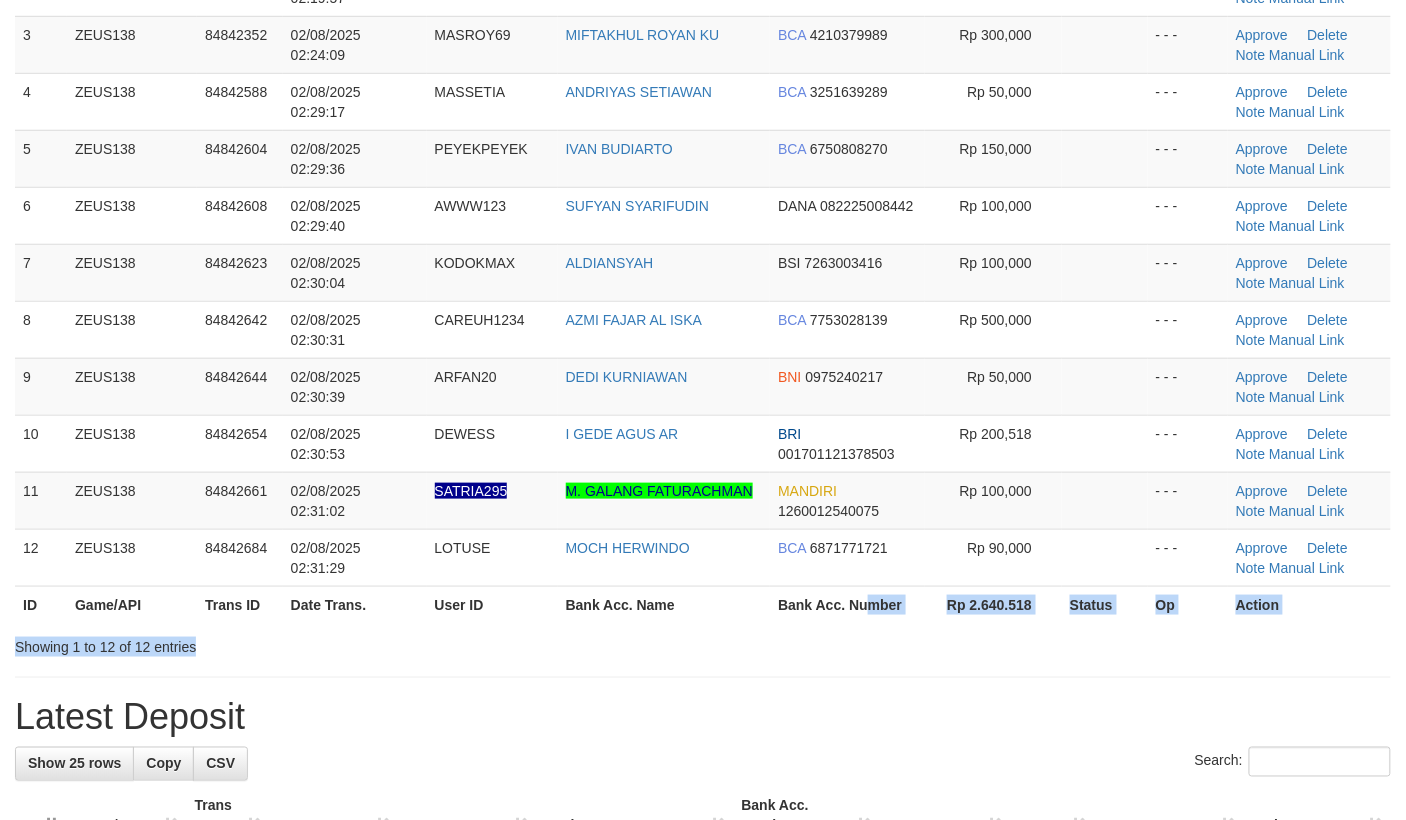 drag, startPoint x: 862, startPoint y: 601, endPoint x: 930, endPoint y: 590, distance: 68.88396 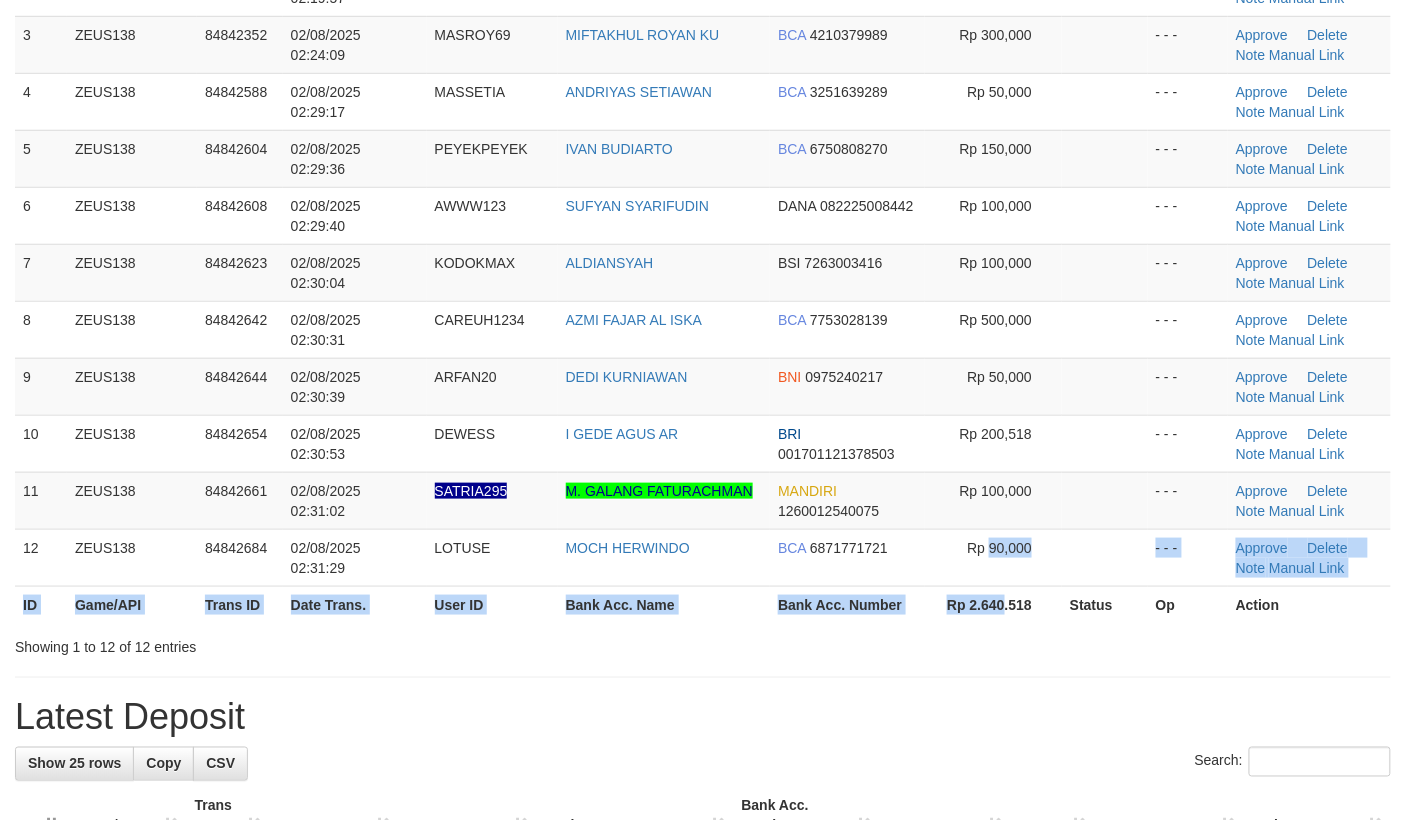 drag, startPoint x: 988, startPoint y: 588, endPoint x: 1116, endPoint y: 592, distance: 128.06248 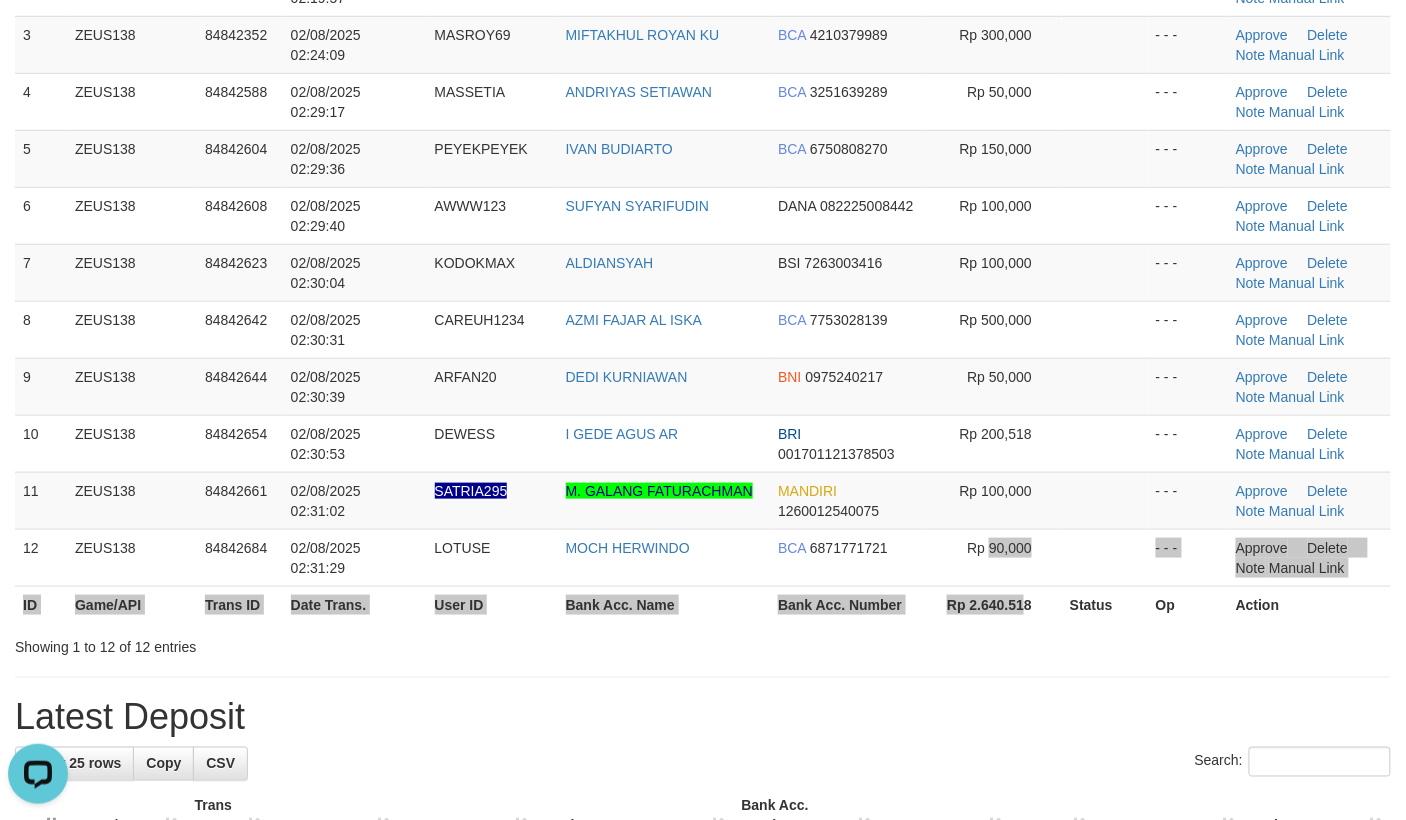 scroll, scrollTop: 0, scrollLeft: 0, axis: both 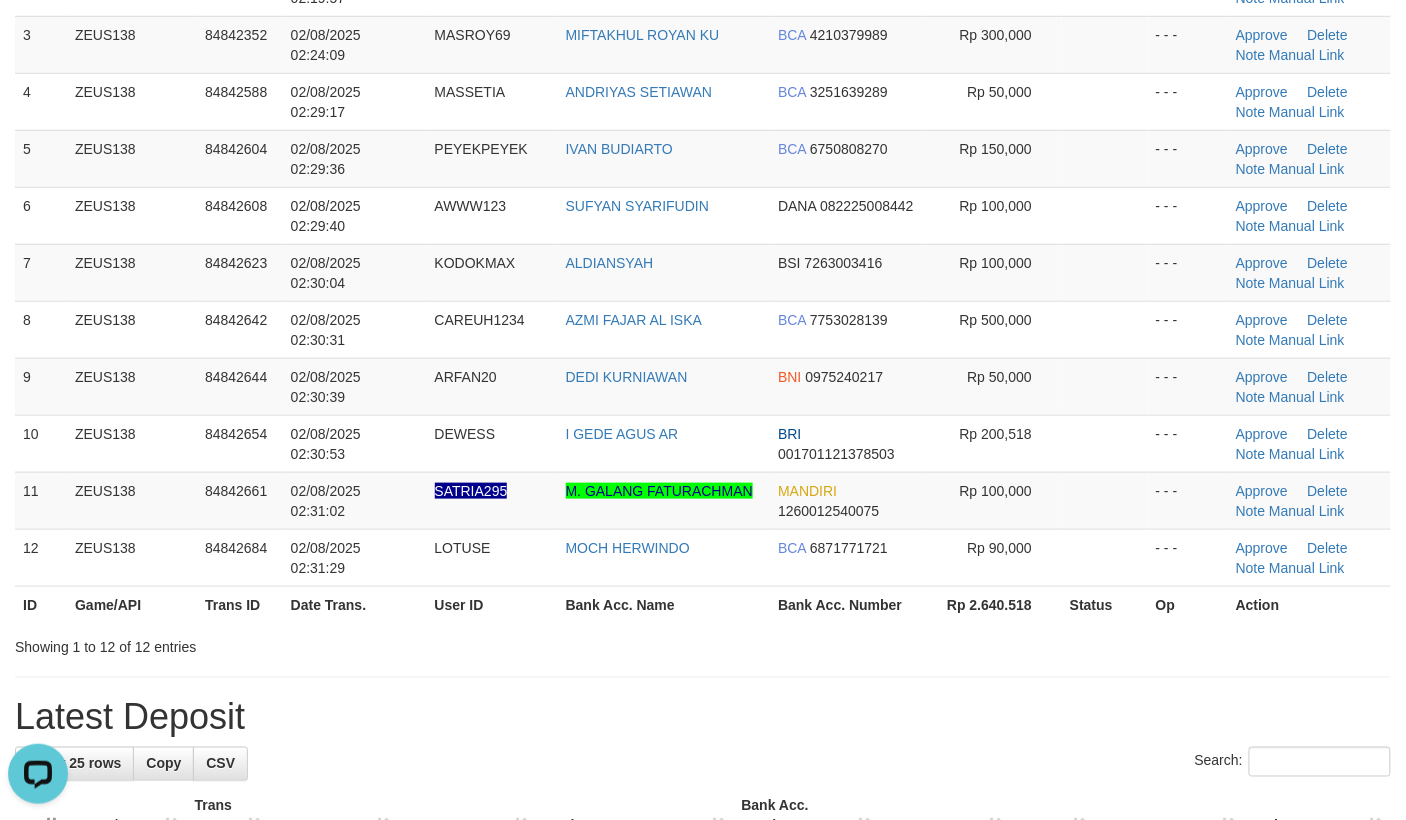 drag, startPoint x: 958, startPoint y: 681, endPoint x: 1021, endPoint y: 674, distance: 63.387695 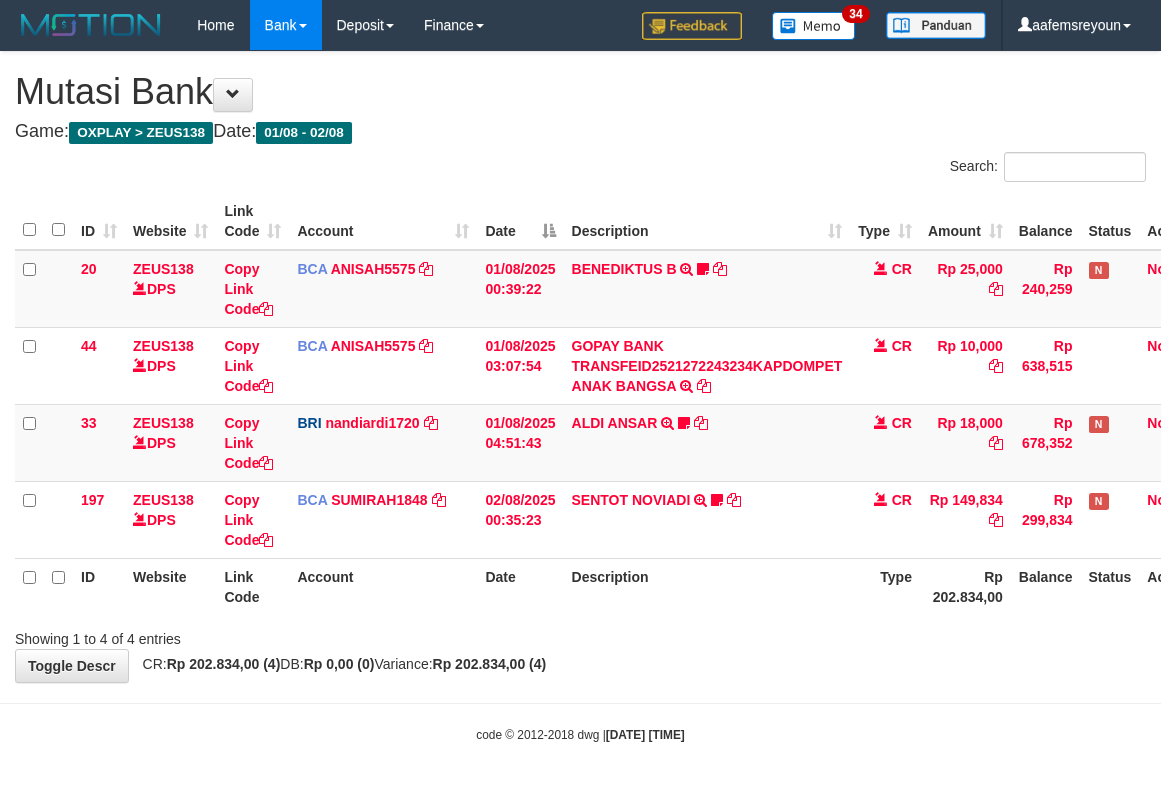 scroll, scrollTop: 0, scrollLeft: 0, axis: both 